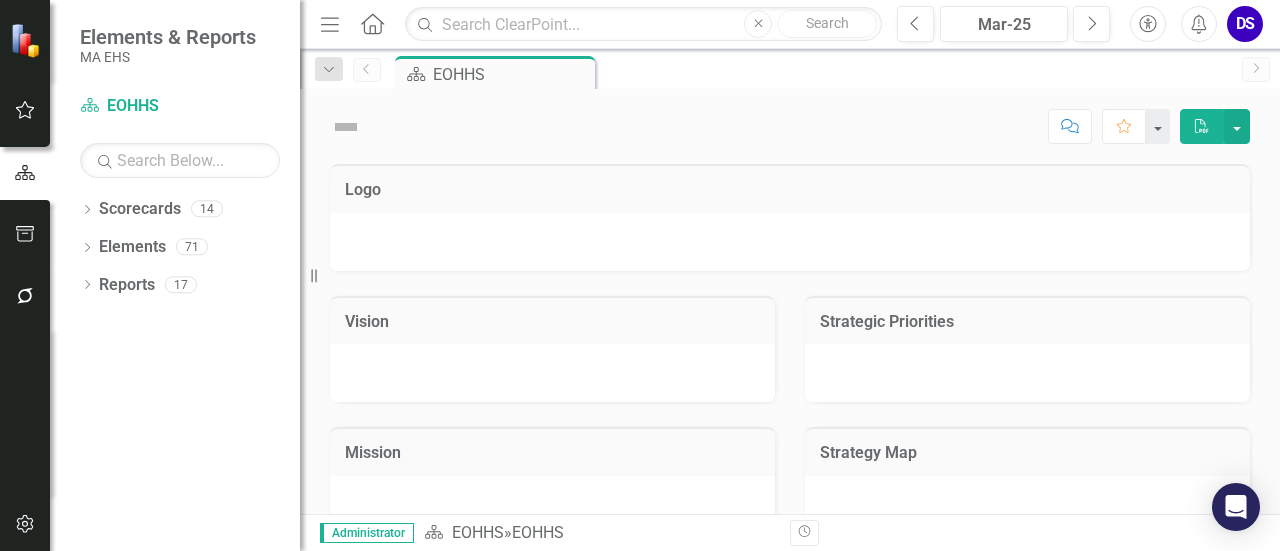 scroll, scrollTop: 0, scrollLeft: 0, axis: both 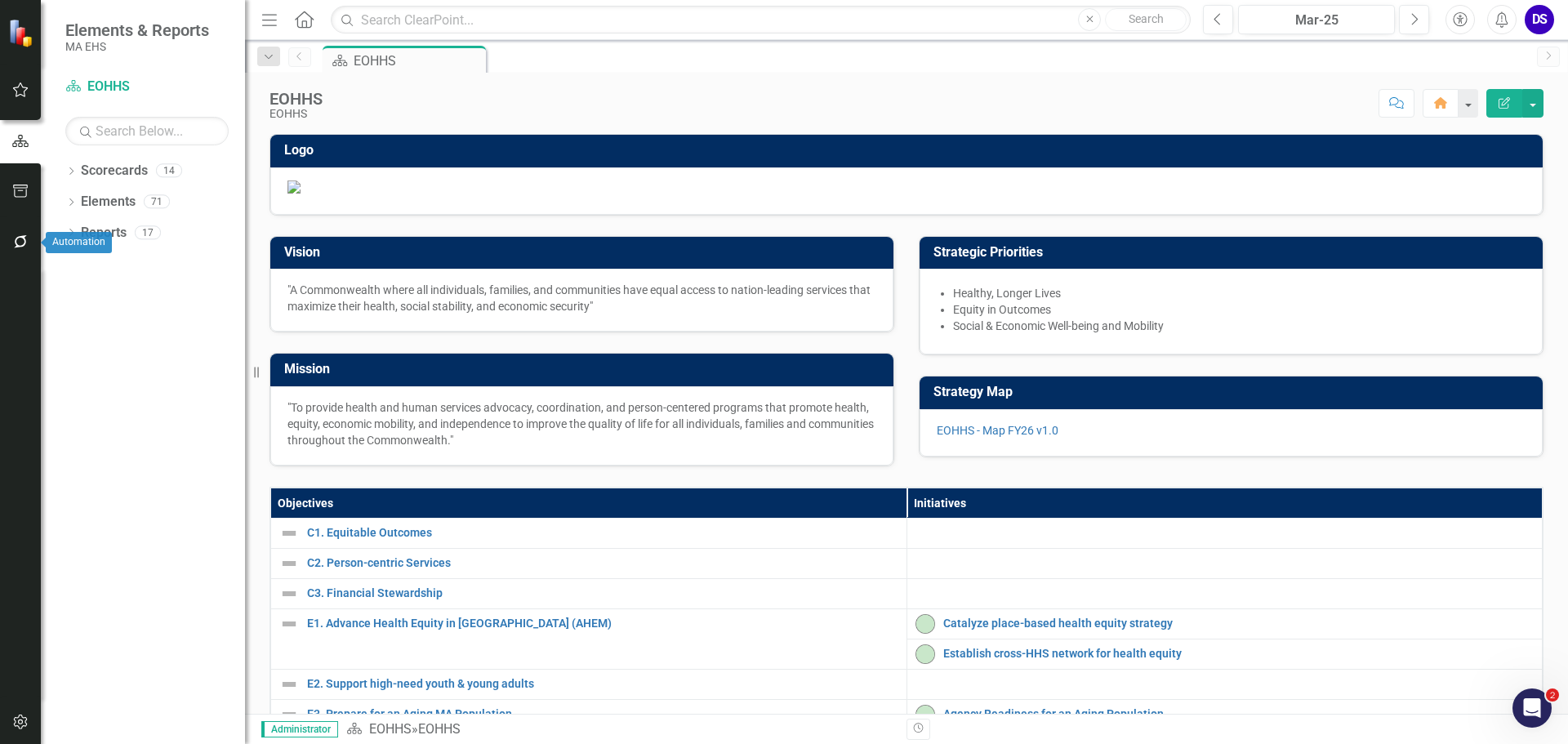 click at bounding box center (20, 243) 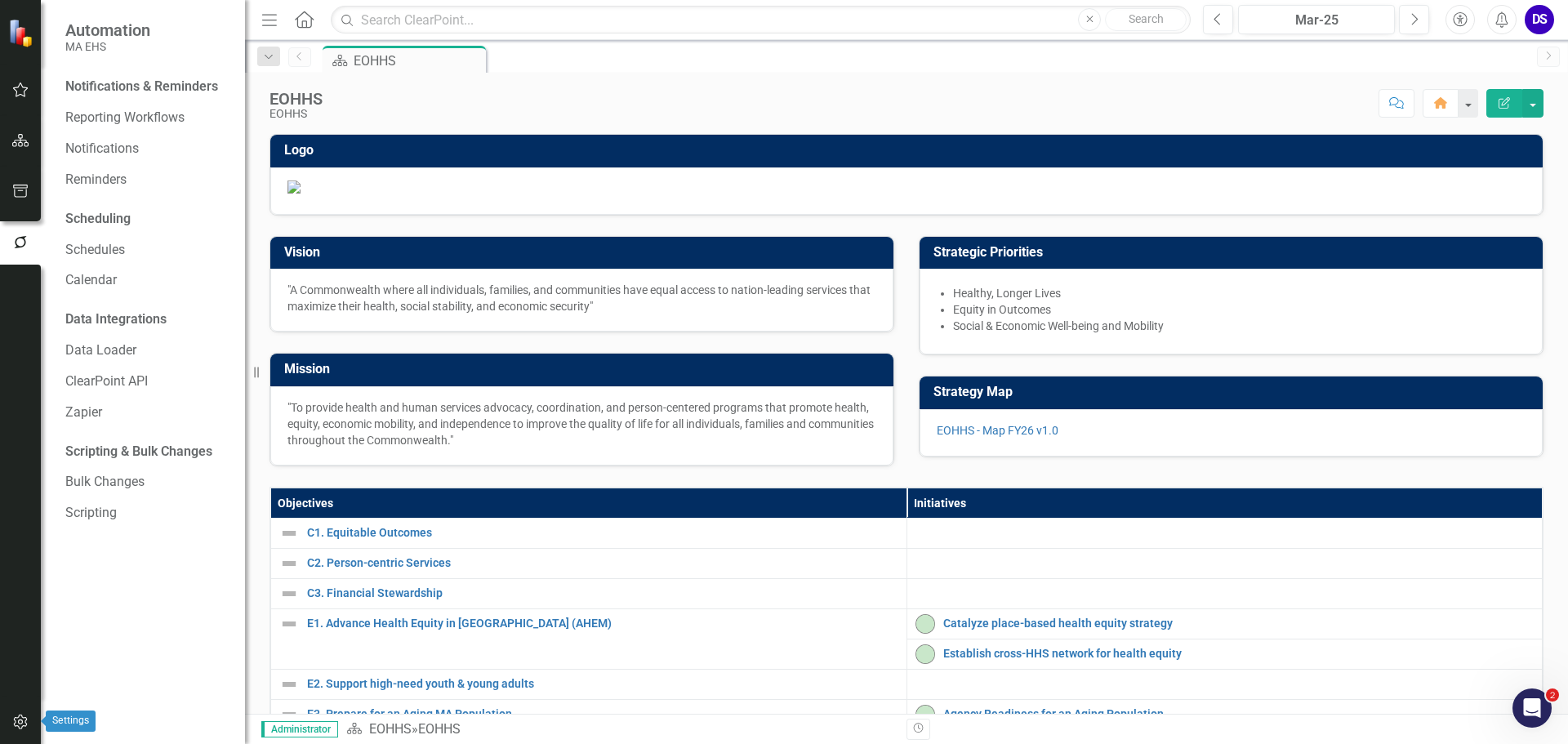 click 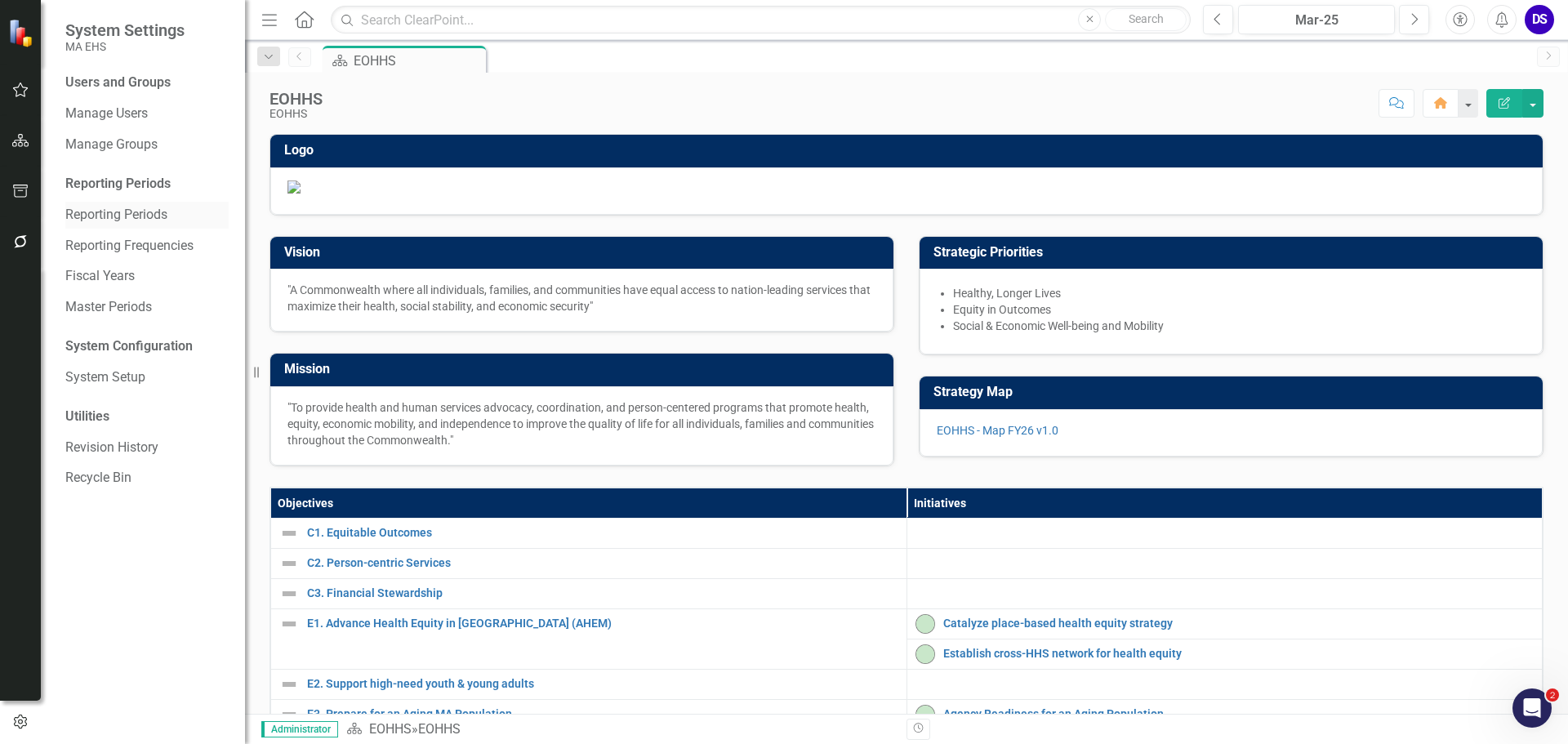 click on "Reporting Periods" at bounding box center (147, 215) 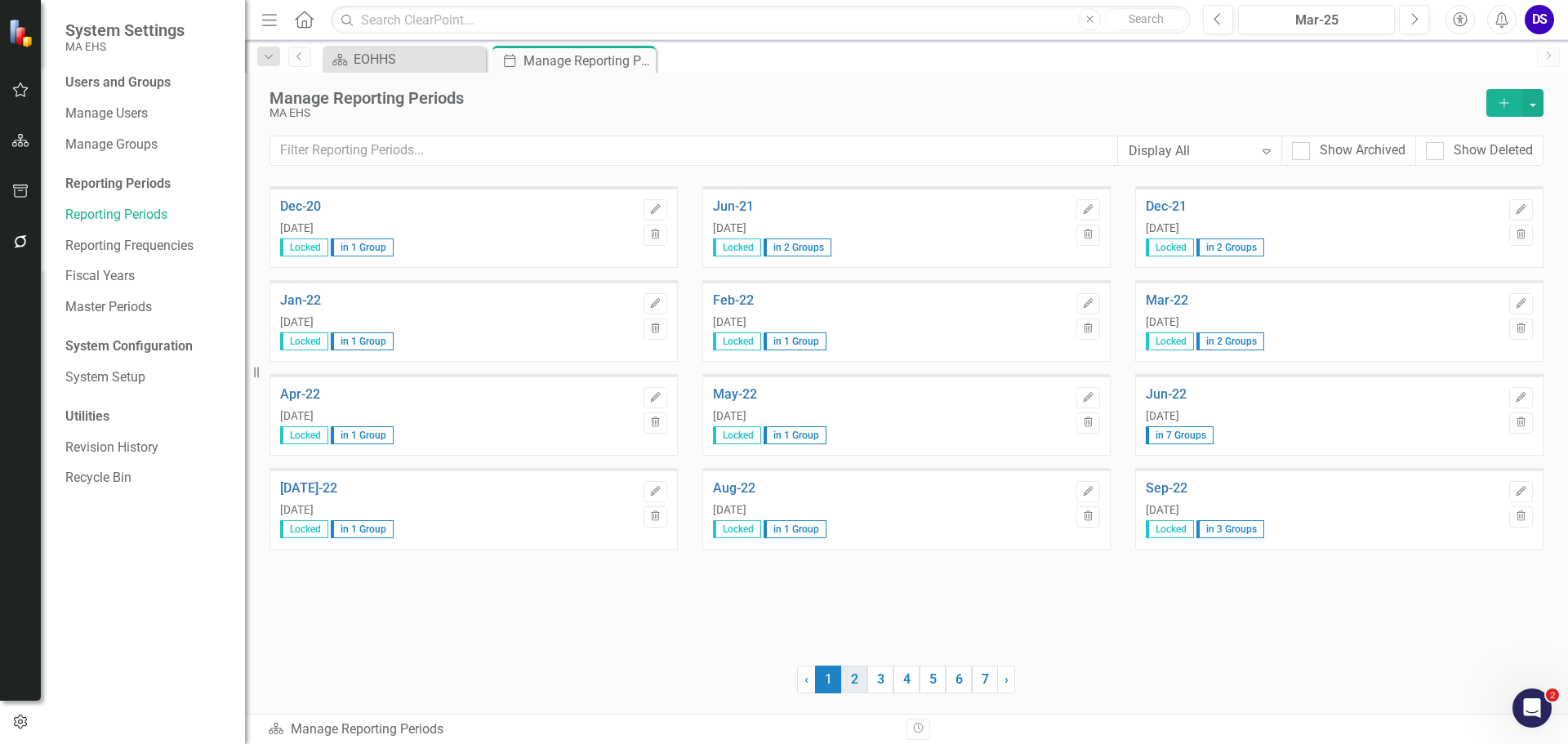 click on "2" at bounding box center [854, 679] 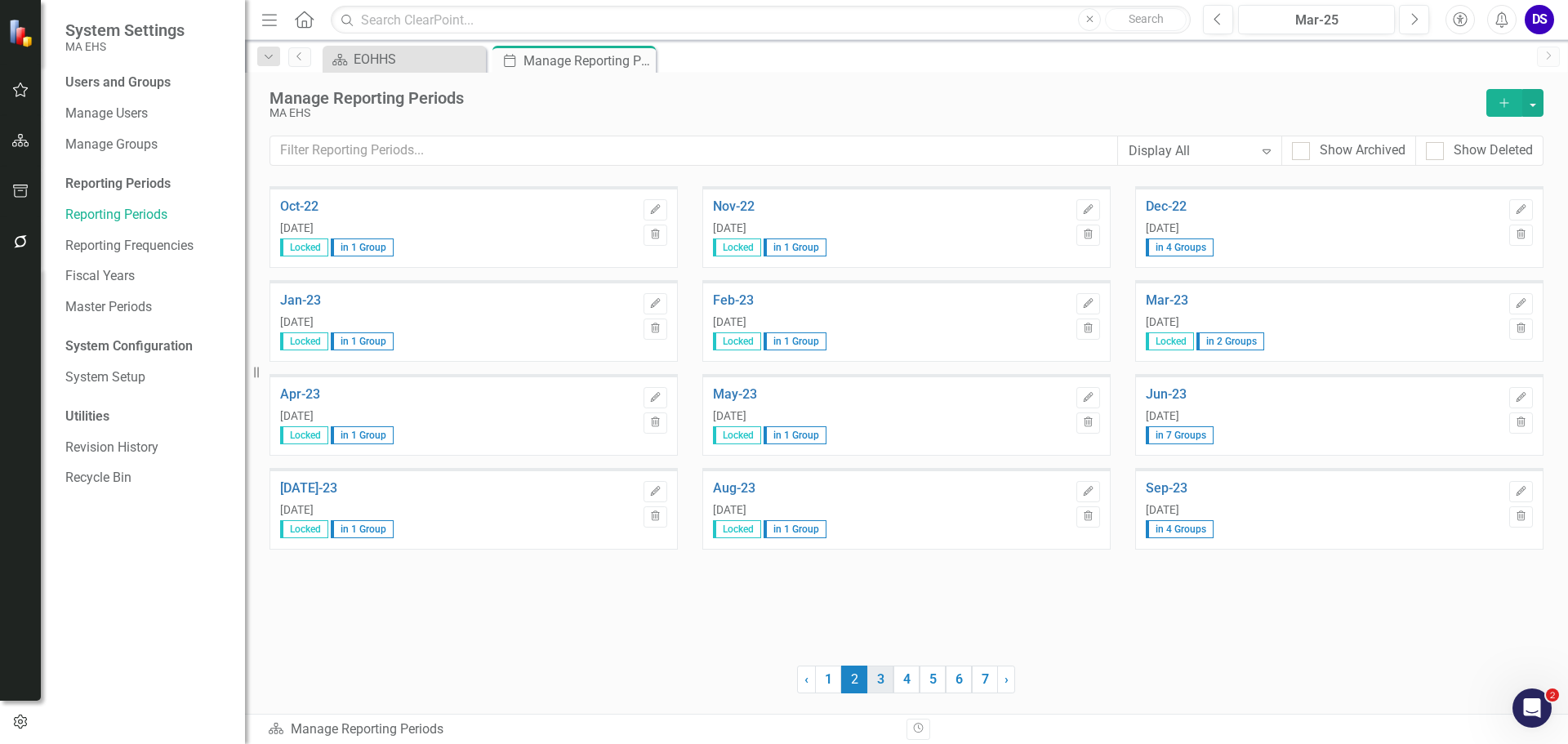 click on "3" at bounding box center (880, 679) 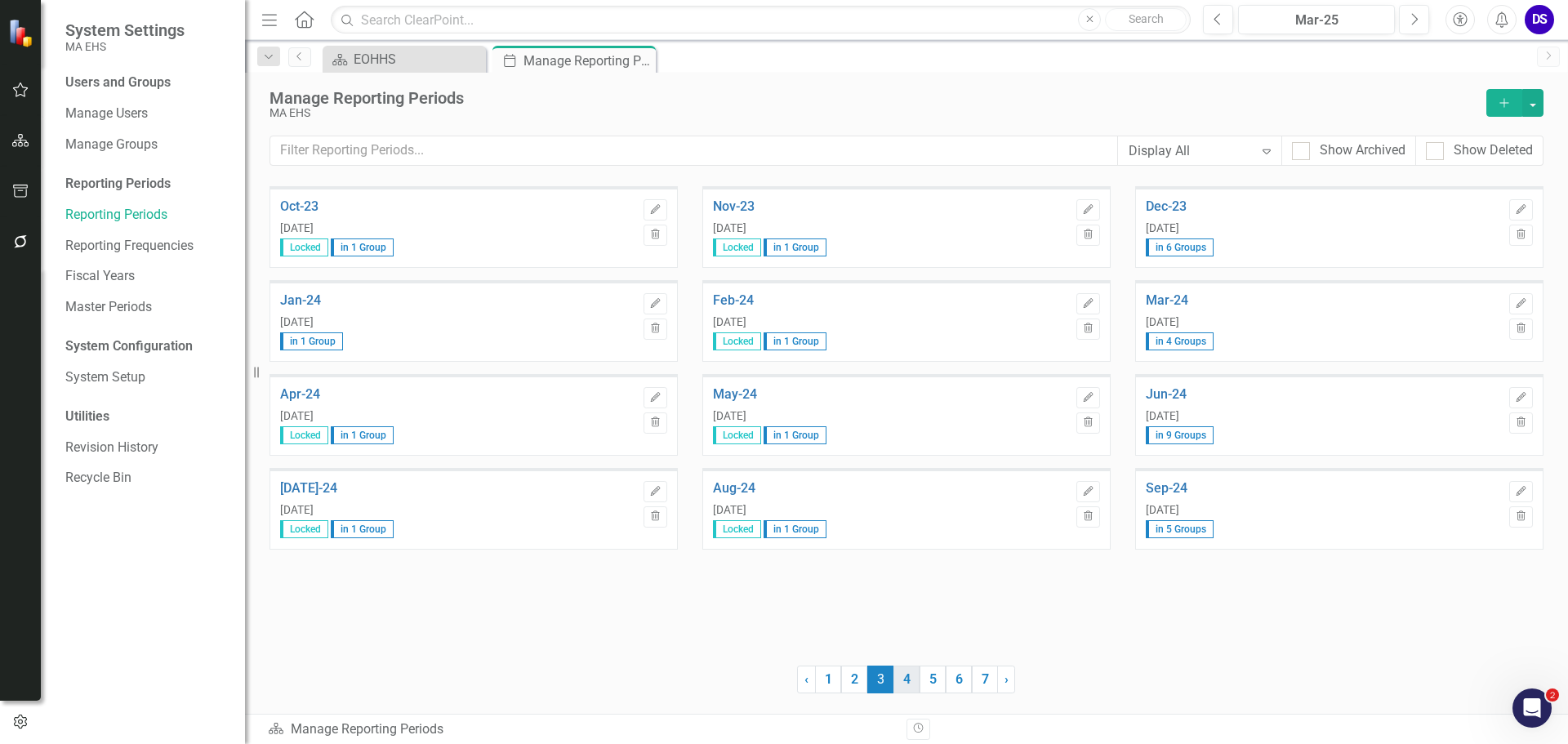 click on "4" at bounding box center (906, 679) 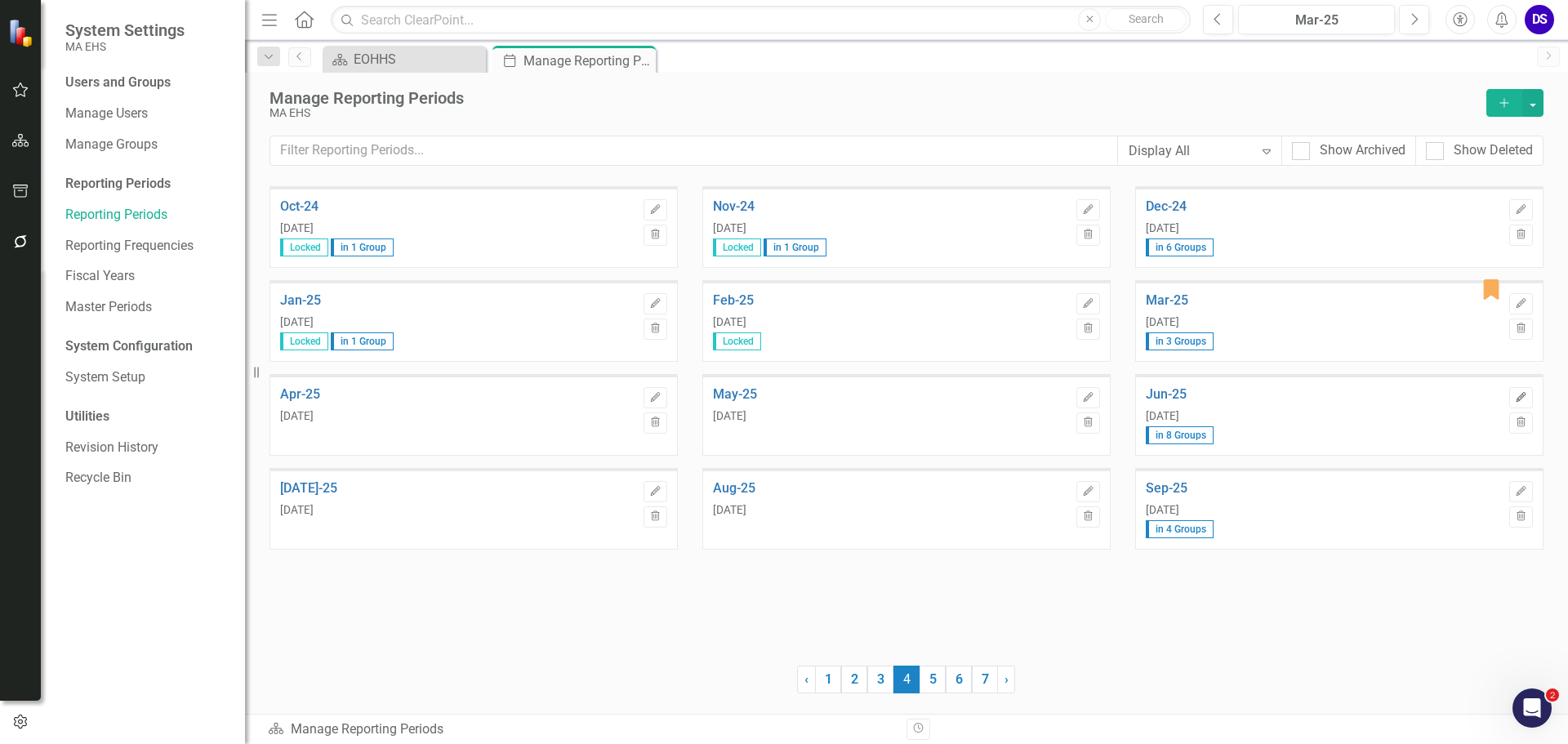 click on "Edit" at bounding box center [1521, 398] 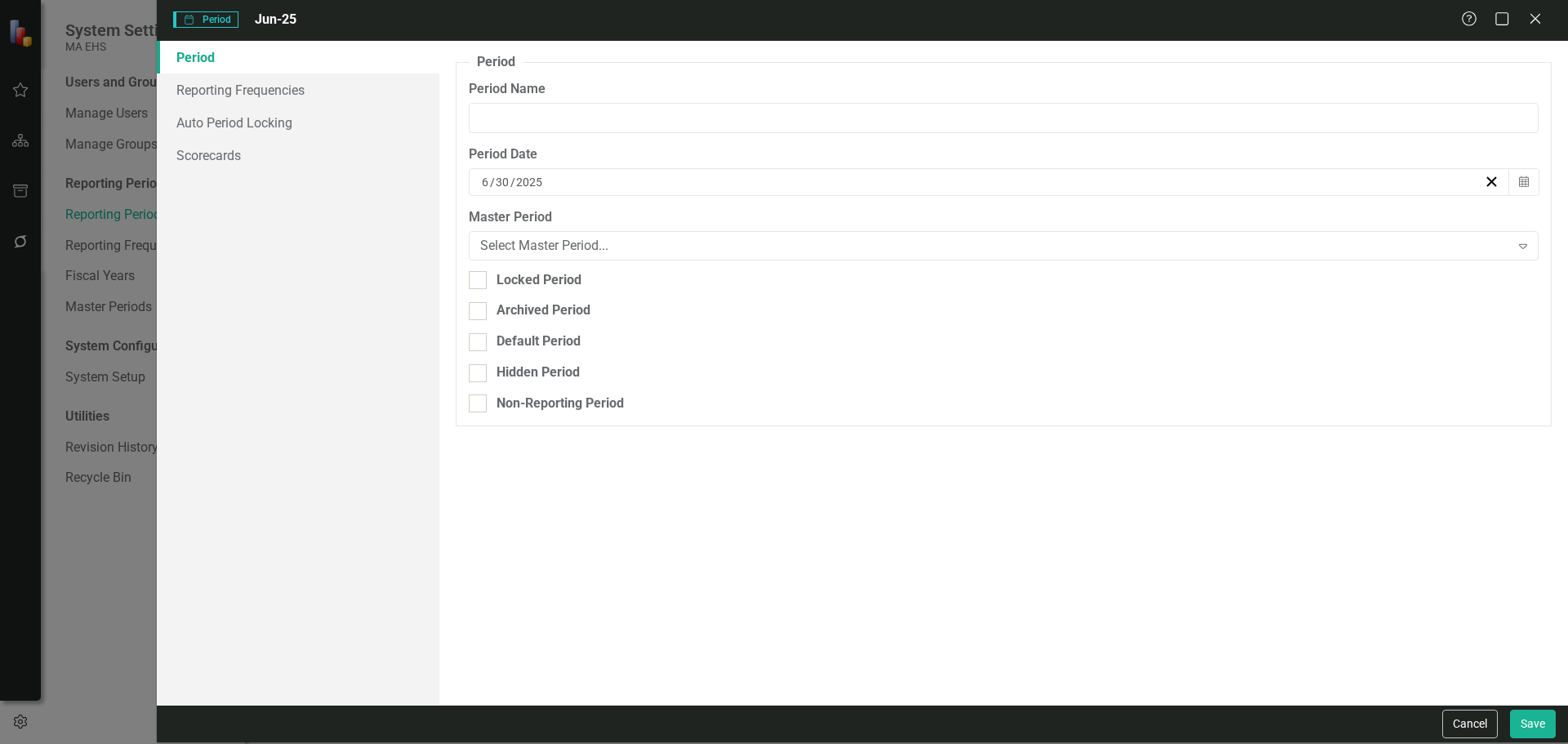 type on "Jun-25" 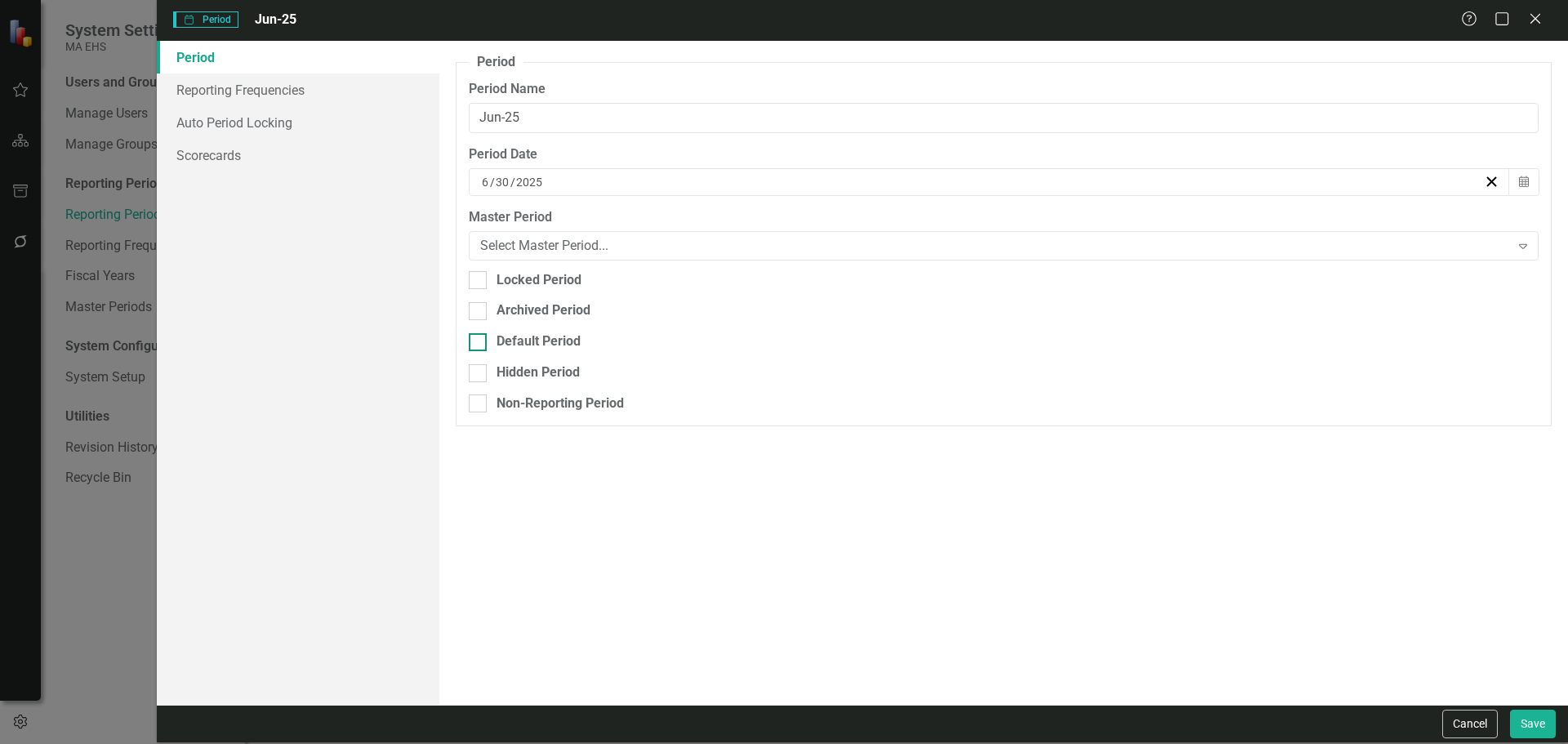 click on "Default Period" at bounding box center (538, 341) 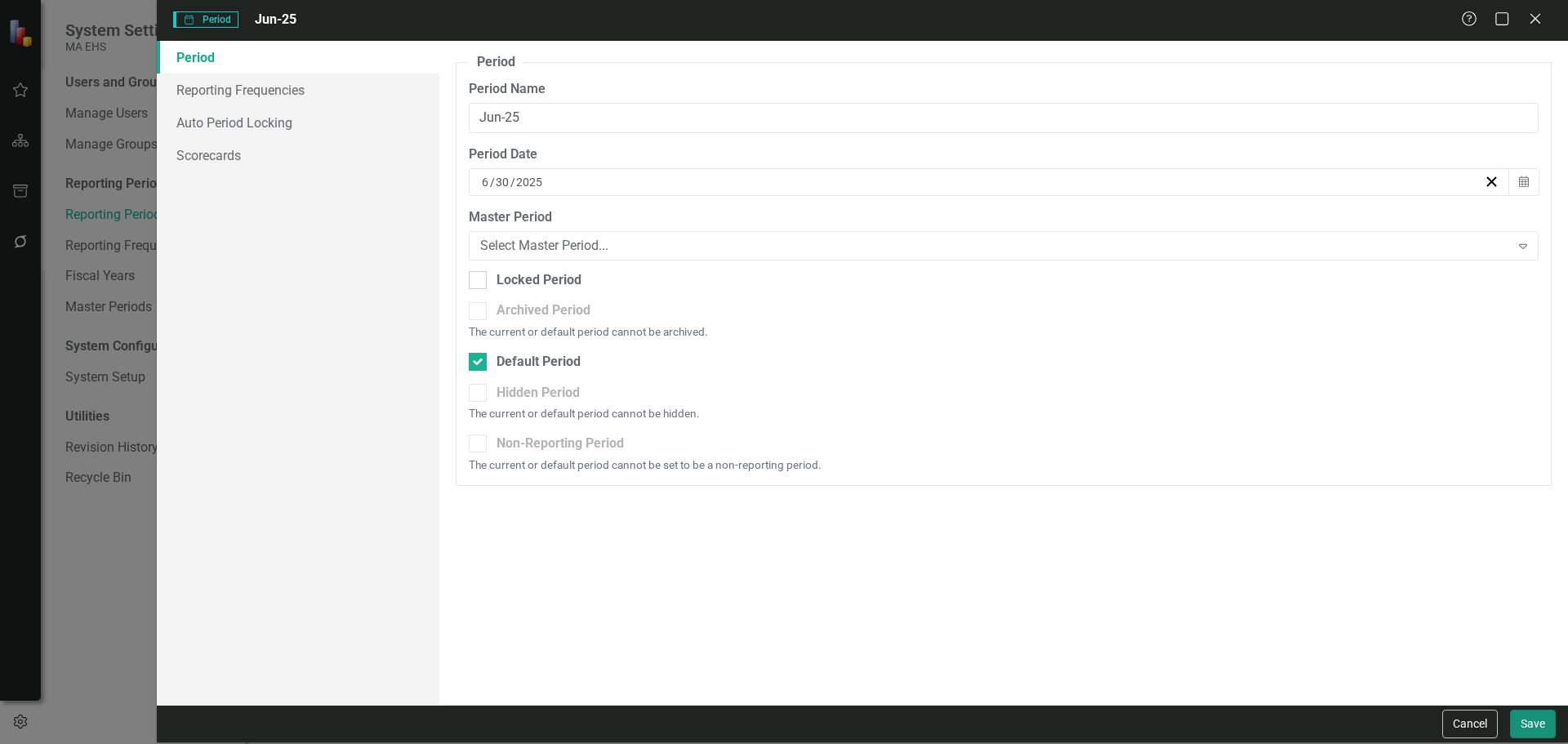 click on "Save" at bounding box center [1533, 724] 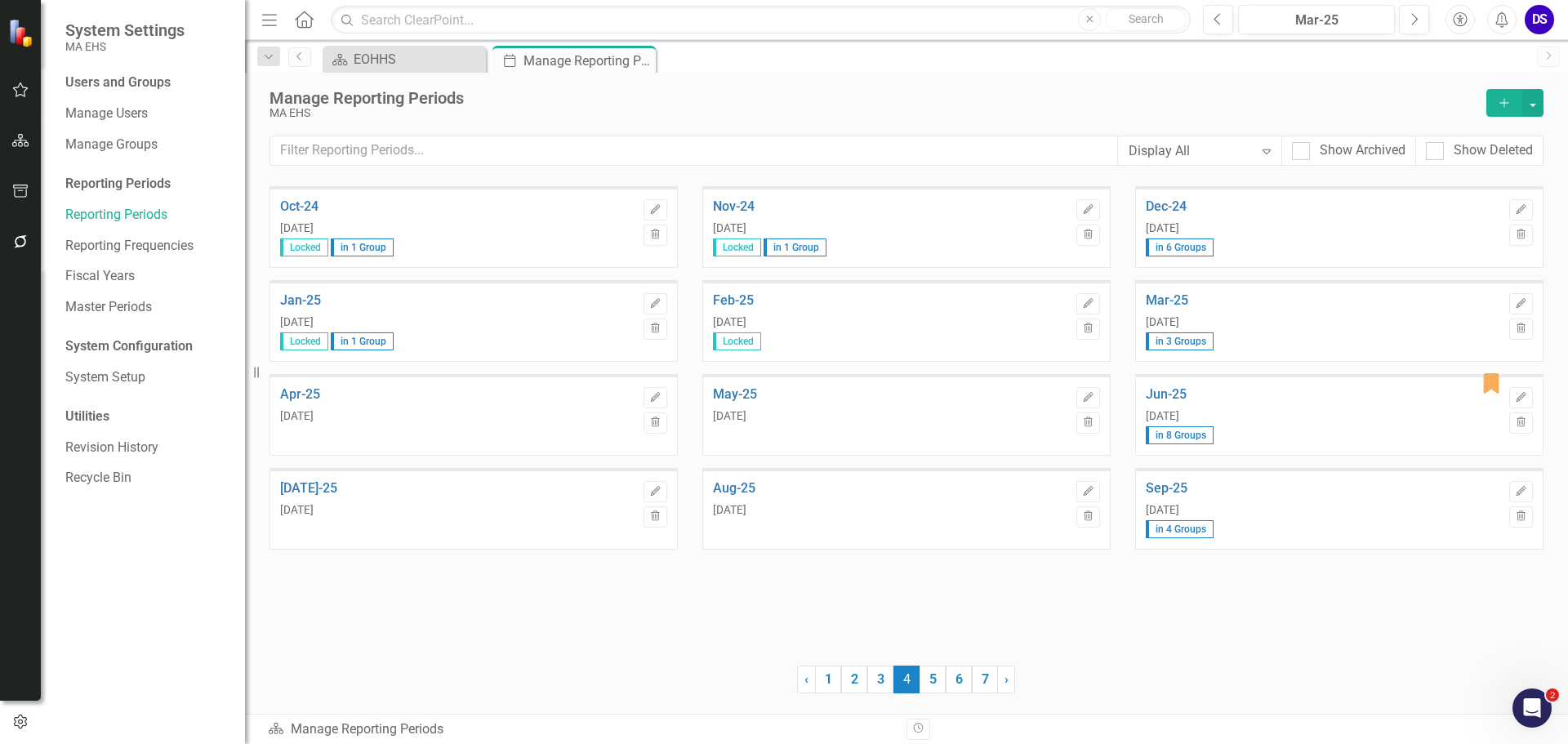click on "DS" at bounding box center [1539, 20] 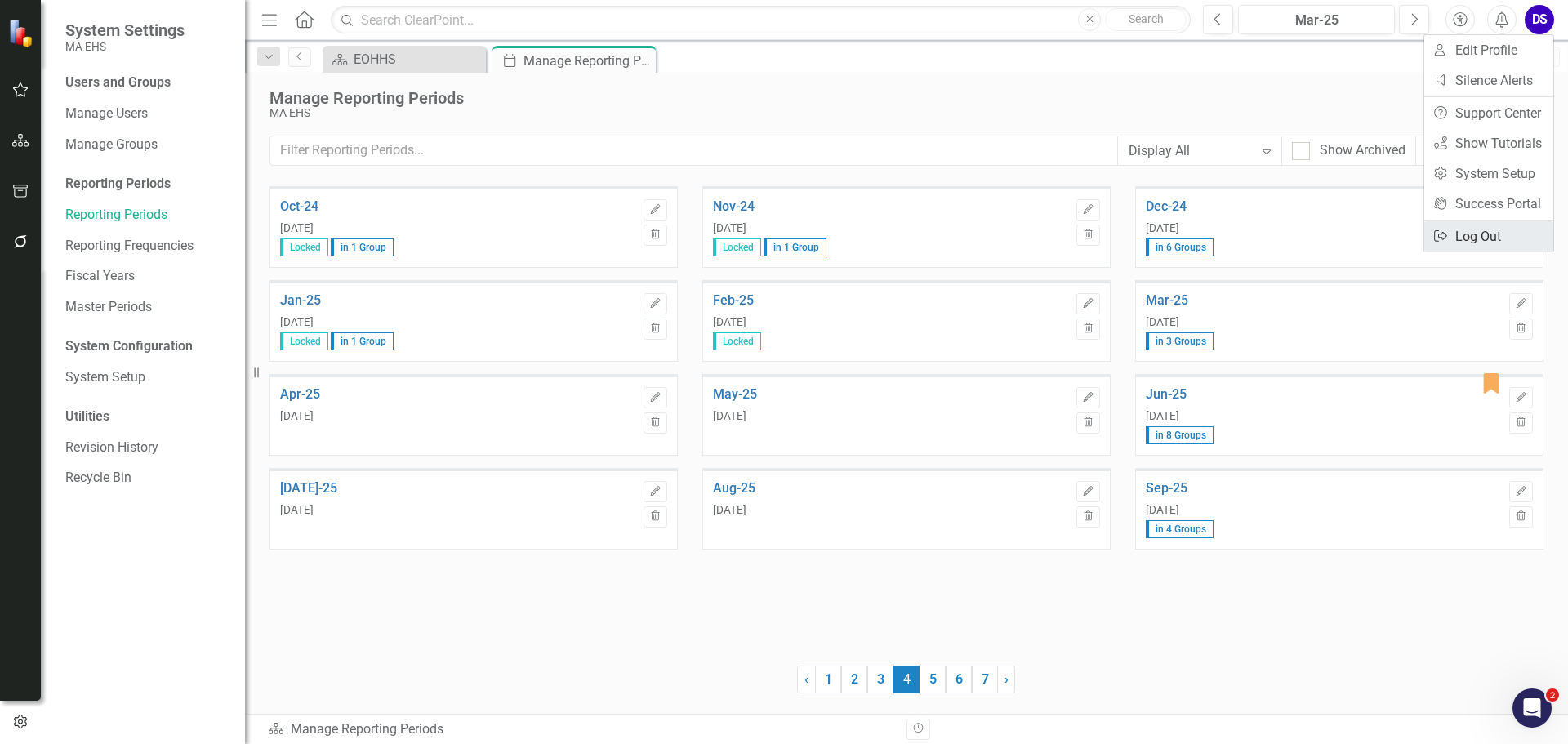 click on "Logout Log Out" at bounding box center (1489, 236) 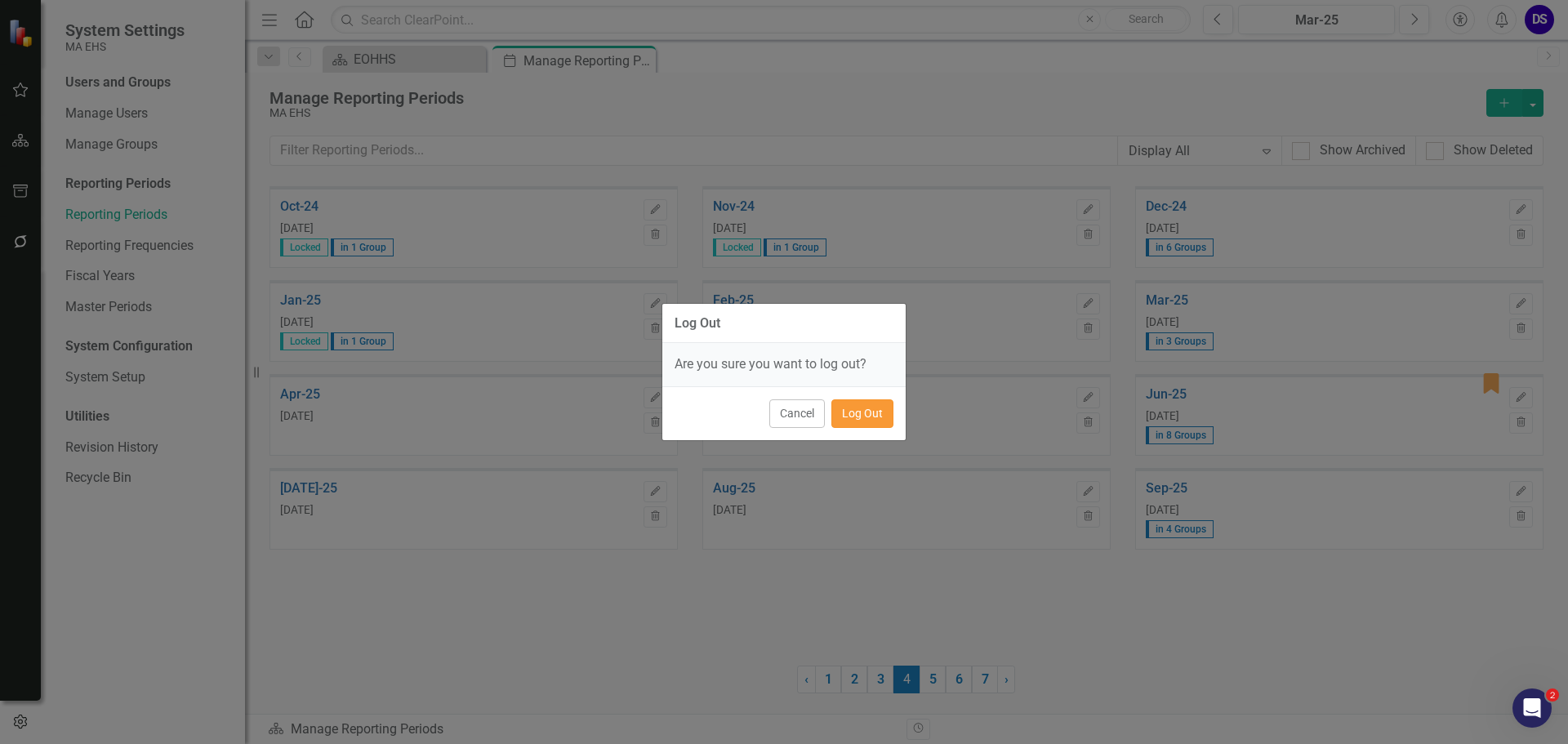 click on "Log Out" at bounding box center (862, 413) 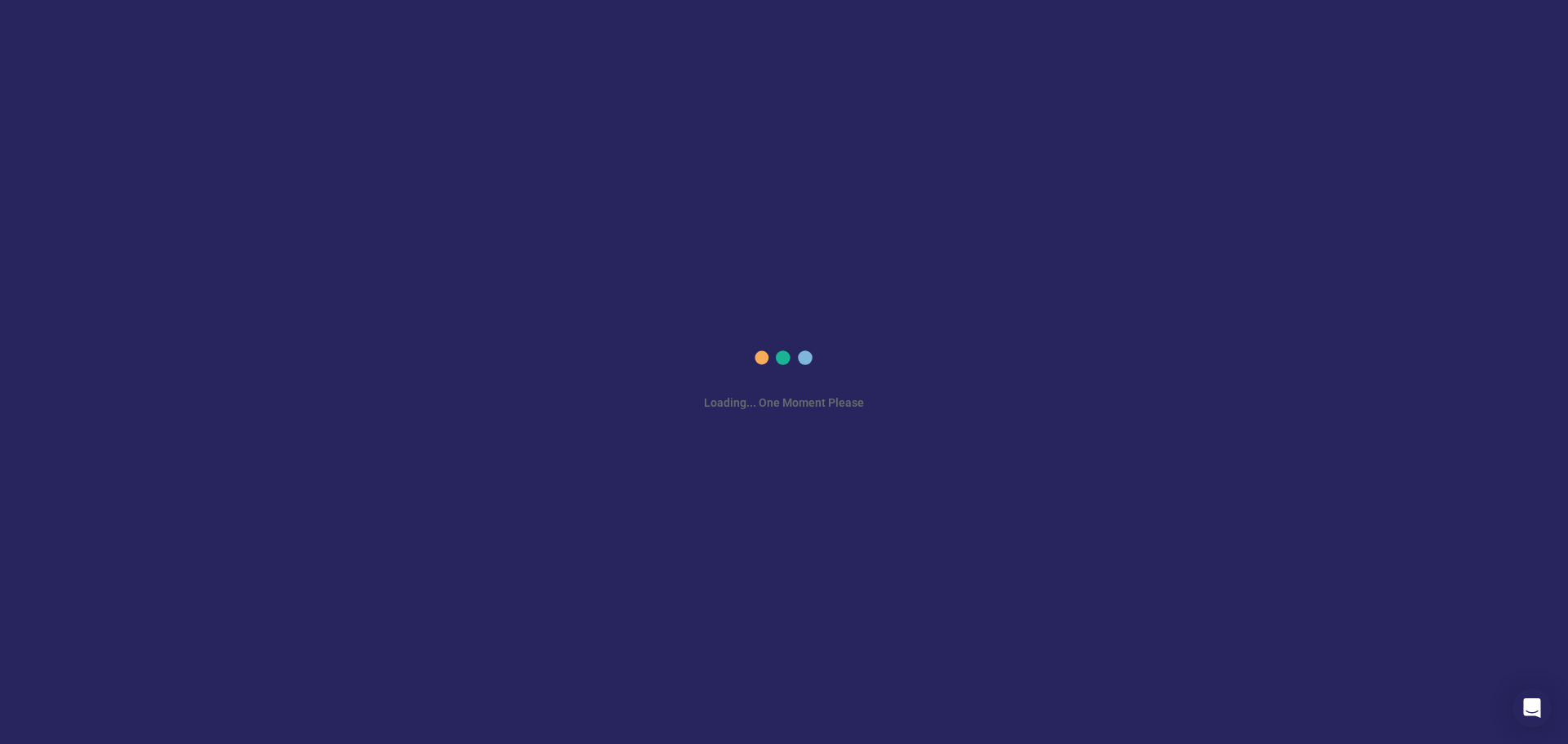 scroll, scrollTop: 0, scrollLeft: 0, axis: both 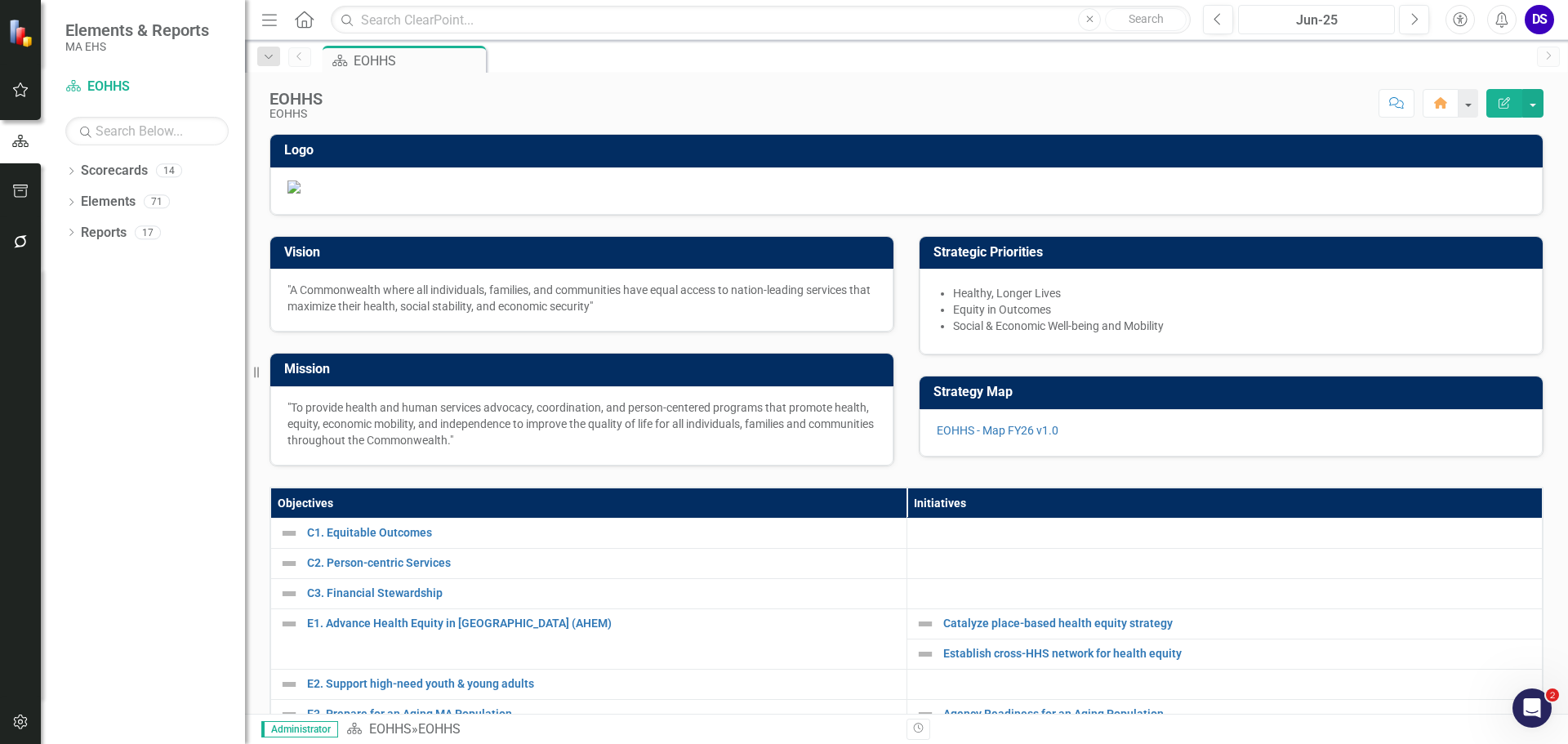click on "Jun-25" at bounding box center [1316, 20] 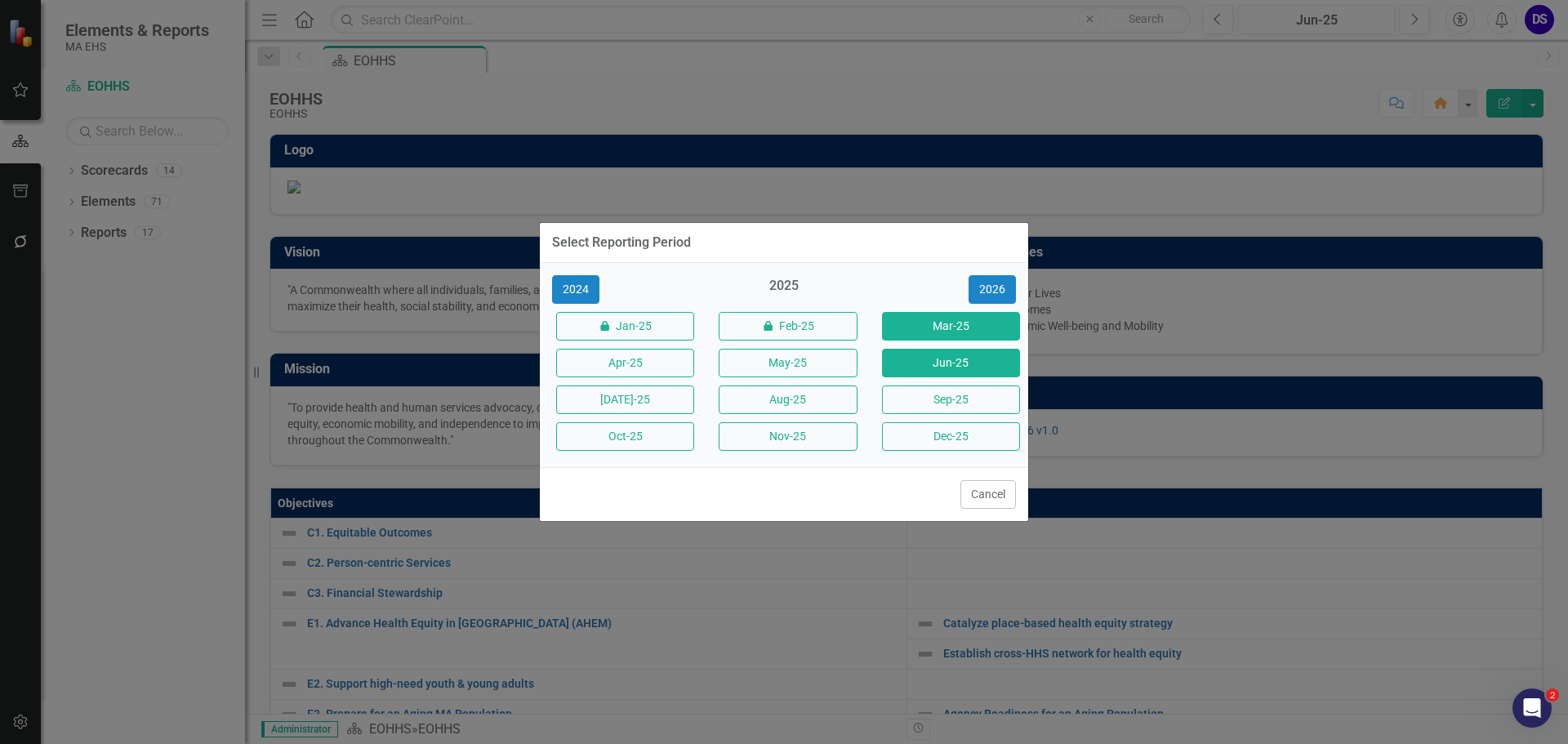 click on "Mar-25" at bounding box center (951, 326) 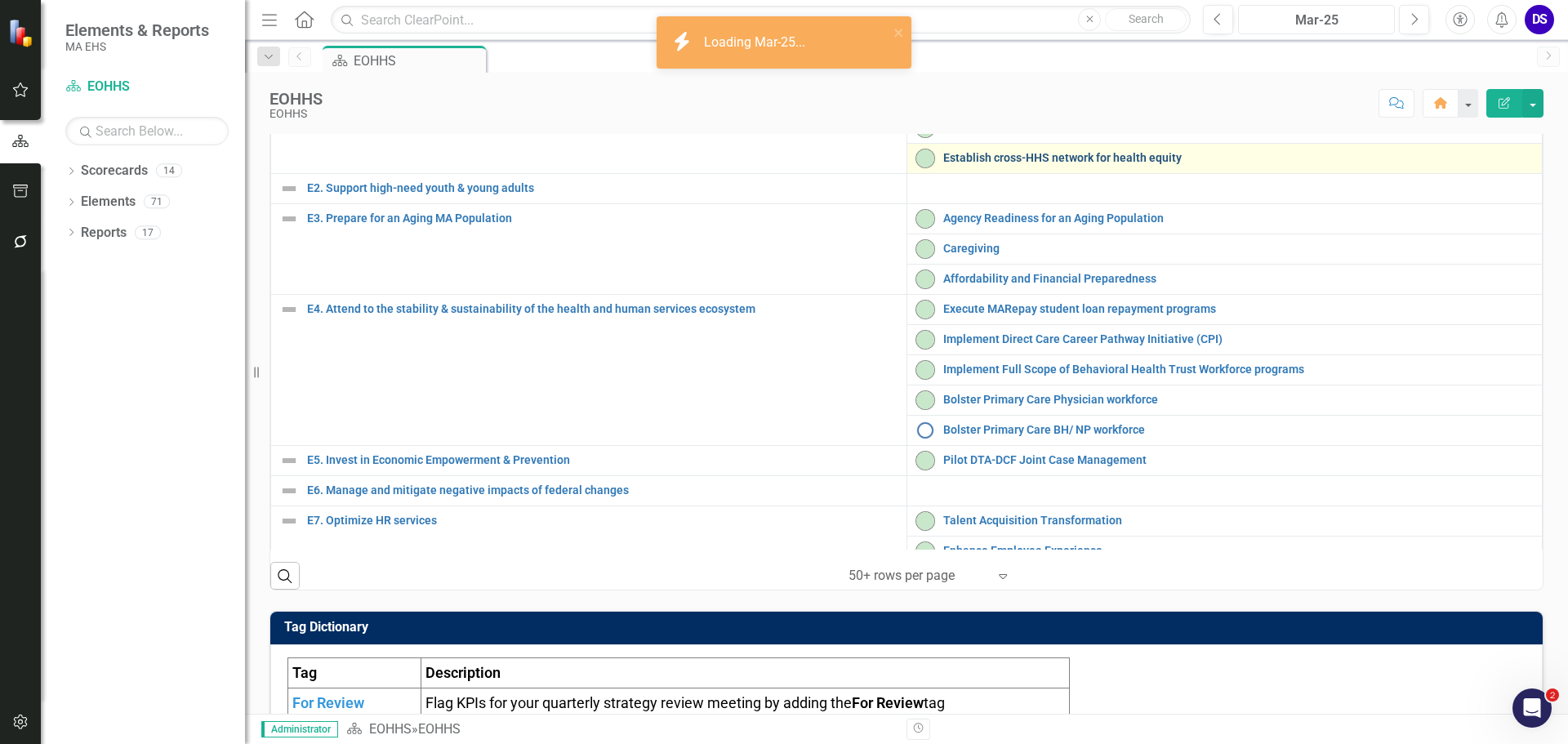 scroll, scrollTop: 514, scrollLeft: 0, axis: vertical 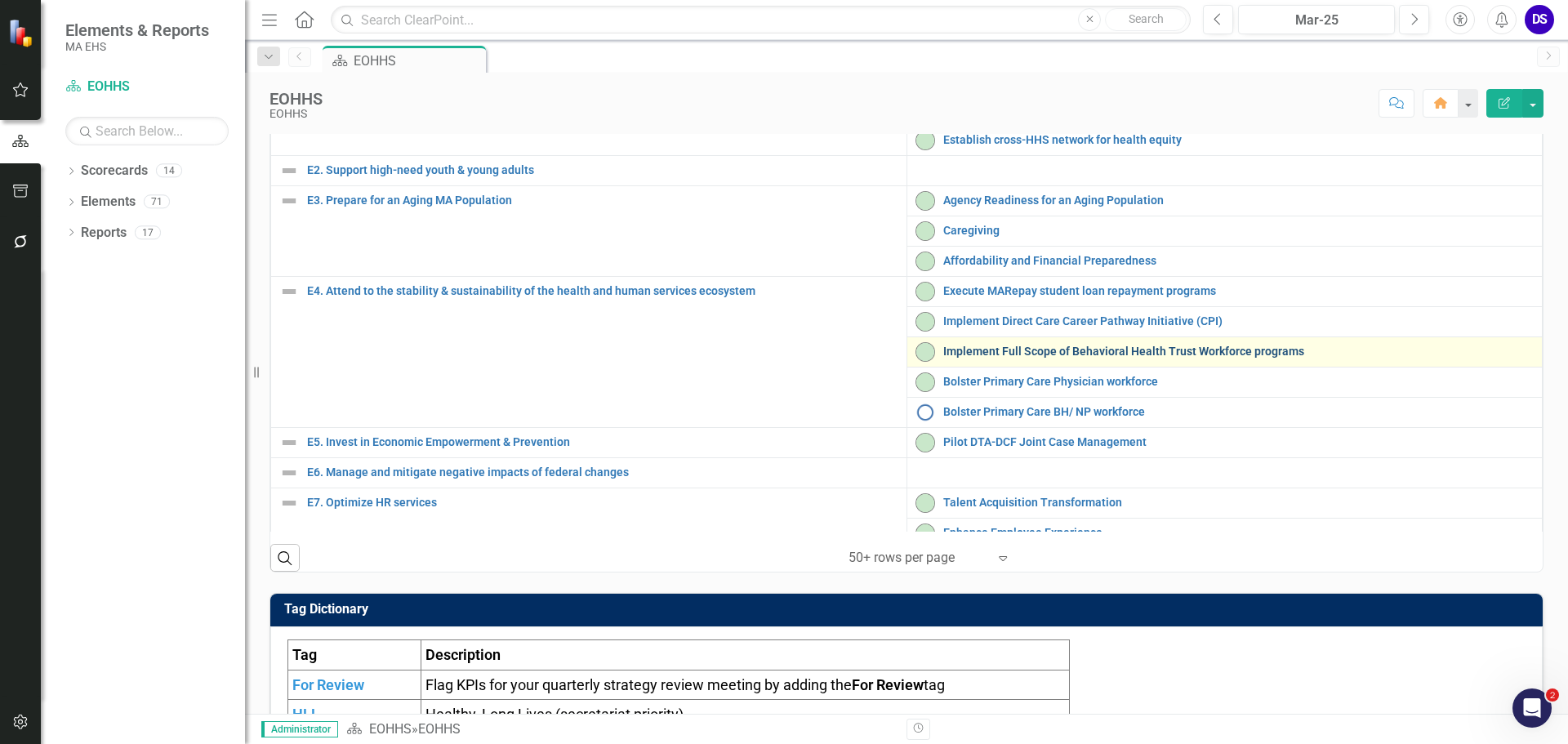 click on "Implement Full Scope of Behavioral Health Trust Workforce programs" at bounding box center [1239, 351] 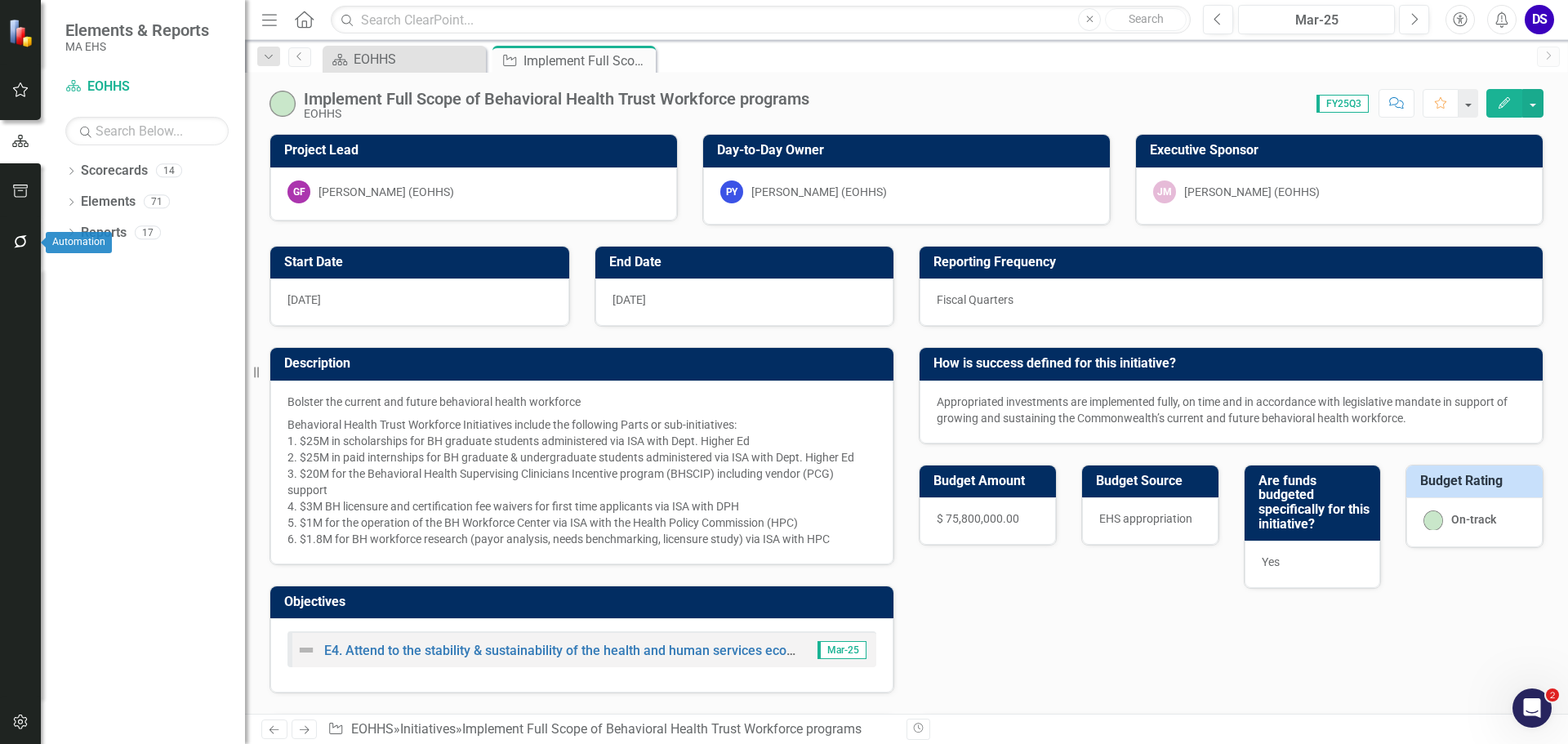 click 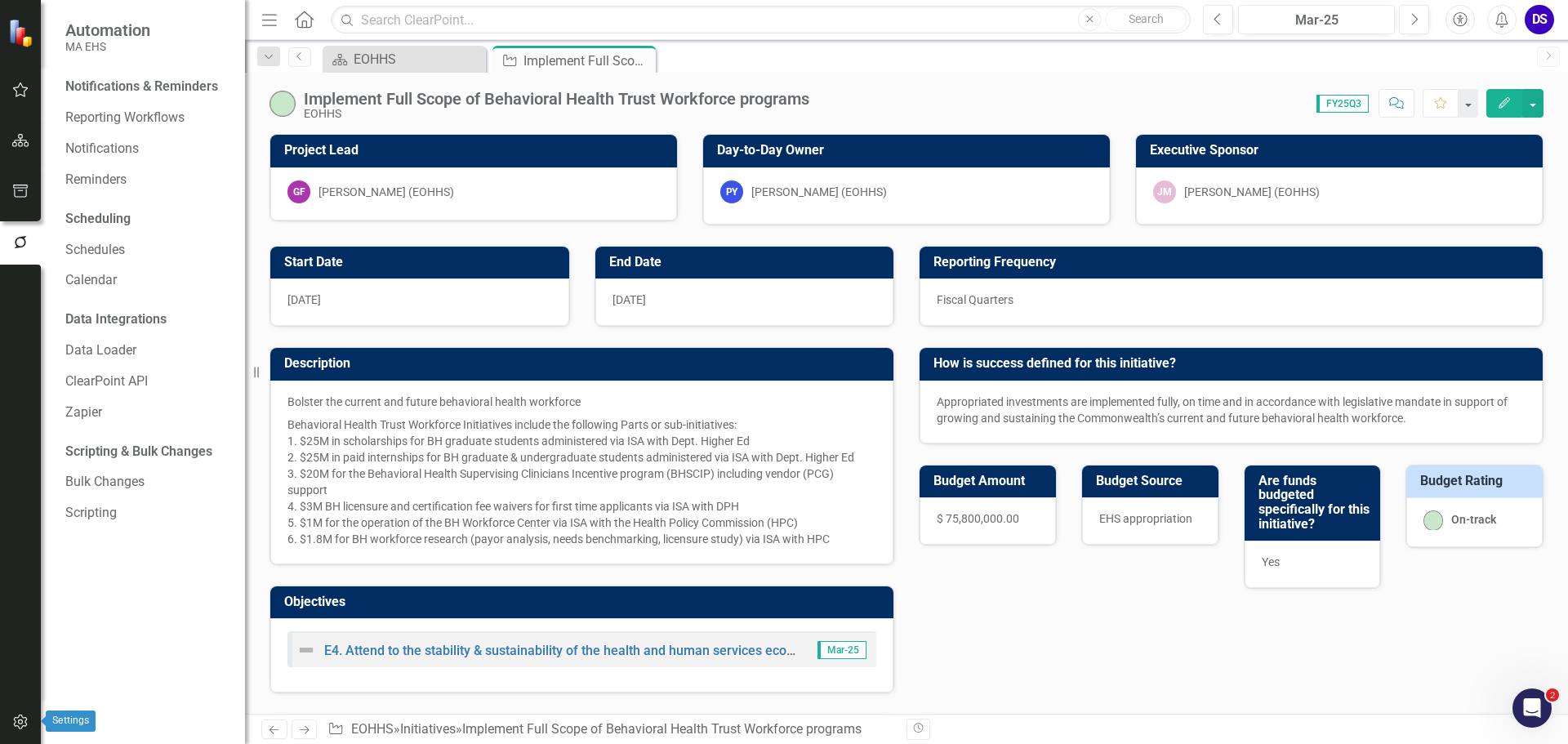 click 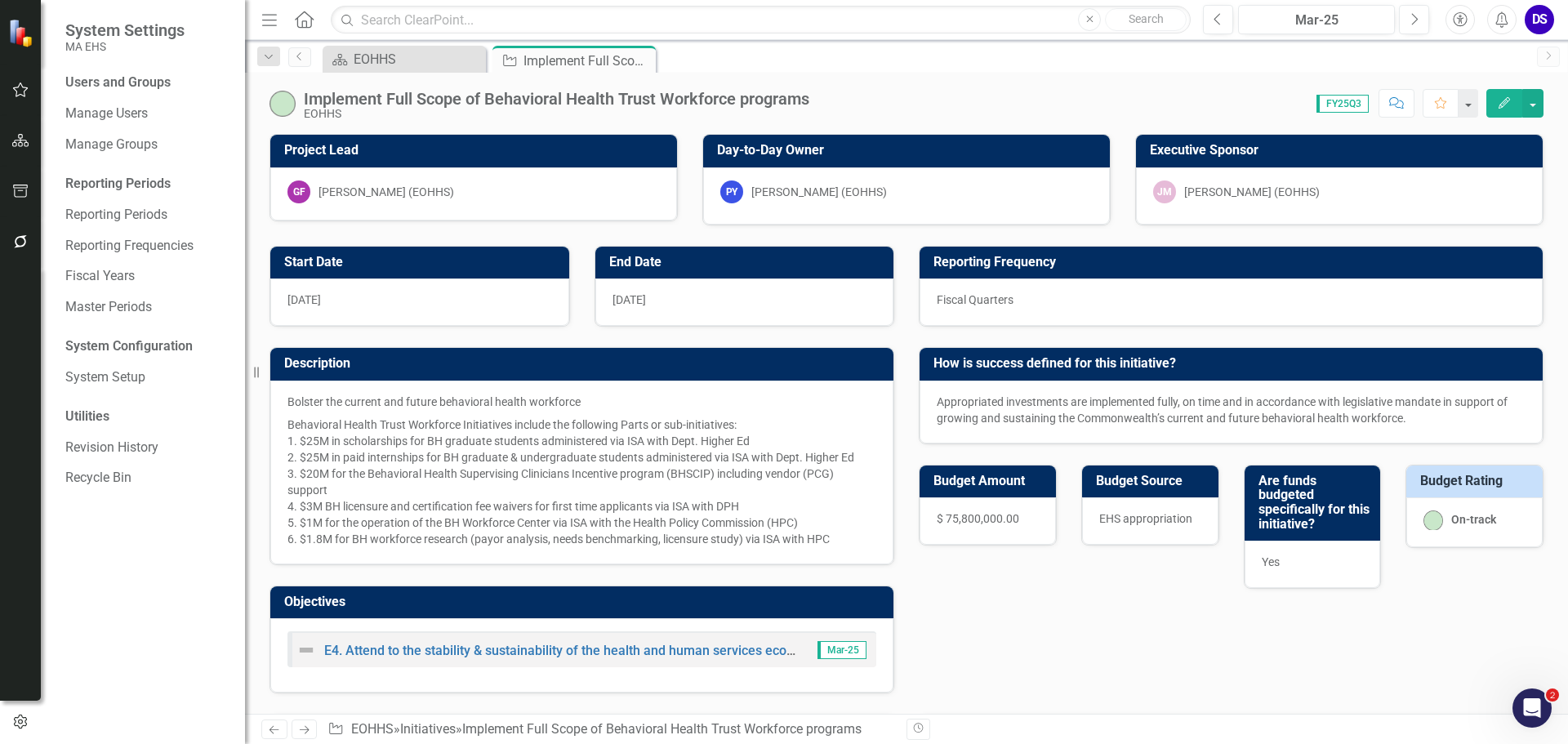 click on "Users and Groups Manage Users Manage Groups Reporting Periods Reporting Periods Reporting Frequencies Fiscal Years Master Periods System Configuration System Setup Utilities Revision History Recycle Bin" at bounding box center [143, 408] 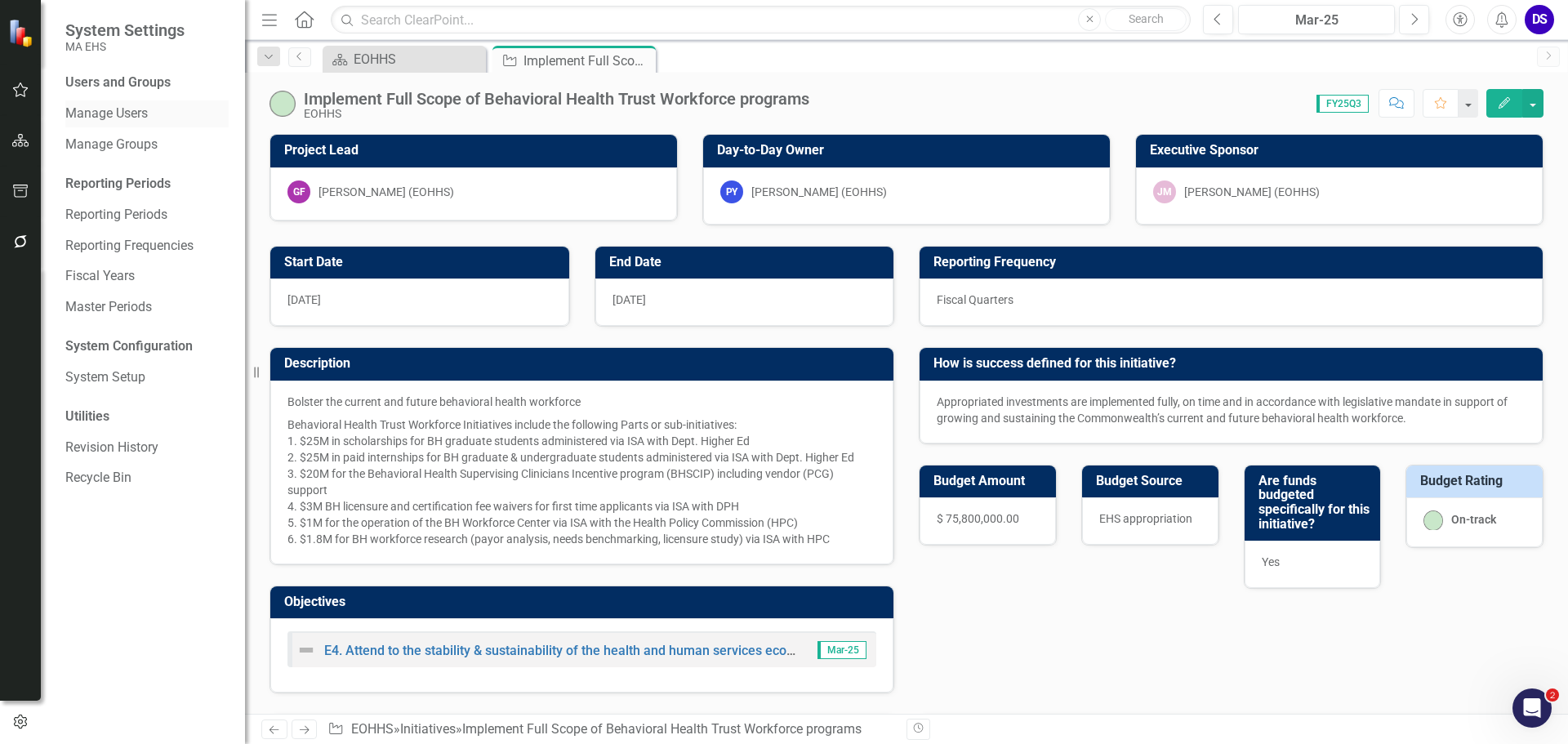 click on "Manage Users" at bounding box center [147, 114] 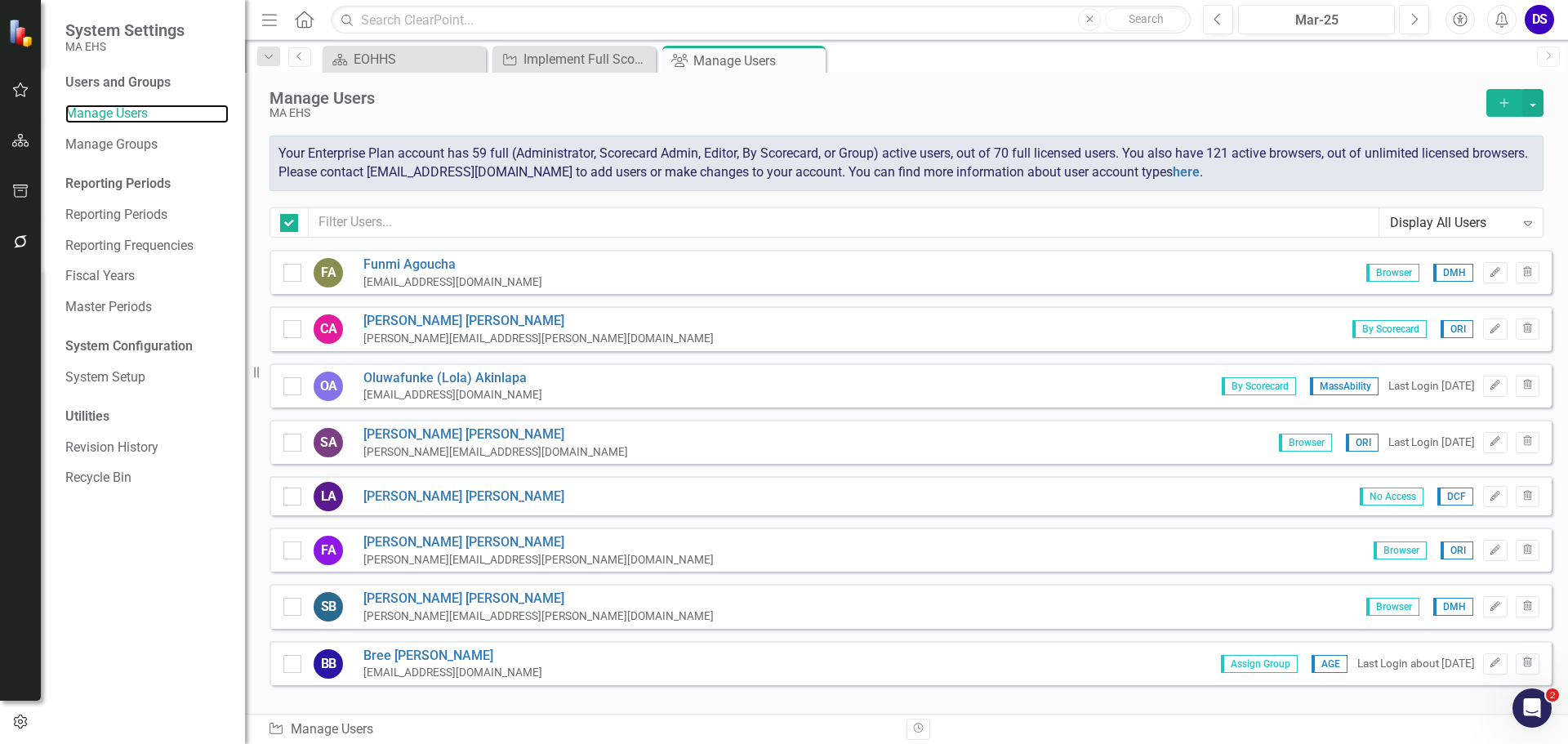 checkbox on "false" 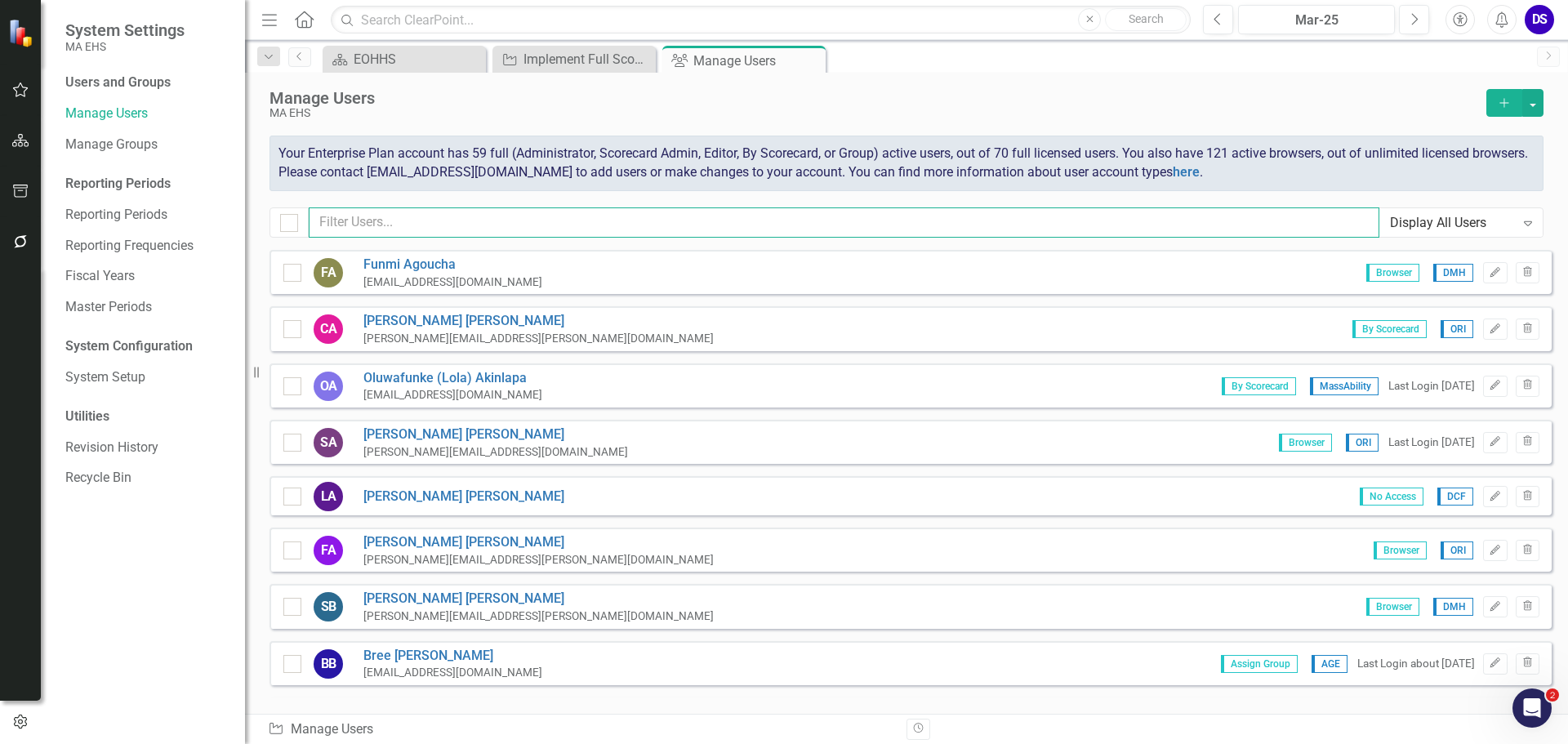 click at bounding box center [844, 222] 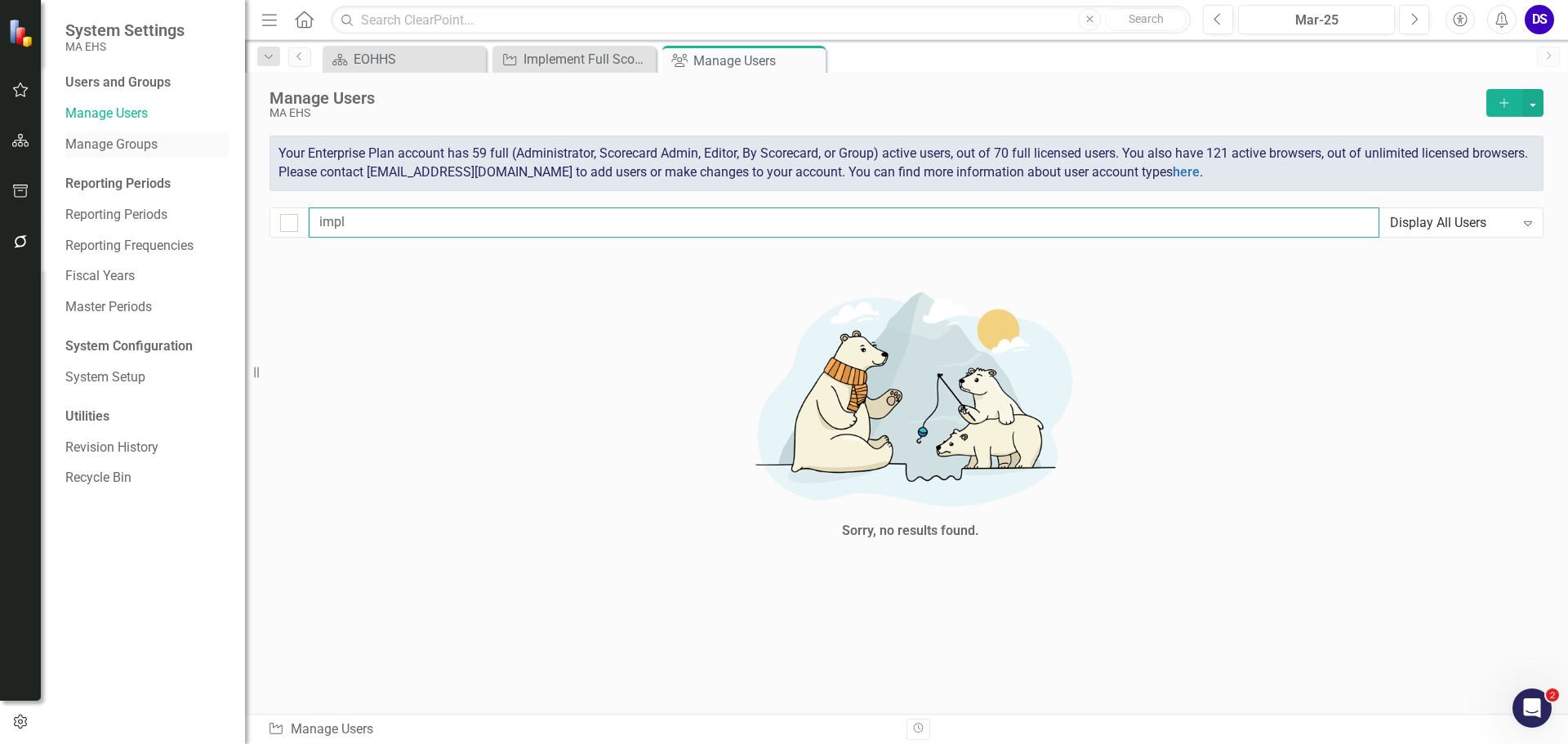 type on "impl" 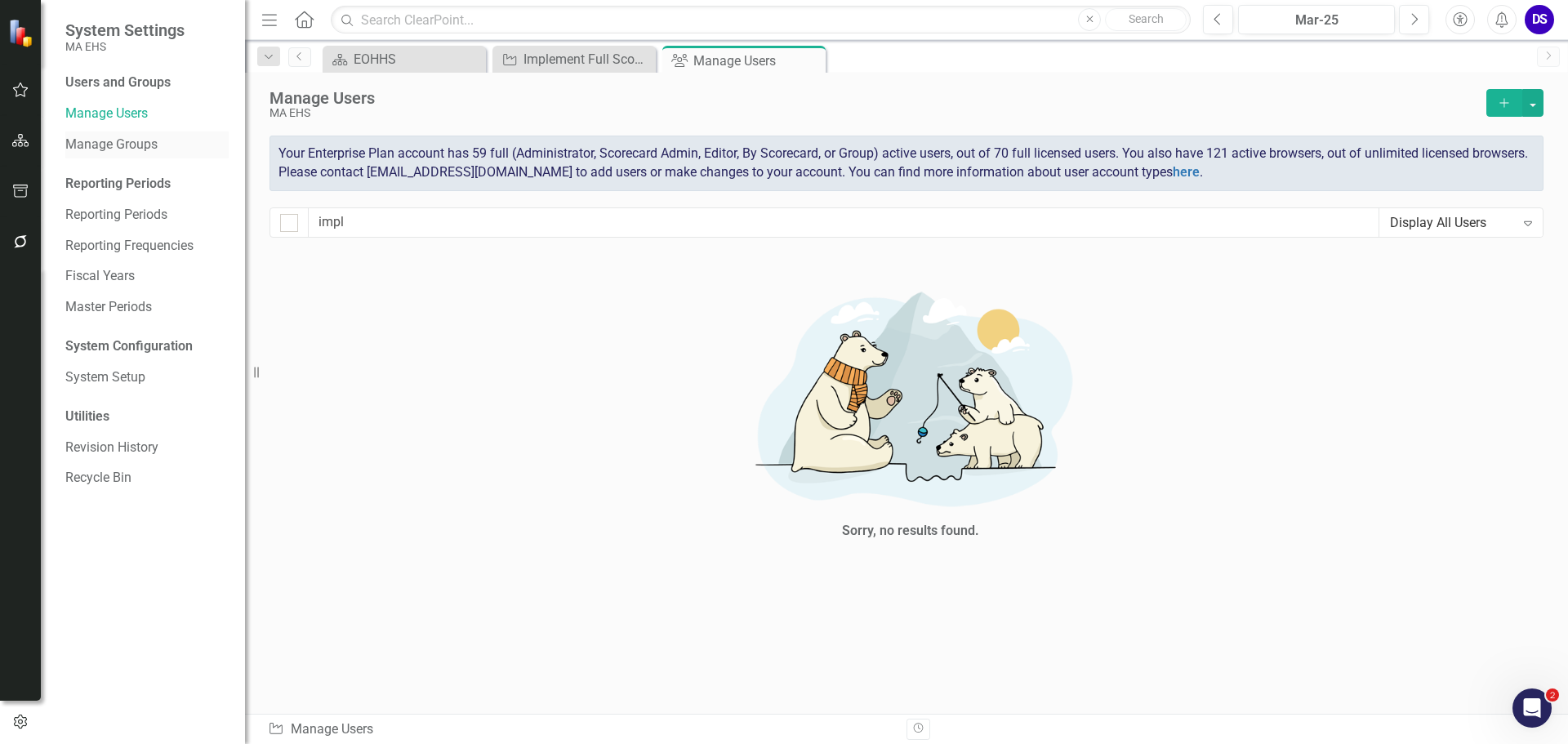 click on "Manage Groups" at bounding box center (147, 145) 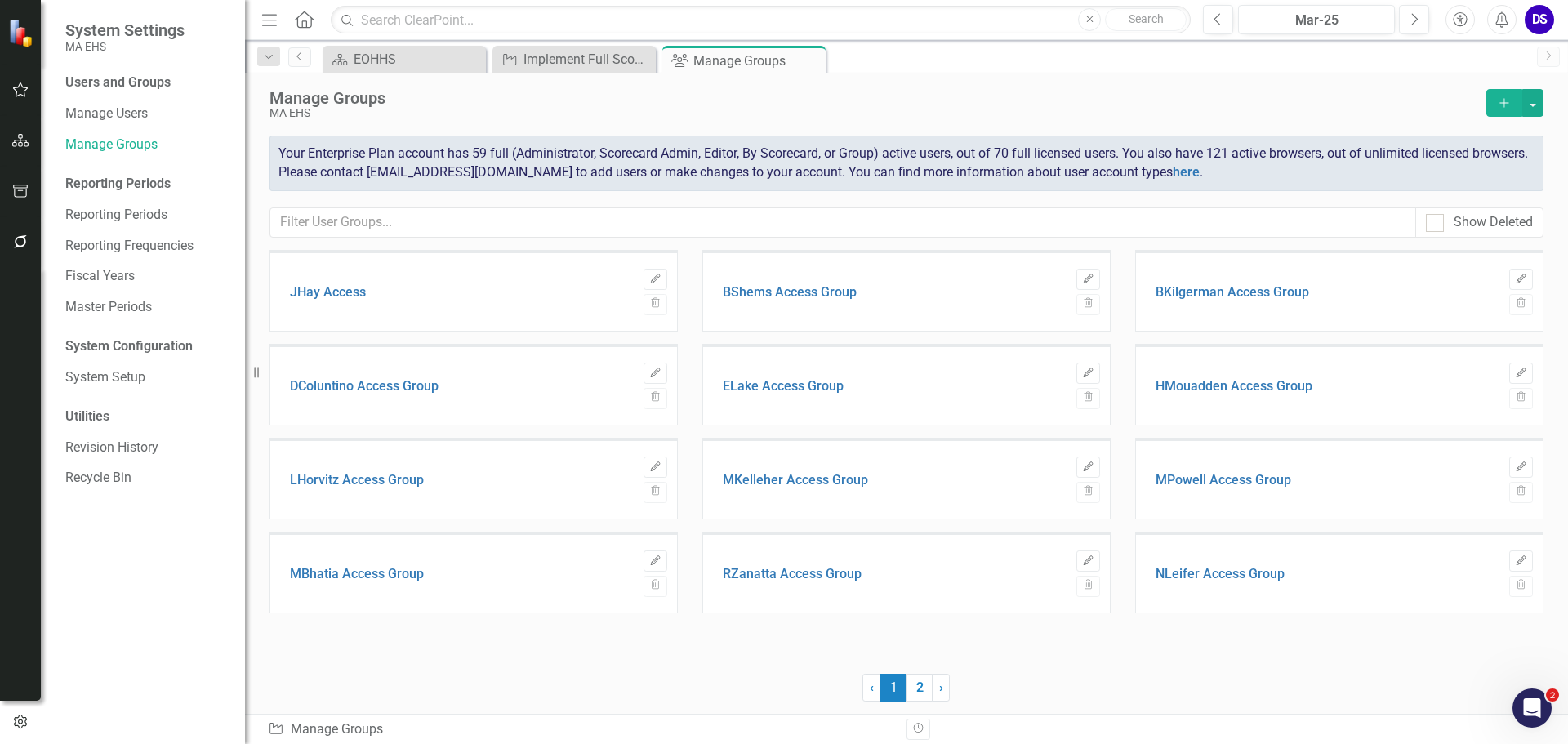 click on "Manage Groups MA EHS Add Your Enterprise Plan account has 59 full (Administrator, Scorecard Admin, Editor, By Scorecard, or Group) active users, out of 70 full licensed users. You also have 121 active browsers, out of unlimited licensed browsers. Please contact [EMAIL_ADDRESS][DOMAIN_NAME] to add users or make changes to your account. You can find more information about user account types  here . Show Deleted" at bounding box center (906, 161) 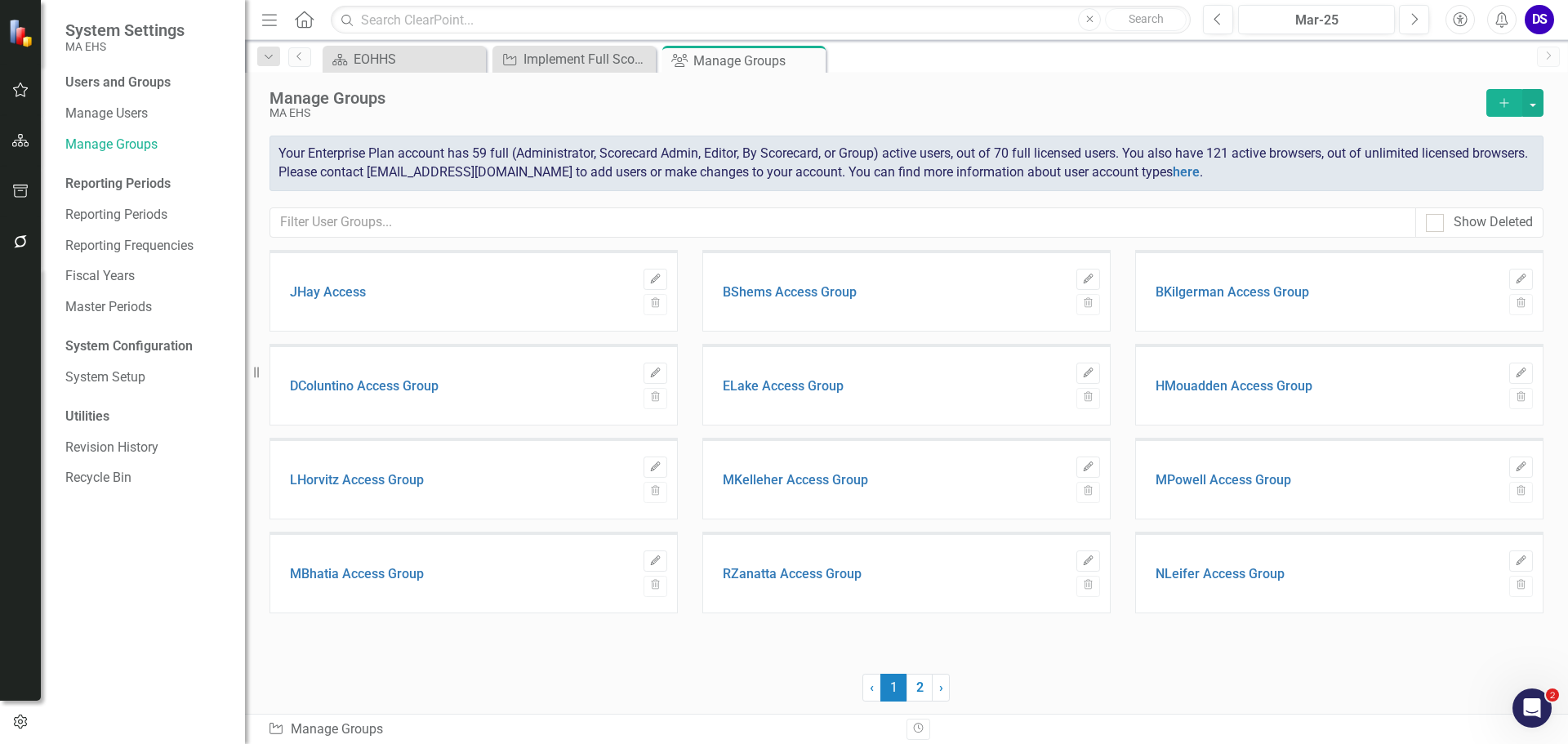 click on "Manage Groups MA EHS Add Your Enterprise Plan account has 59 full (Administrator, Scorecard Admin, Editor, By Scorecard, or Group) active users, out of 70 full licensed users. You also have 121 active browsers, out of unlimited licensed browsers. Please contact [EMAIL_ADDRESS][DOMAIN_NAME] to add users or make changes to your account. You can find more information about user account types  here . Show Deleted" at bounding box center [906, 161] 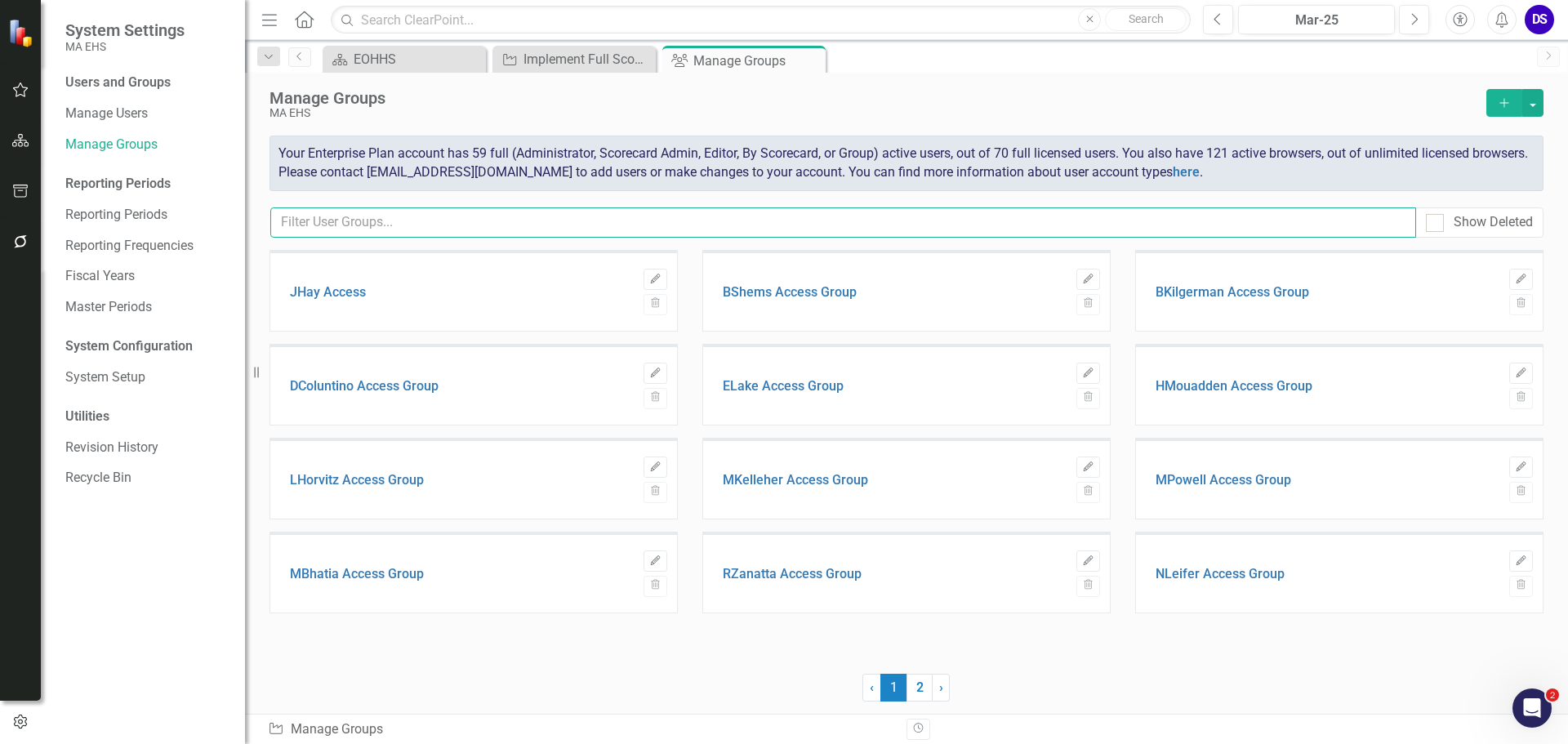 click at bounding box center (843, 222) 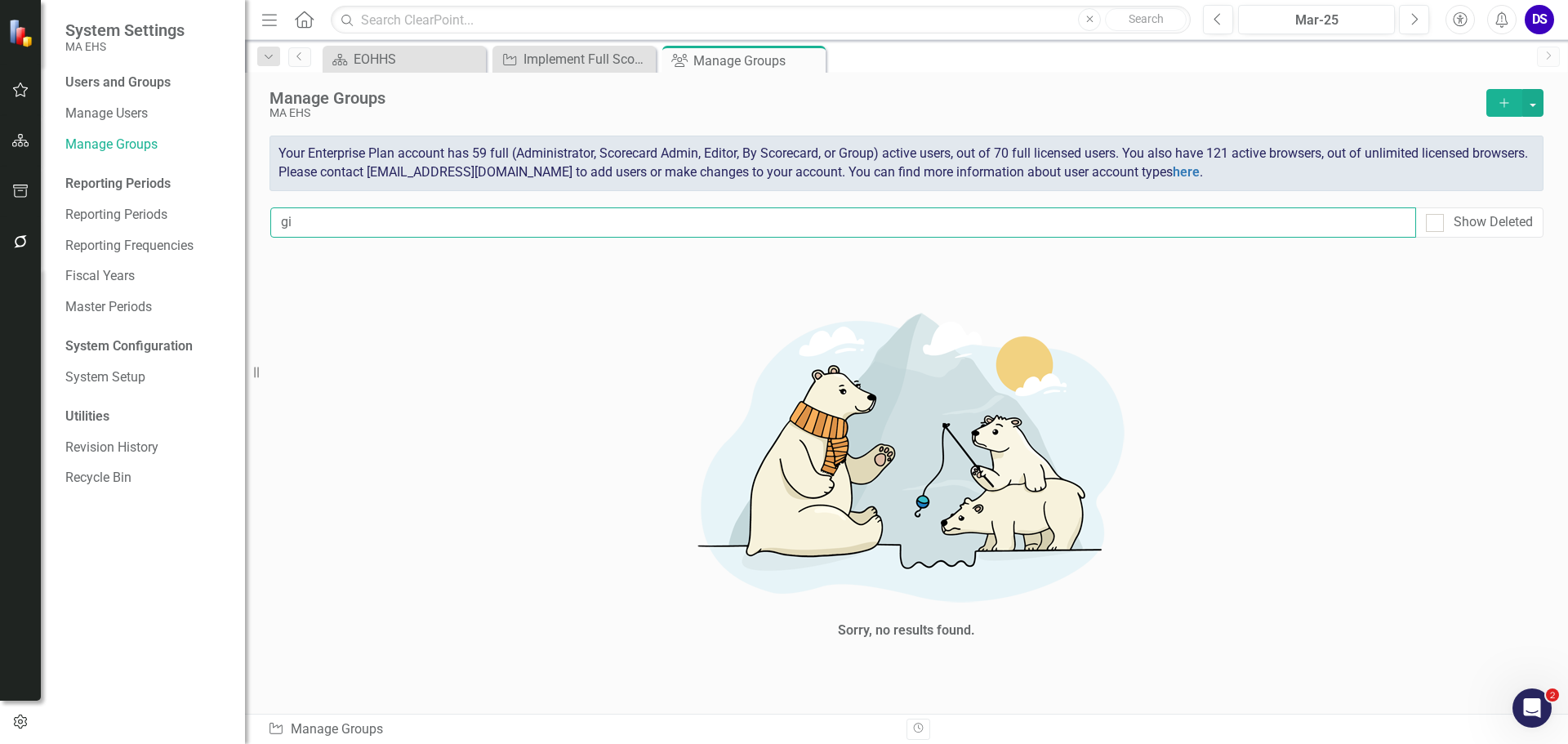 type on "g" 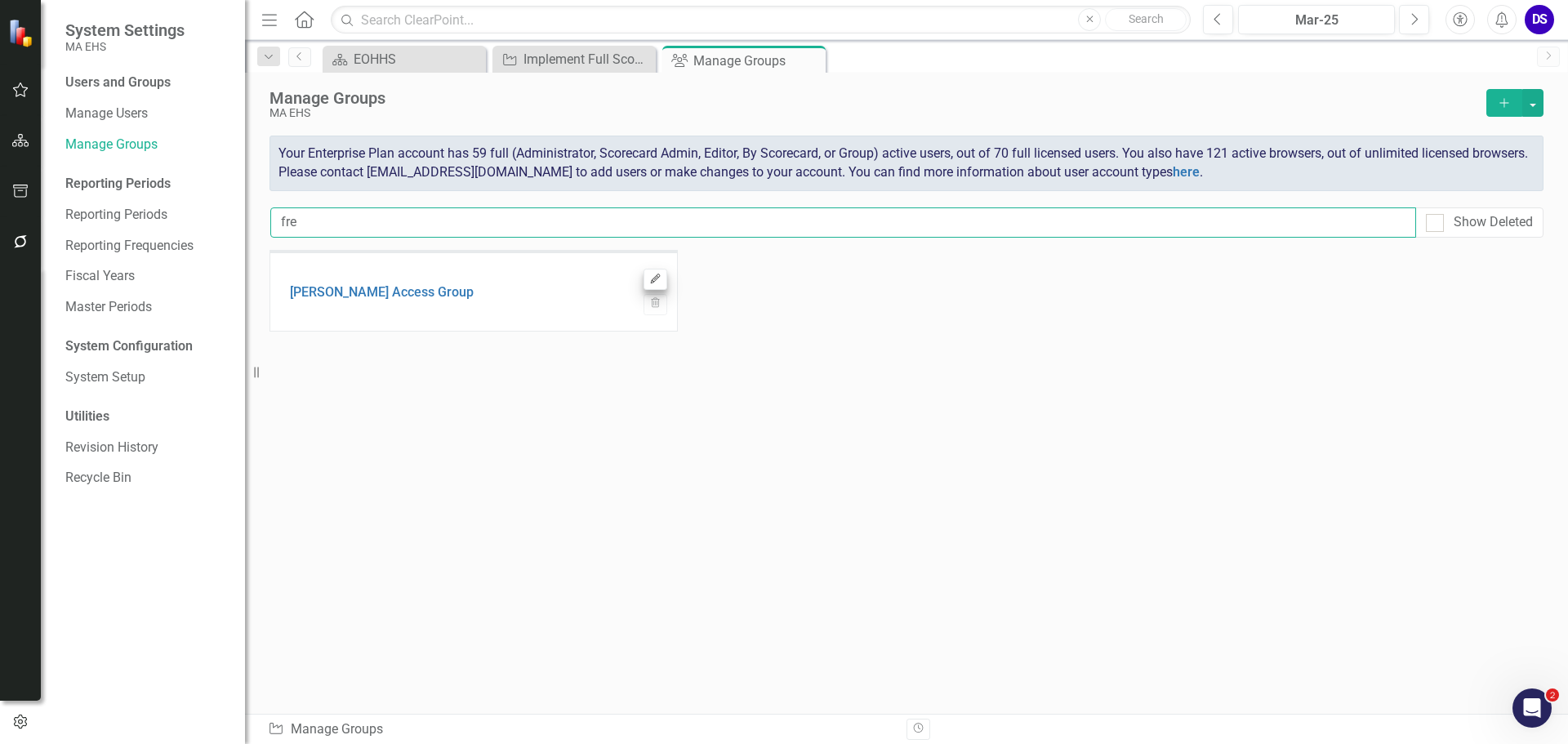 type on "fre" 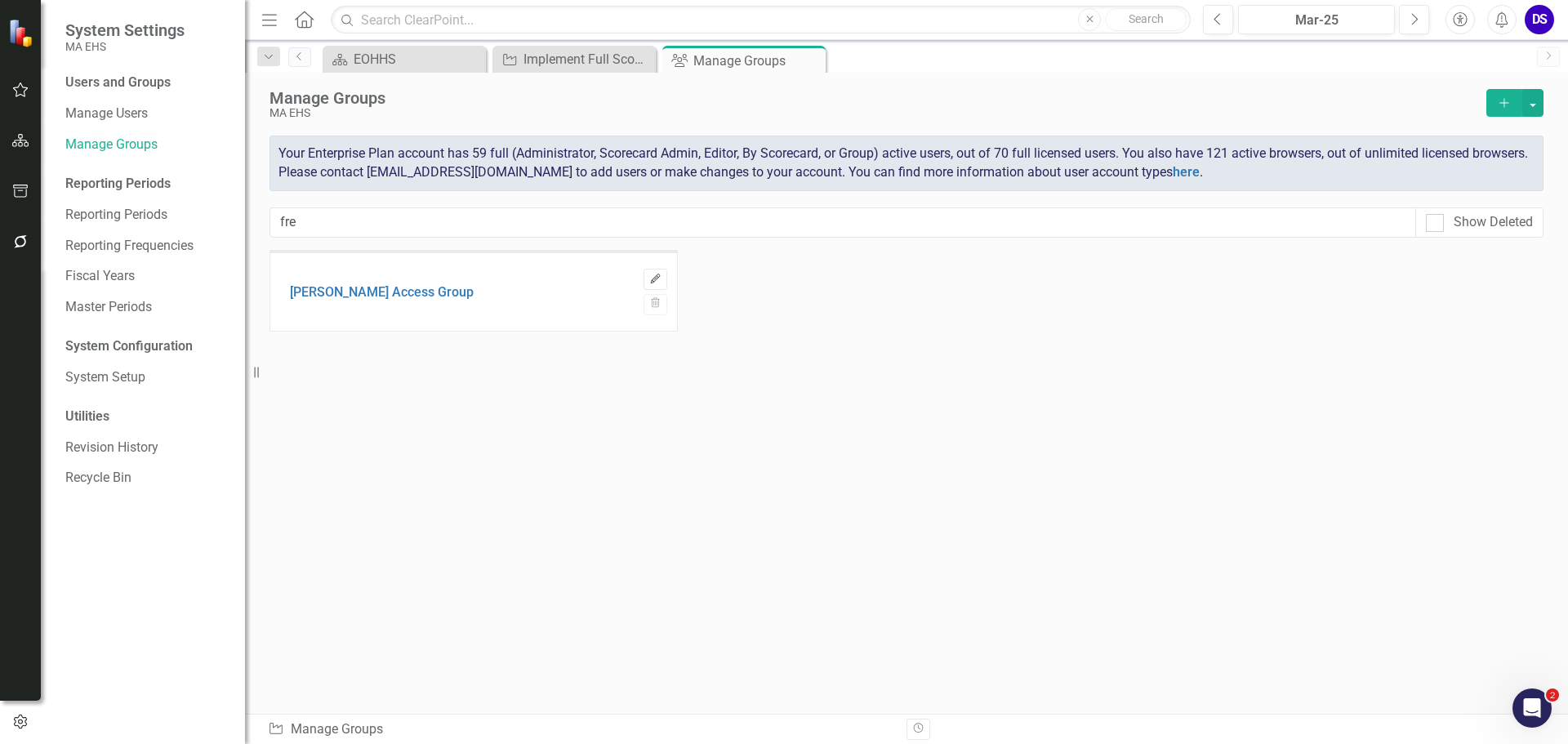 click on "Edit" at bounding box center [655, 279] 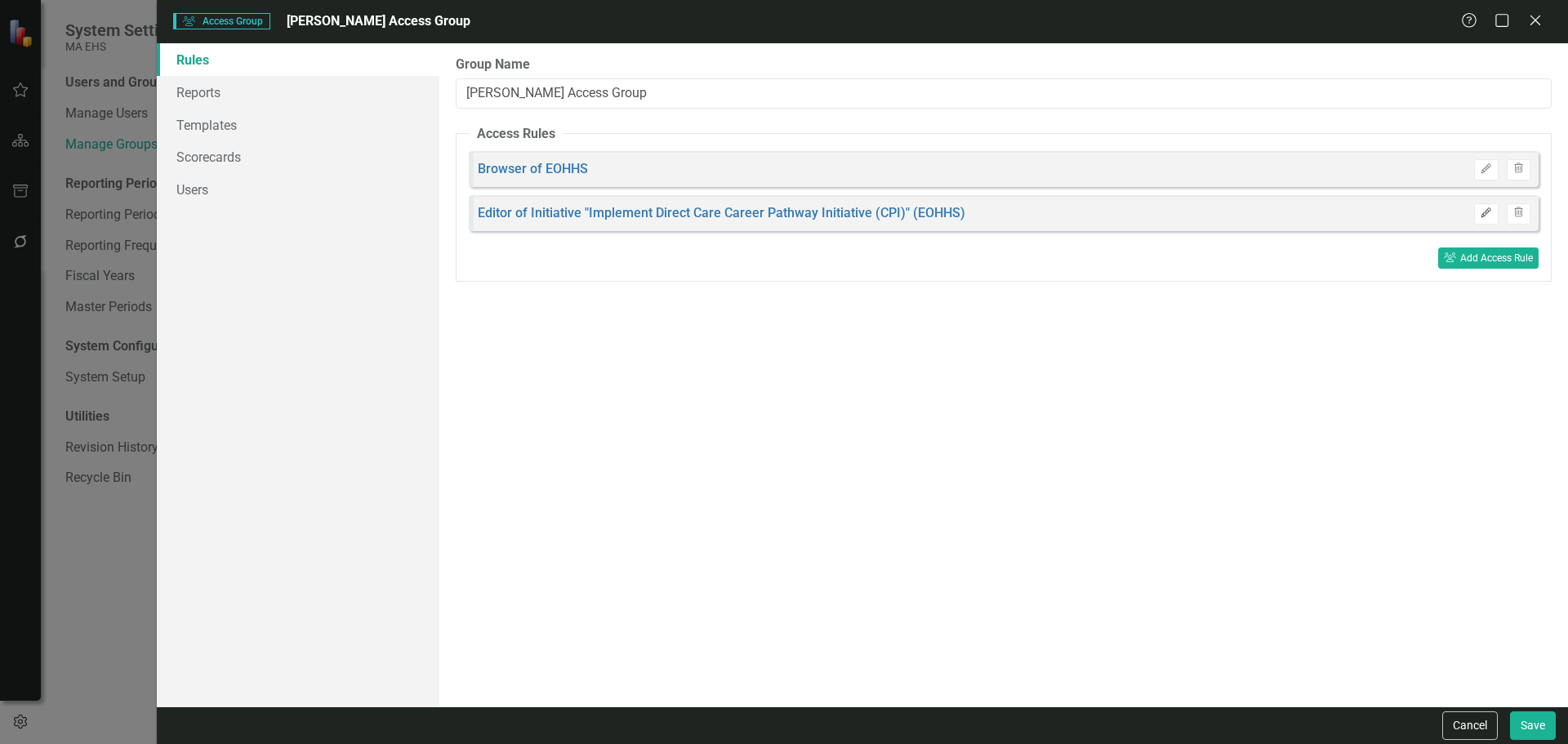 click on "Edit" at bounding box center [1486, 214] 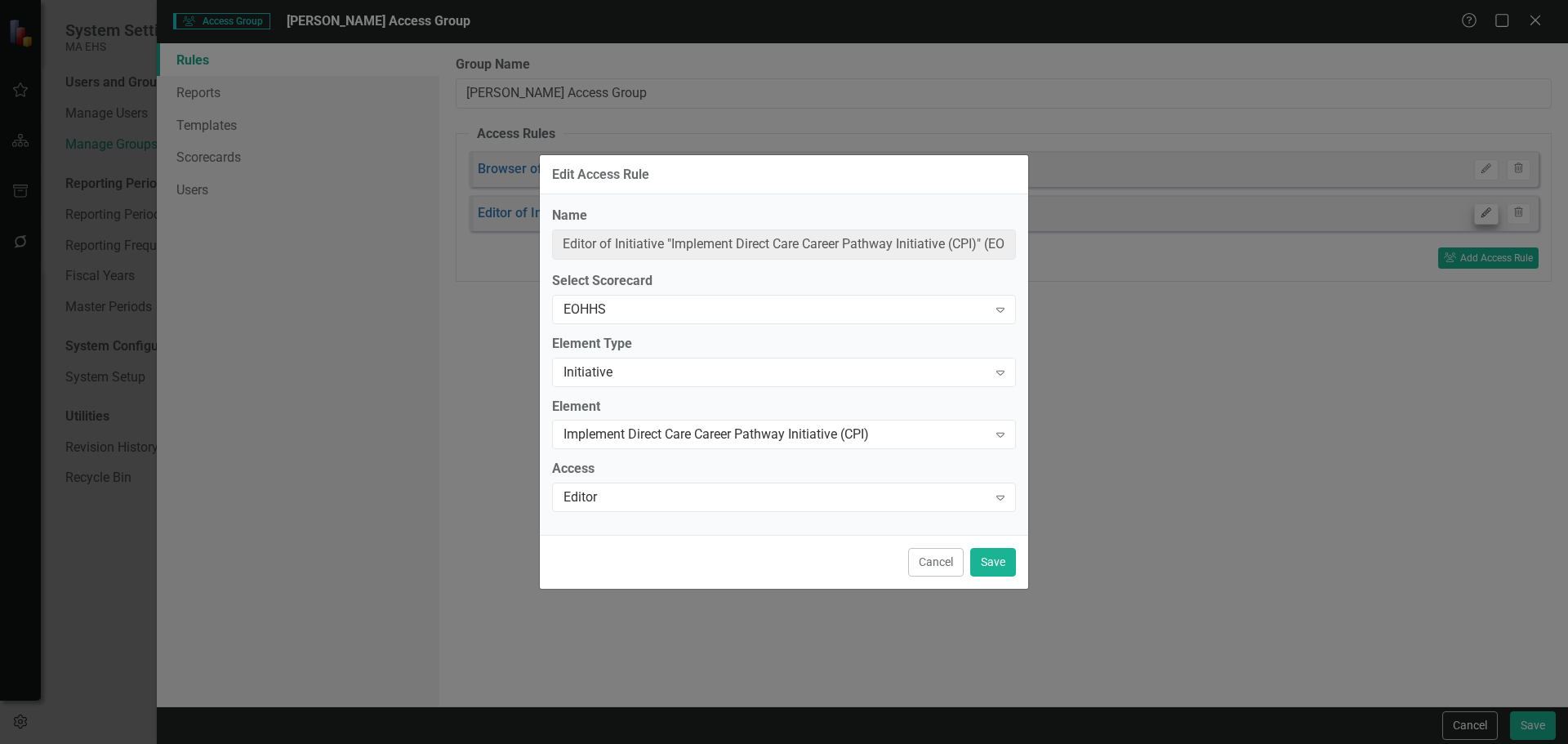 type on "Editor of Initiative "Implement Direct Care Career Pathway Initiative (CPI)" (EOHHS)" 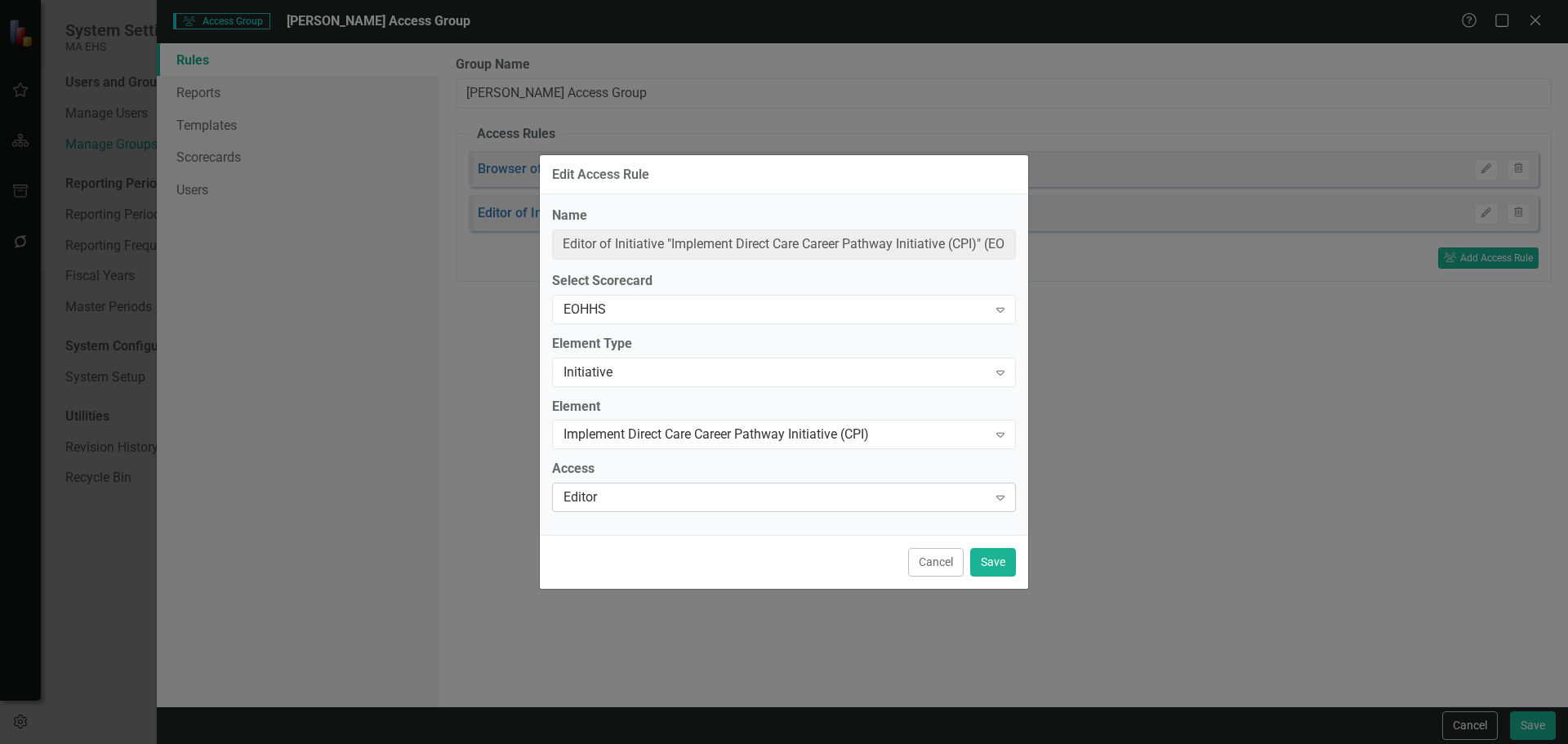 click on "Editor" at bounding box center (775, 497) 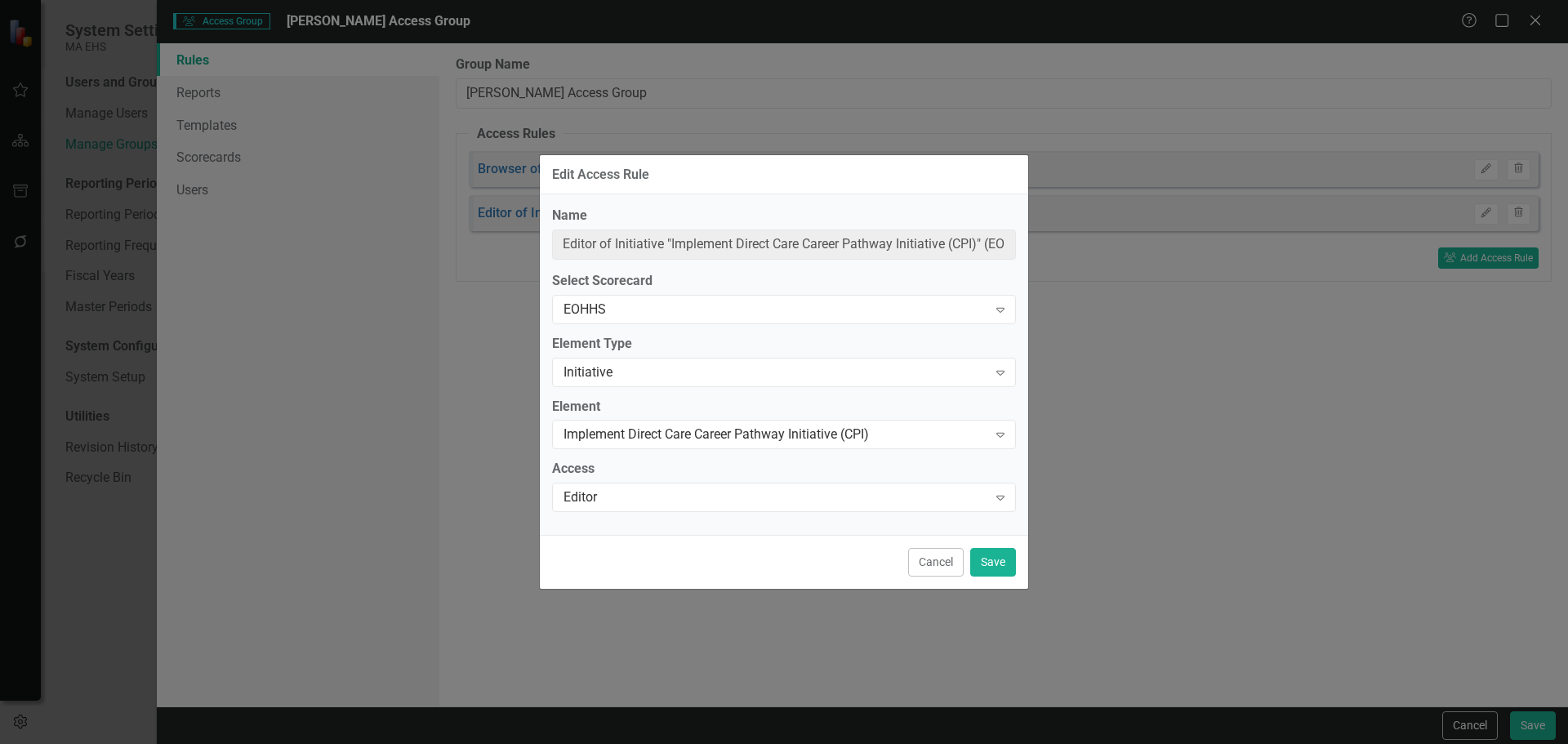 click on "Edit Access Rule Name Editor of Initiative "Implement Direct Care Career Pathway Initiative (CPI)" (EOHHS) Select Scorecard EOHHS Expand Element Type Initiative Expand Element Implement Direct Care Career Pathway Initiative (CPI) Expand Access Editor Expand Cancel Save" at bounding box center (784, 372) 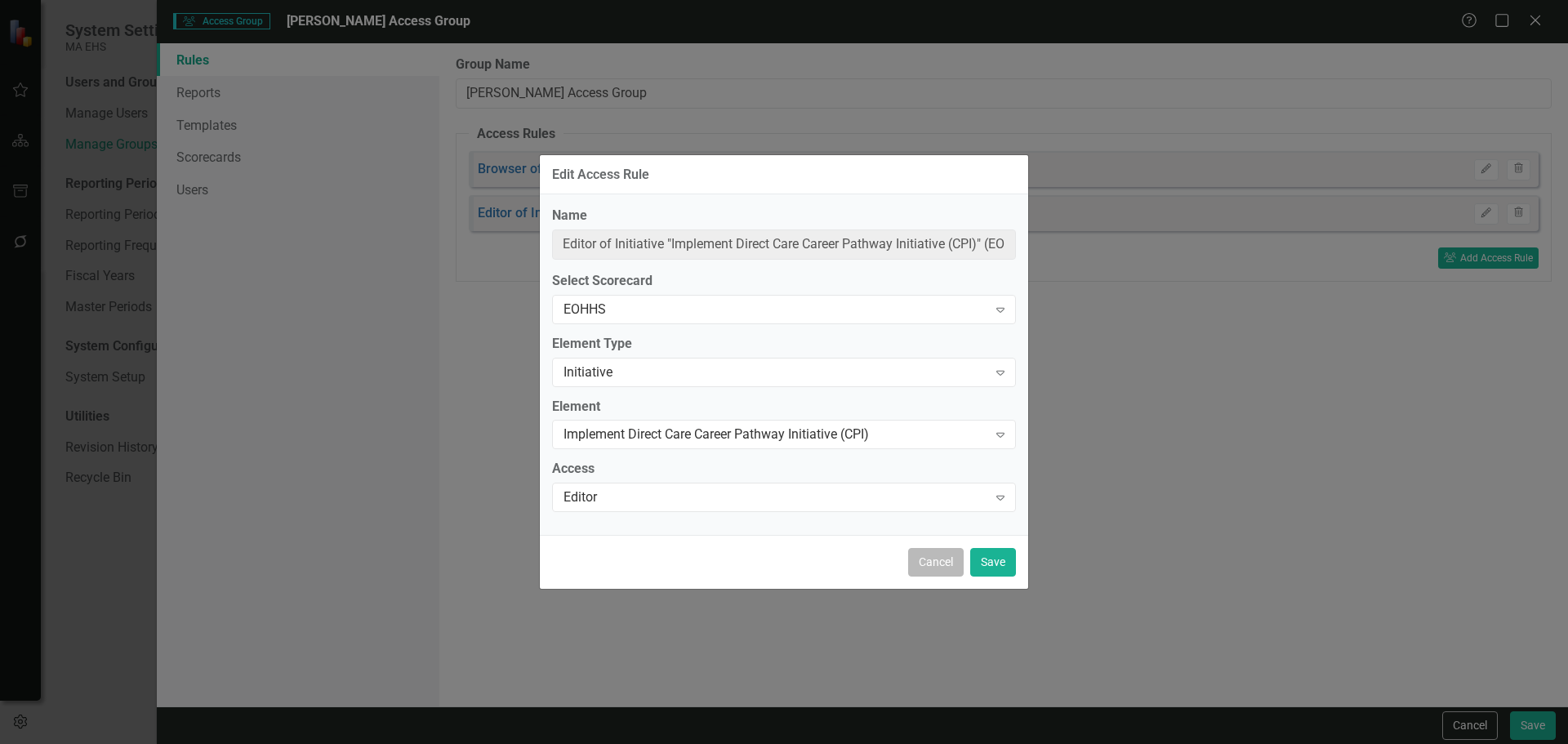 click on "Cancel" at bounding box center (936, 562) 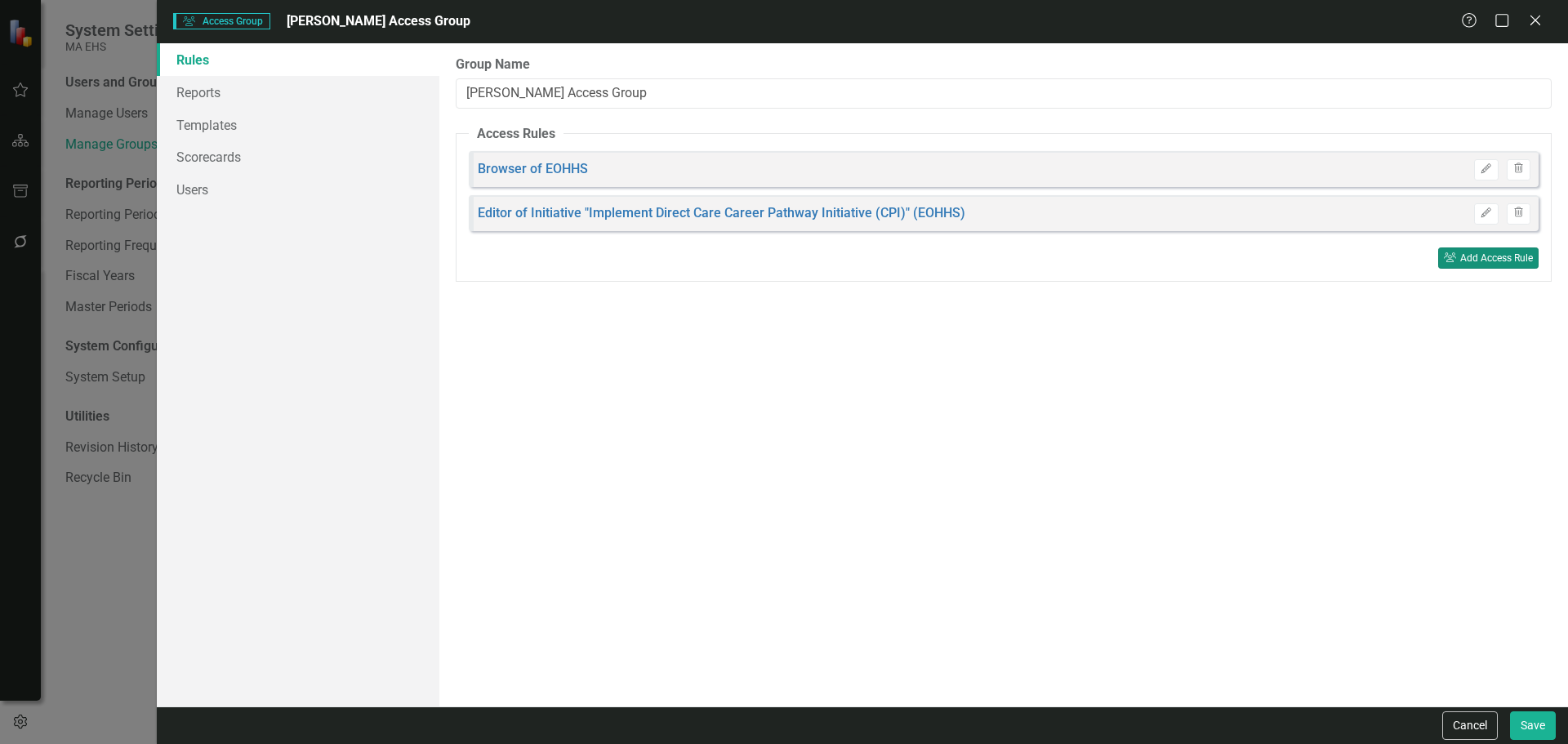 click on "User Group Add Access Rule" at bounding box center [1488, 258] 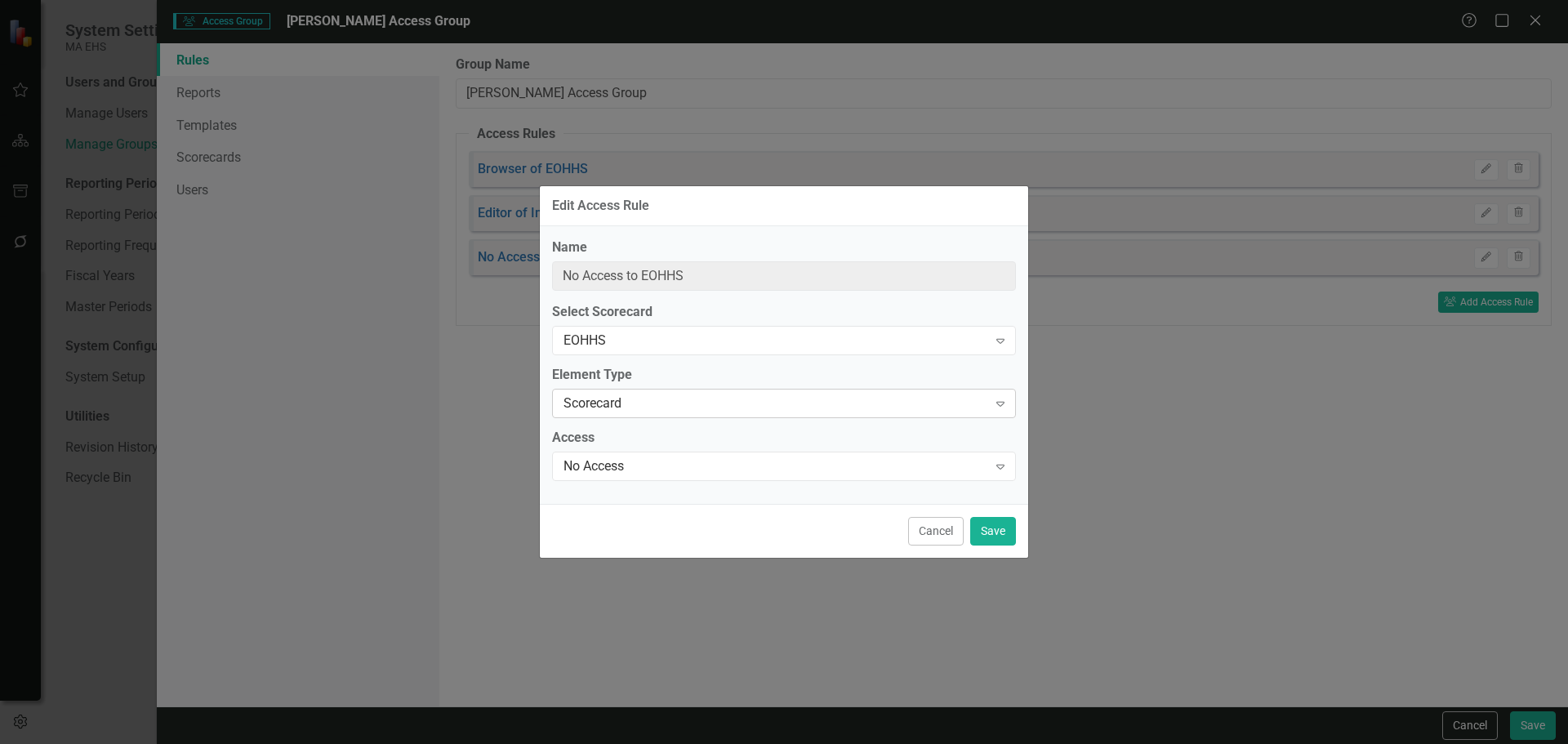 click on "Scorecard Expand" at bounding box center [784, 403] 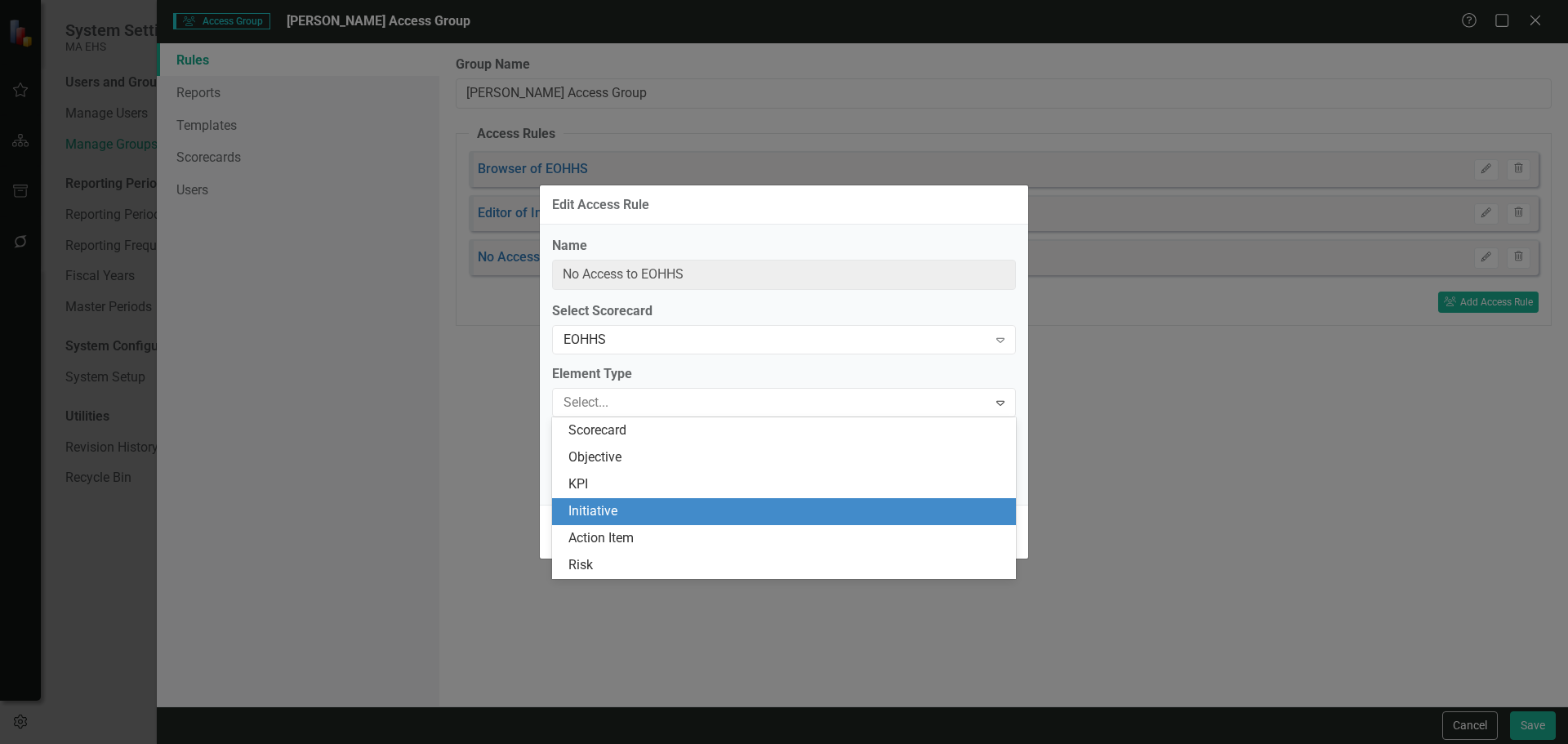 click on "Initiative" at bounding box center (787, 511) 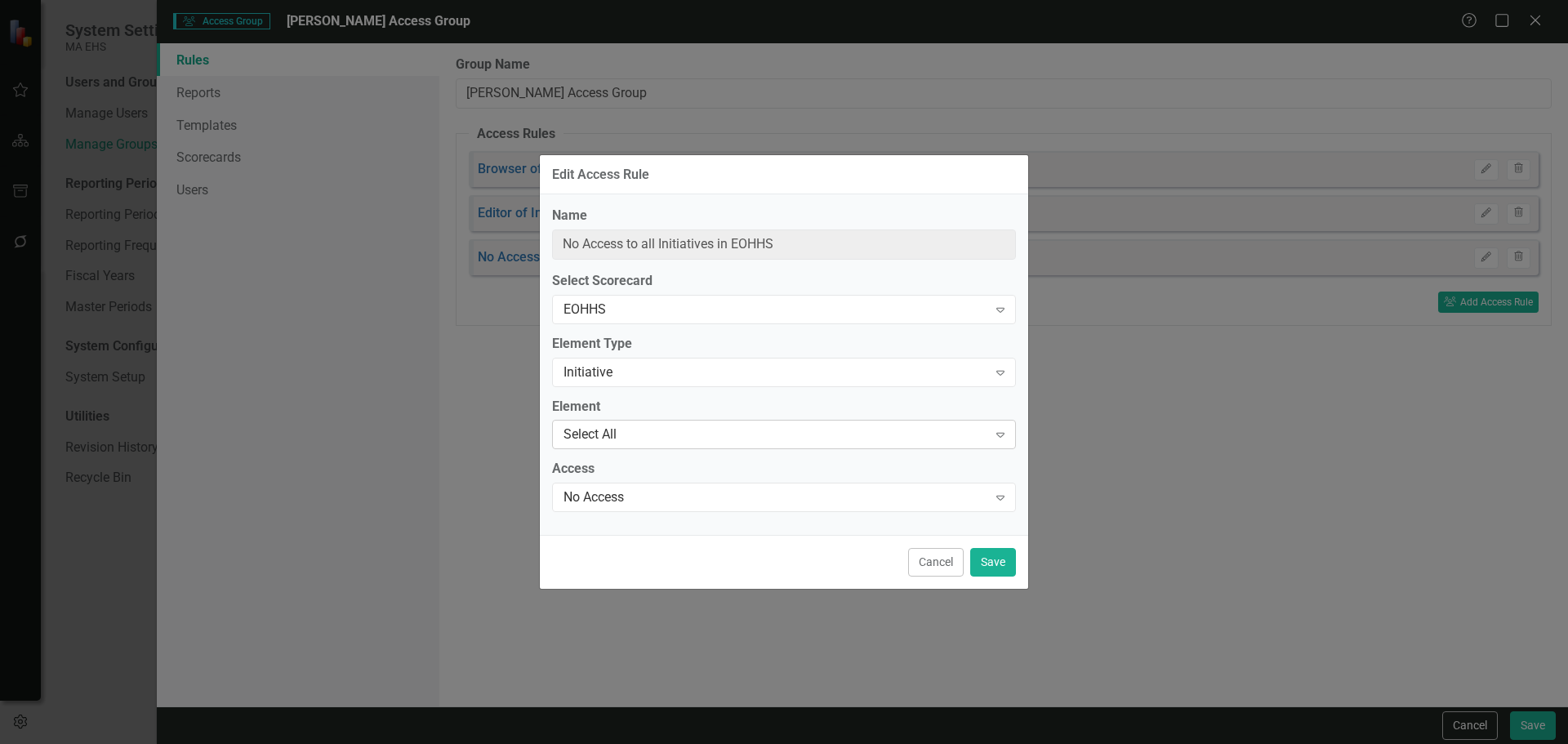 click on "Select All" at bounding box center (775, 434) 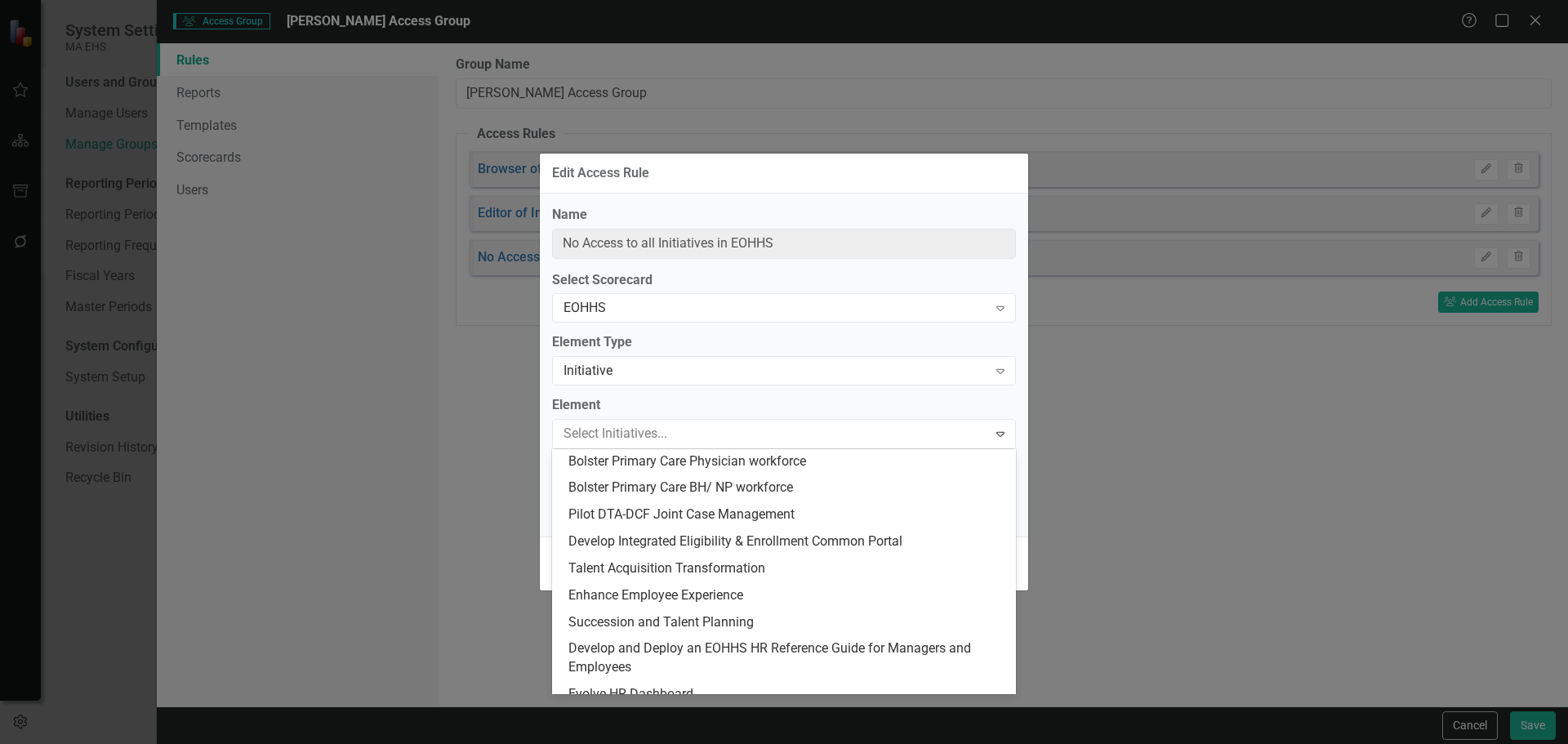 scroll, scrollTop: 163, scrollLeft: 0, axis: vertical 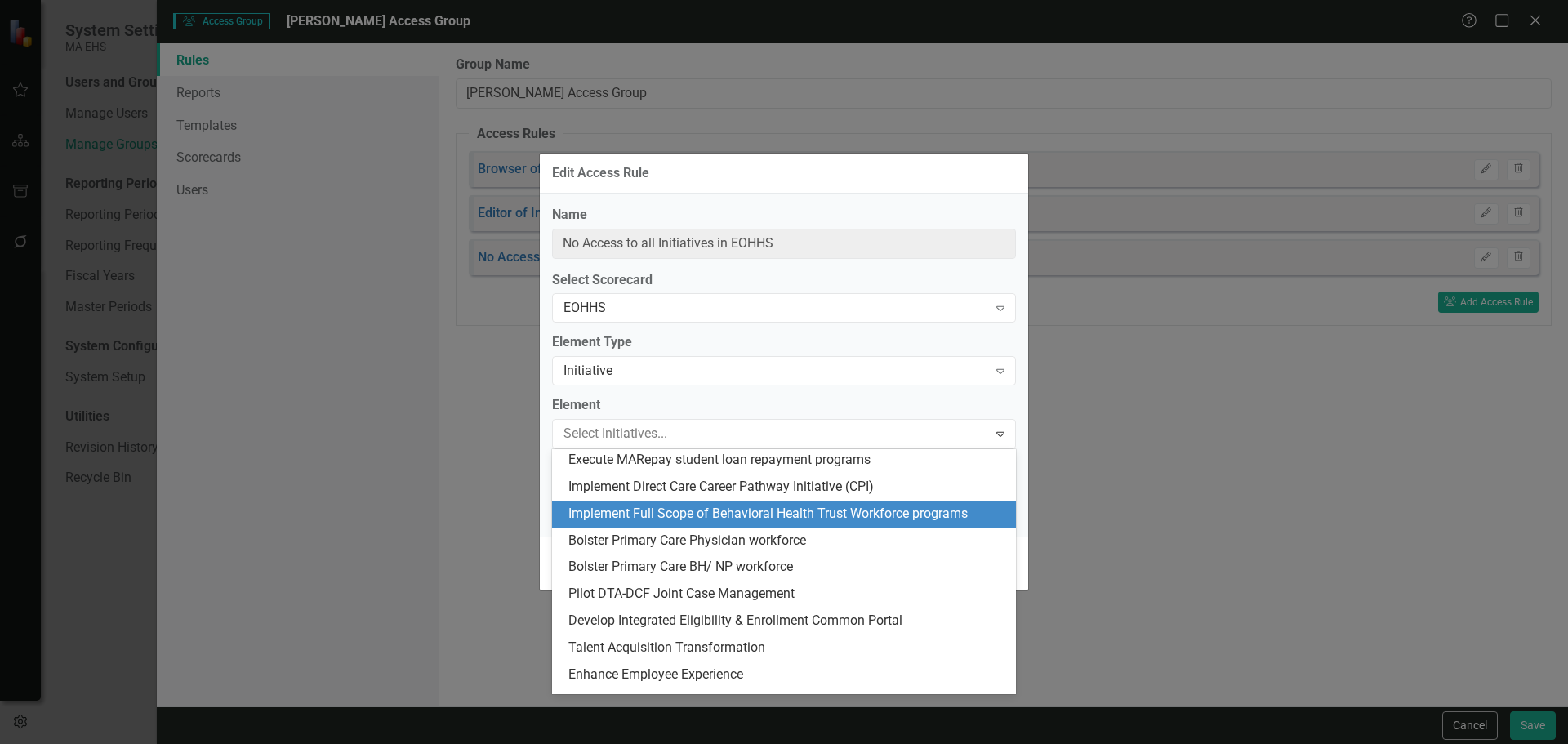 click on "Implement Full Scope of Behavioral Health Trust Workforce programs" at bounding box center (784, 514) 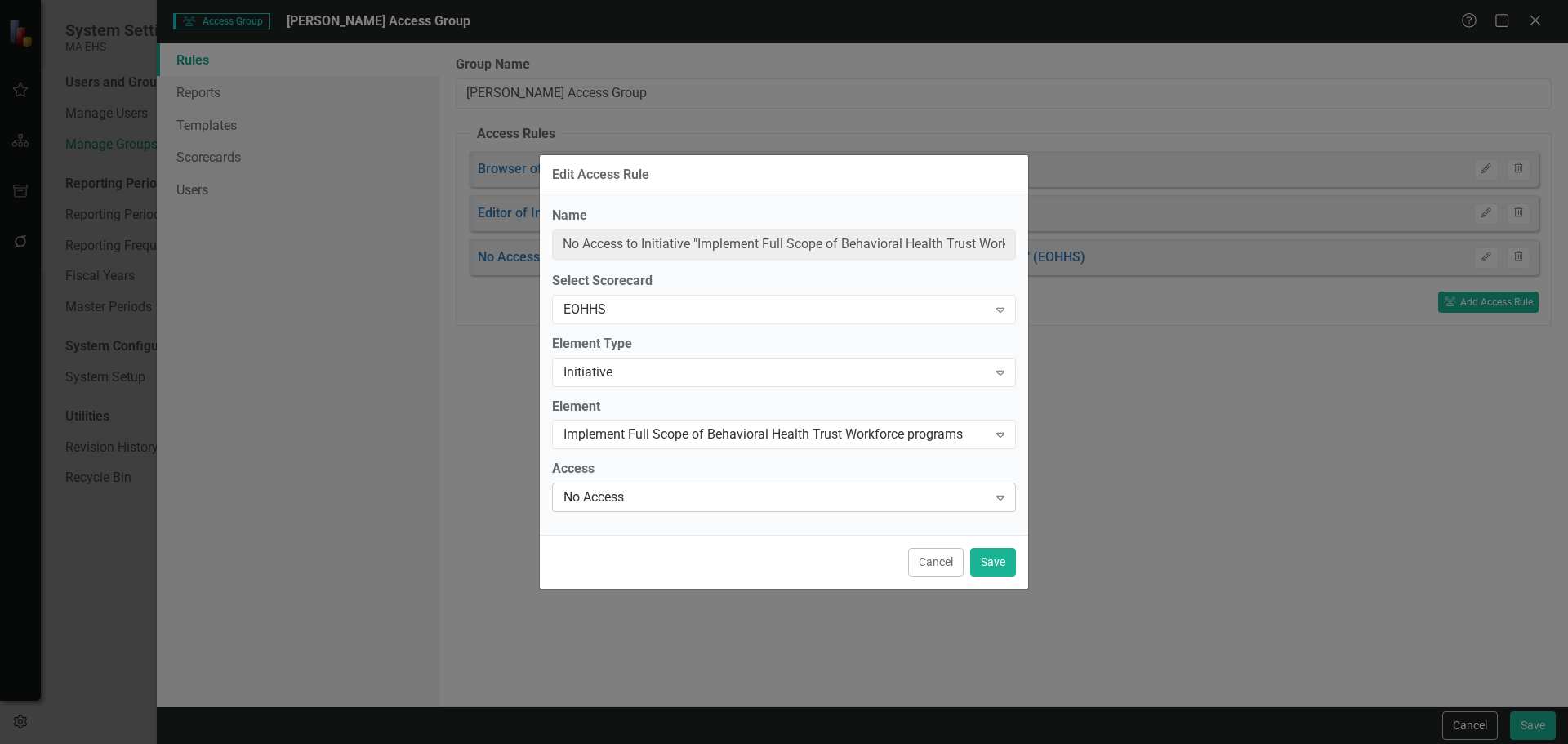 click on "No Access" at bounding box center (775, 497) 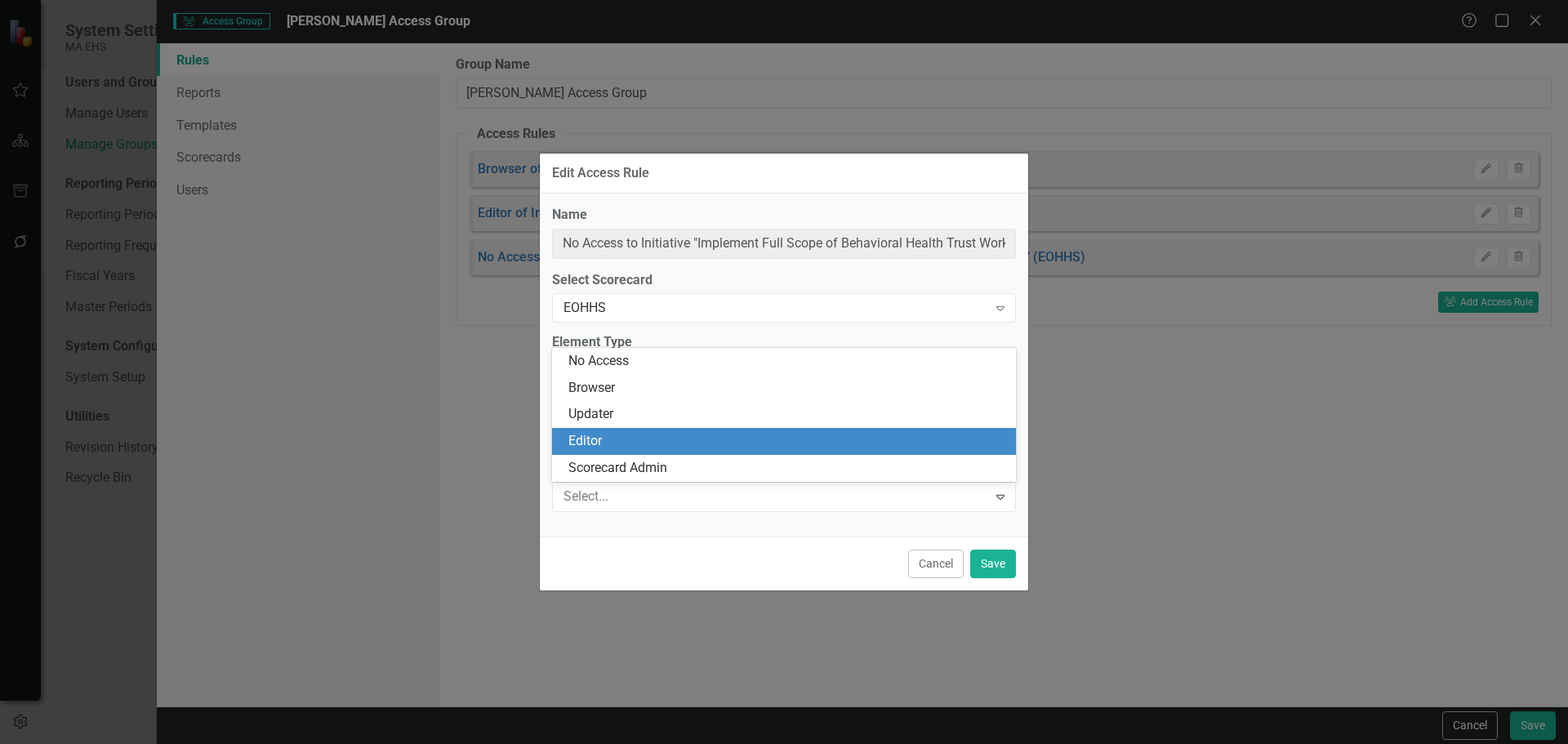 click on "Editor" at bounding box center (787, 441) 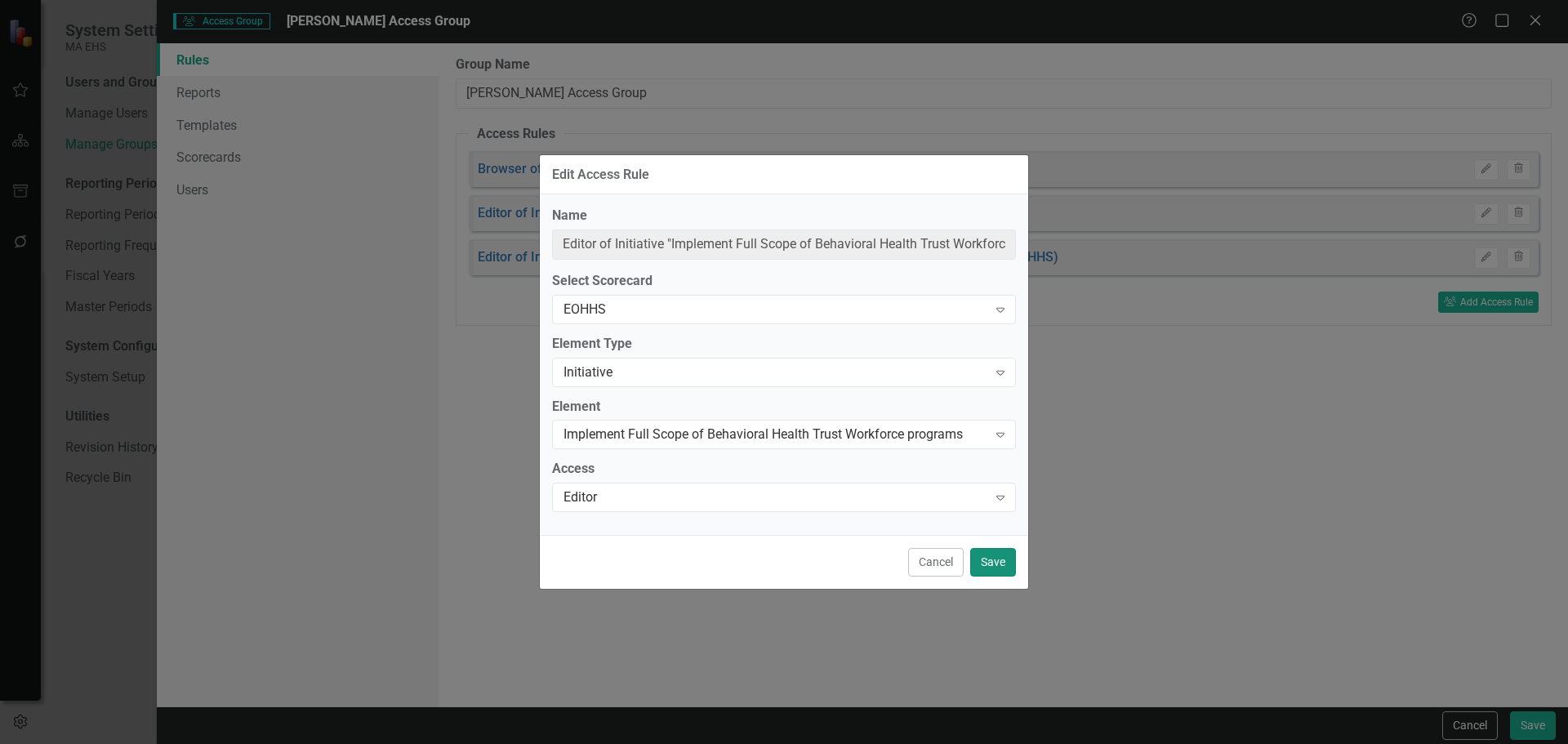 click on "Save" at bounding box center [993, 562] 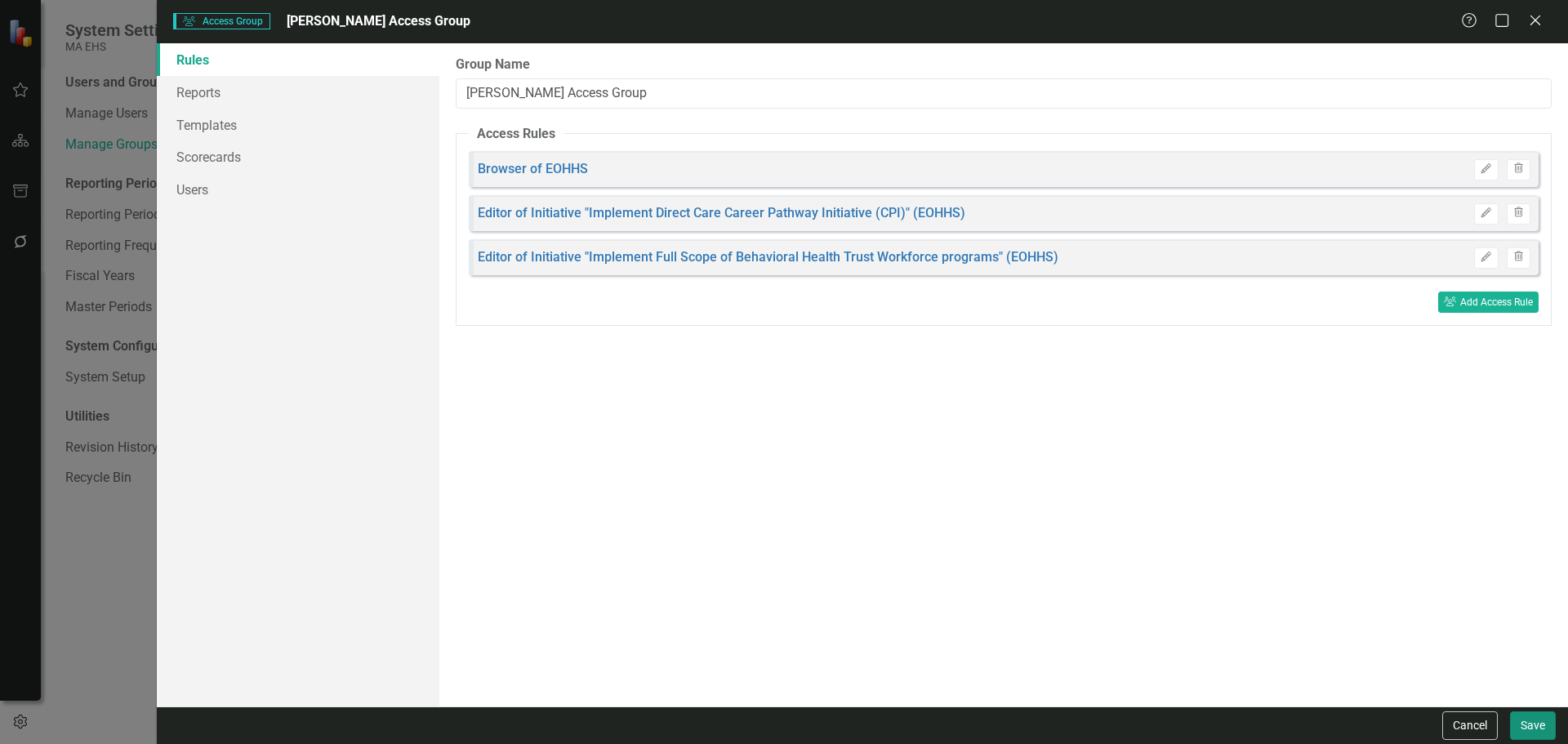click on "Save" at bounding box center (1533, 725) 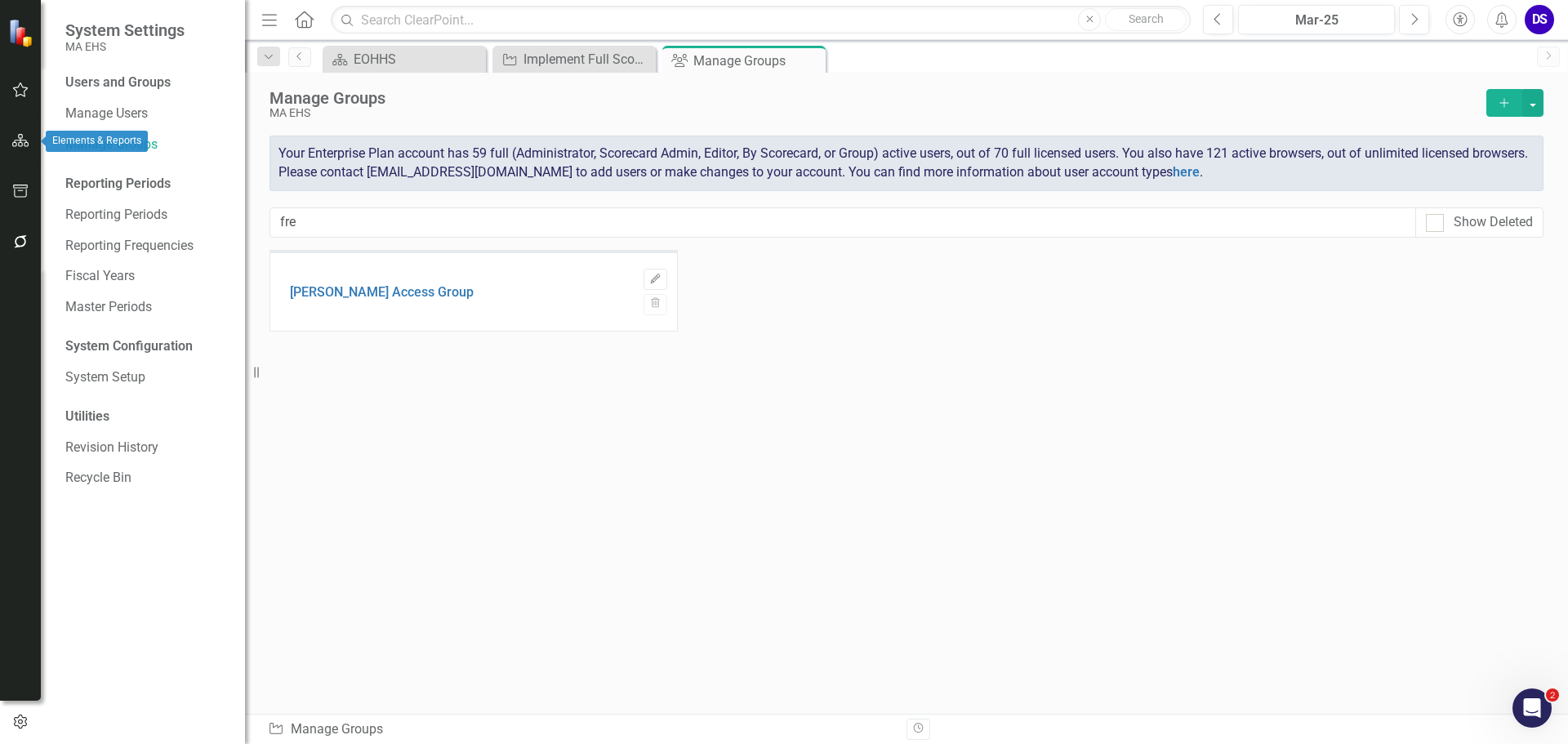 click at bounding box center (20, 141) 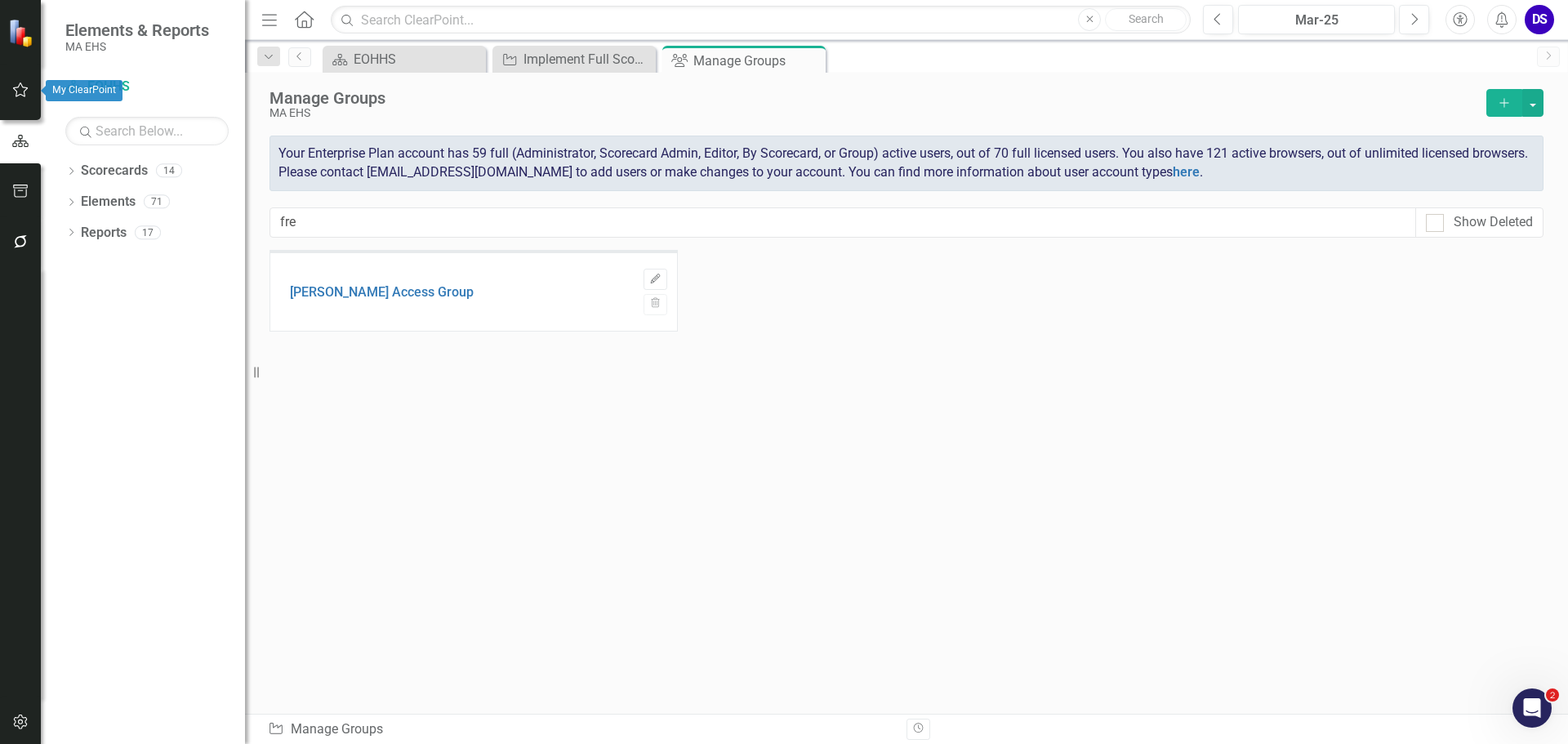 click 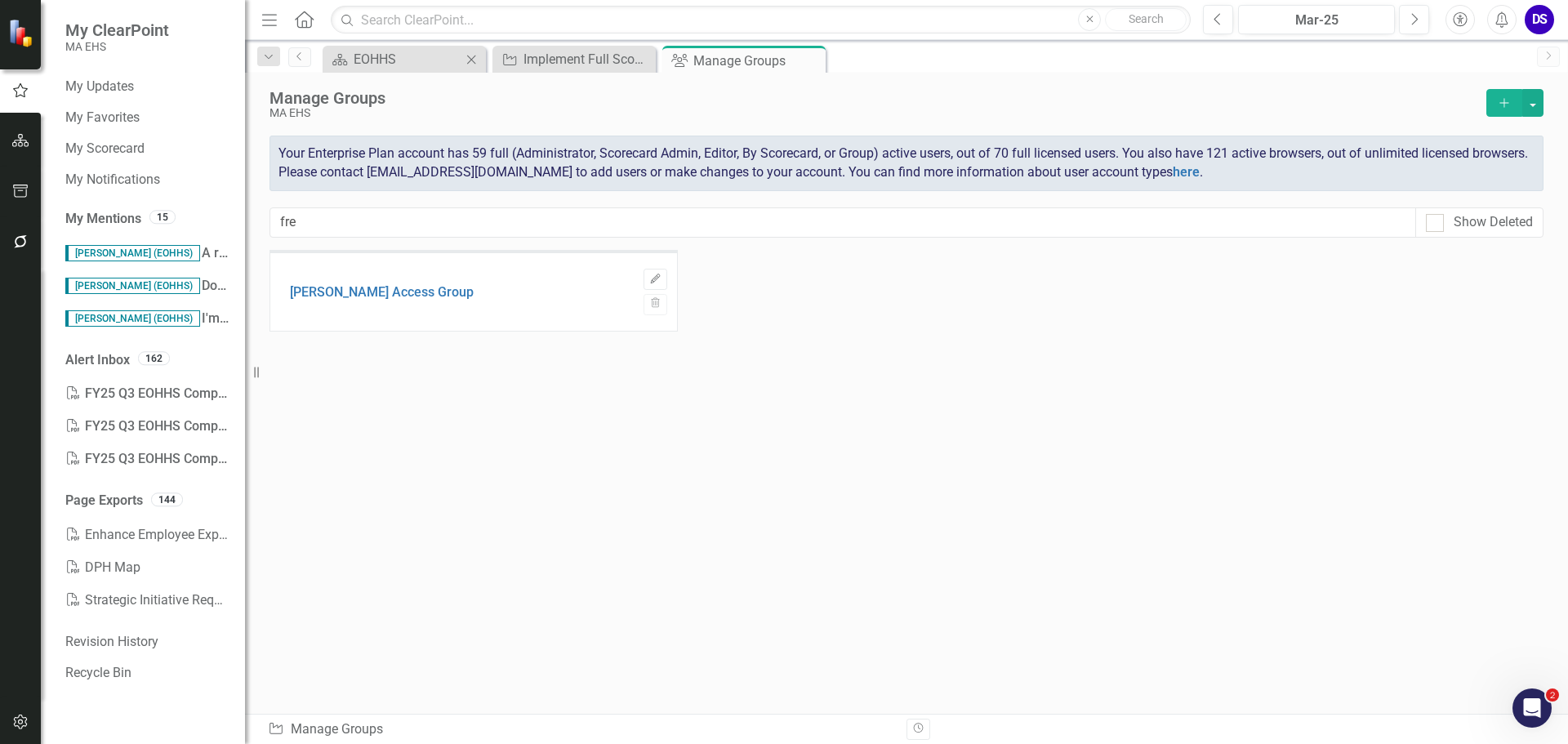 click on "Accessibility Screen-Reader Guide, Feedback, and Issue Reporting | New window
My ClearPoint MA EHS My Updates My Favorites My Scorecard My Notifications My Mentions 15 [PERSON_NAME] (EOHHS)  A request we can consider for the SSIT. [PERSON_NAME] (EOHHS)  Done. [PERSON_NAME] (EOHHS)  I'm not certain exactly what it means, although I have updated the commentary. Invalid essentially means that we made a casework error. Of the 171 cases that are randomly selected for sampling in the quarter, 33 of them (19.3%) had an error of this type, as opposed to an over or underpayment error, which is captured in the PER. Alert Inbox 162 PDF   FY25 Q3 EOHHS Compendium Export Complete PDF   FY25 Q3 EOHHS Compendium Export Complete PDF   FY25 Q3 EOHHS Compendium Export Complete Page Exports 144 PDF   Enhance Employee Experience PDF   DPH Map PDF   Strategic Initiative Requests for EHS Revision History Recycle Bin Resize Menu Home Search Close Search Previous Mar-25 Next Accessibility Alerts DS User Edit Profile Help" at bounding box center [784, 372] 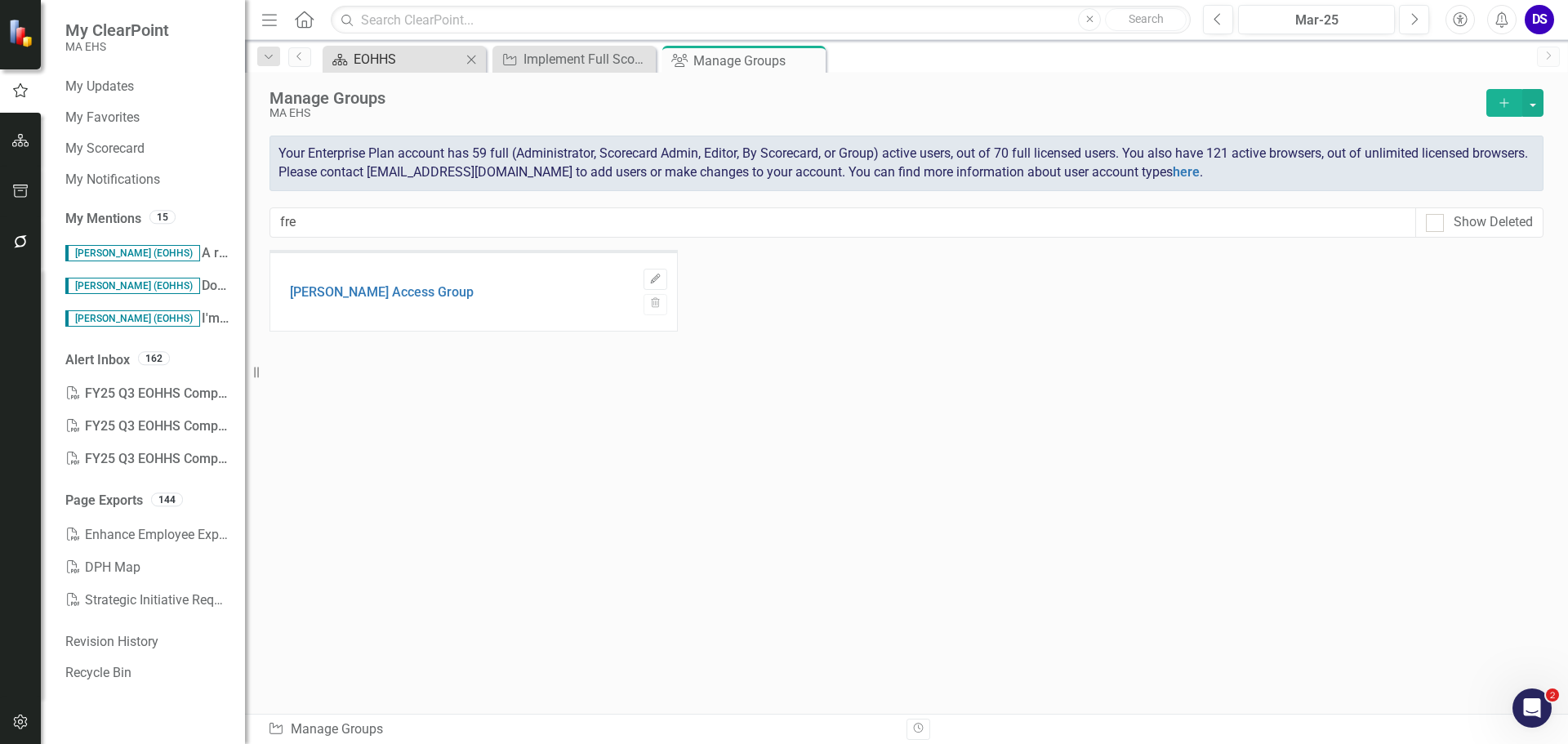 click on "EOHHS" at bounding box center (408, 59) 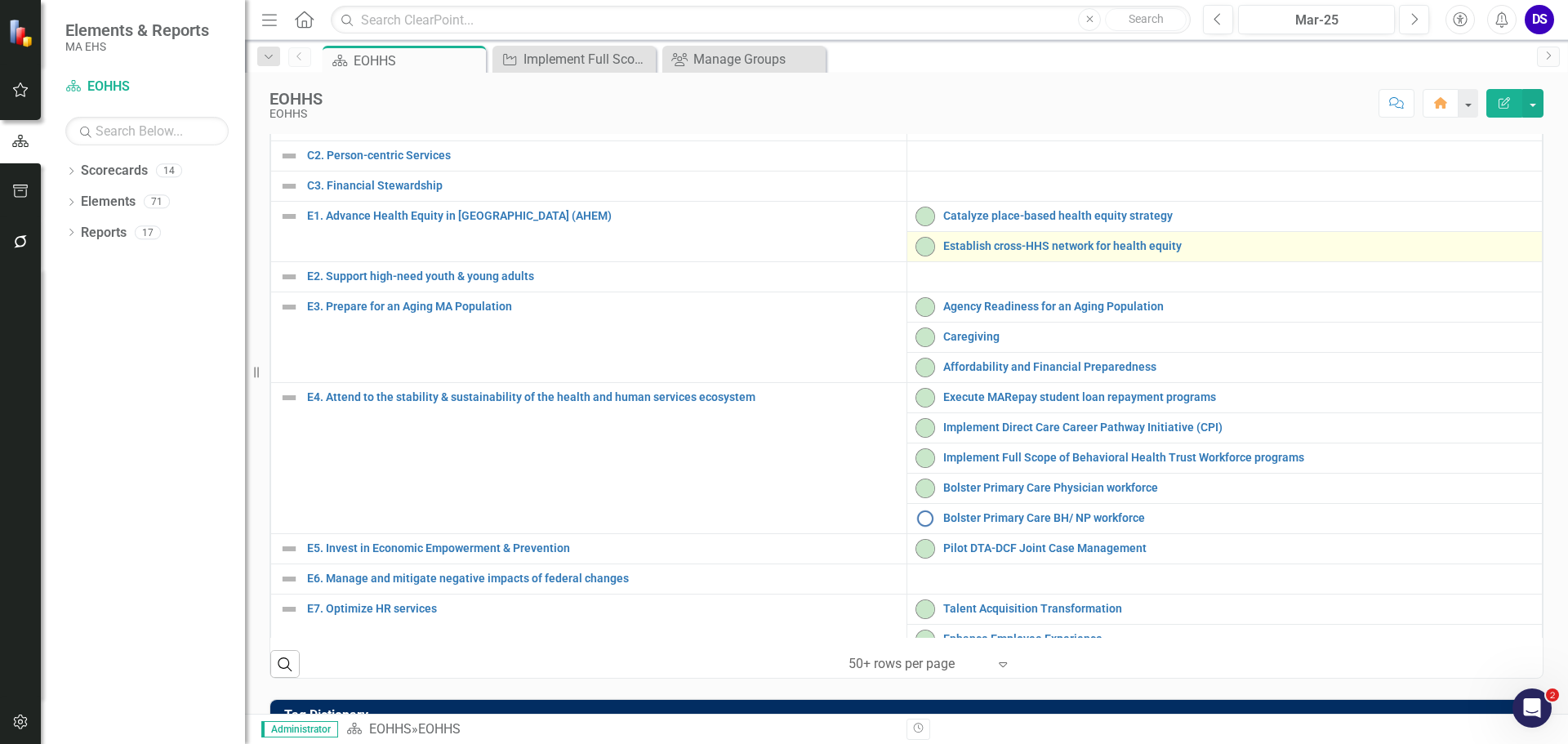 scroll, scrollTop: 408, scrollLeft: 0, axis: vertical 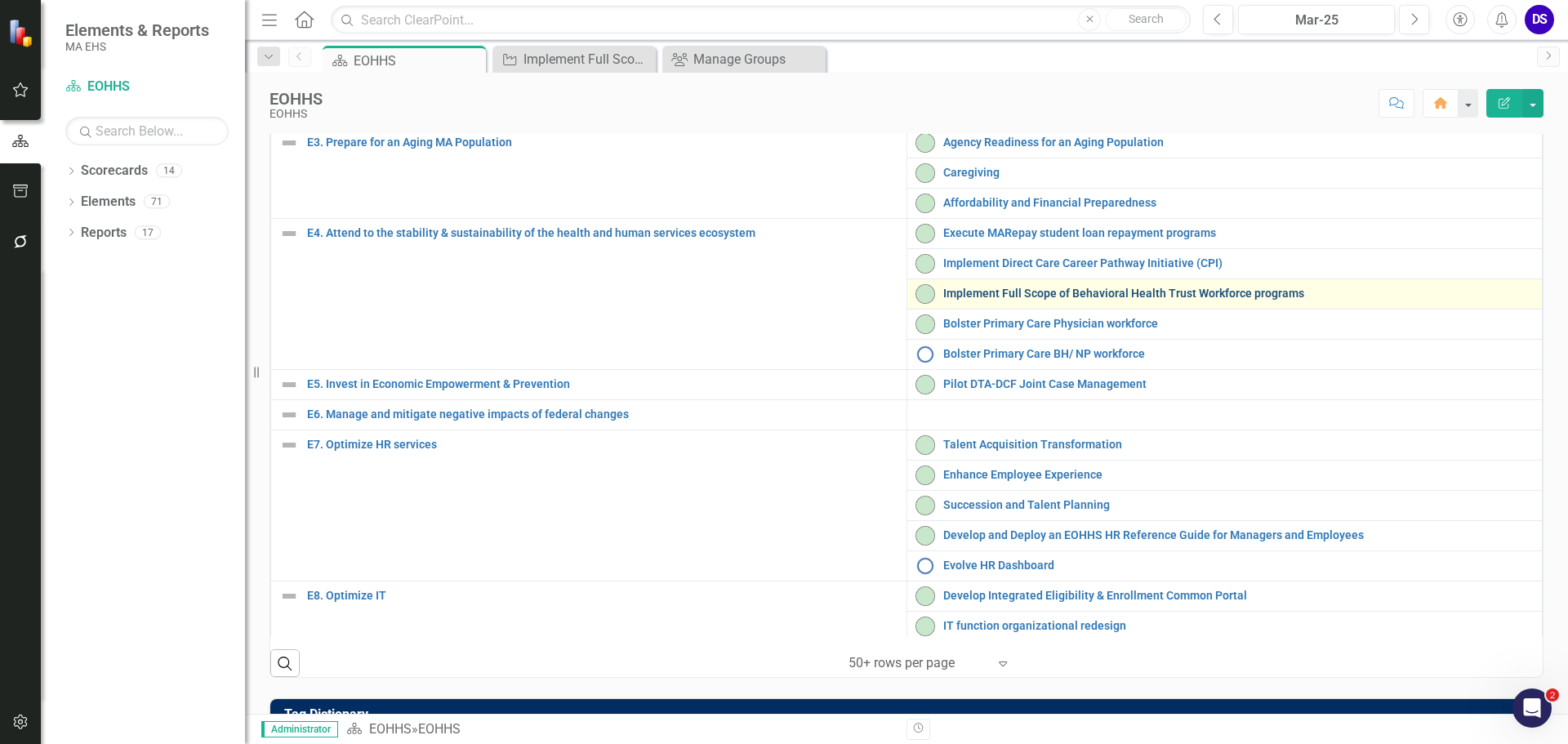 click on "Implement Full Scope of Behavioral Health Trust Workforce programs" at bounding box center (1239, 293) 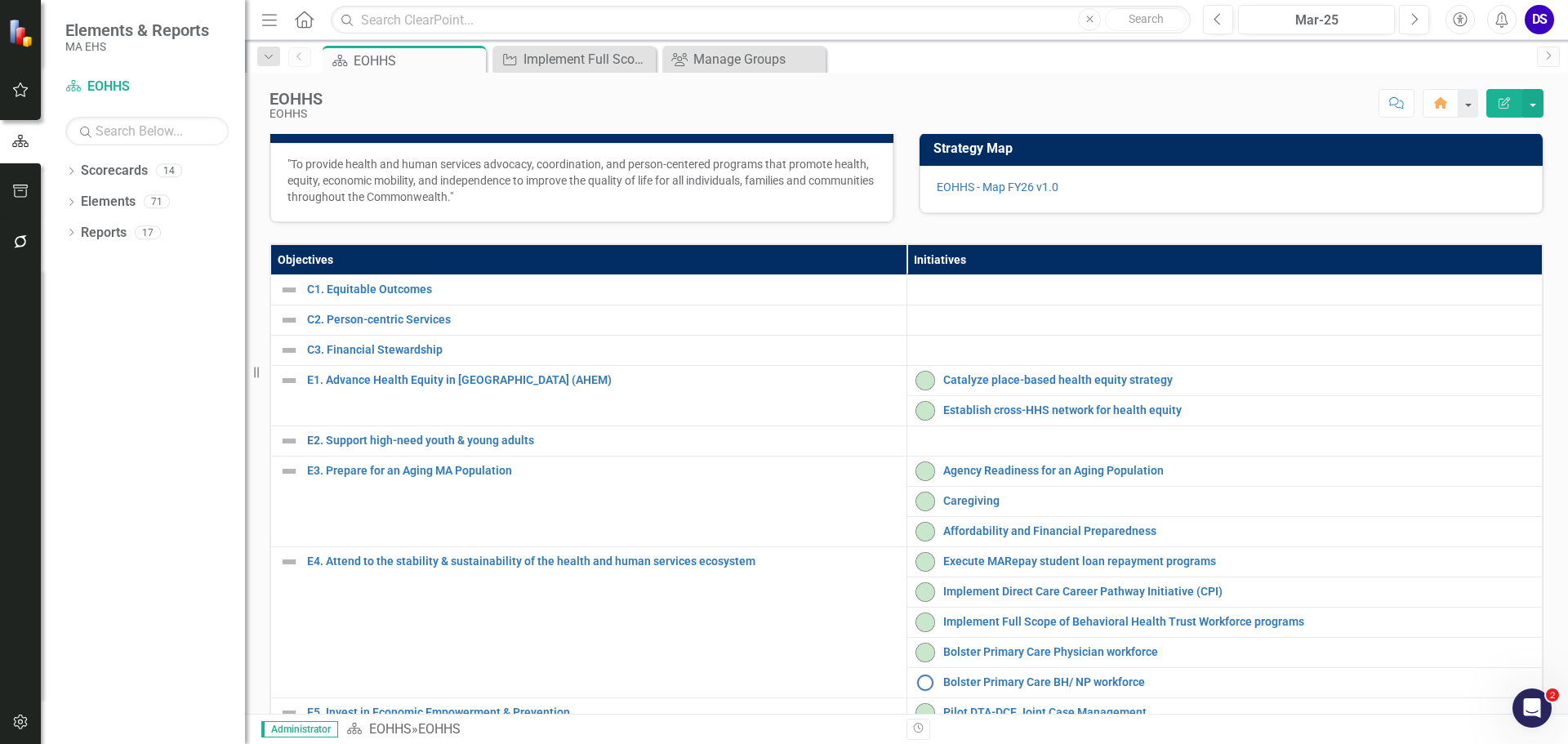 scroll, scrollTop: 245, scrollLeft: 0, axis: vertical 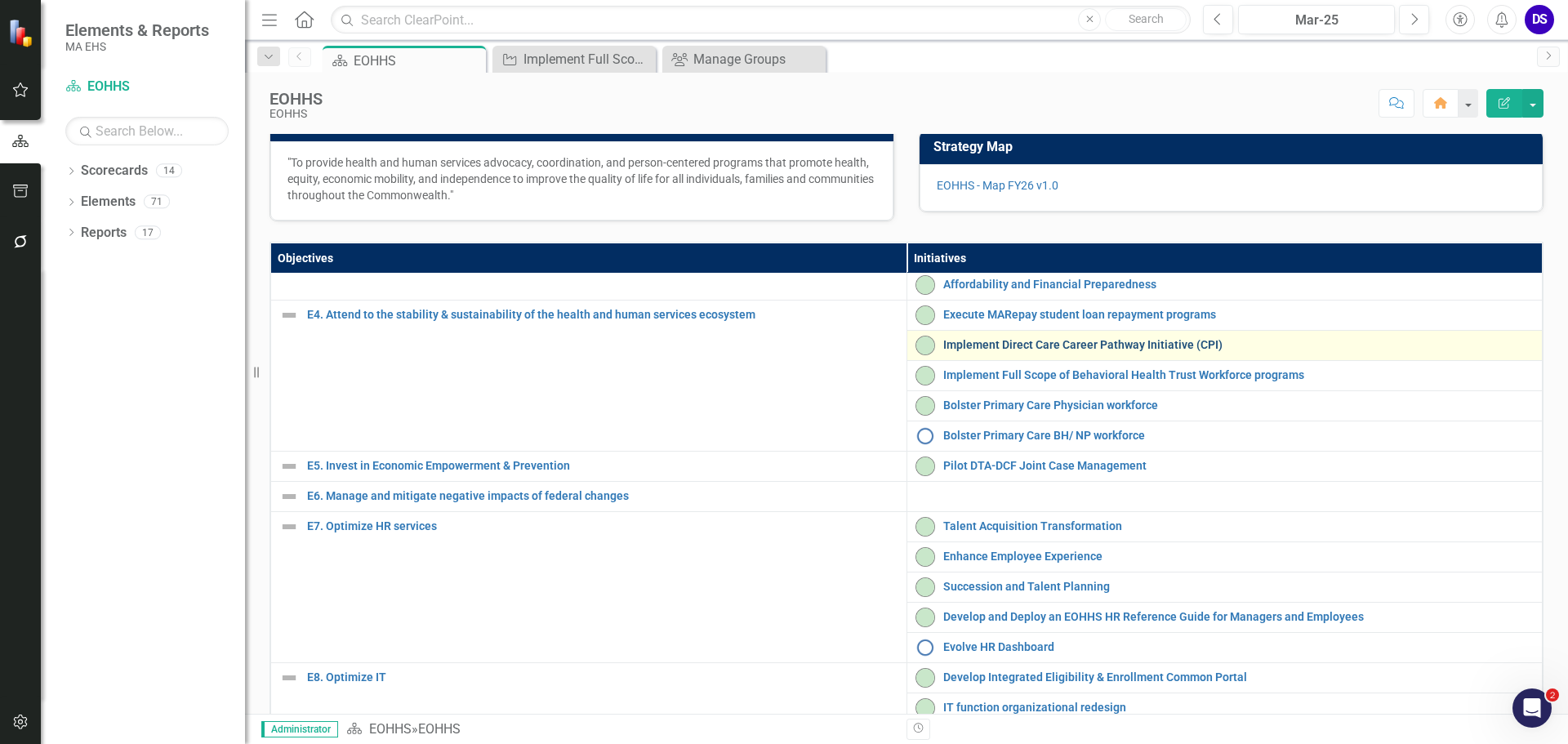 click on "Implement Direct Care Career Pathway Initiative (CPI)" at bounding box center (1239, 345) 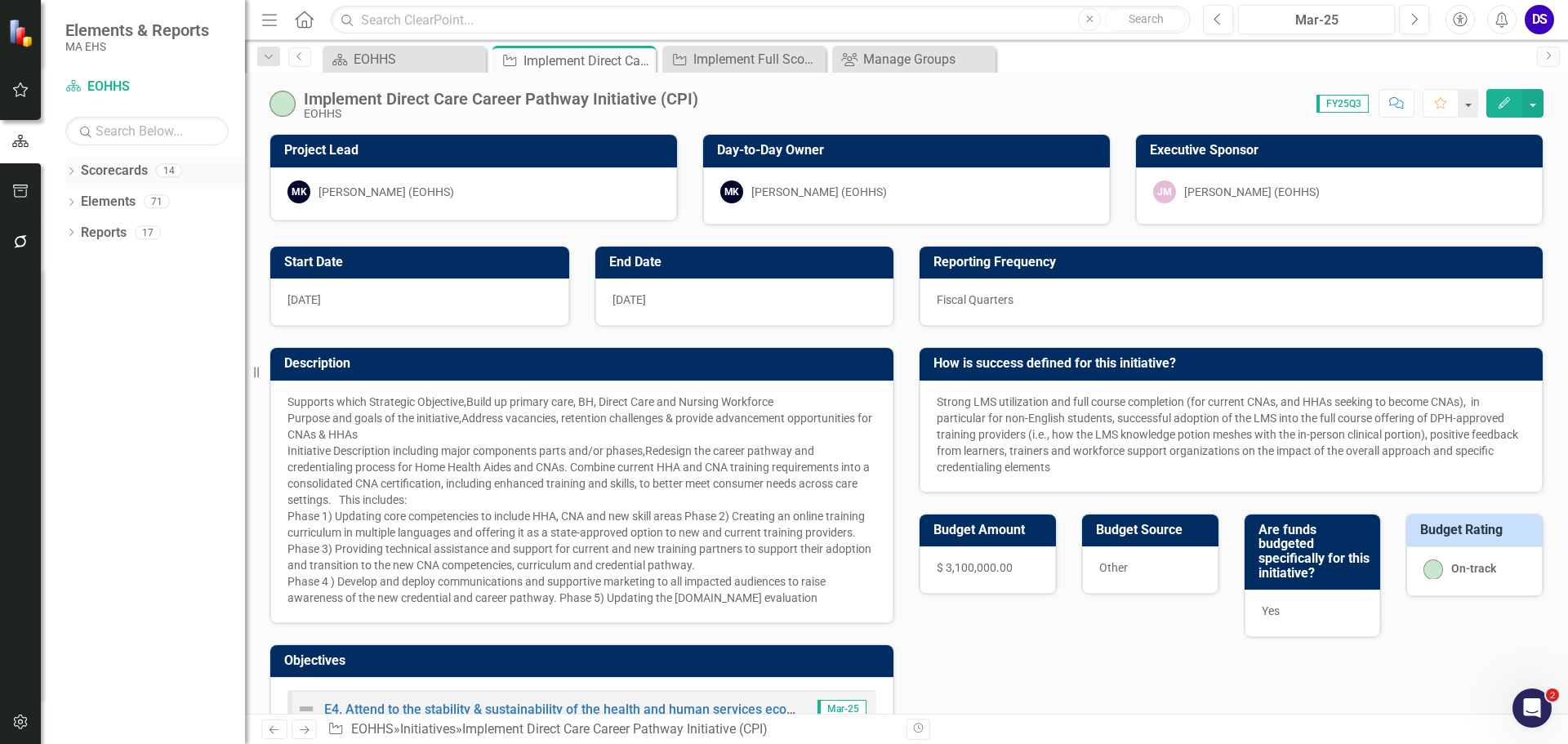 click on "Scorecards" at bounding box center [114, 171] 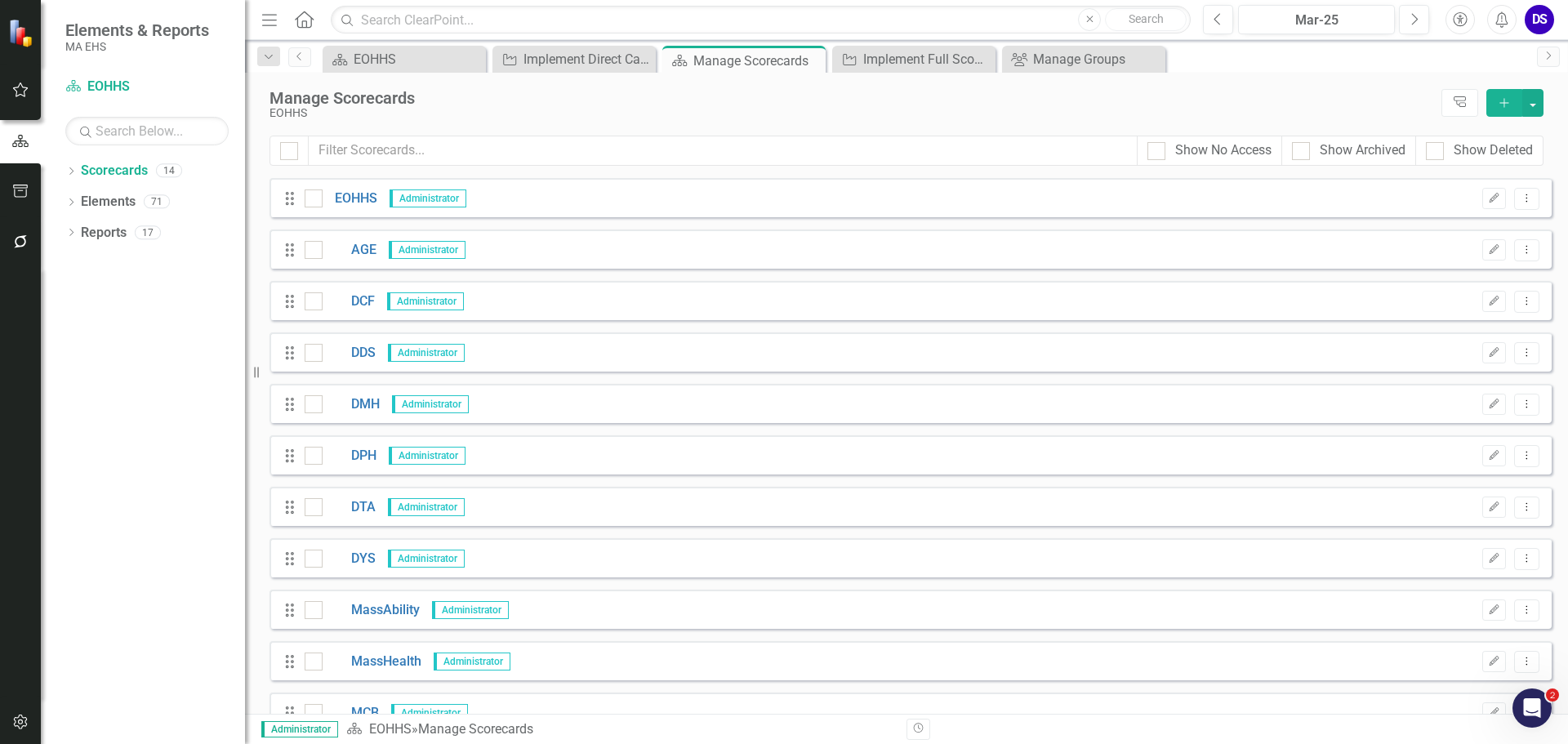 click 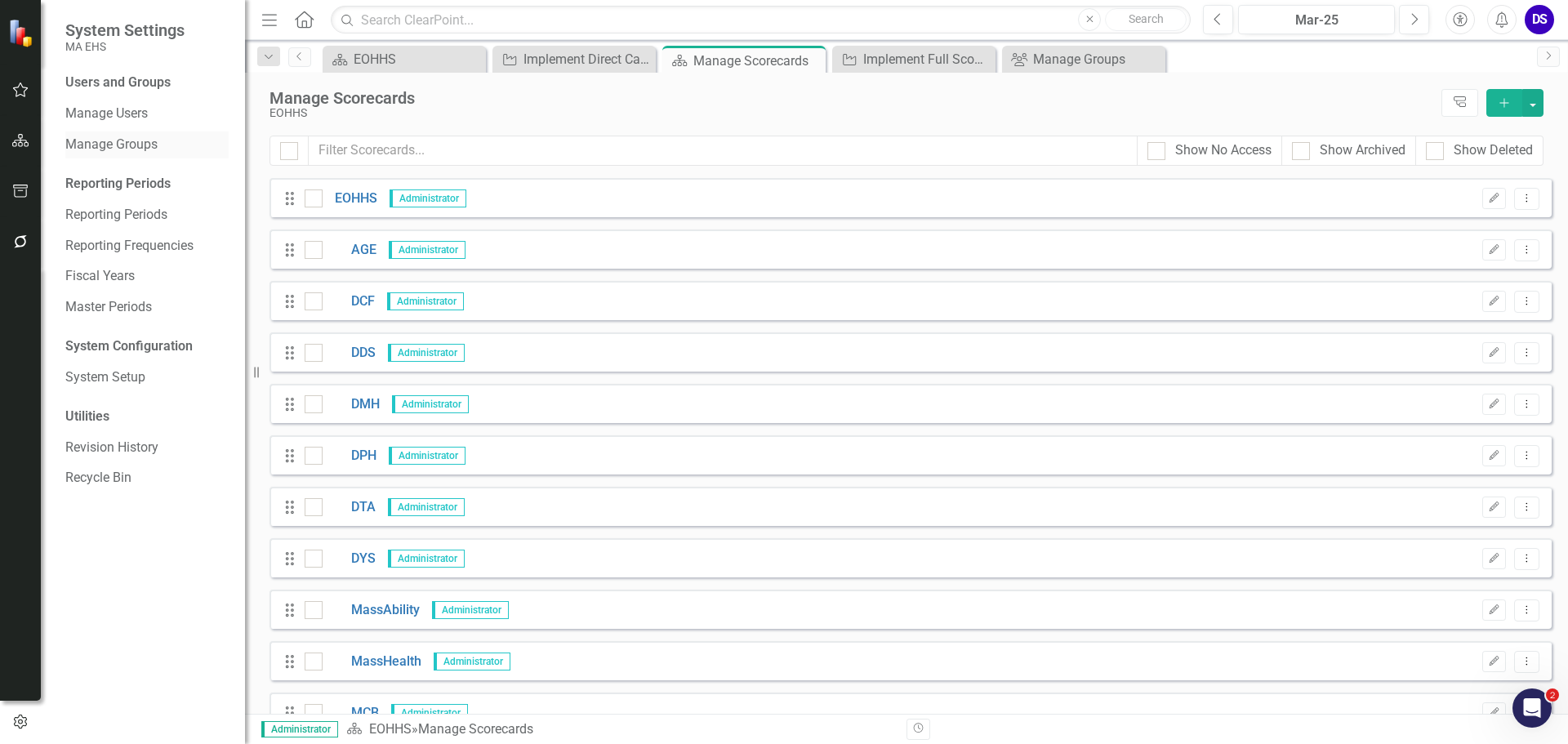 click on "Manage Groups" at bounding box center [147, 145] 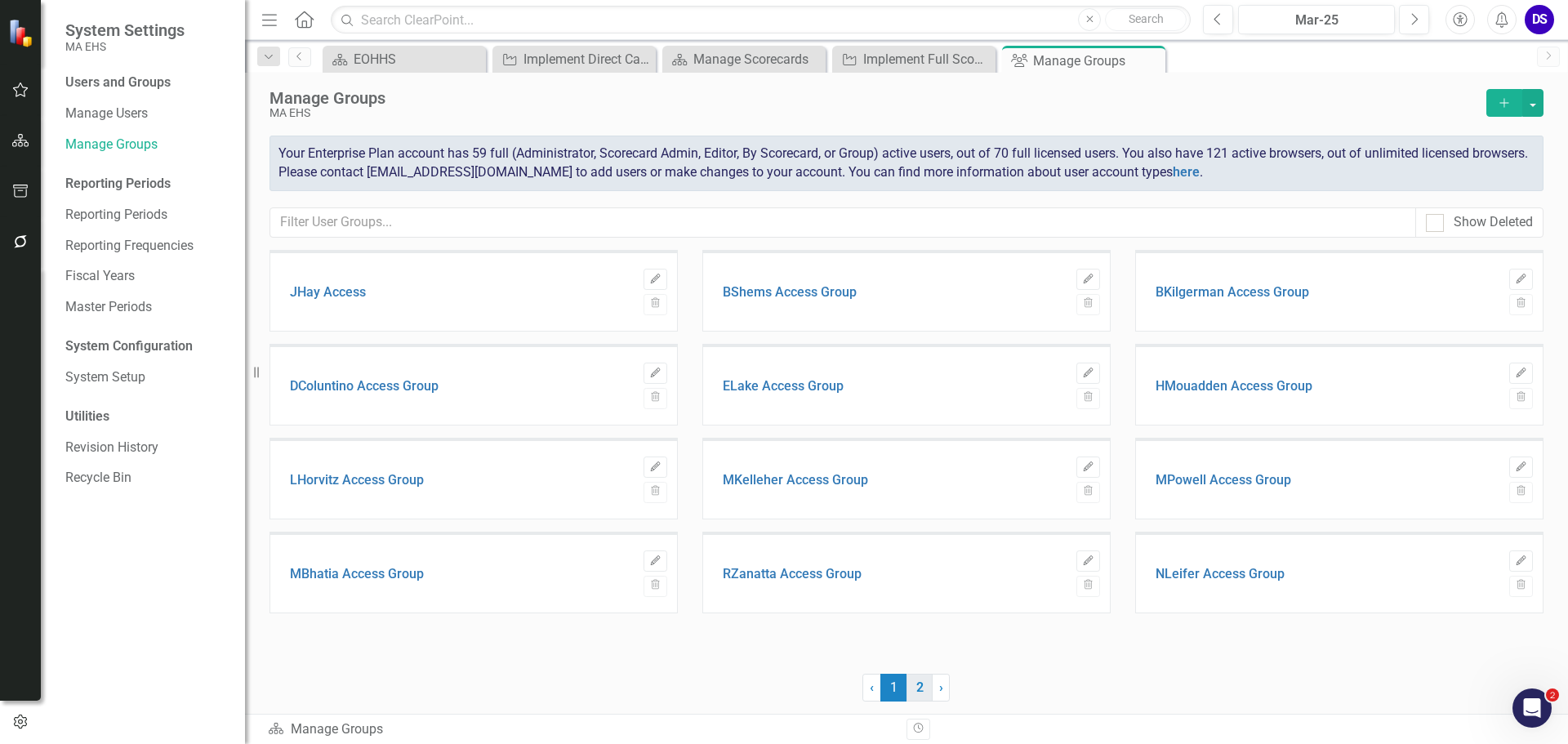 click on "2" at bounding box center (920, 688) 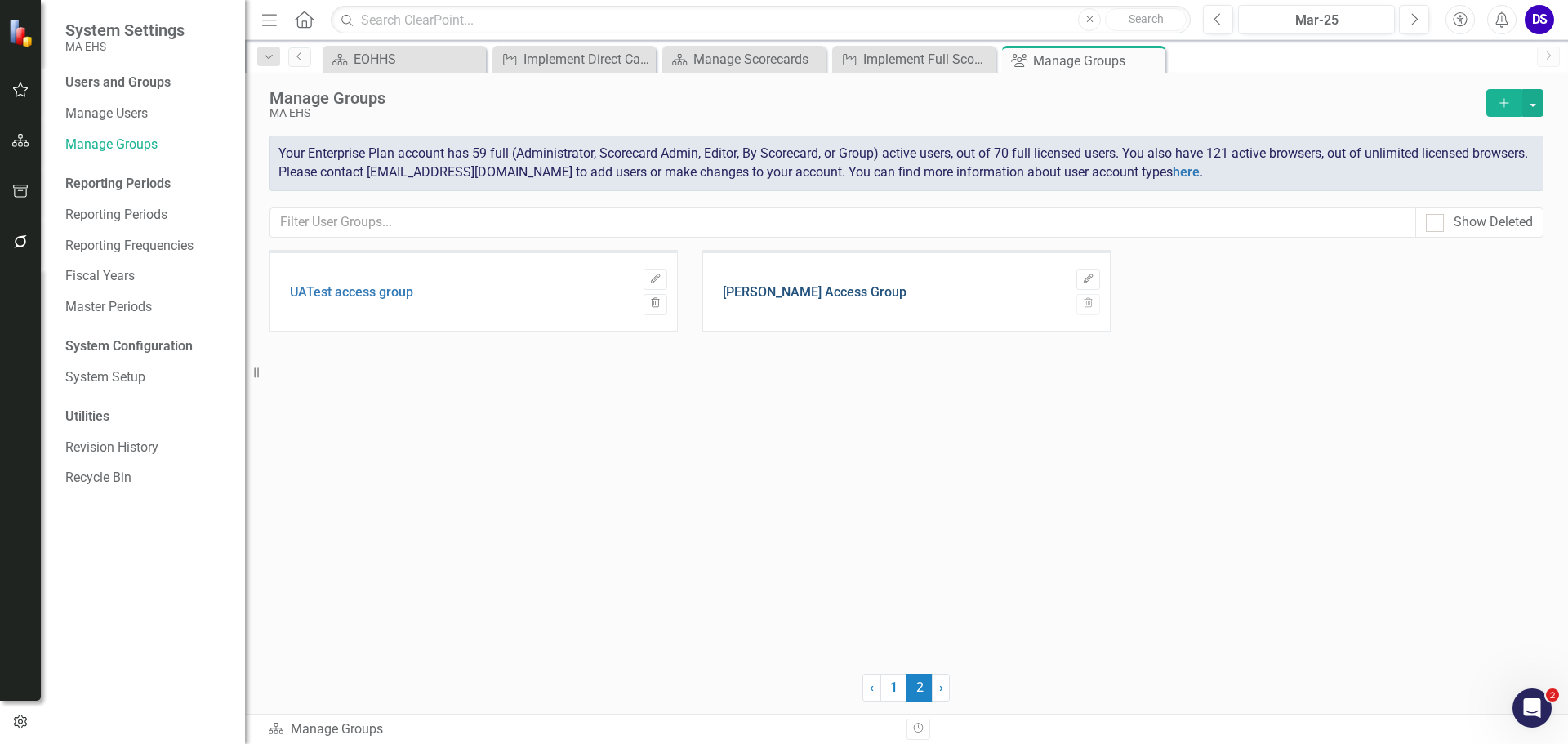 click on "[PERSON_NAME] Access Group" at bounding box center [814, 292] 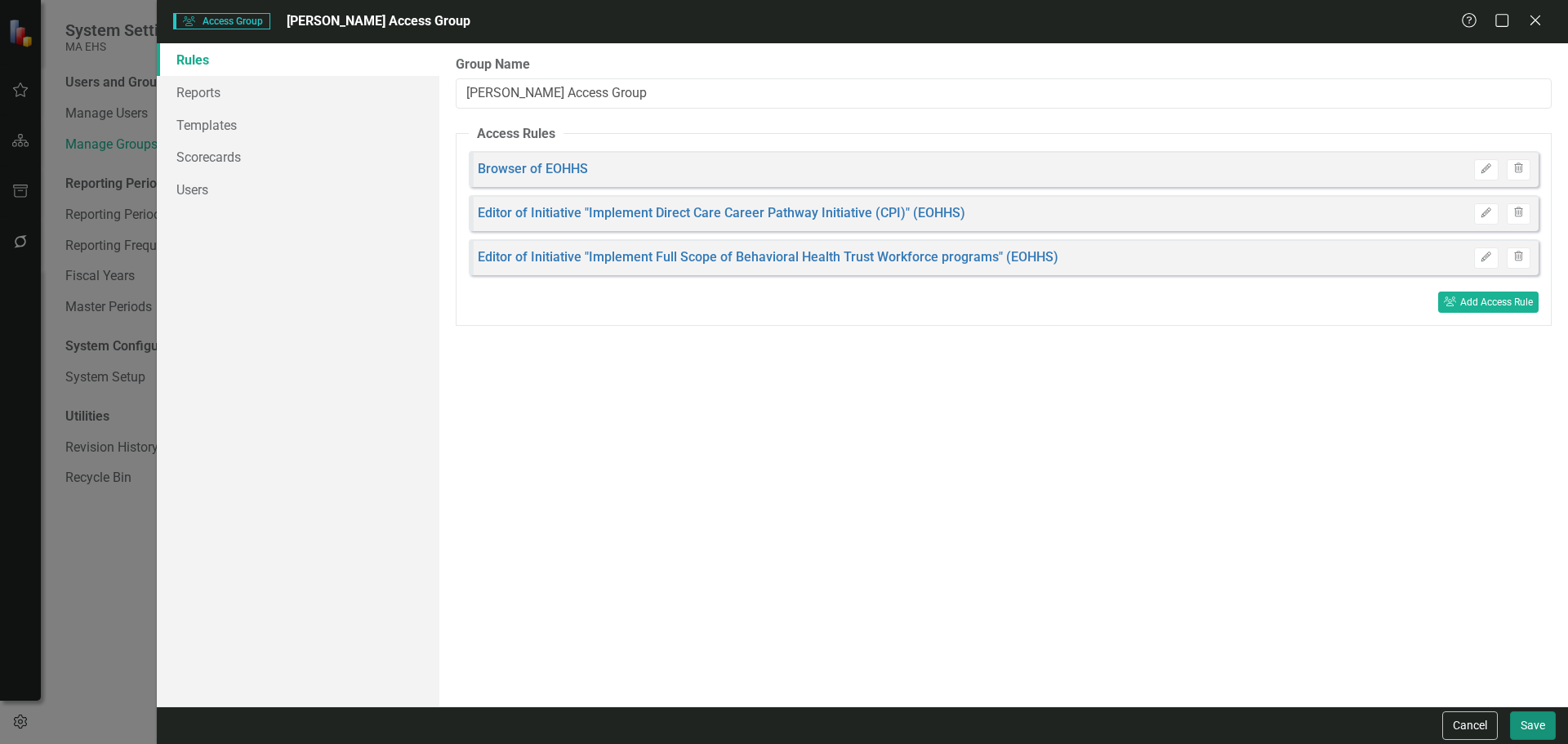 click on "Save" at bounding box center [1533, 725] 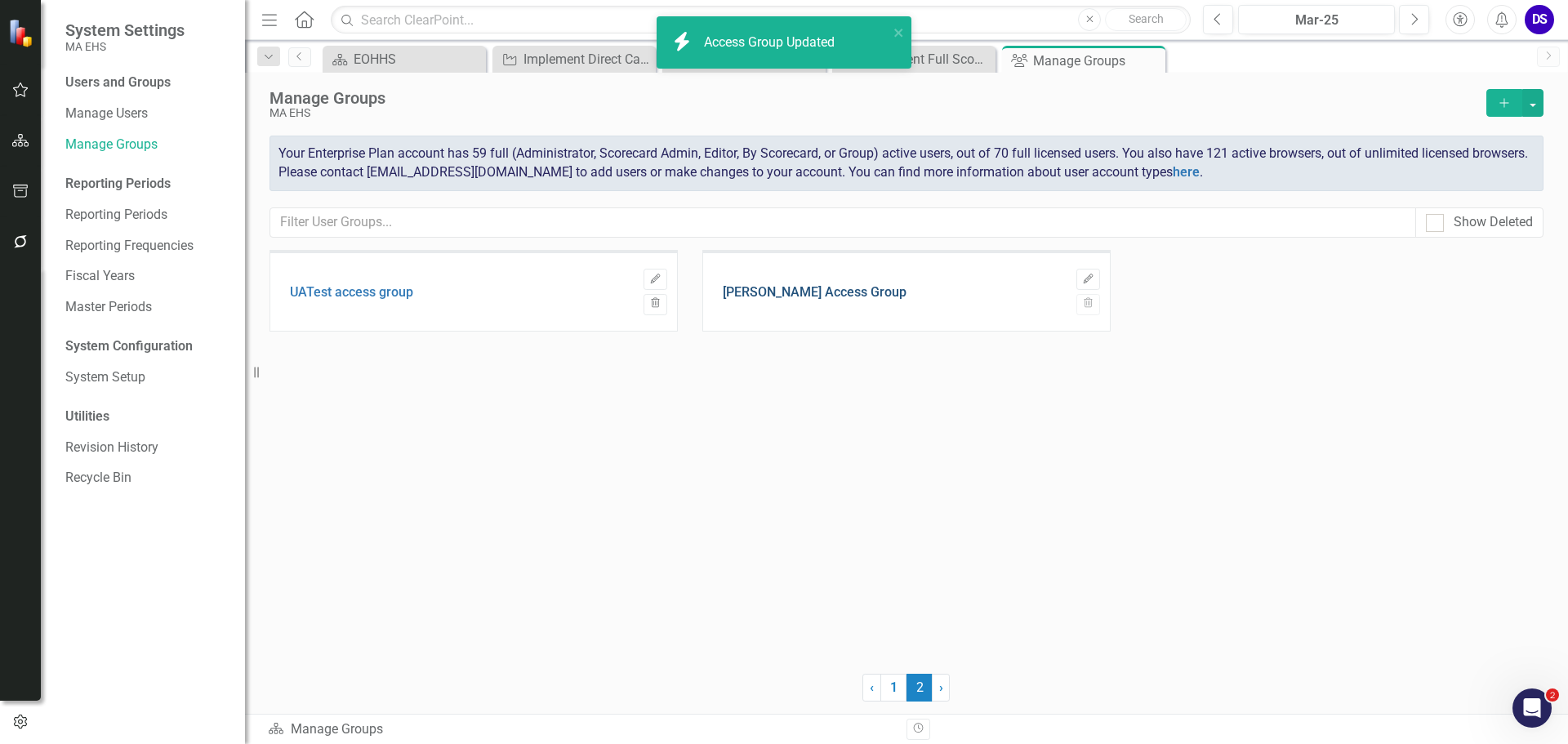 click on "[PERSON_NAME] Access Group" at bounding box center [814, 292] 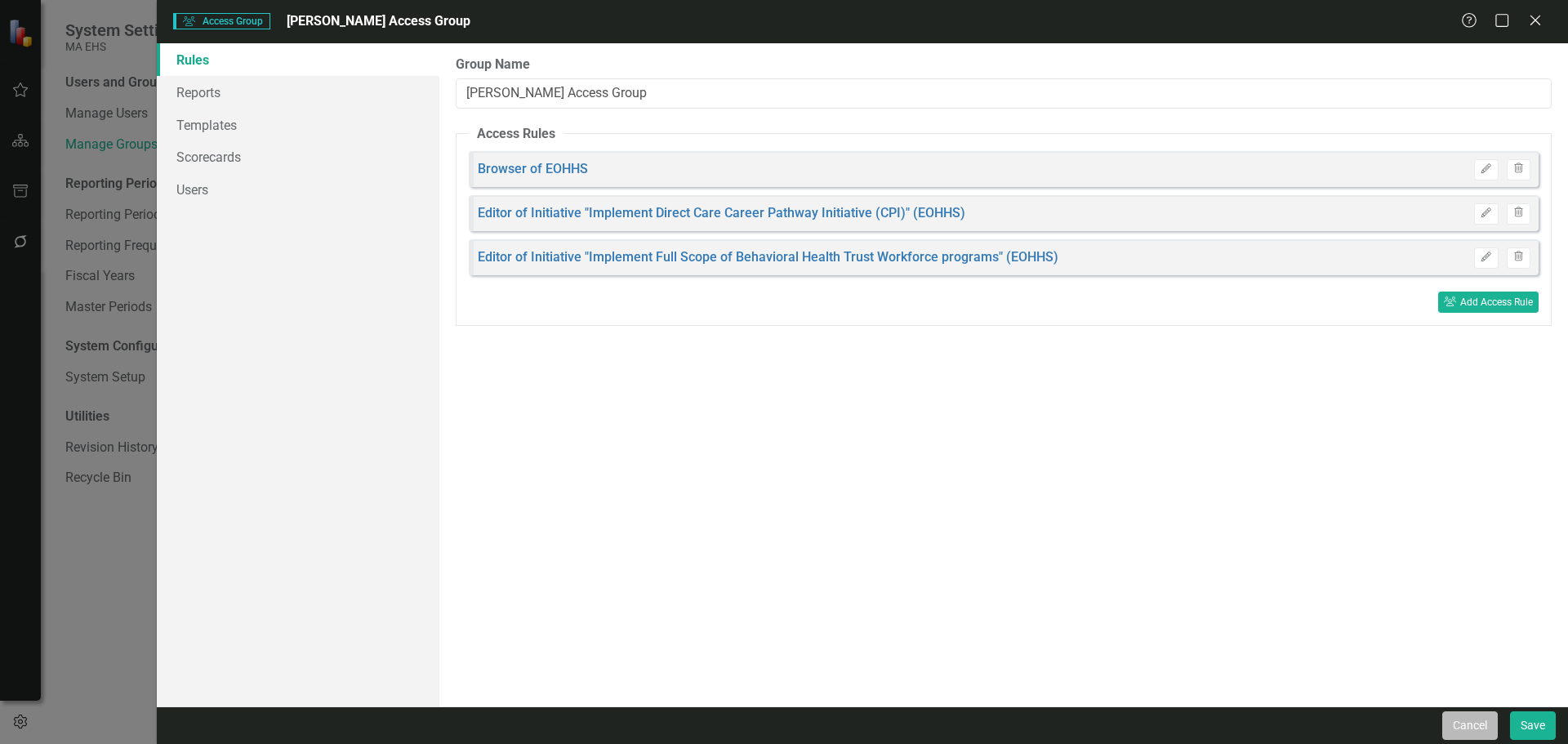 click on "Cancel" at bounding box center (1470, 725) 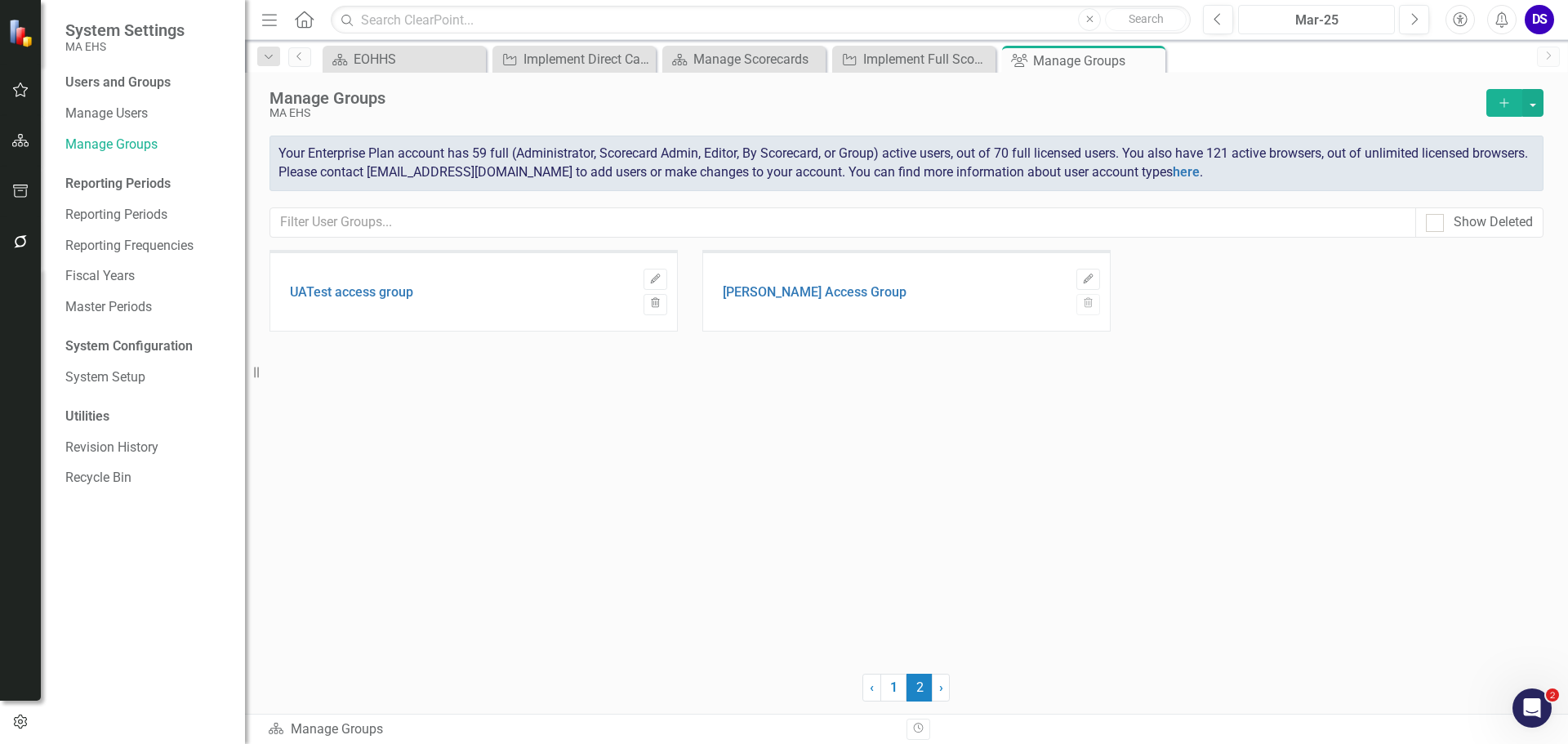 click on "Mar-25" at bounding box center [1316, 20] 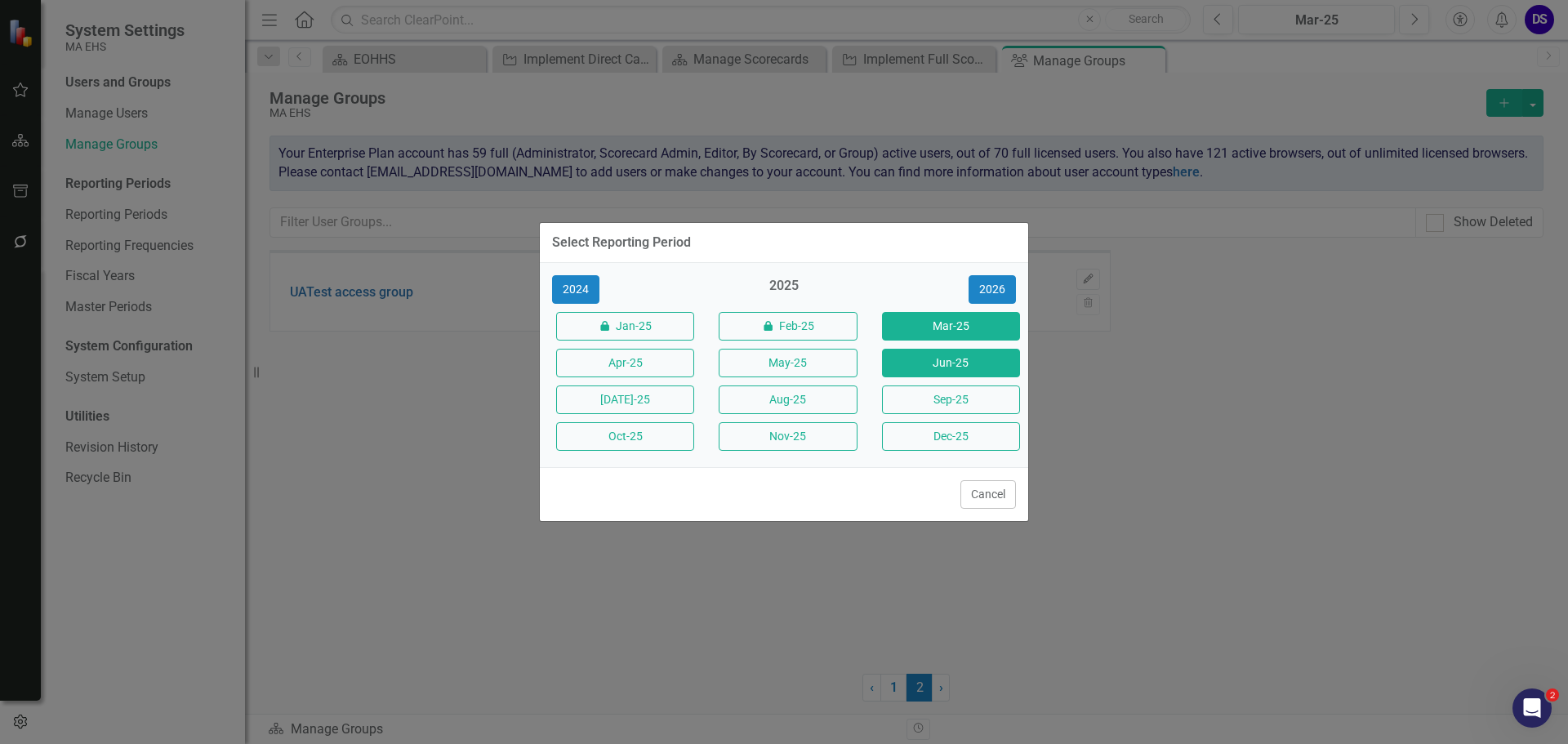 click on "Jun-25" at bounding box center [951, 363] 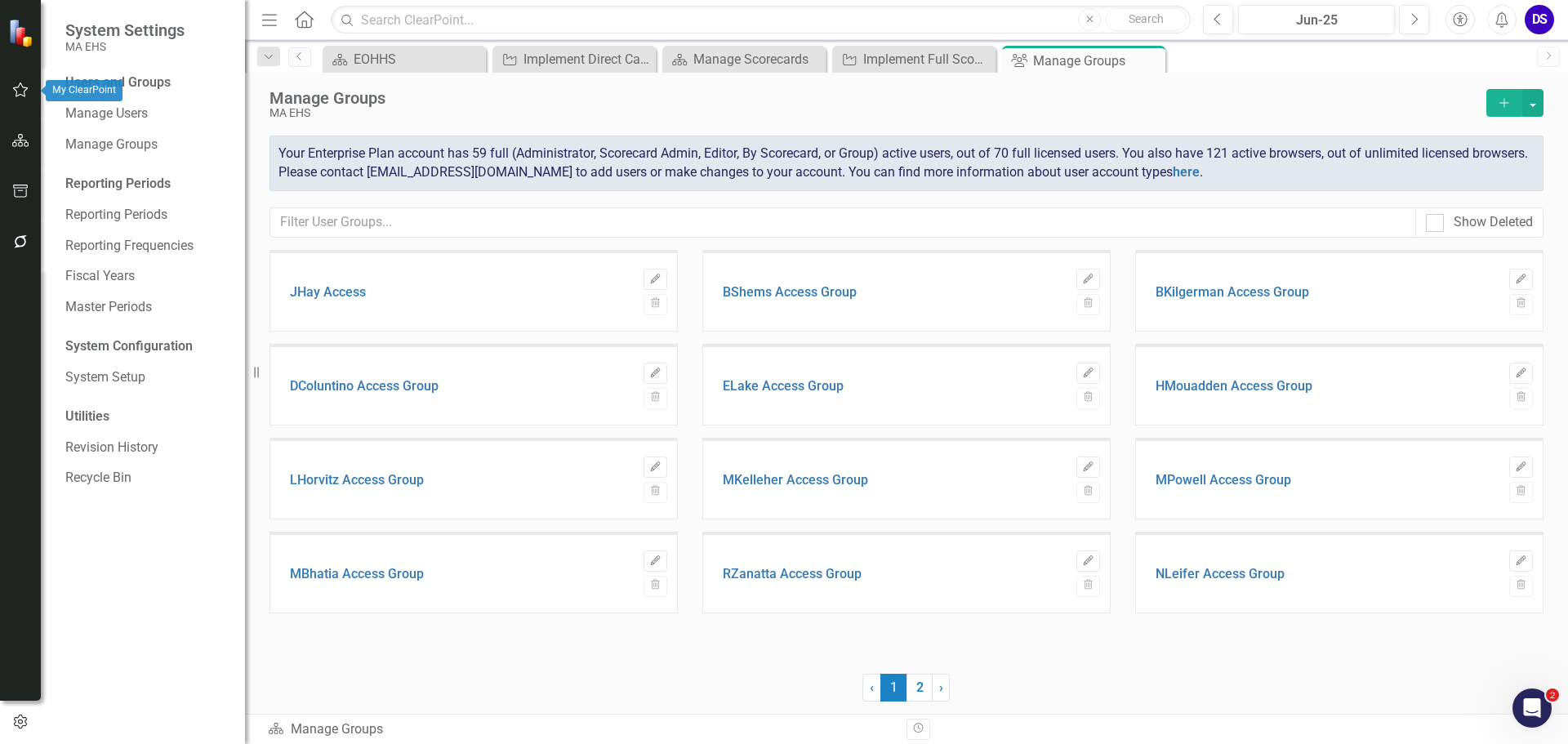 click 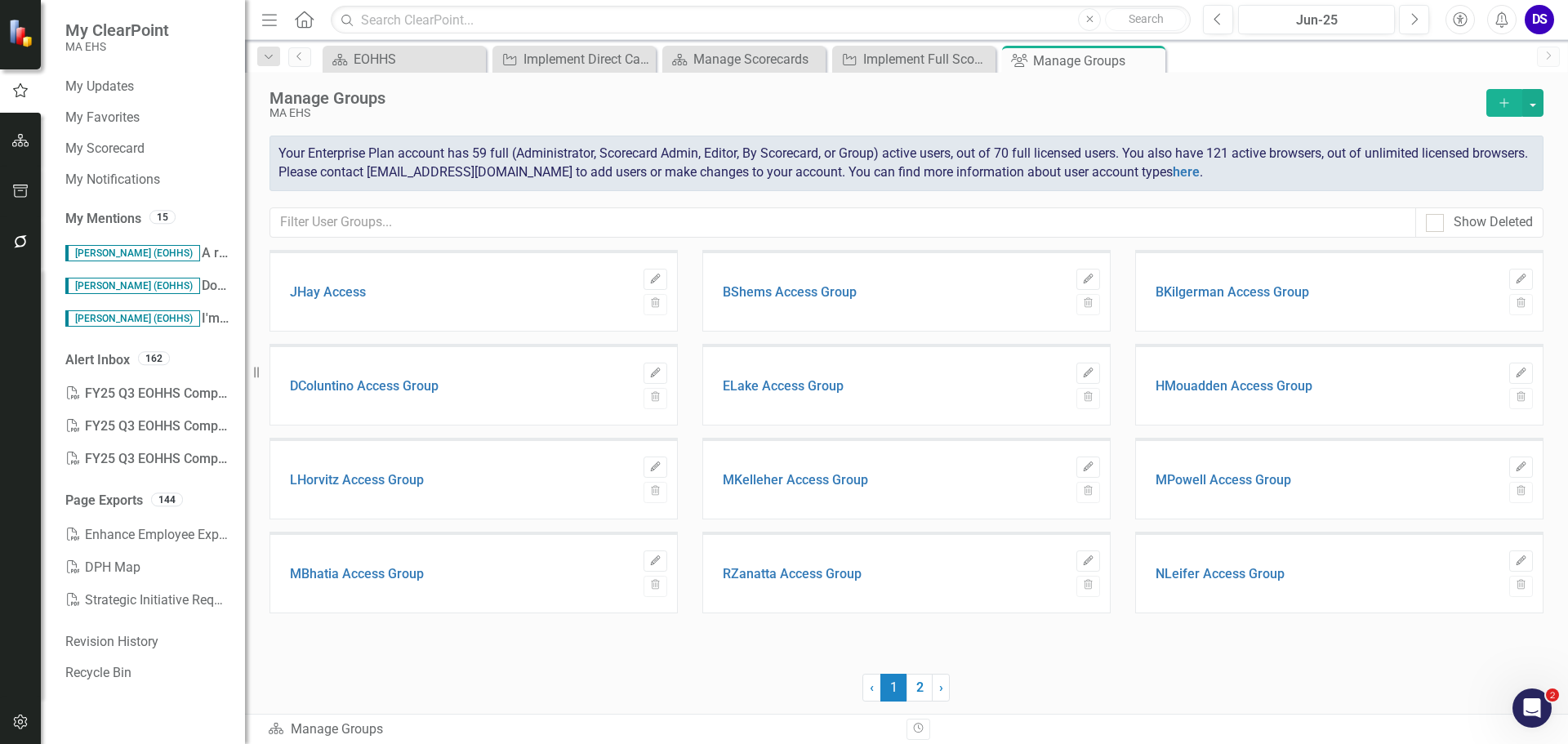 click at bounding box center [20, 141] 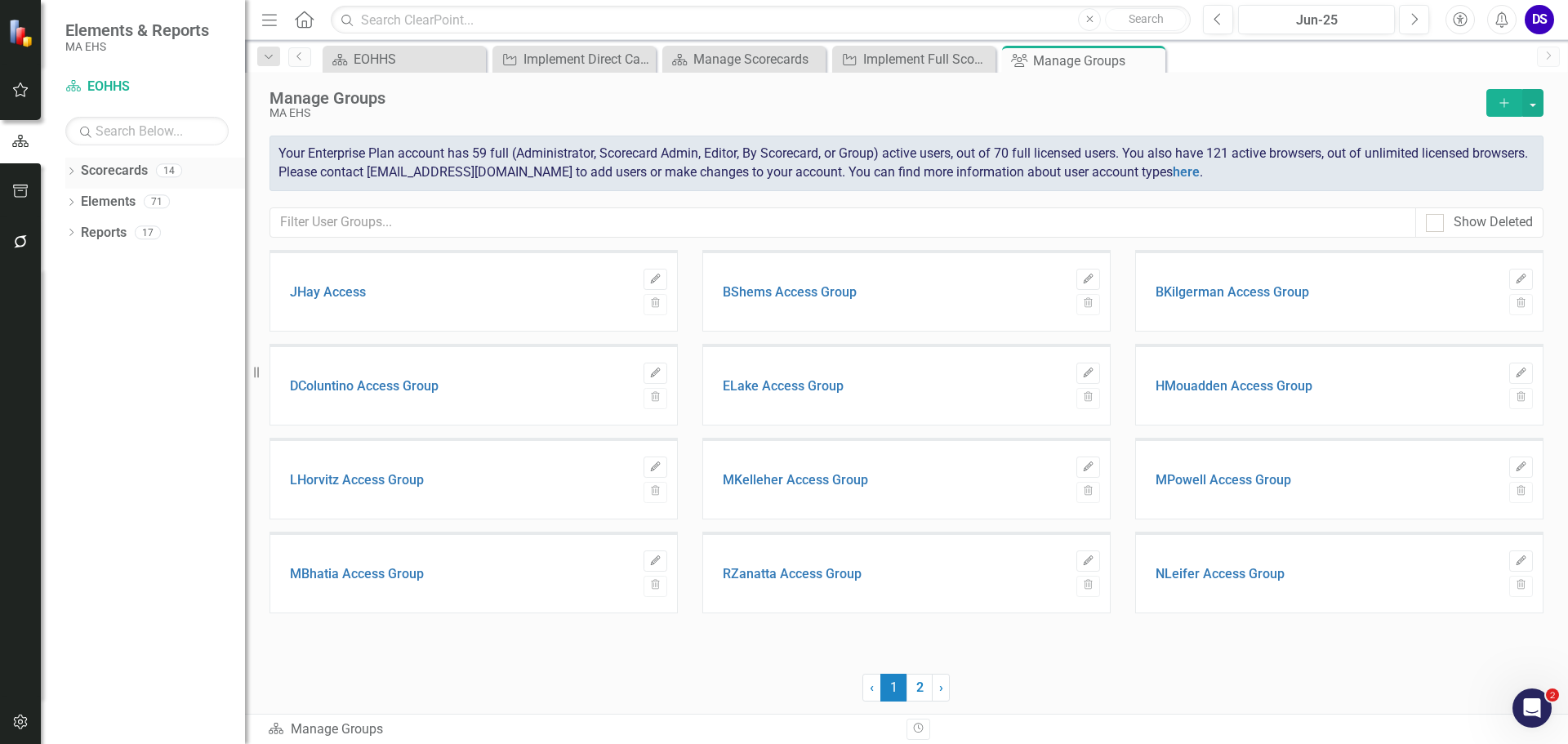 click on "Scorecards" at bounding box center (114, 171) 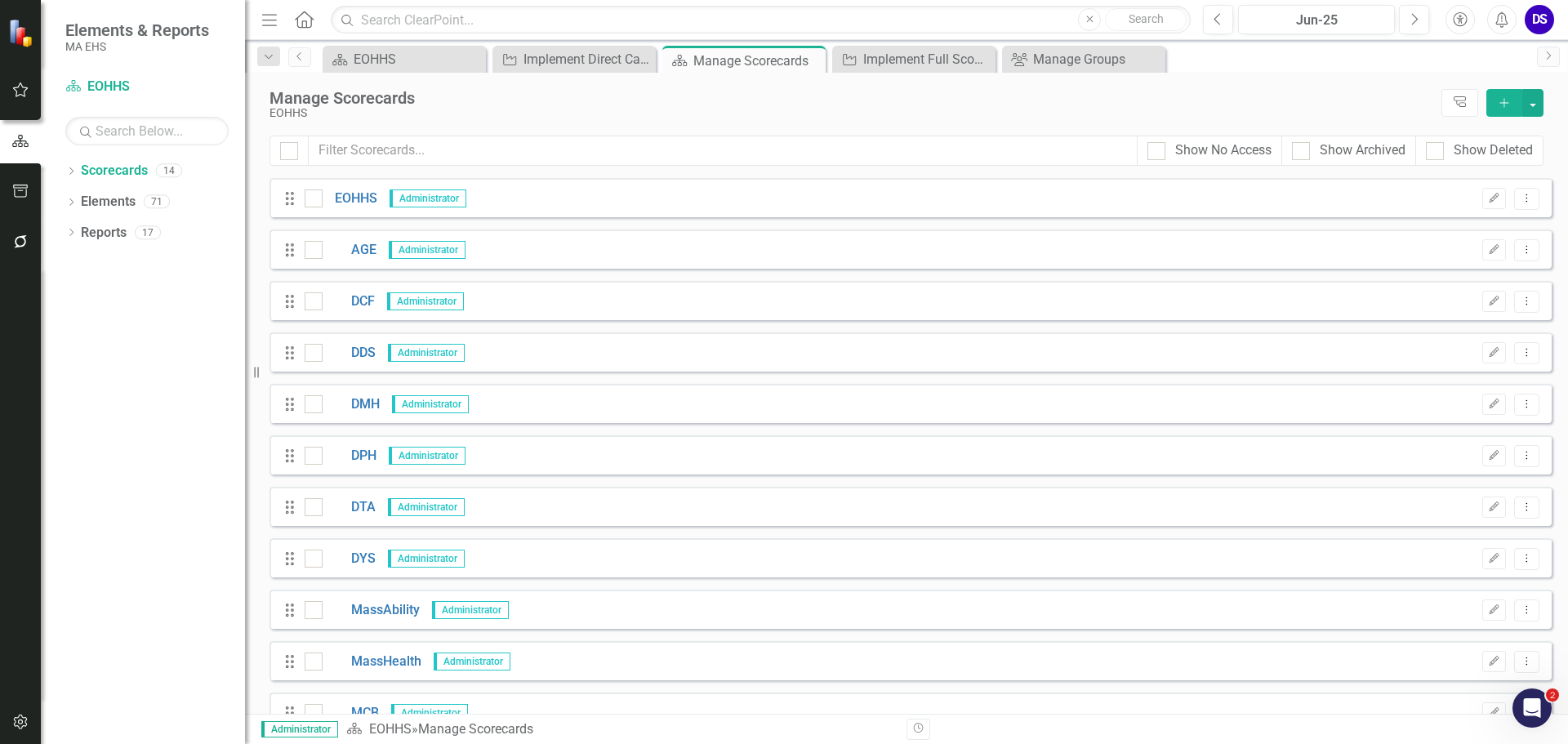 click at bounding box center [20, 192] 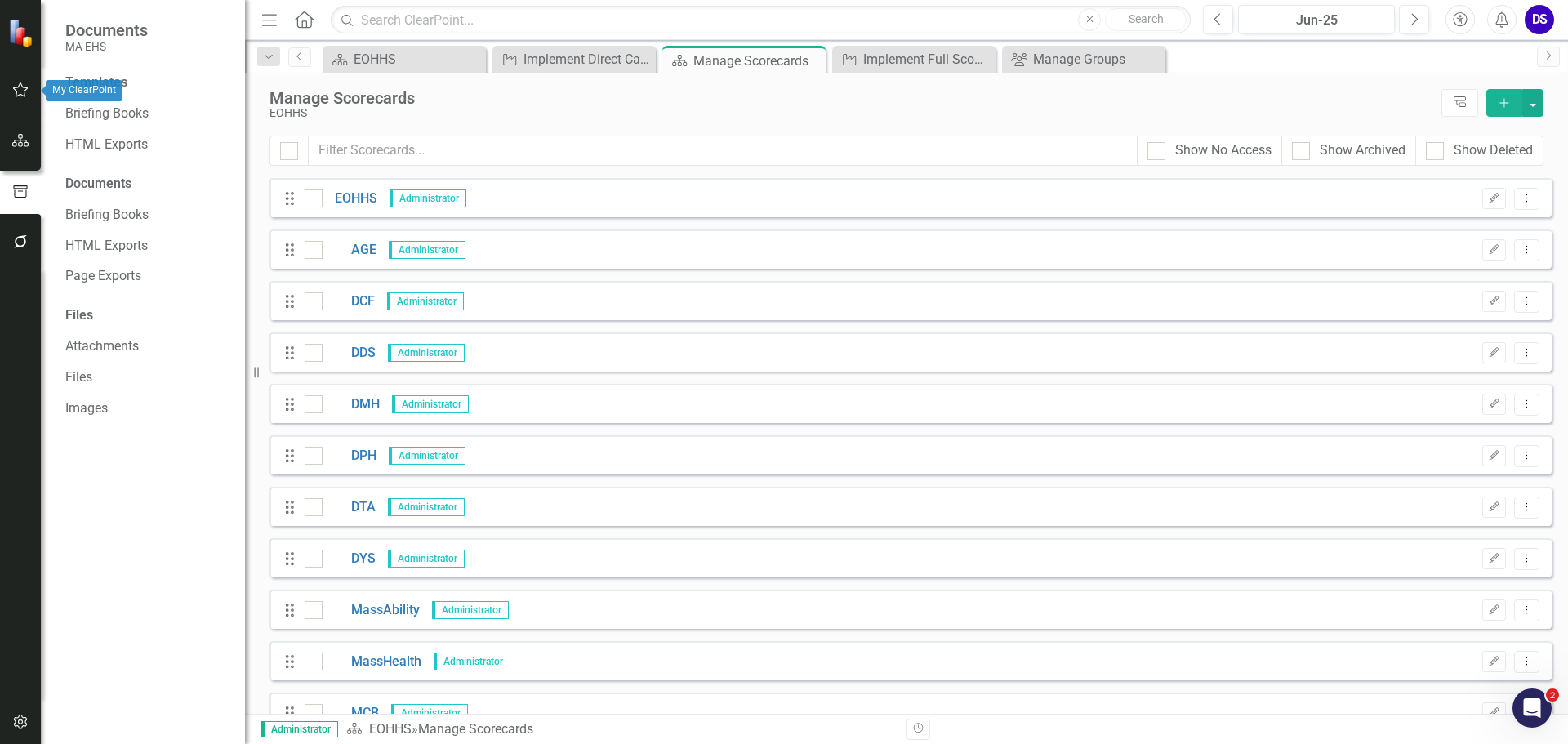 click 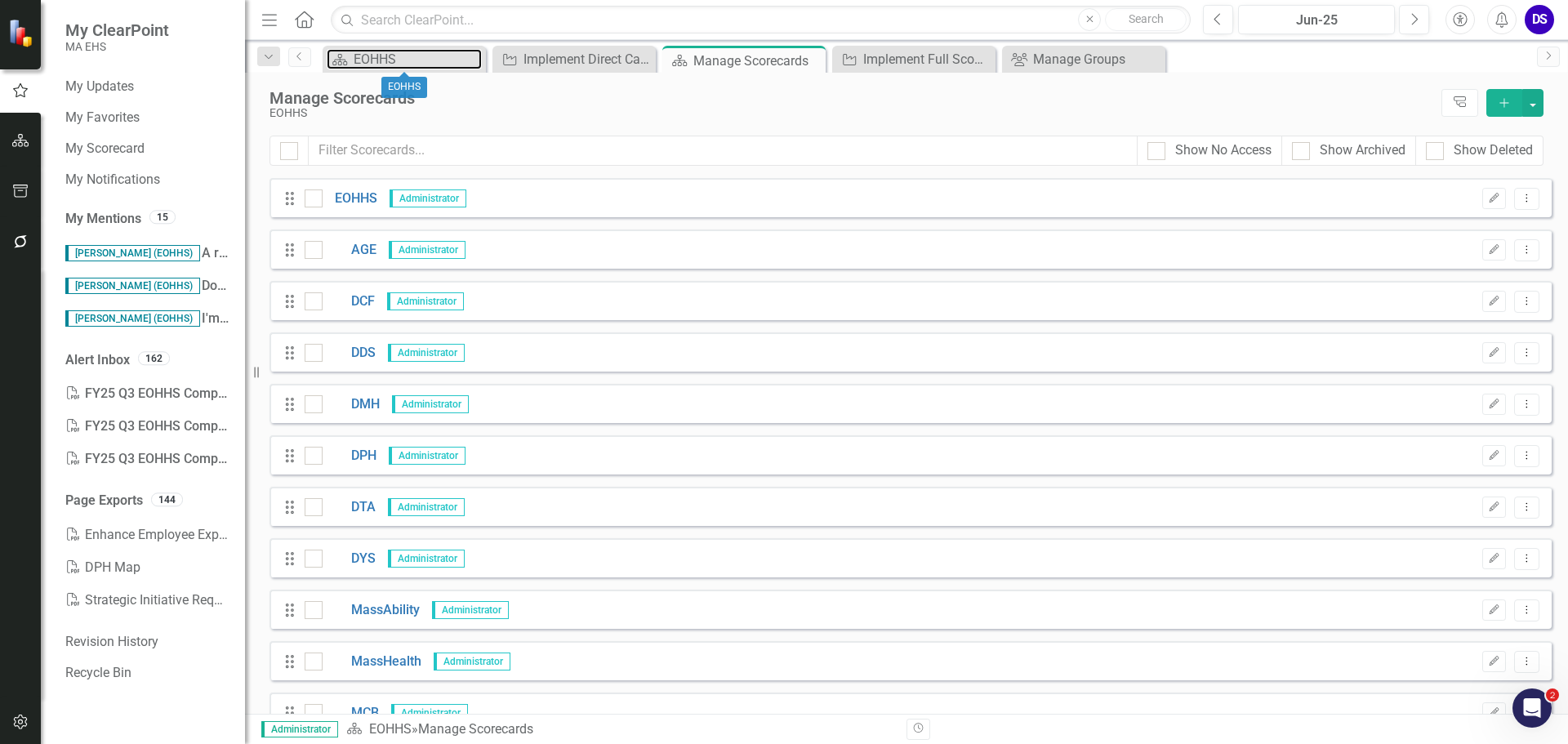 click on "Scorecard EOHHS Close" at bounding box center [404, 59] 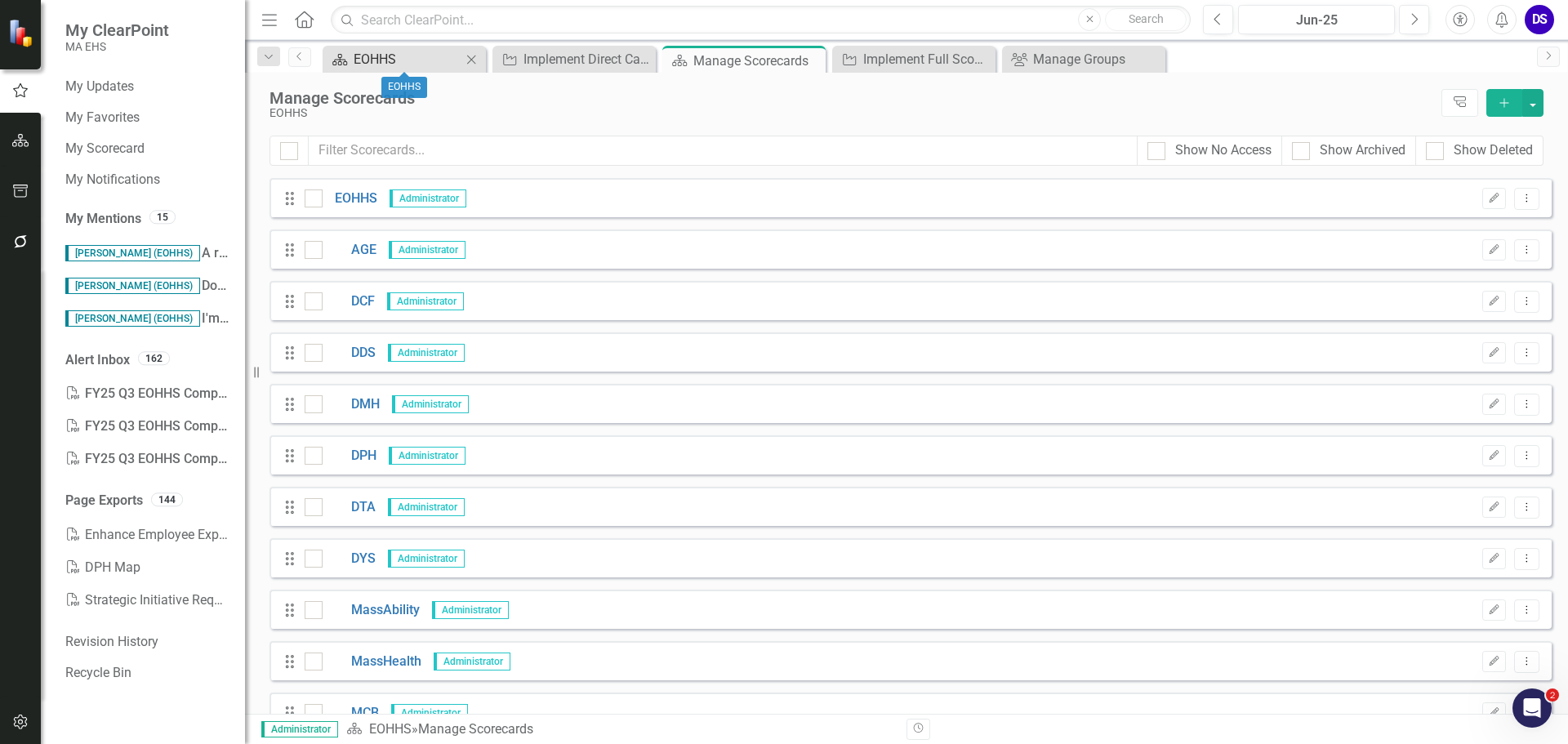 click on "EOHHS" at bounding box center [408, 59] 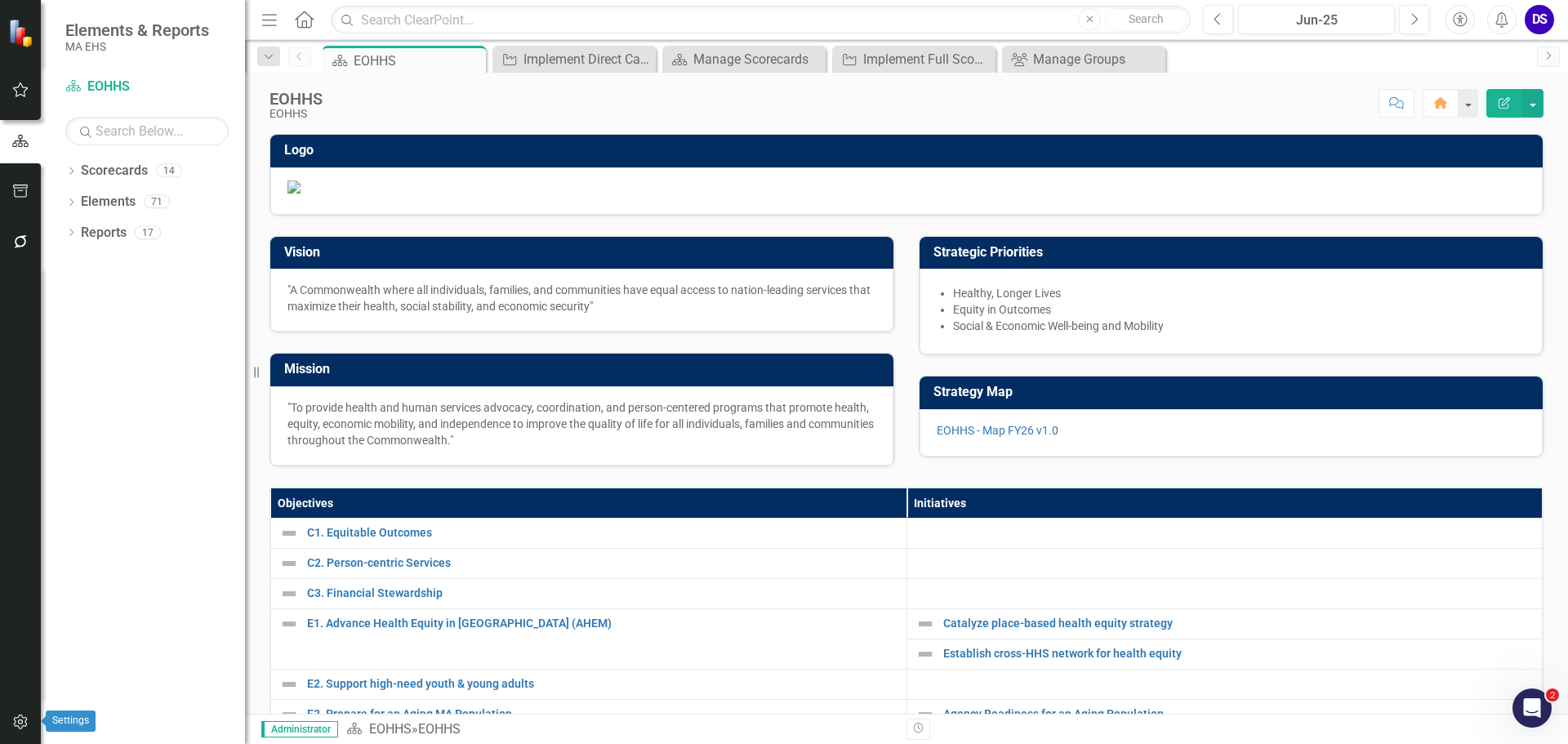 click 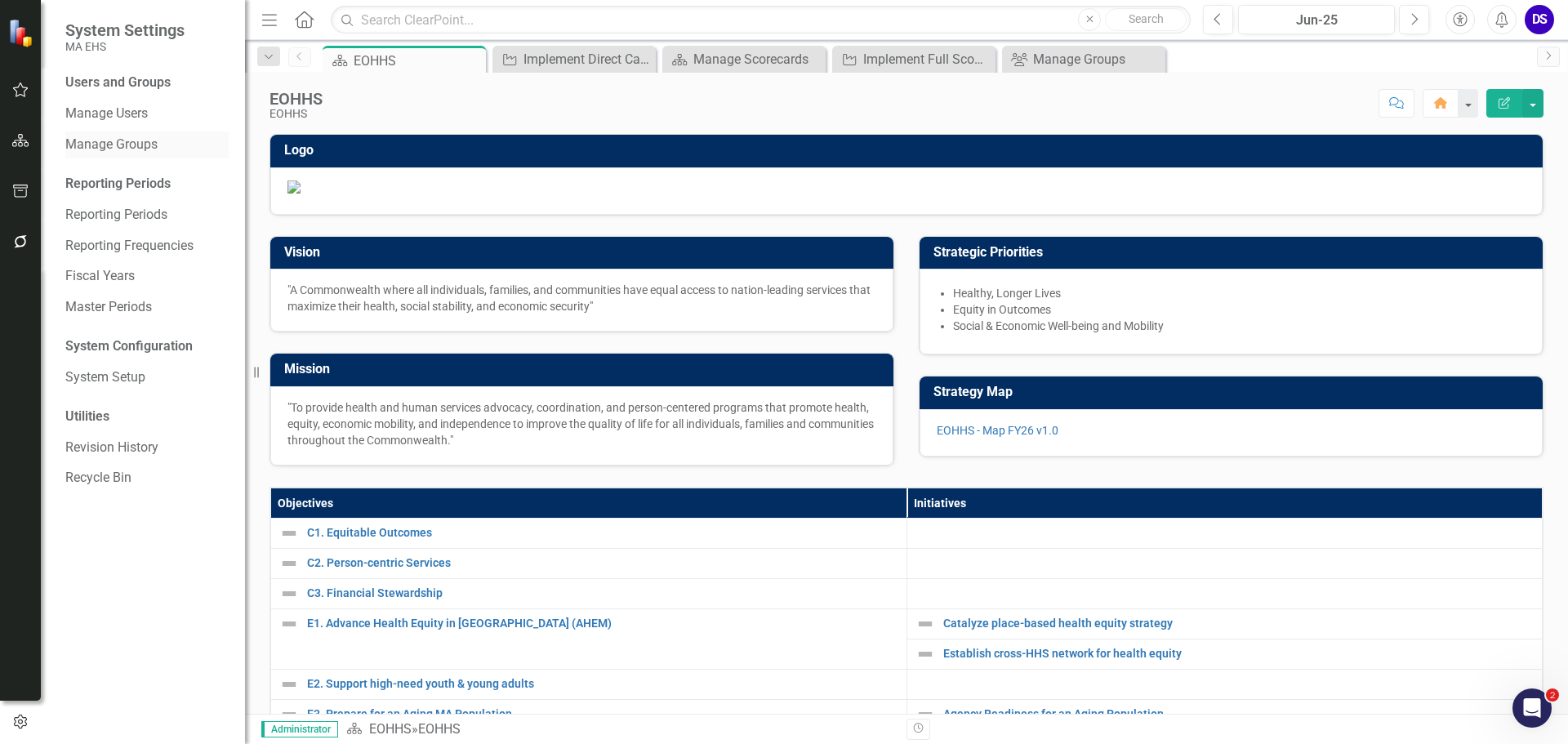 click on "Manage Groups" at bounding box center (147, 145) 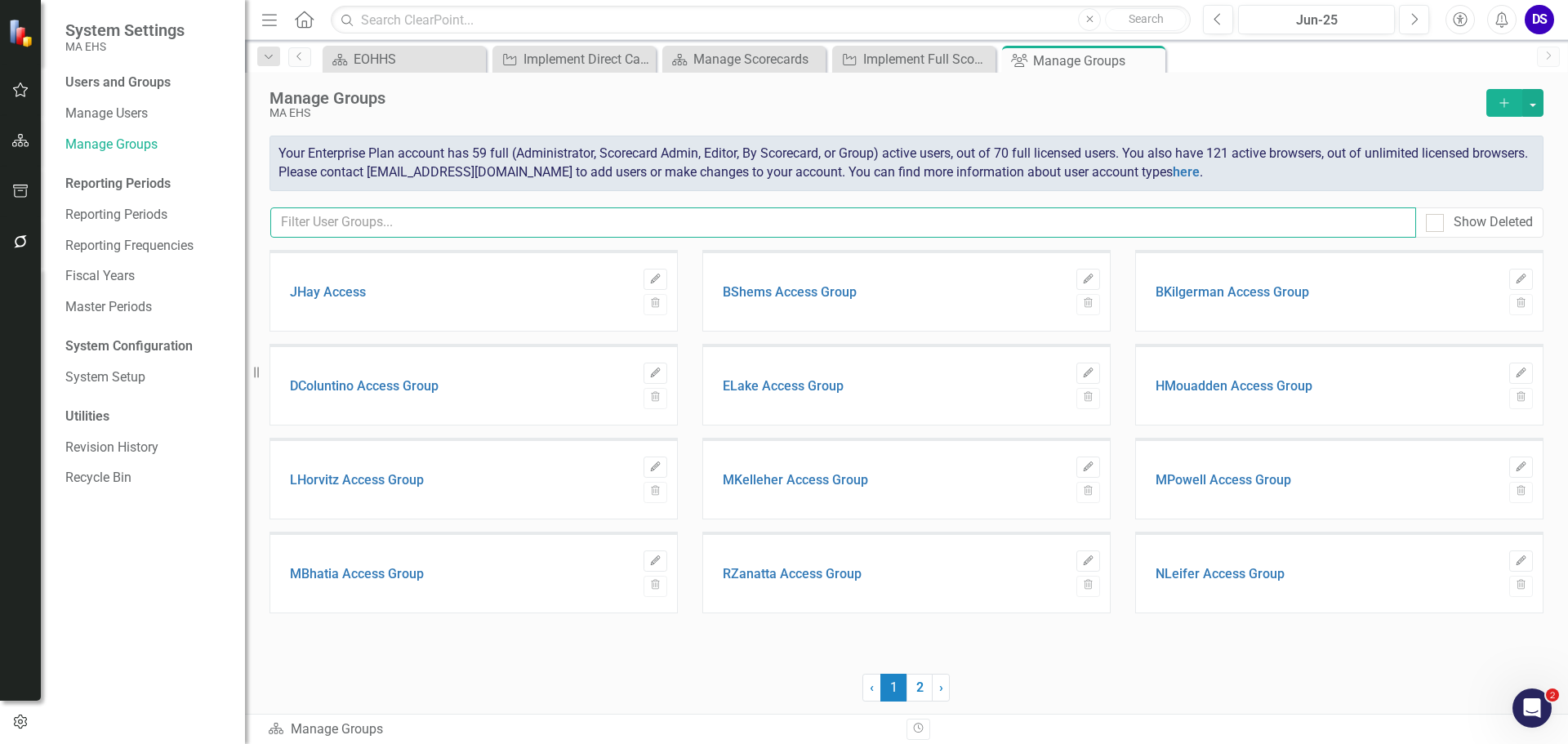 click at bounding box center (843, 222) 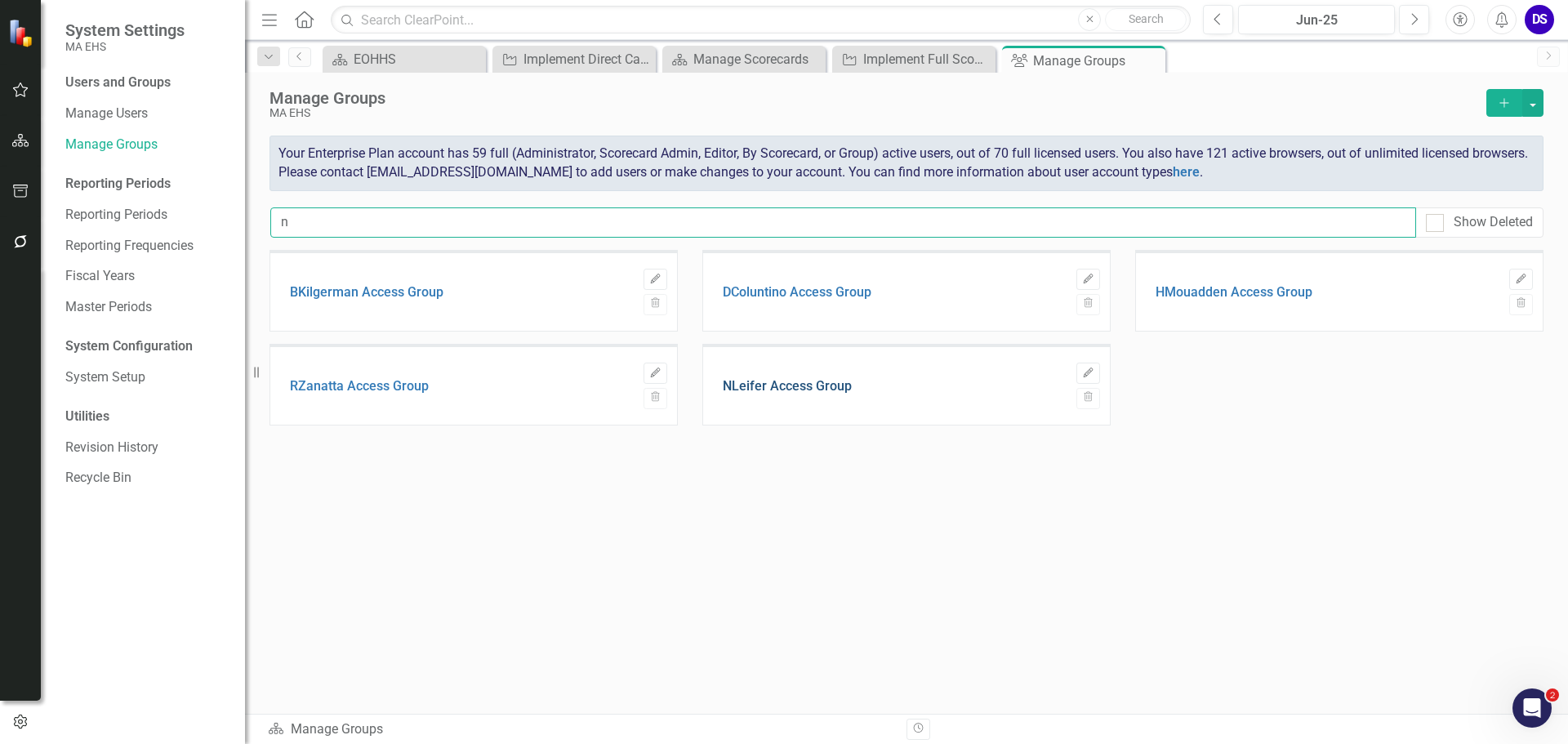 type on "n" 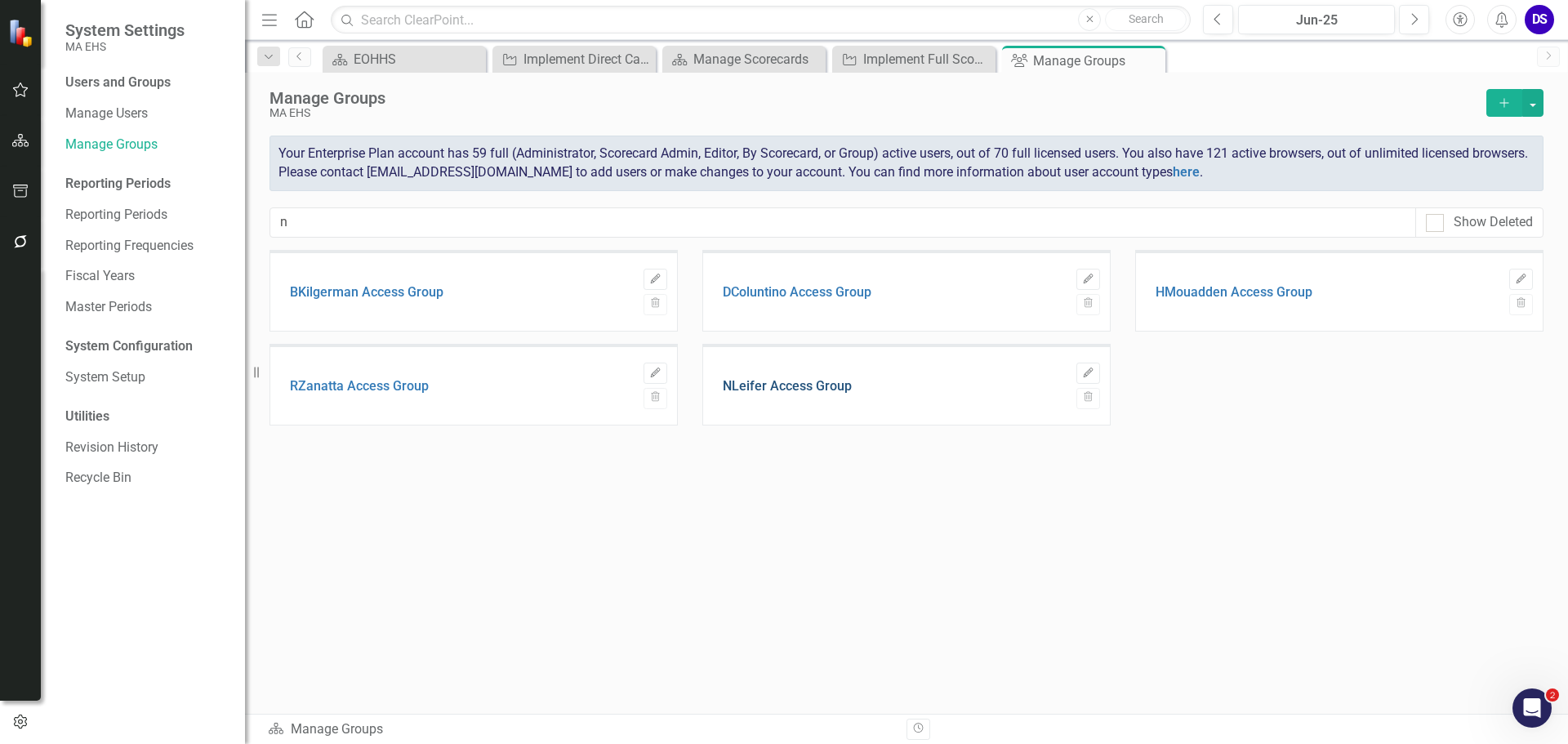 click on "NLeifer Access Group" at bounding box center (787, 386) 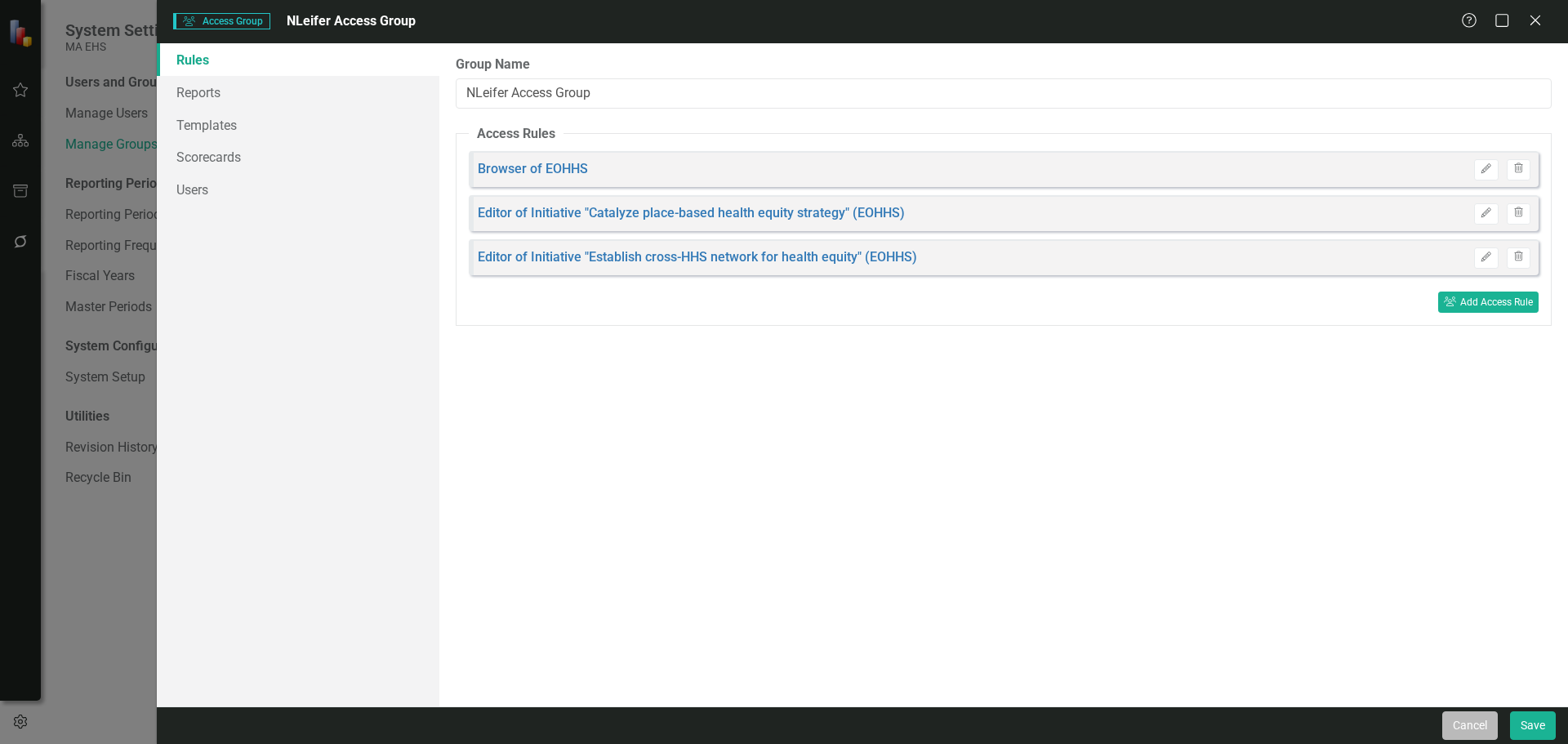 click on "Cancel" at bounding box center (1470, 725) 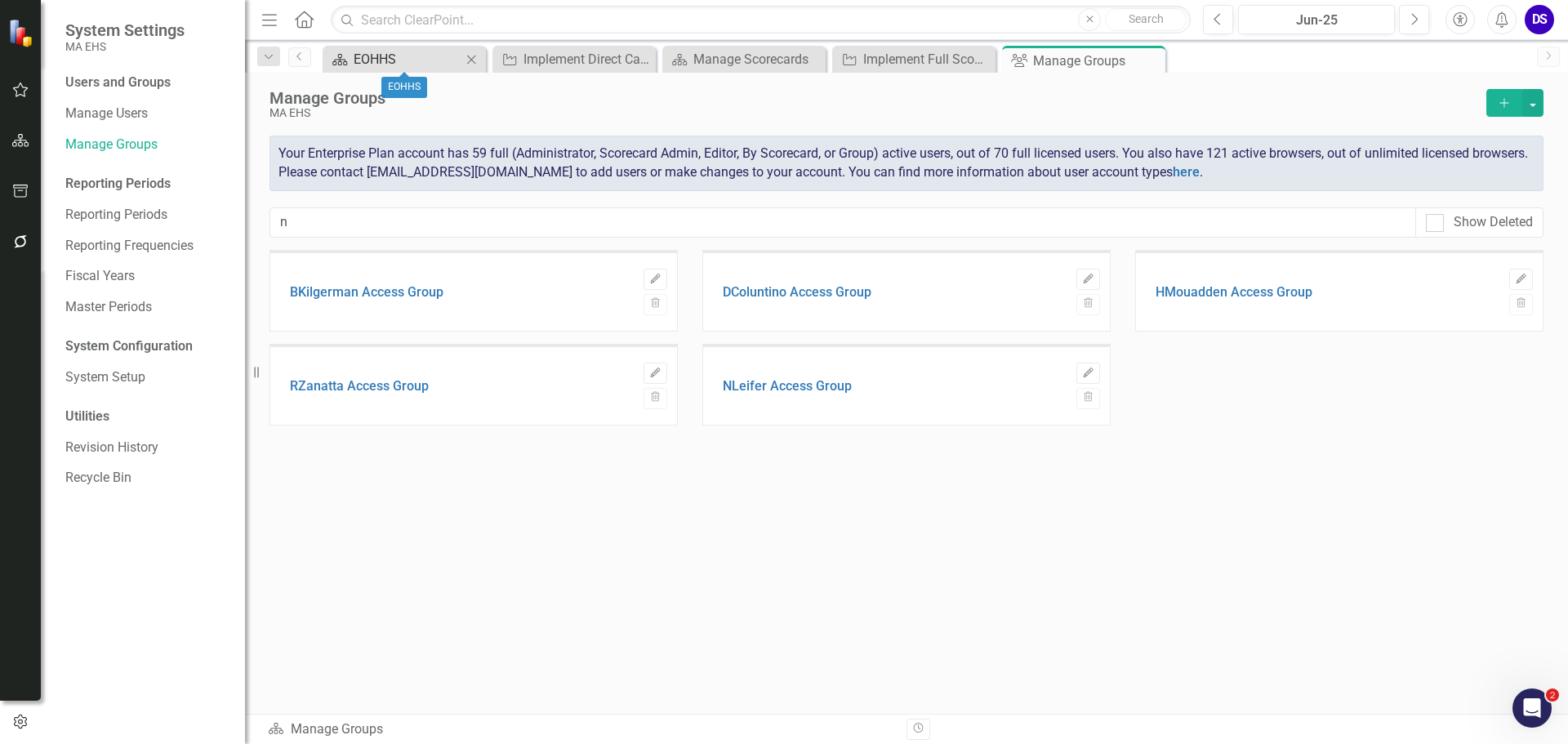 click on "EOHHS" at bounding box center (408, 59) 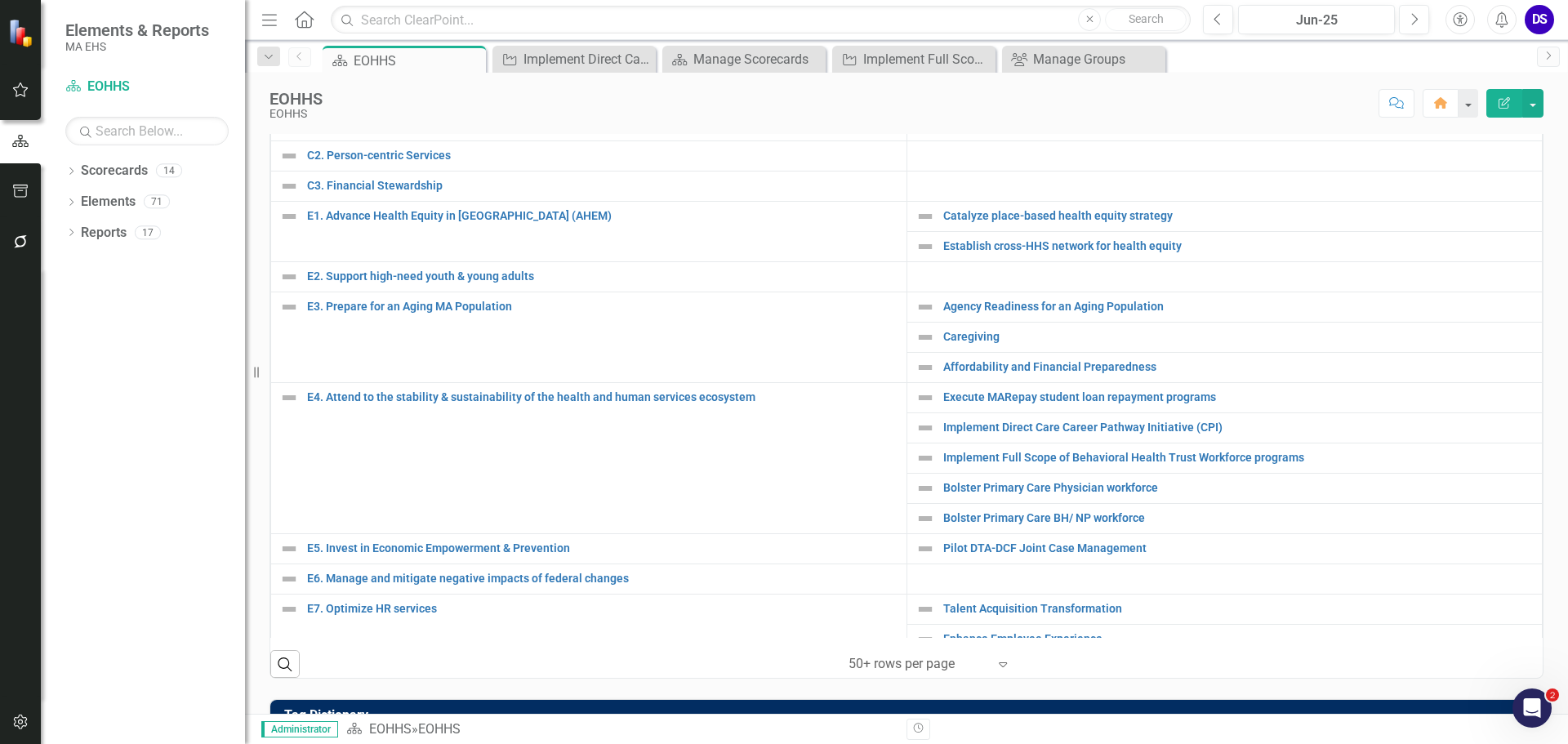 scroll, scrollTop: 408, scrollLeft: 0, axis: vertical 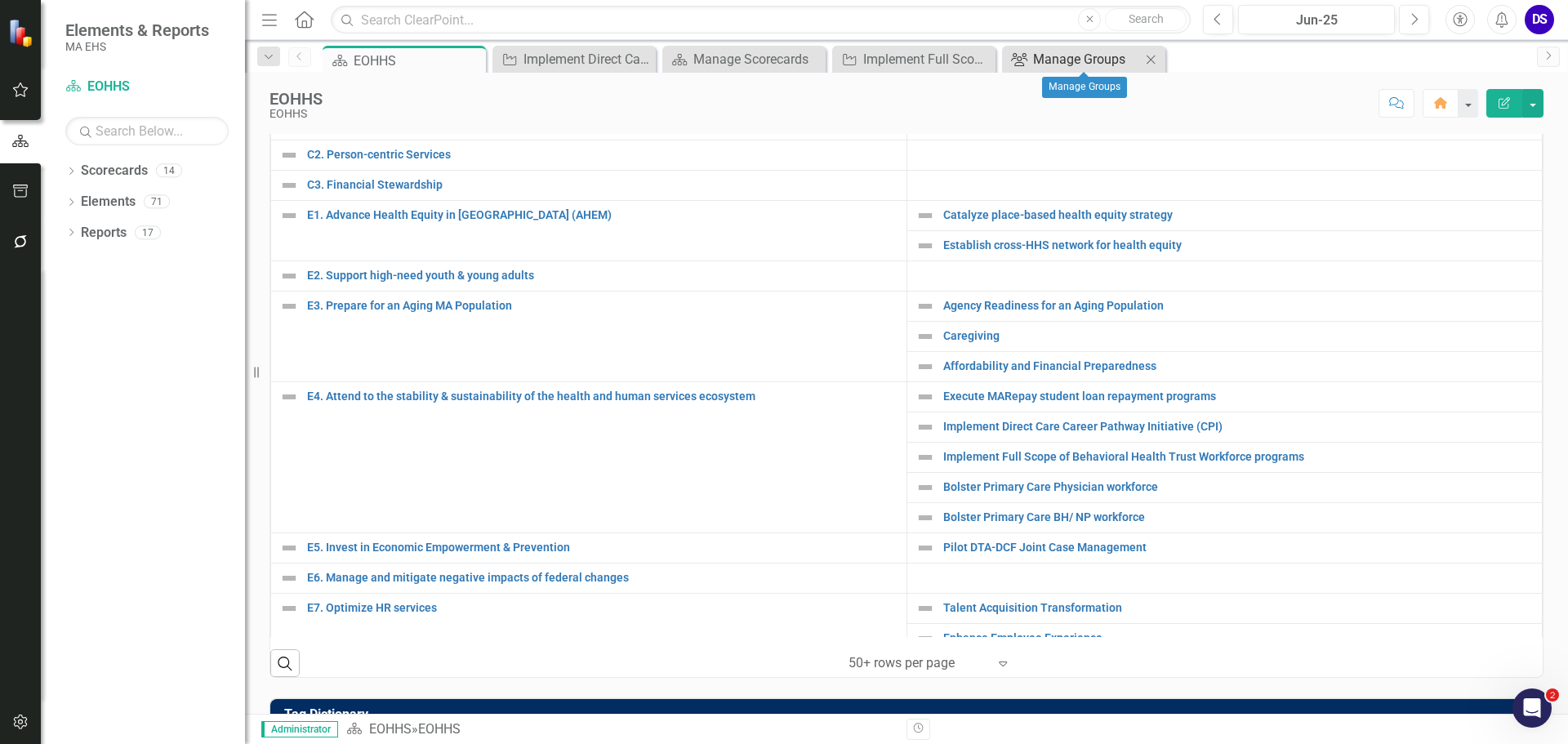 click on "Manage Groups" at bounding box center (1087, 59) 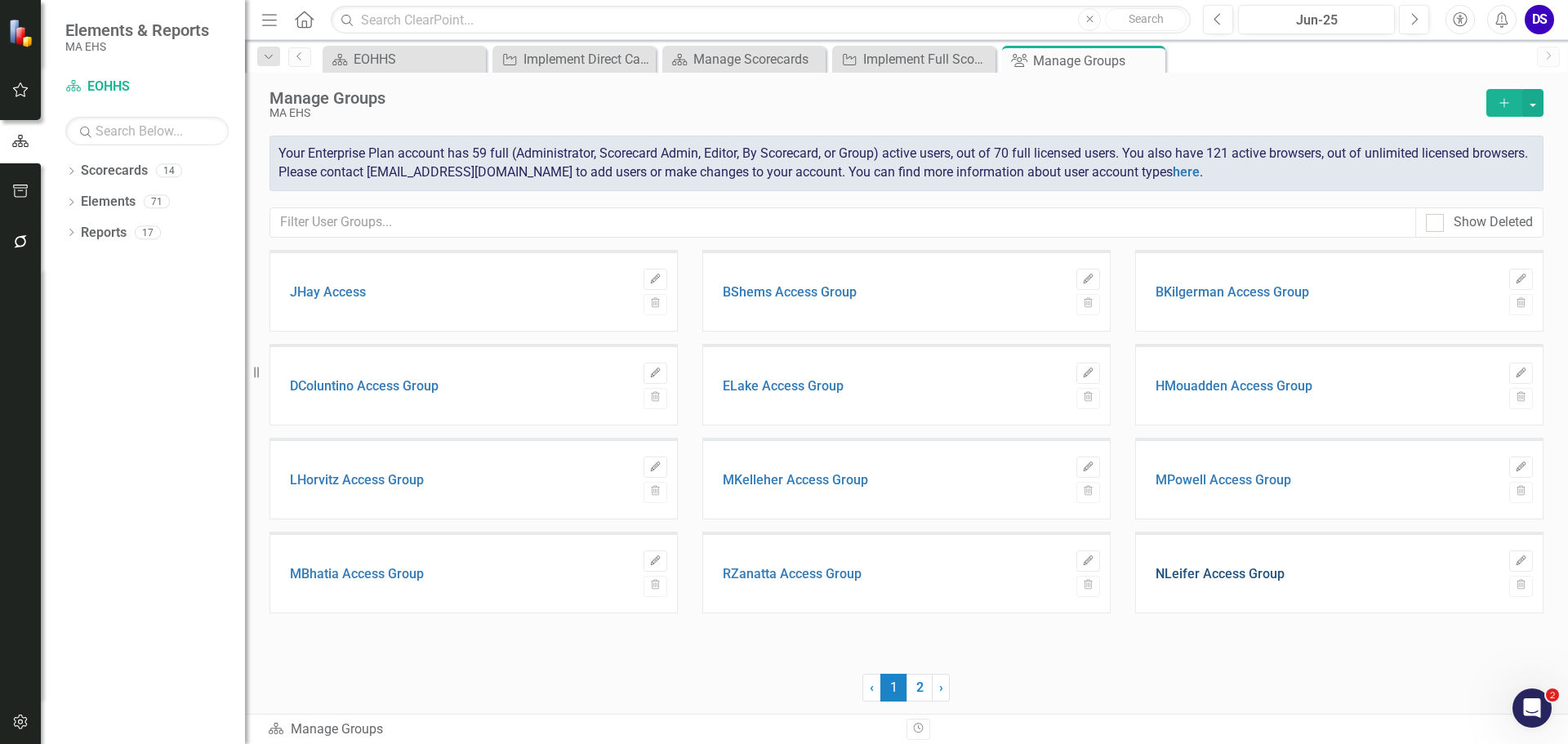 click on "NLeifer Access Group" at bounding box center [1220, 574] 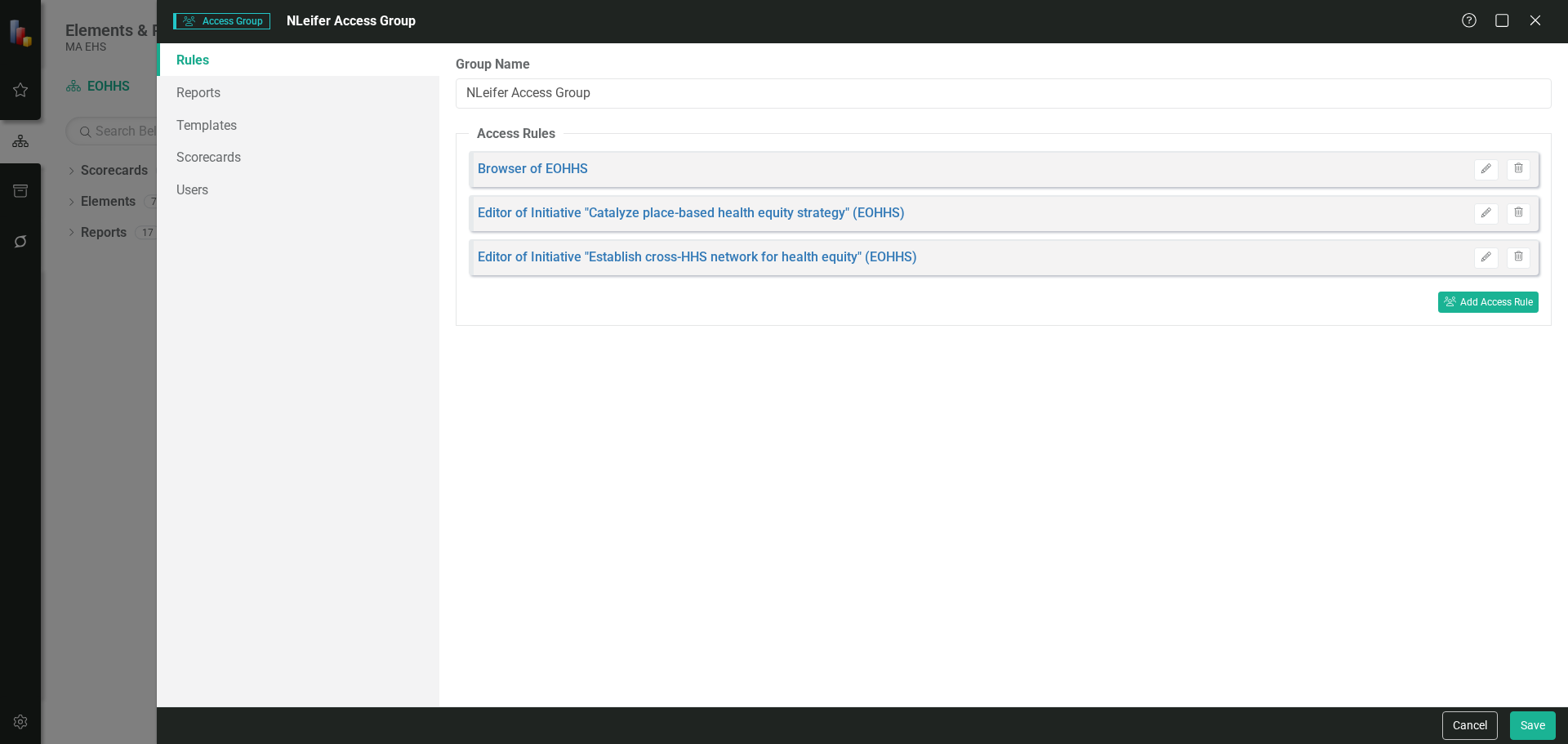 click on "Cancel Save" at bounding box center [862, 725] 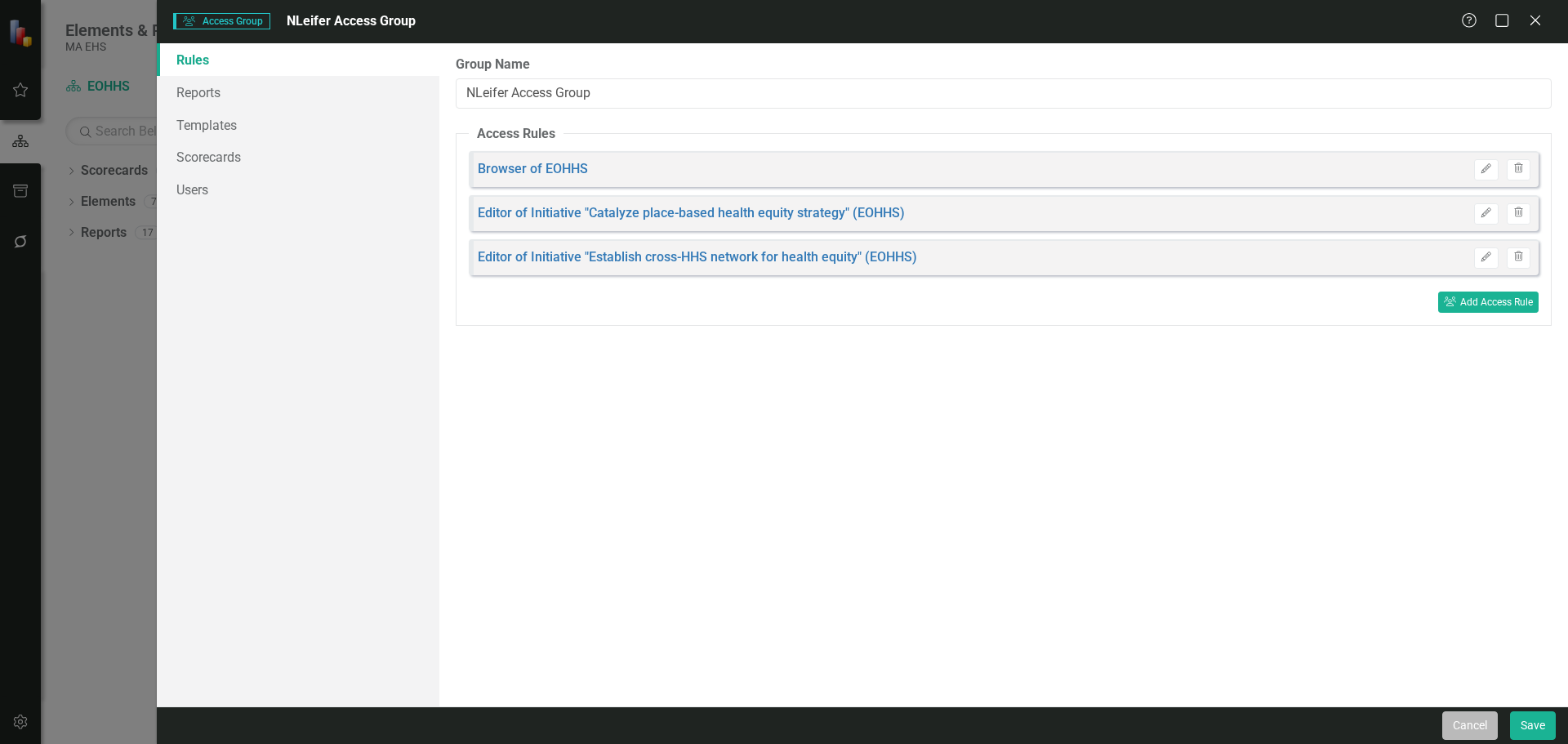 click on "Cancel" at bounding box center (1470, 725) 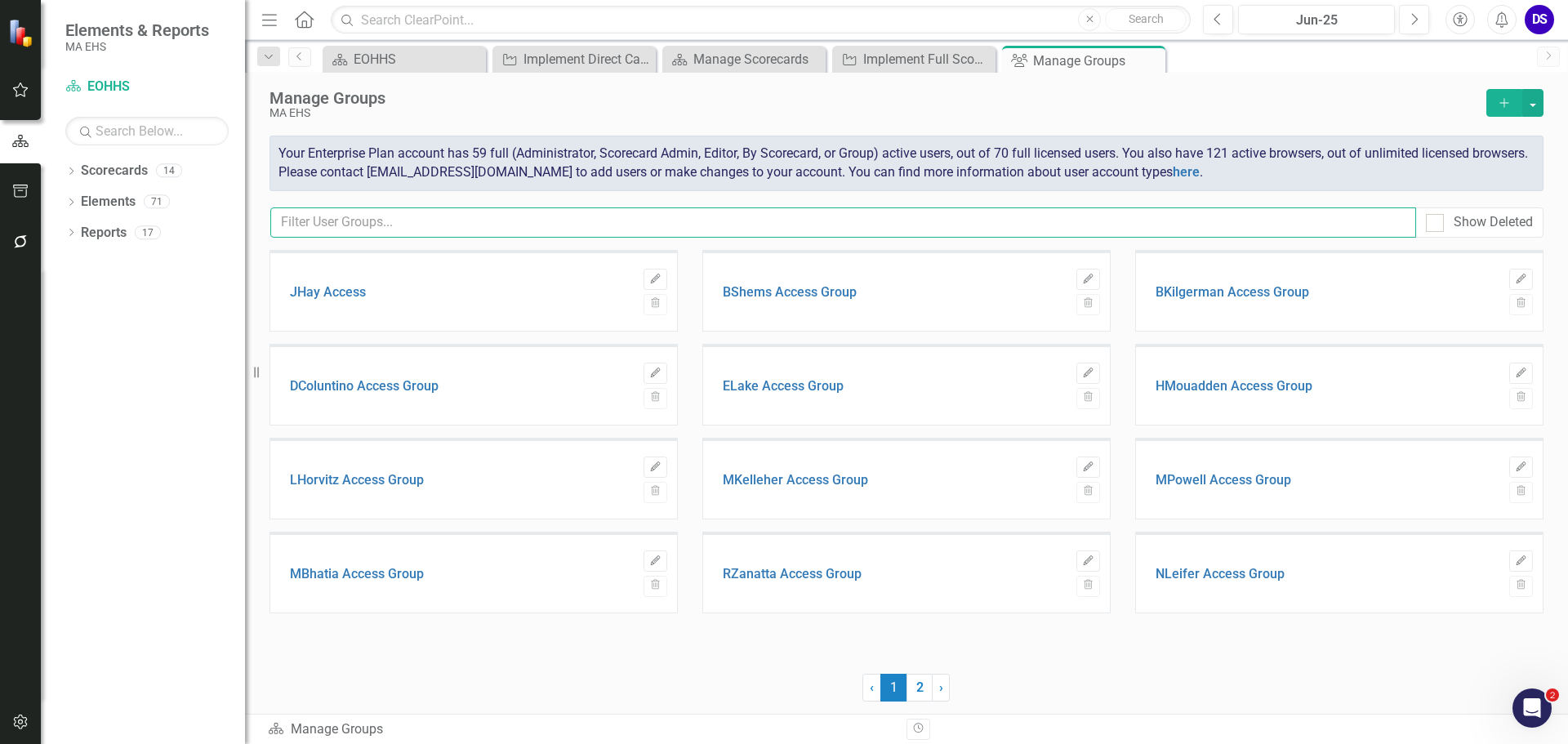 click at bounding box center [843, 222] 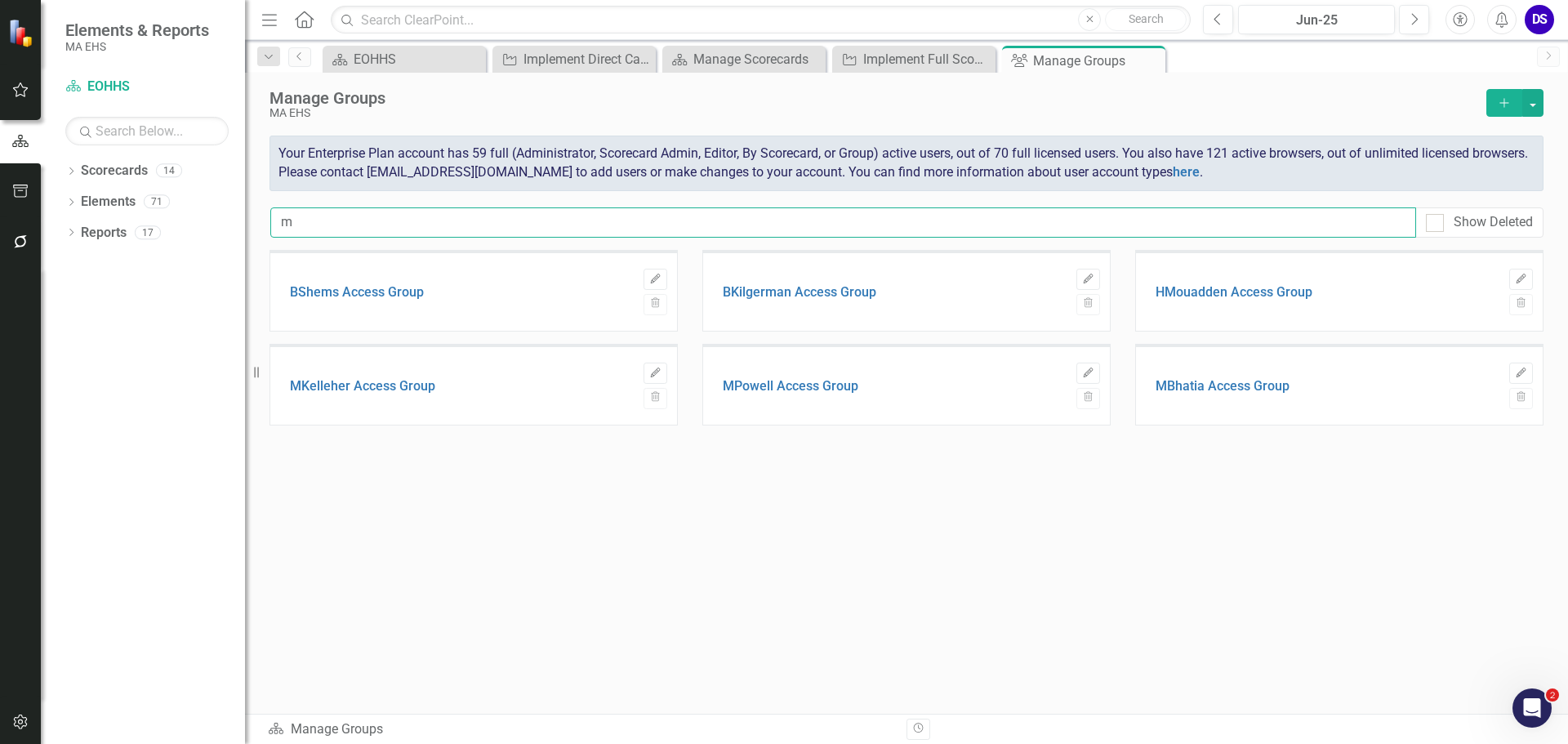 type on "m" 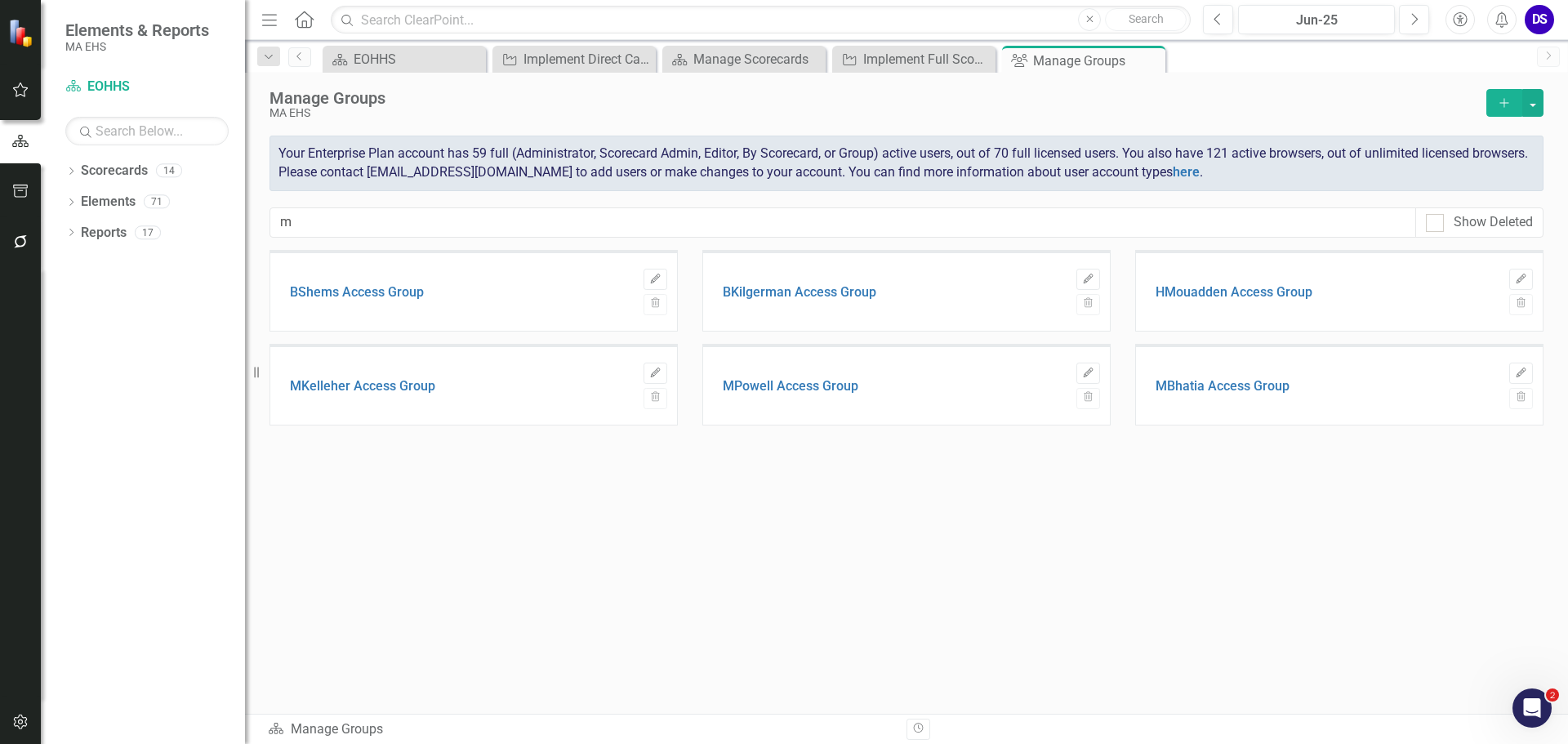 click on "MBhatia Access Group Edit Trash" at bounding box center (1339, 385) 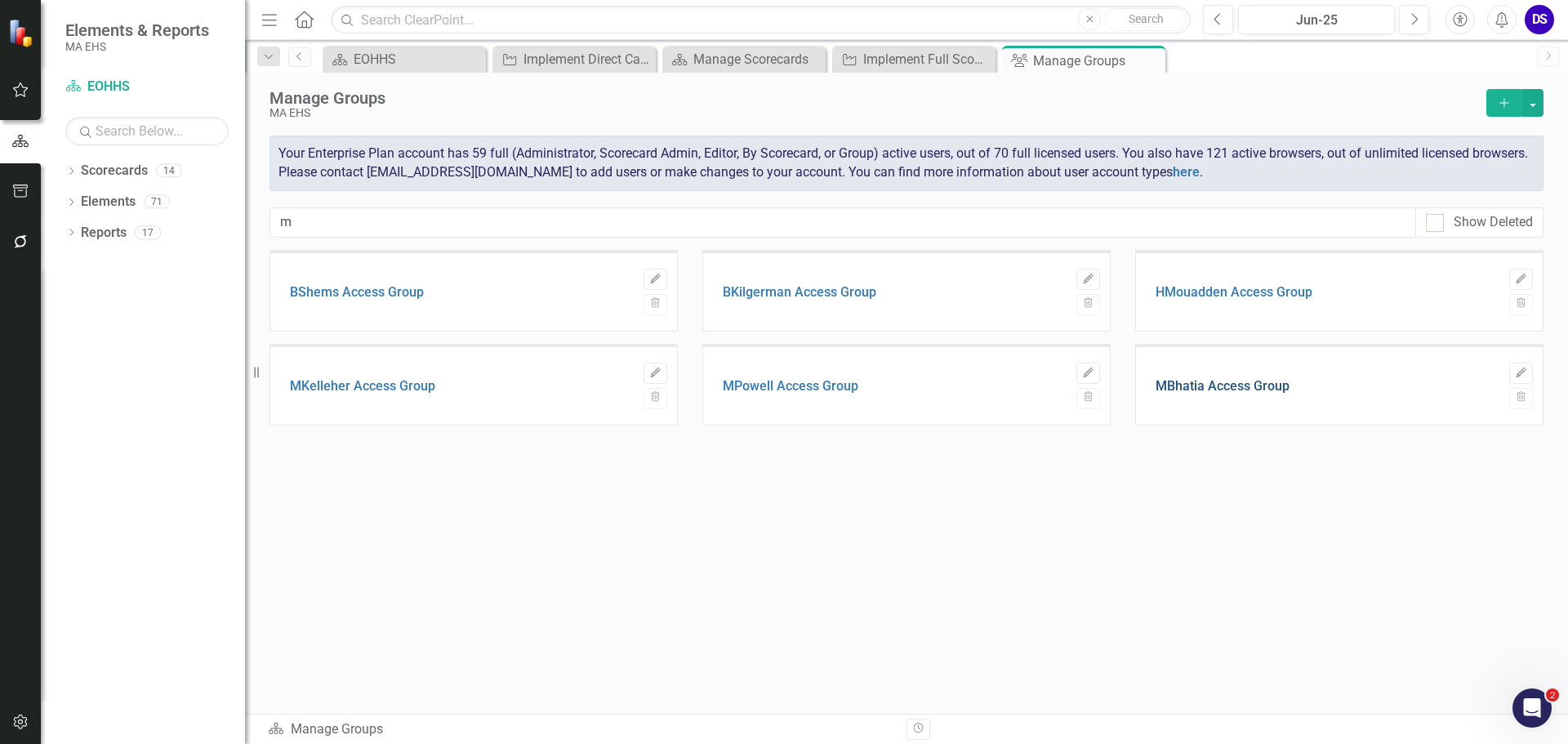 click on "MBhatia Access Group" at bounding box center [1223, 386] 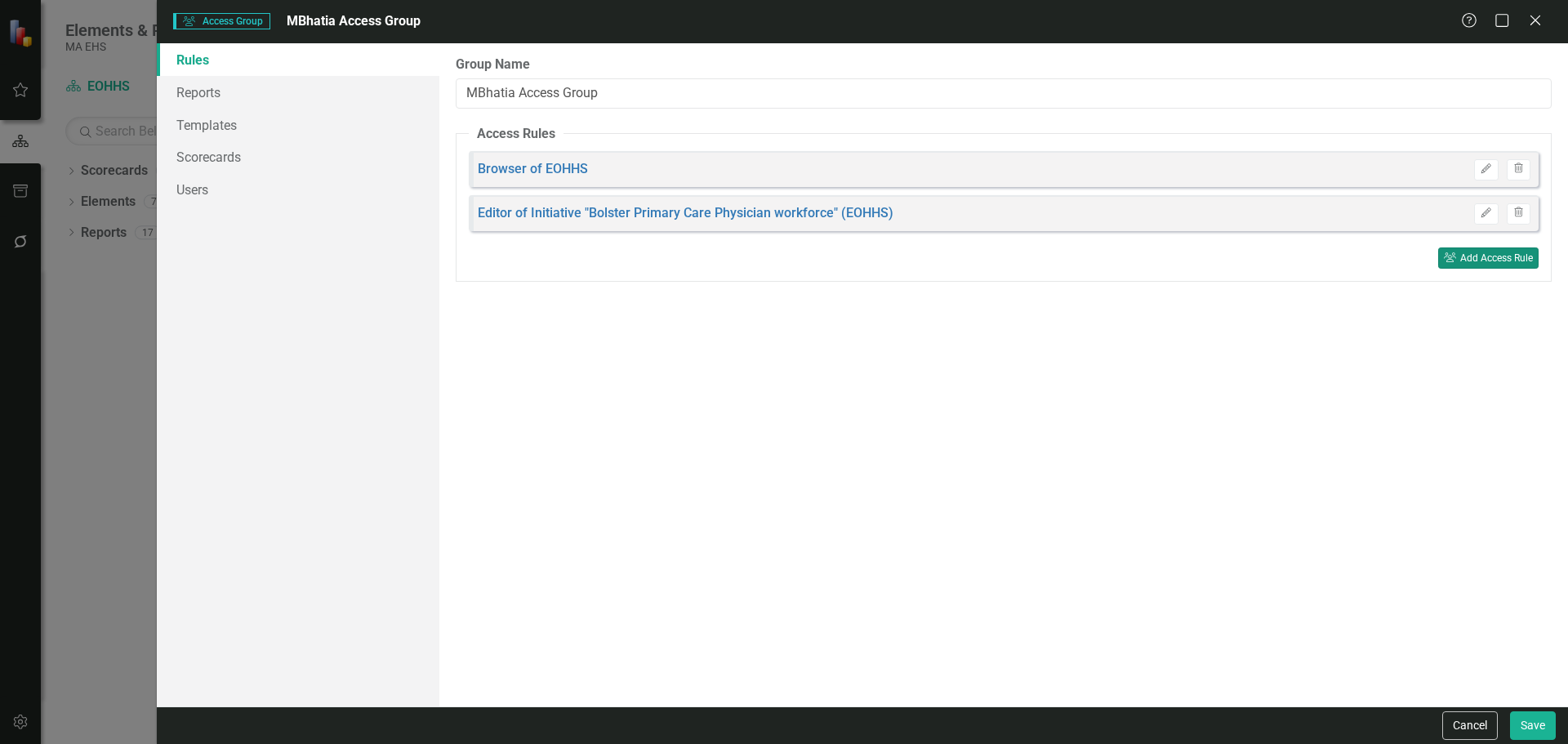 click on "User Group Add Access Rule" at bounding box center [1488, 258] 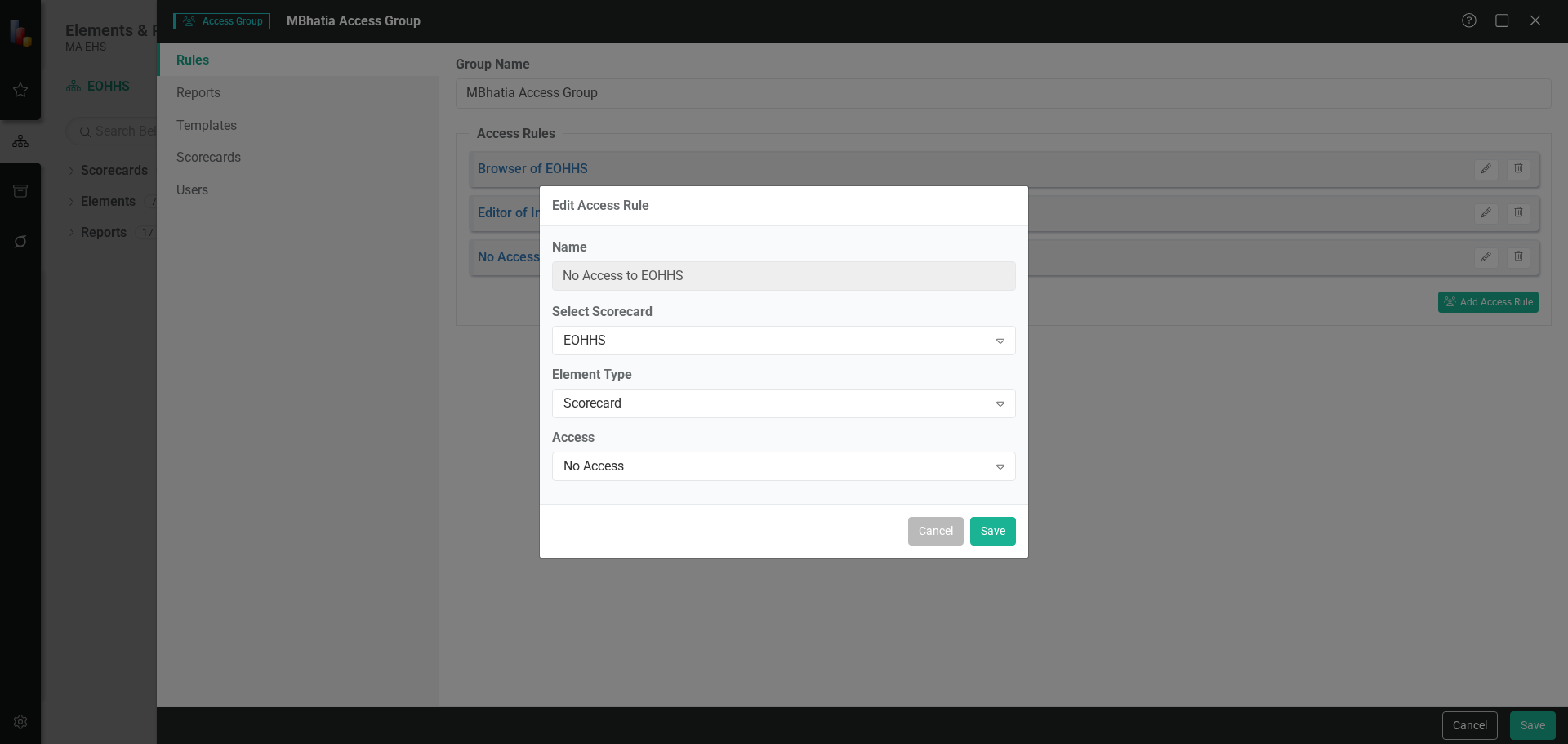 click on "Cancel" at bounding box center [936, 531] 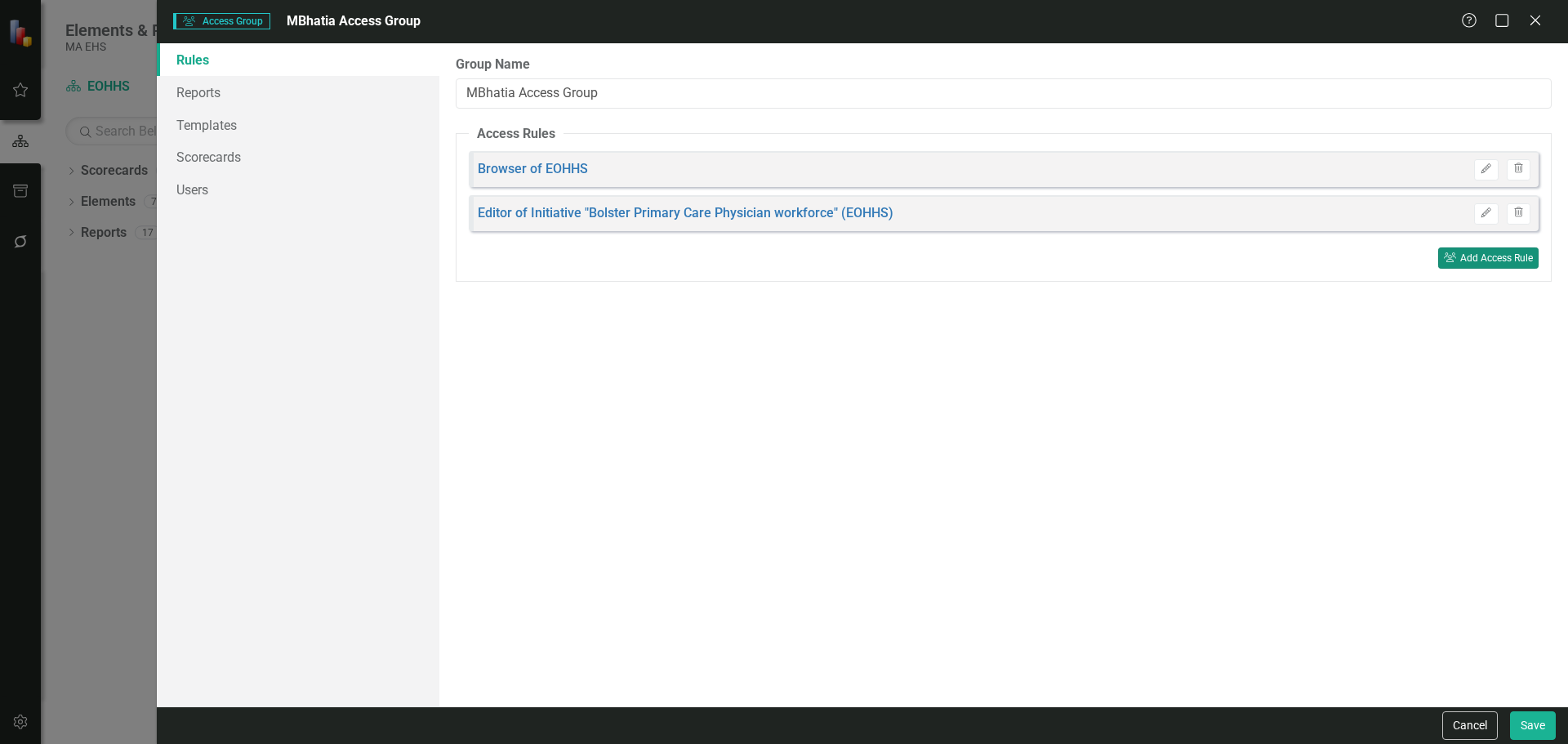 click on "Add Access Rule" at bounding box center [1496, 258] 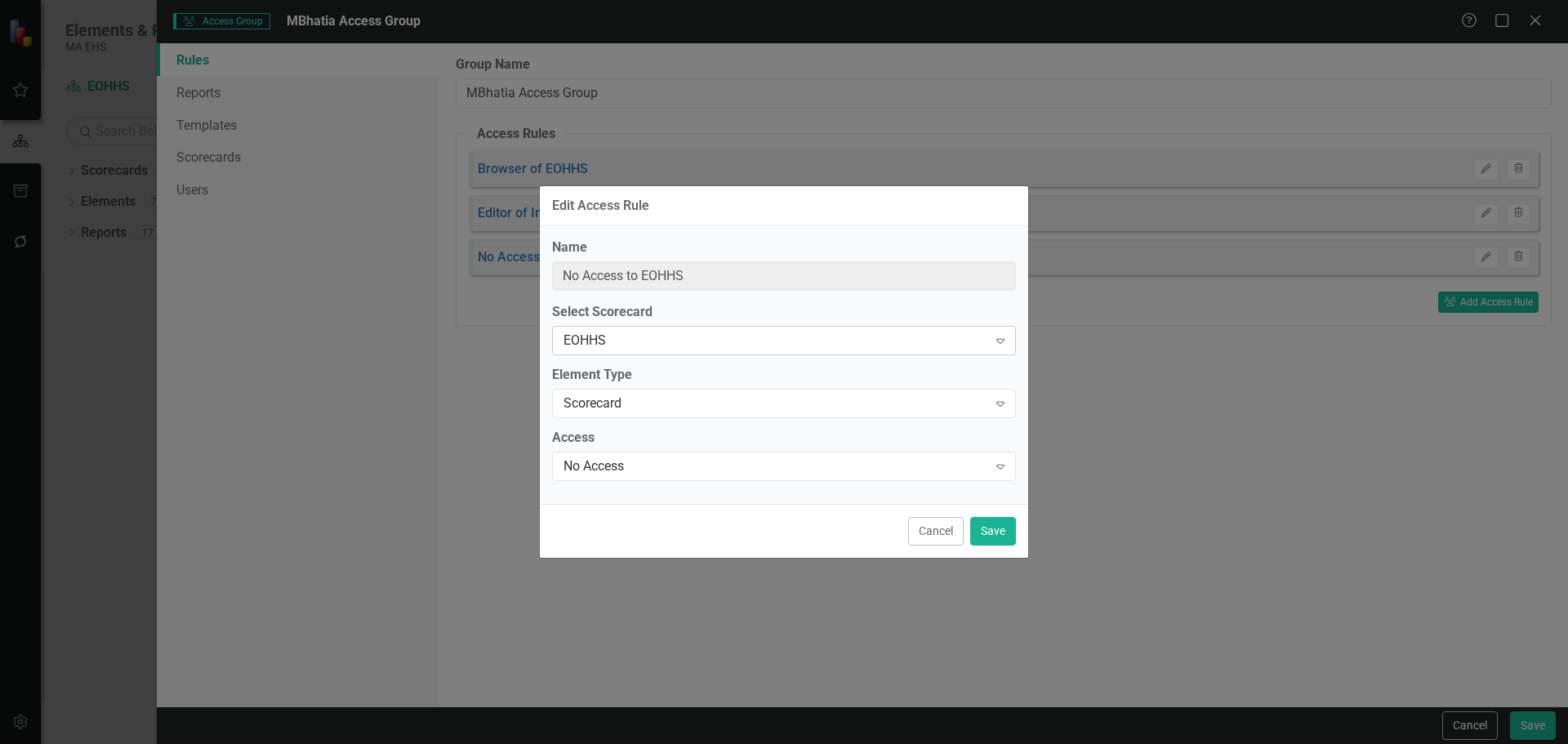 click on "EOHHS" at bounding box center [775, 341] 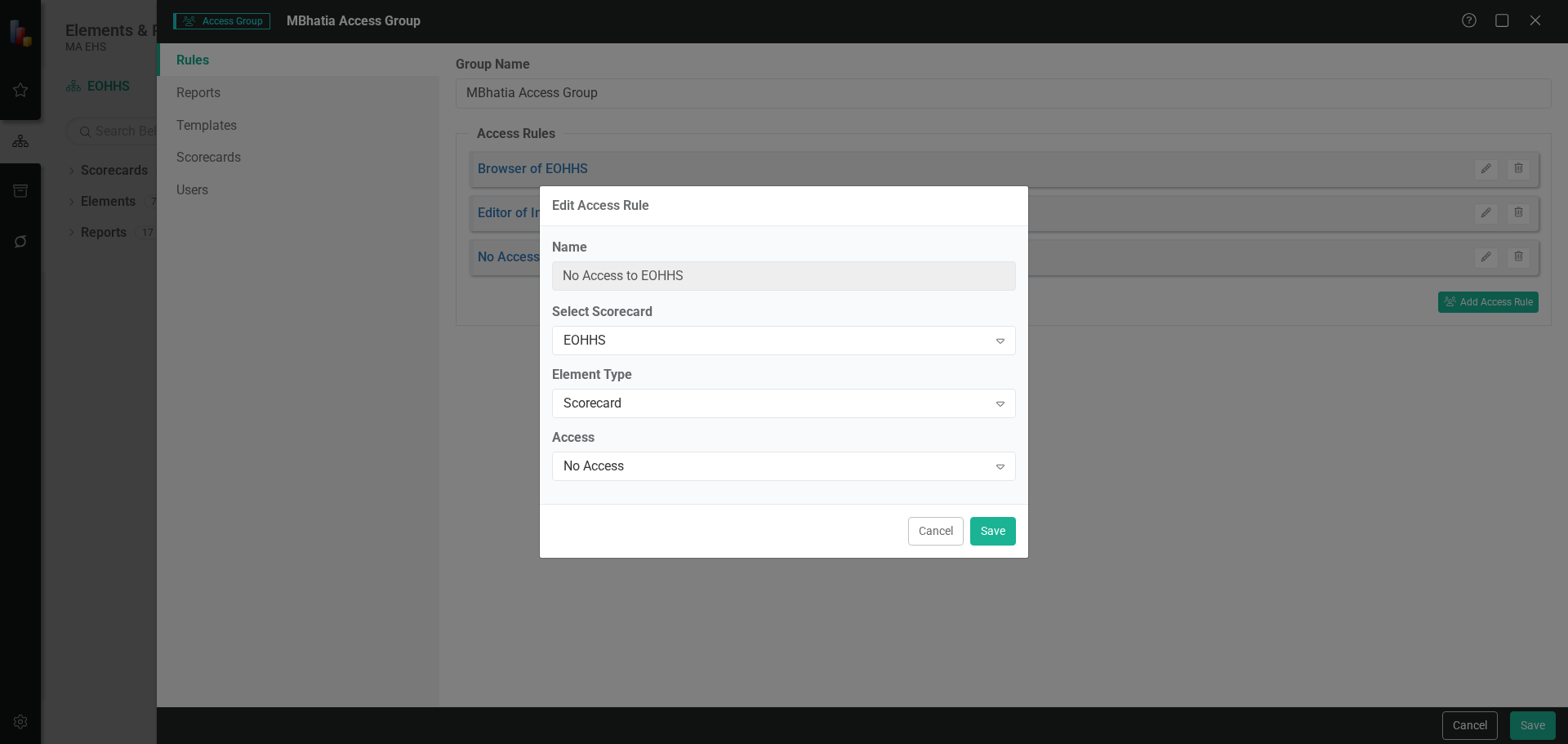 click on "Name No Access to EOHHS Select Scorecard EOHHS Expand Element Type Scorecard Expand -1 Access No Access Expand" at bounding box center [784, 365] 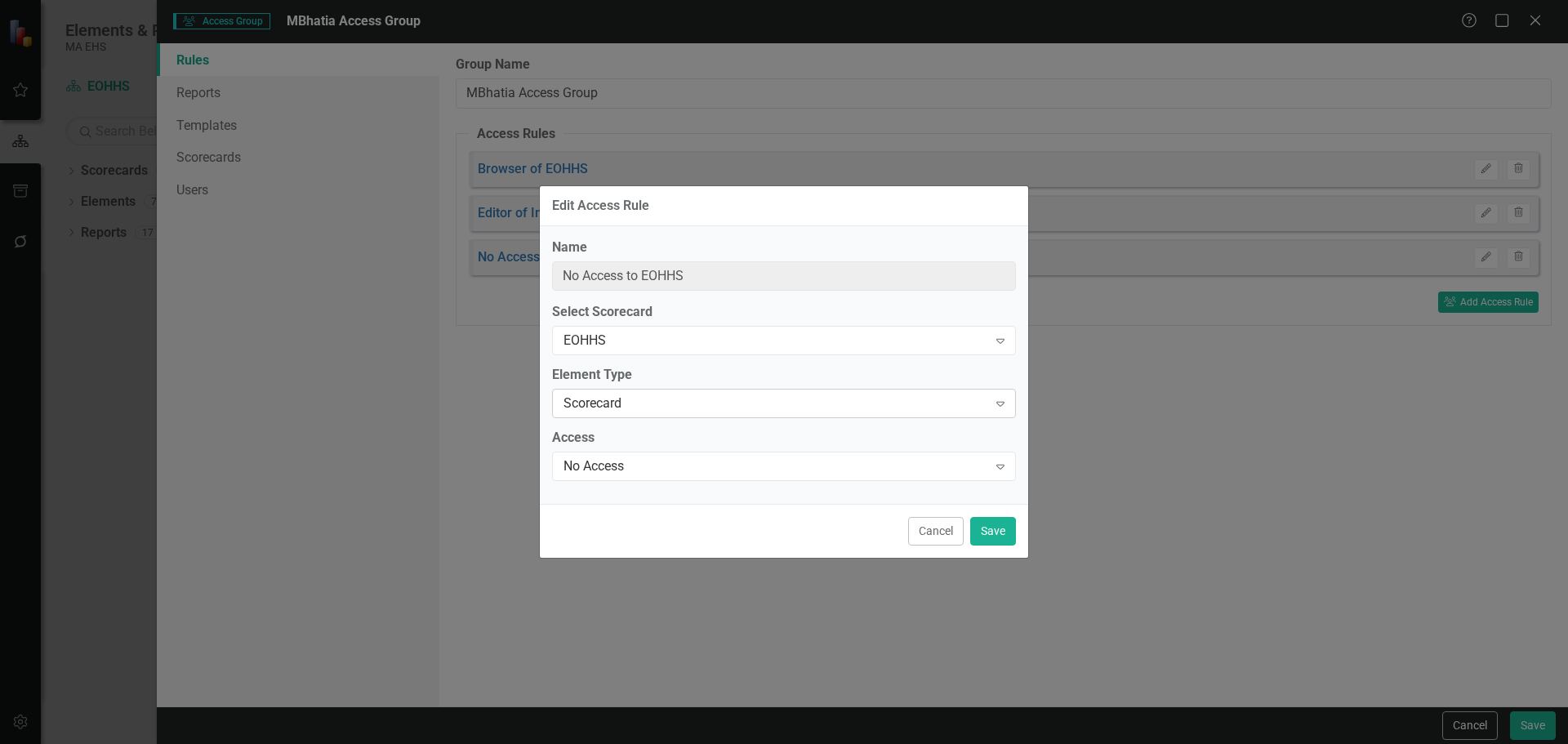 click on "Scorecard Expand" at bounding box center [784, 403] 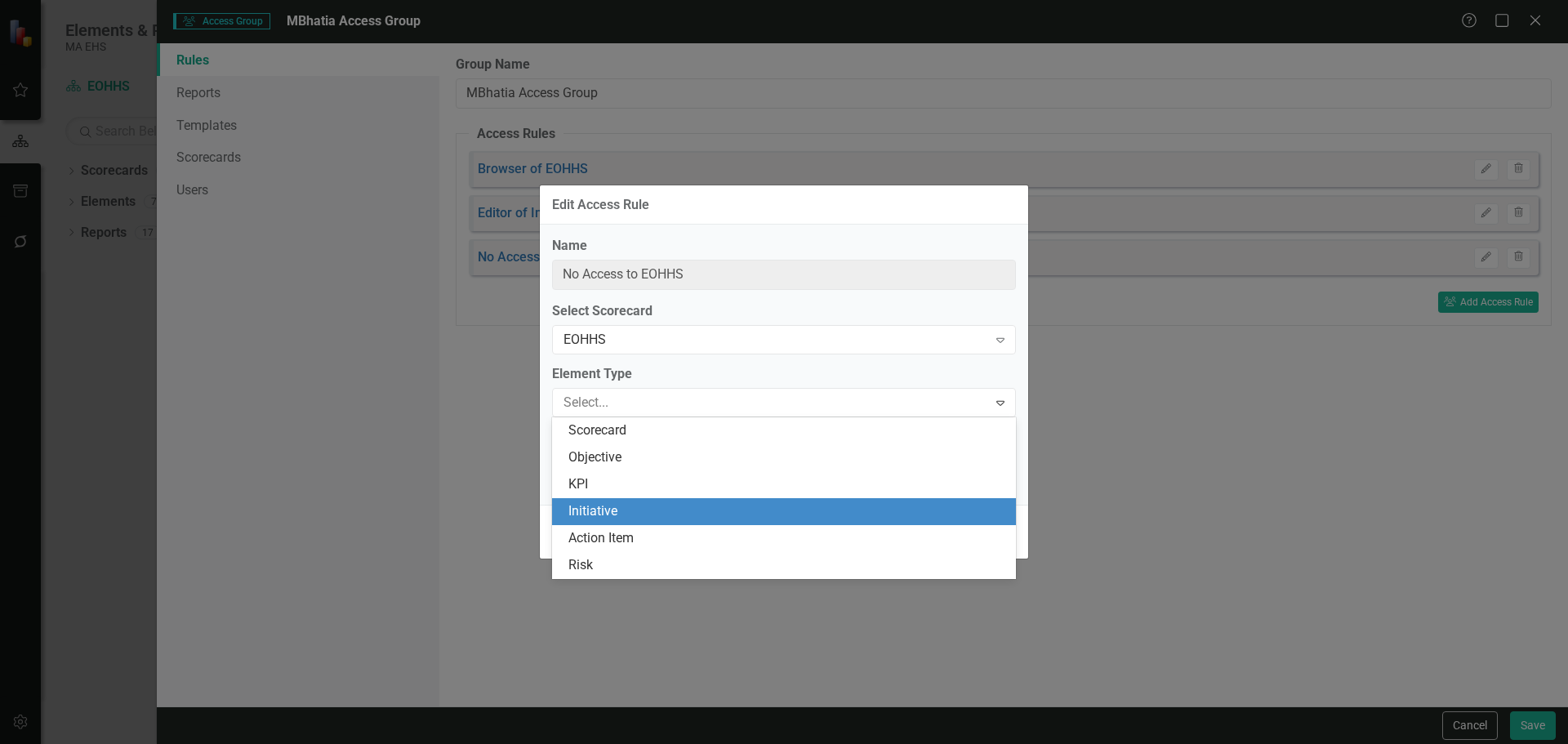 click on "Initiative" at bounding box center (787, 511) 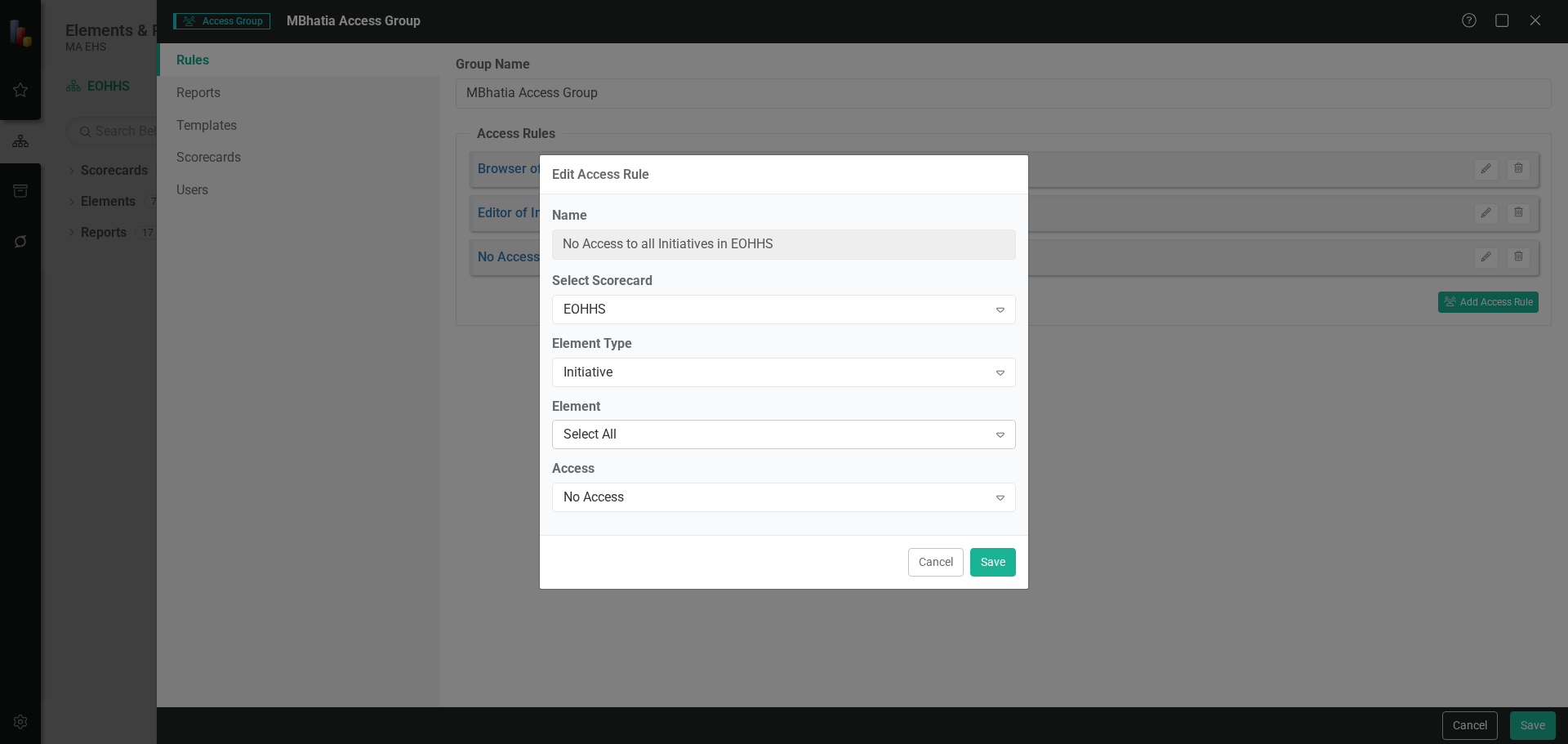 click on "Select All" at bounding box center (775, 434) 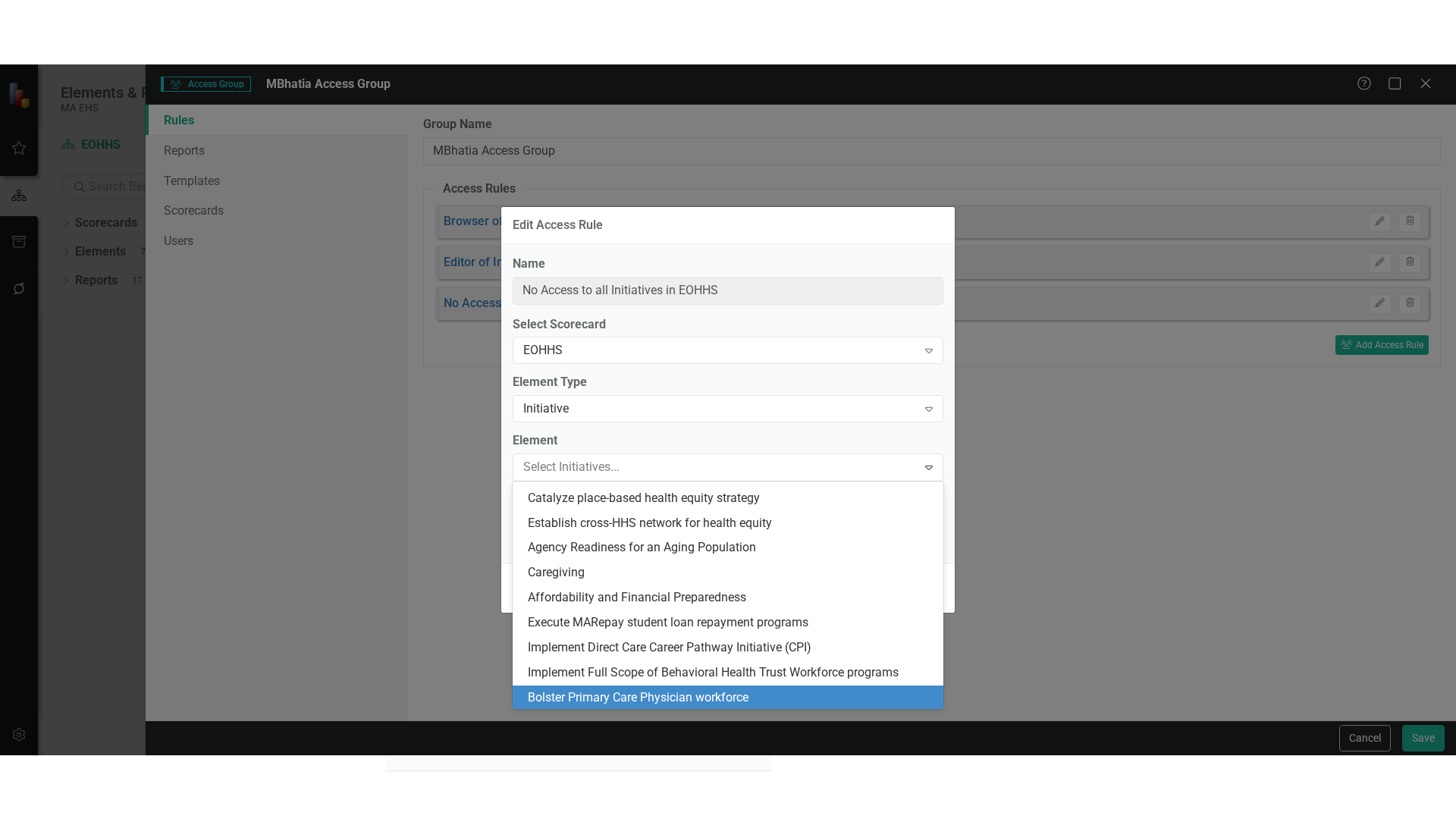 scroll, scrollTop: 0, scrollLeft: 0, axis: both 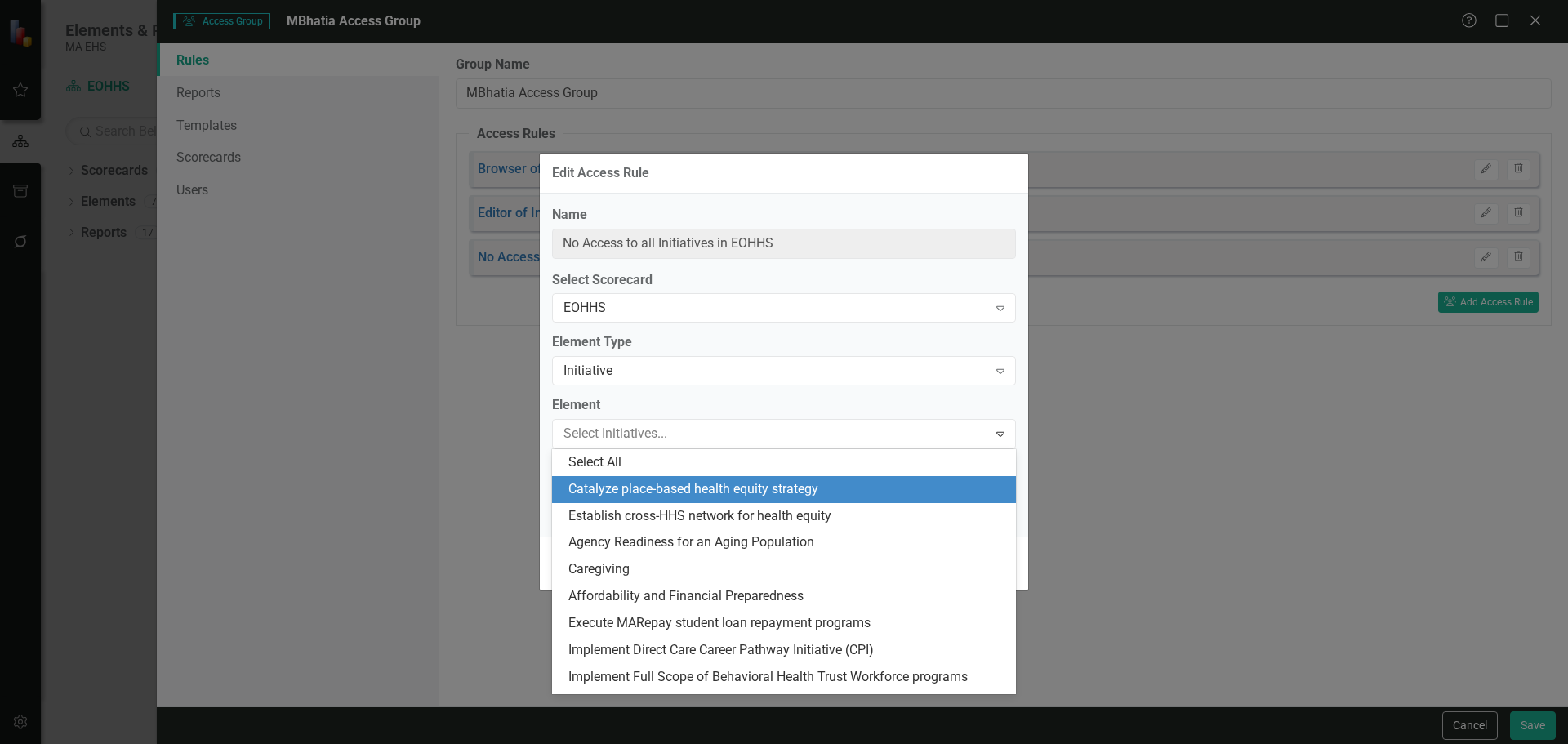 click on "Catalyze place-based health equity strategy" at bounding box center [787, 489] 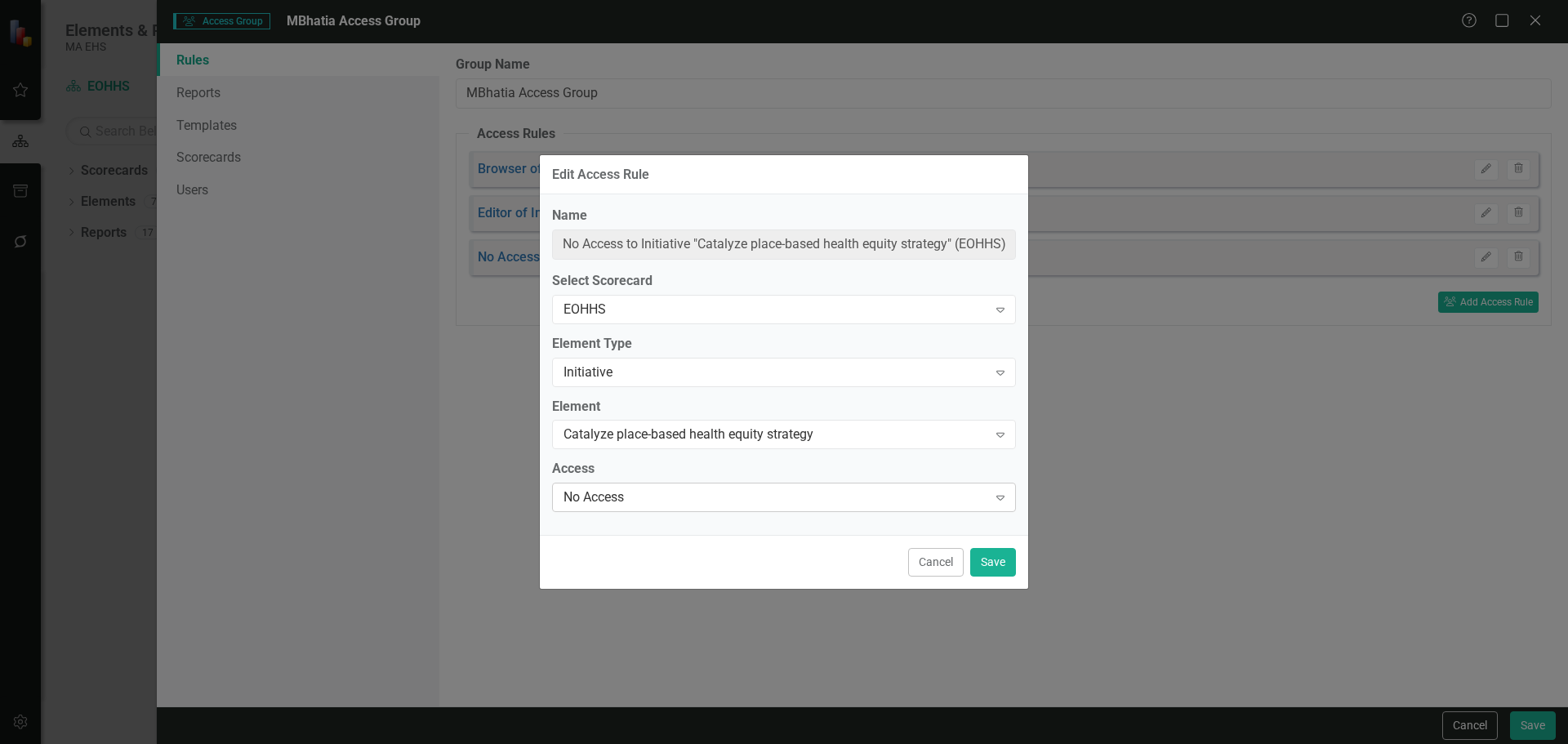 click on "No Access" at bounding box center (775, 497) 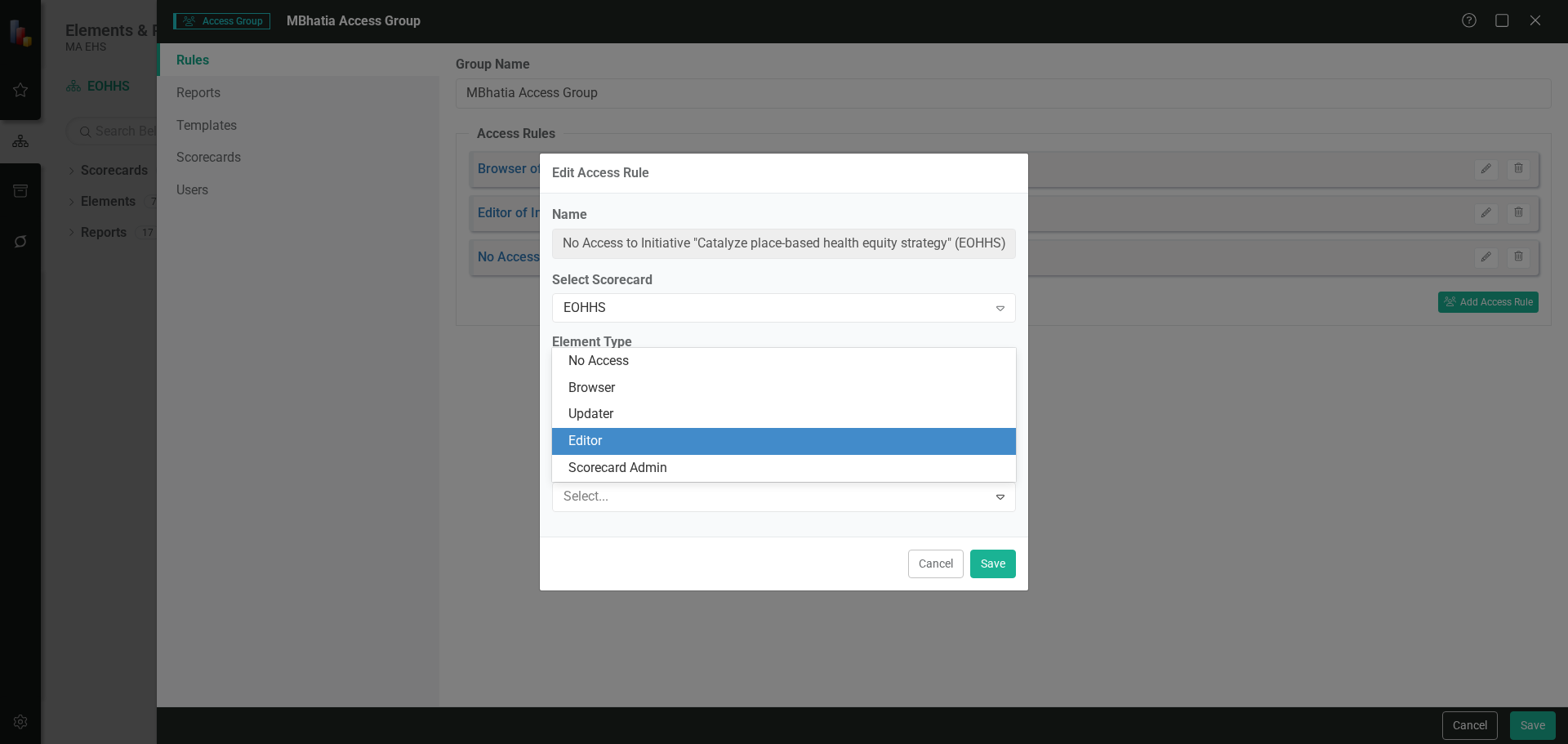 click on "Editor" at bounding box center [787, 441] 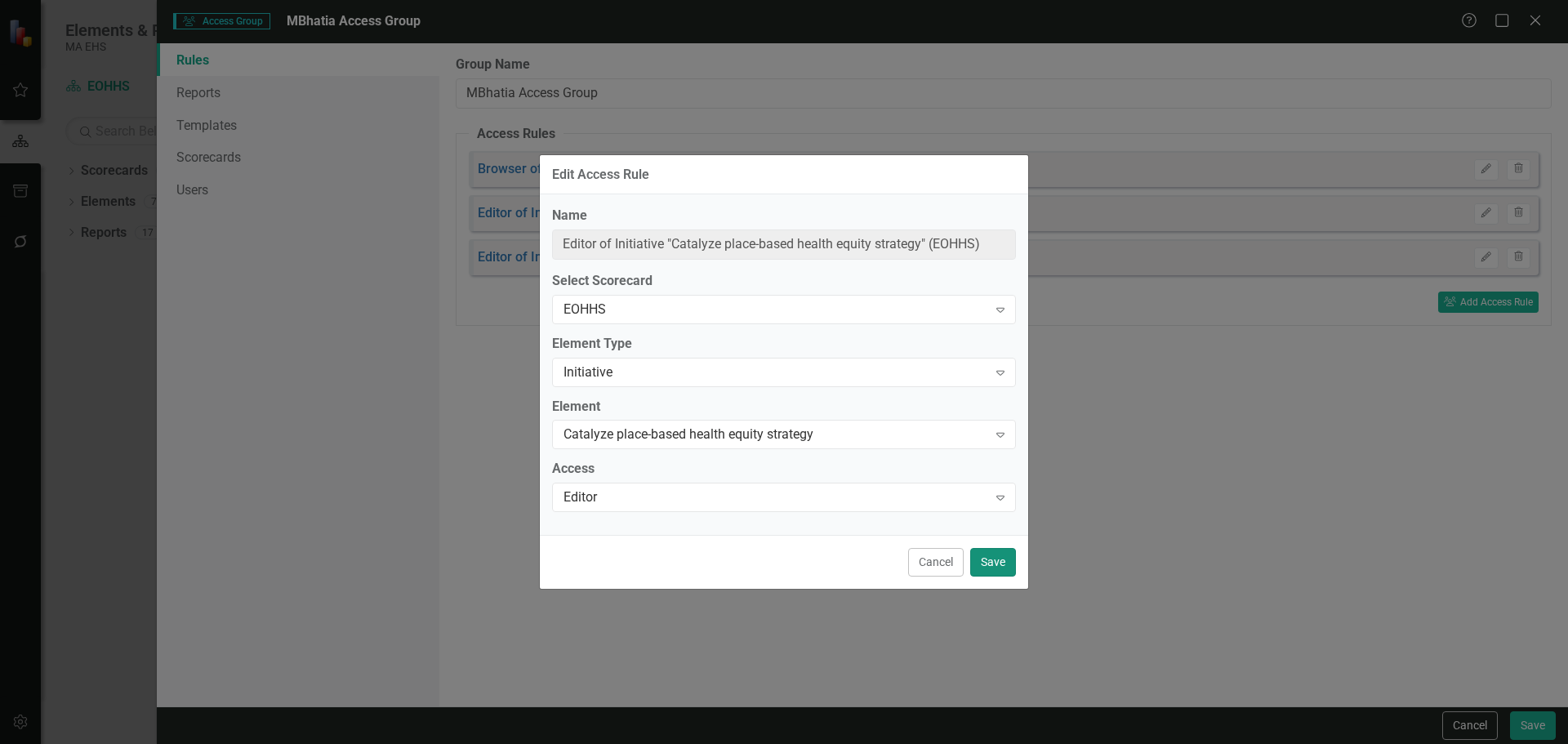 click on "Save" at bounding box center (993, 562) 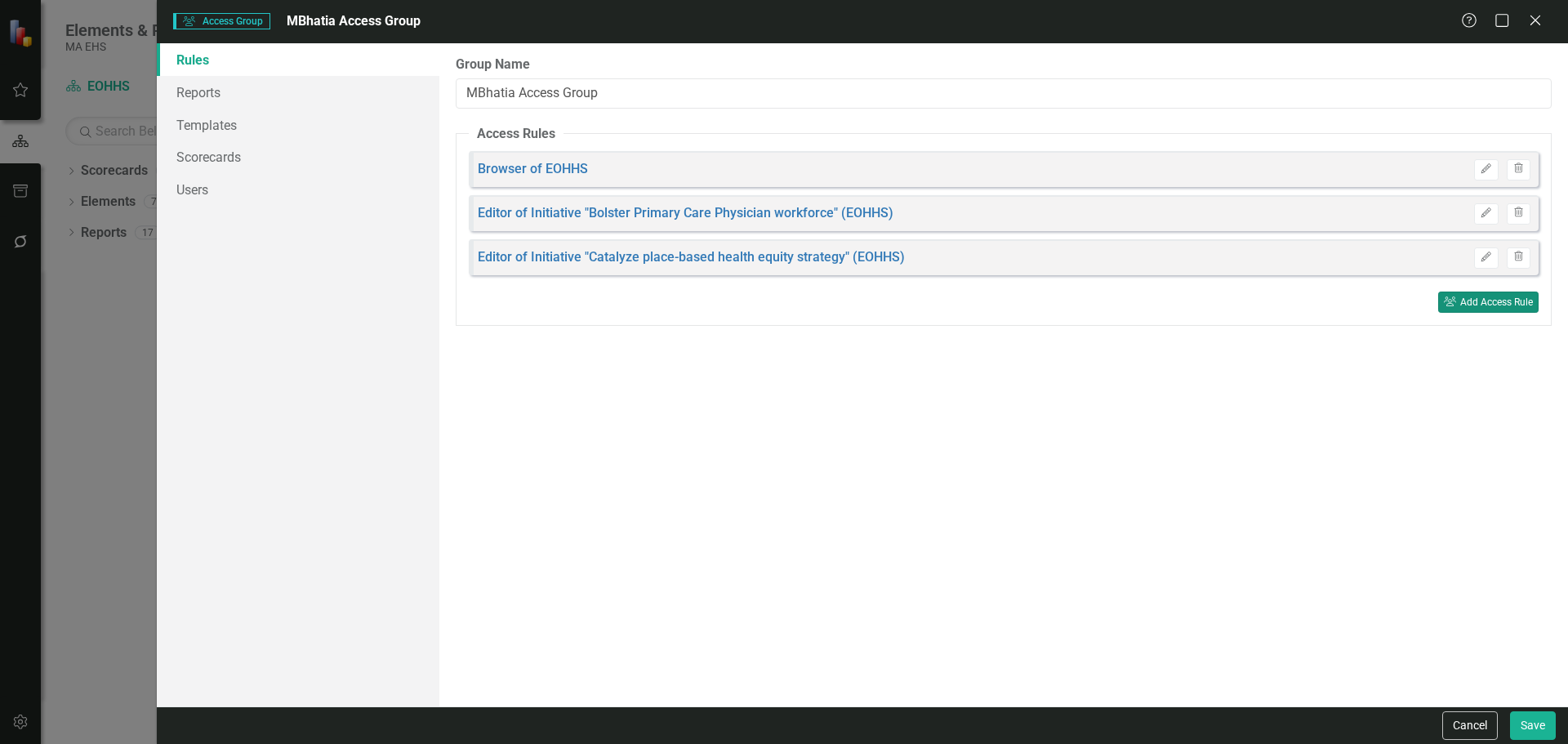 click on "Add Access Rule" at bounding box center (1496, 302) 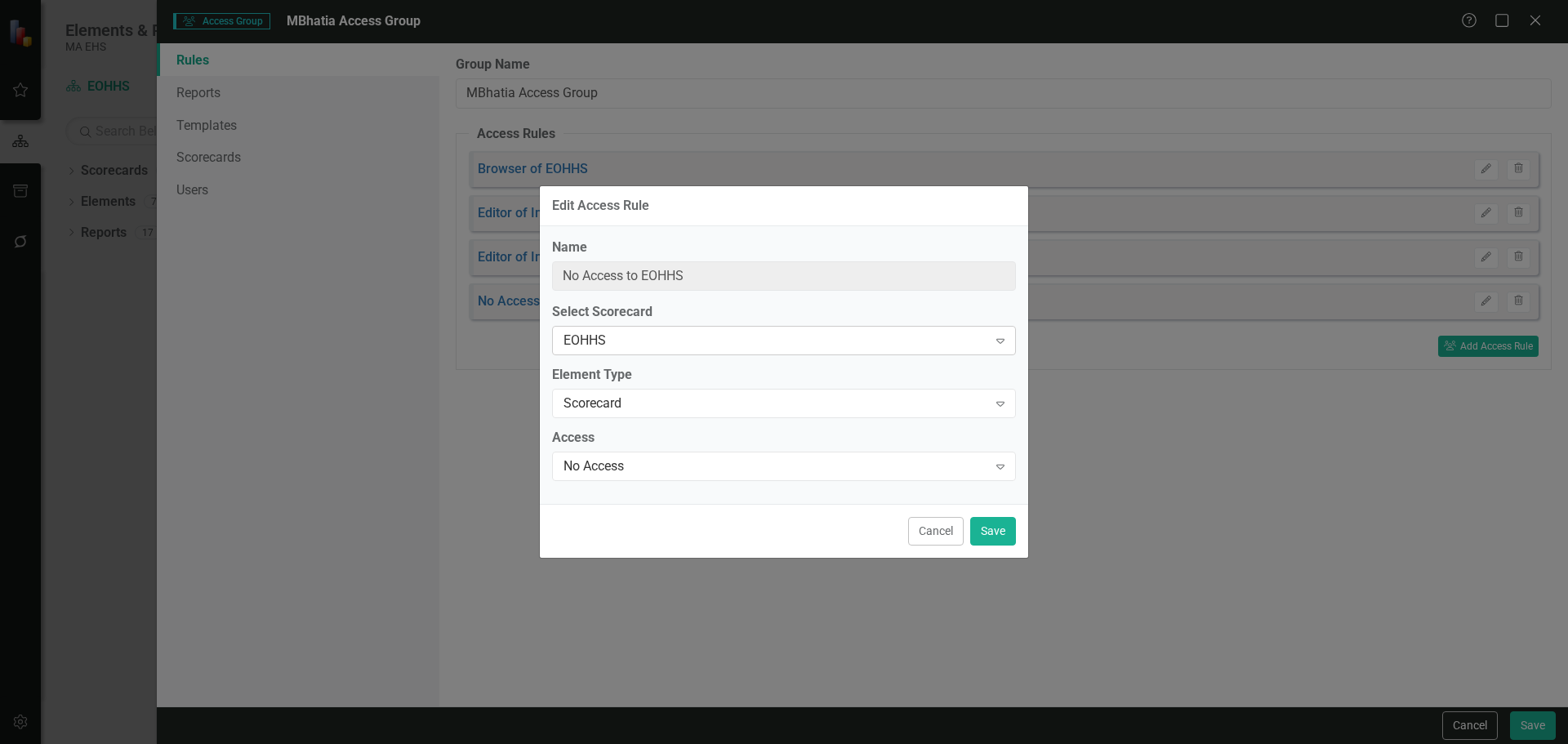 click on "EOHHS" at bounding box center (775, 341) 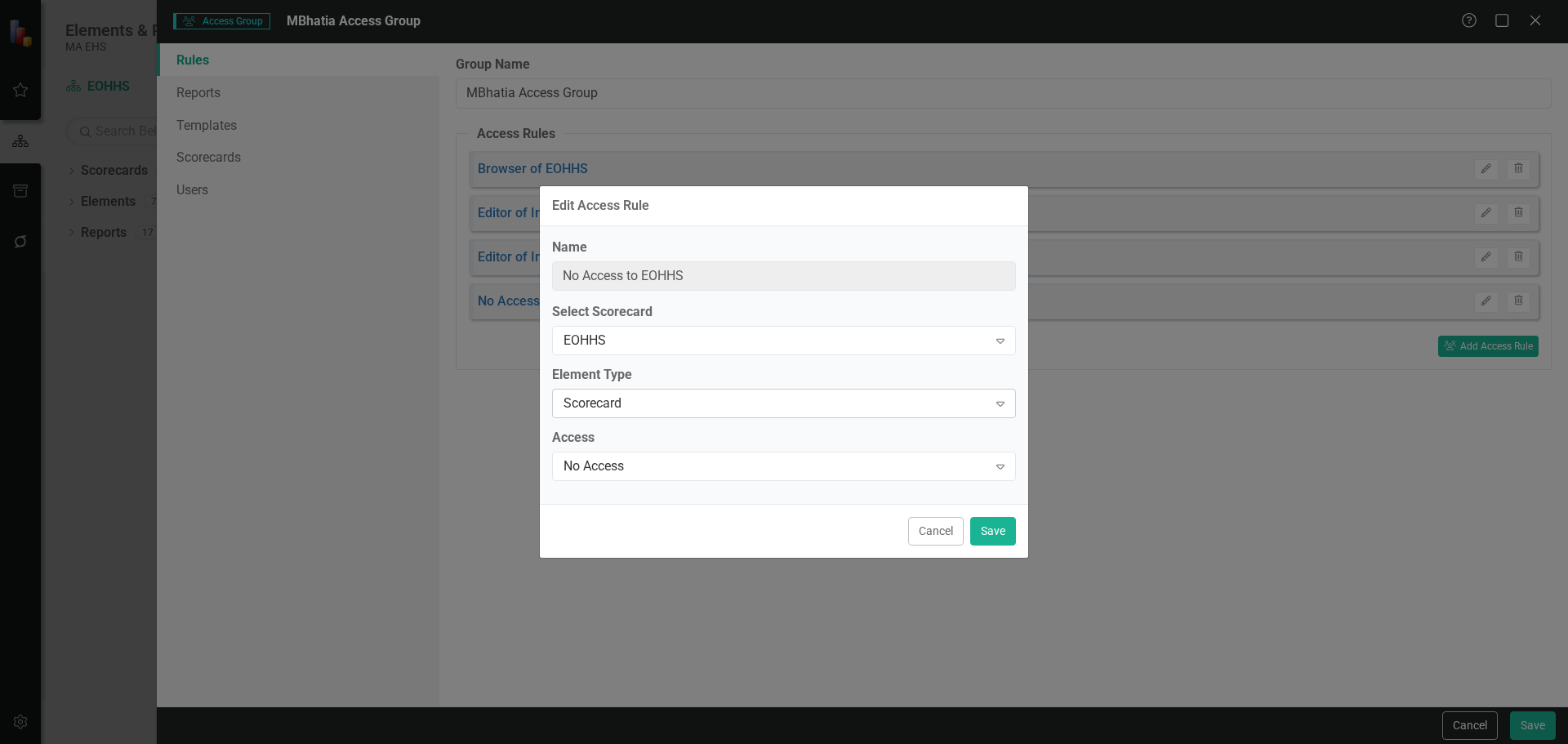 click on "Scorecard" at bounding box center [775, 403] 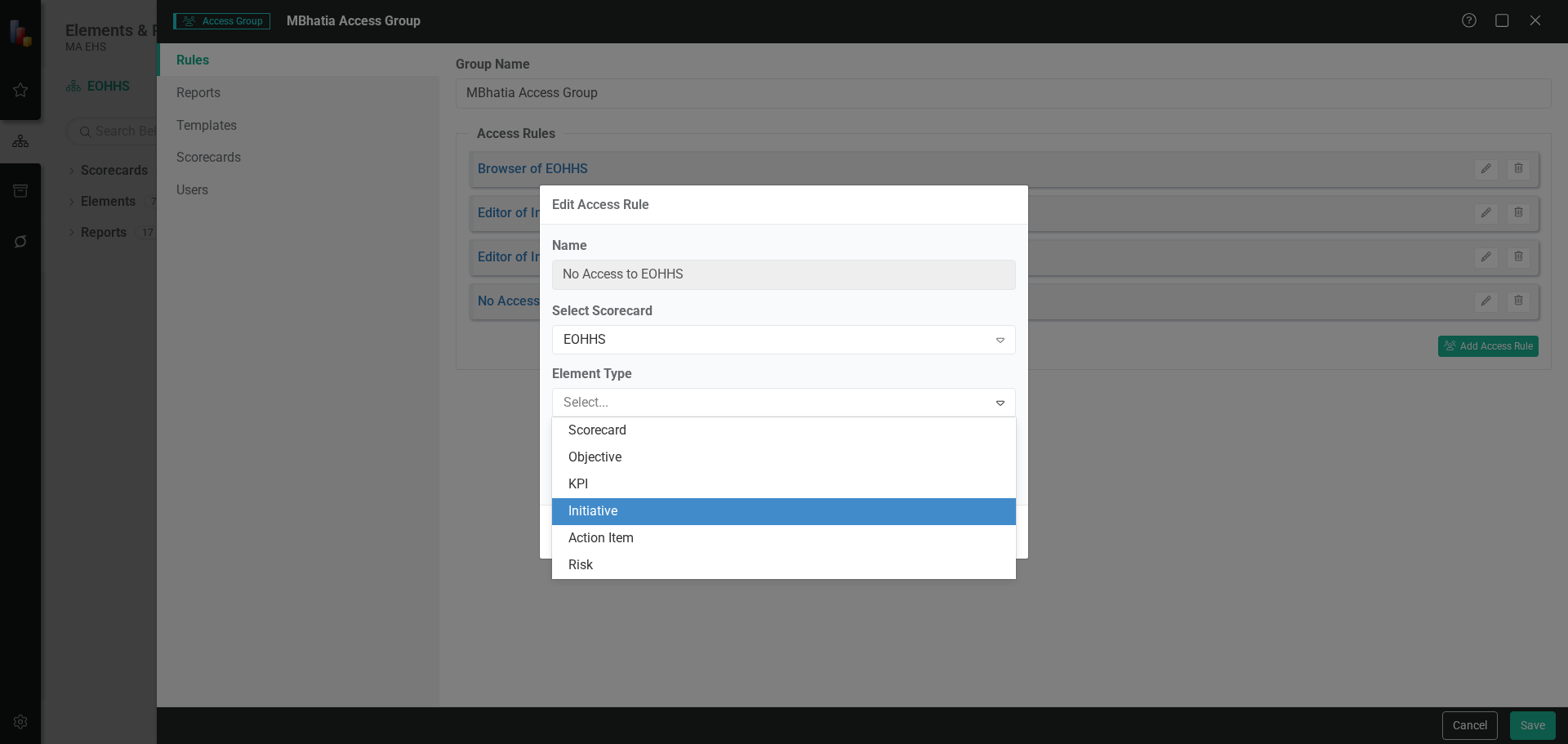 click on "Initiative" at bounding box center (787, 511) 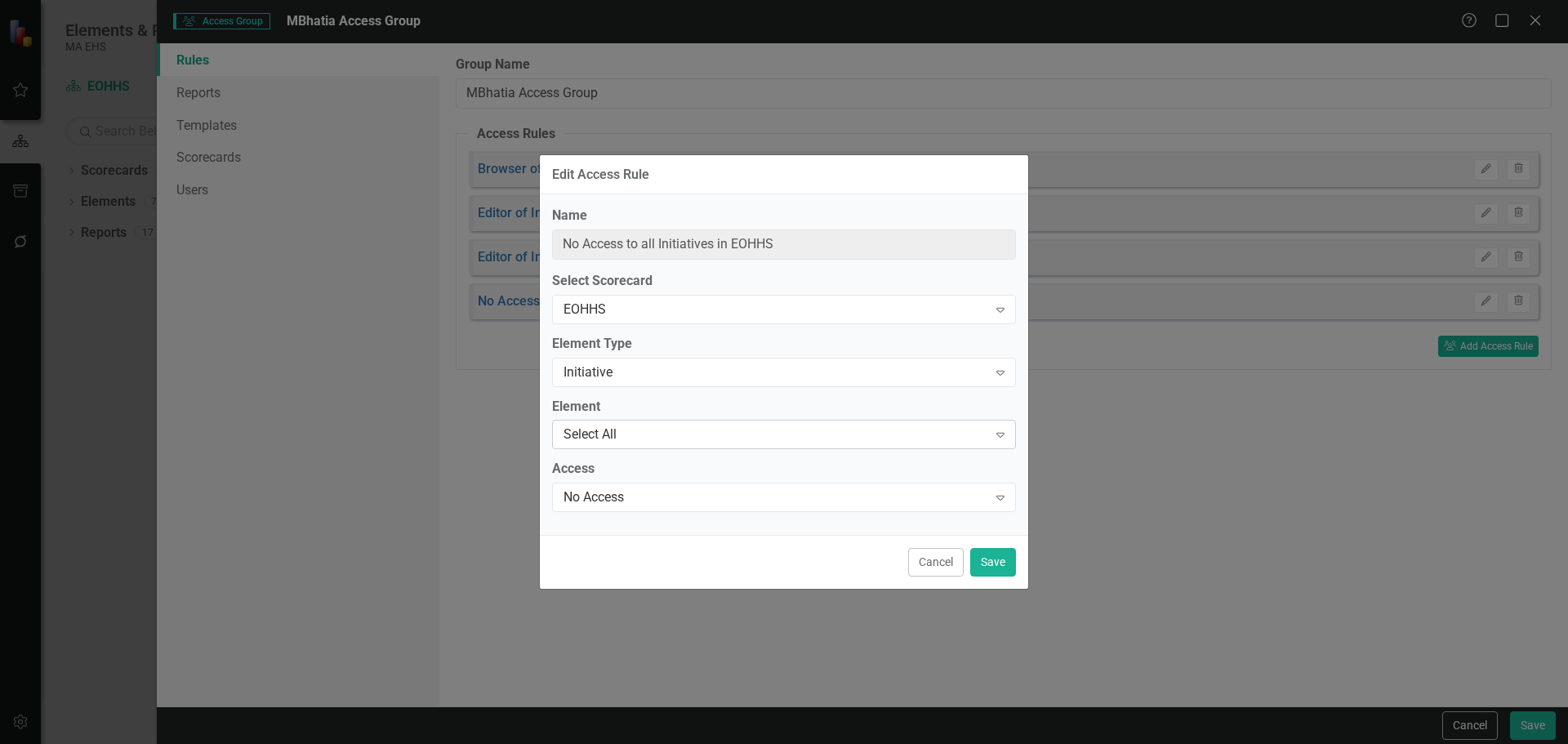 click on "Select All" at bounding box center [775, 434] 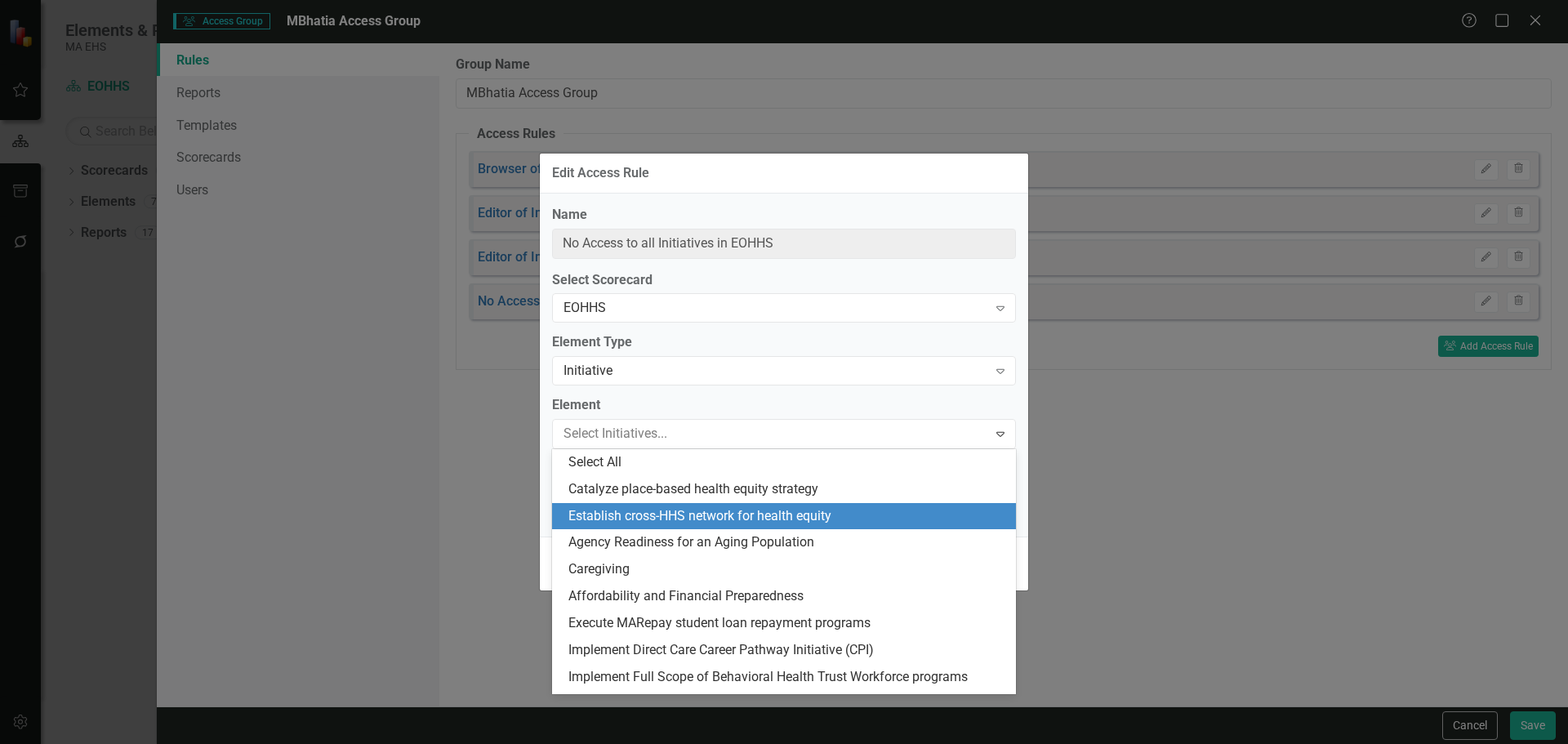 click on "Establish cross-HHS network for health equity" at bounding box center (787, 516) 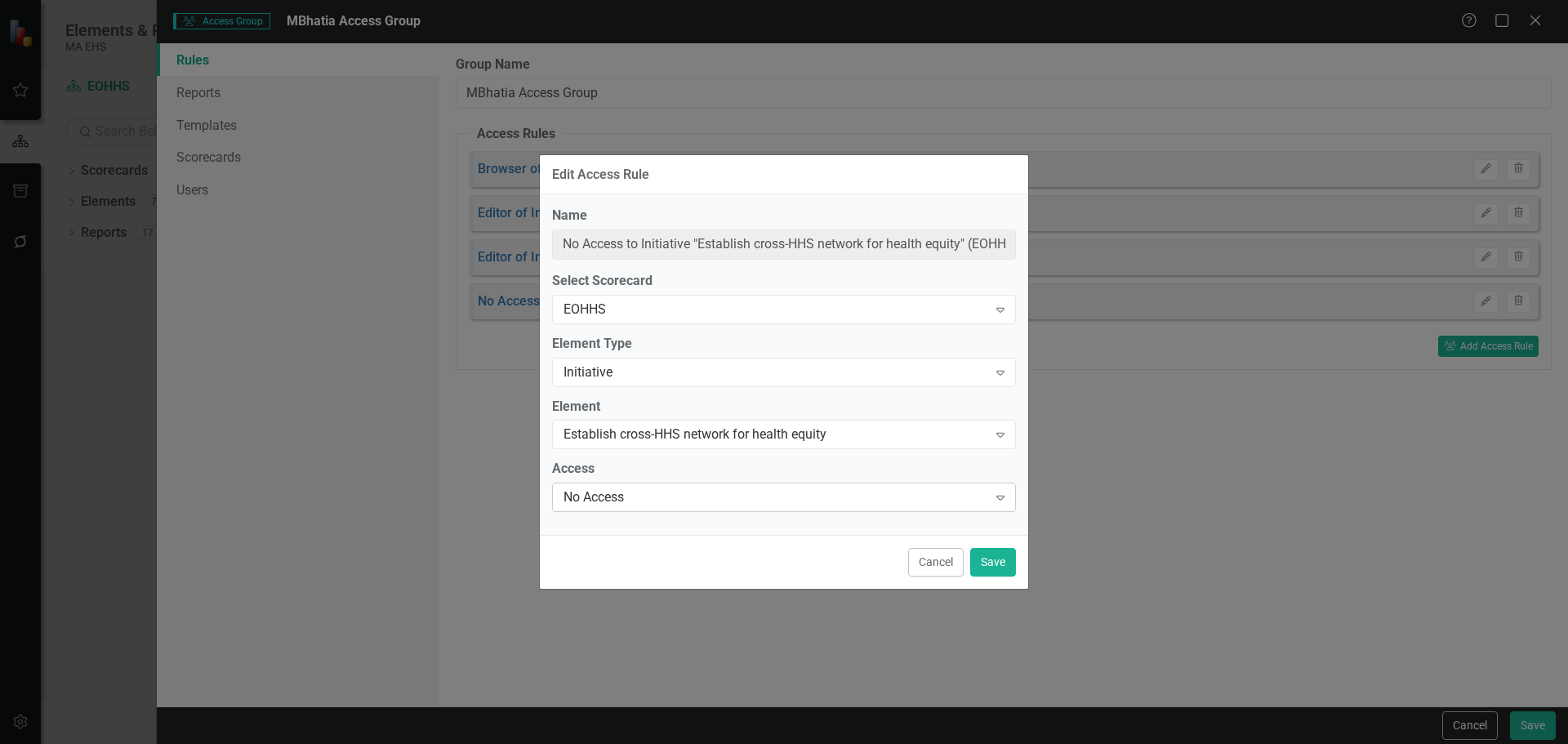click on "No Access Expand" at bounding box center (784, 497) 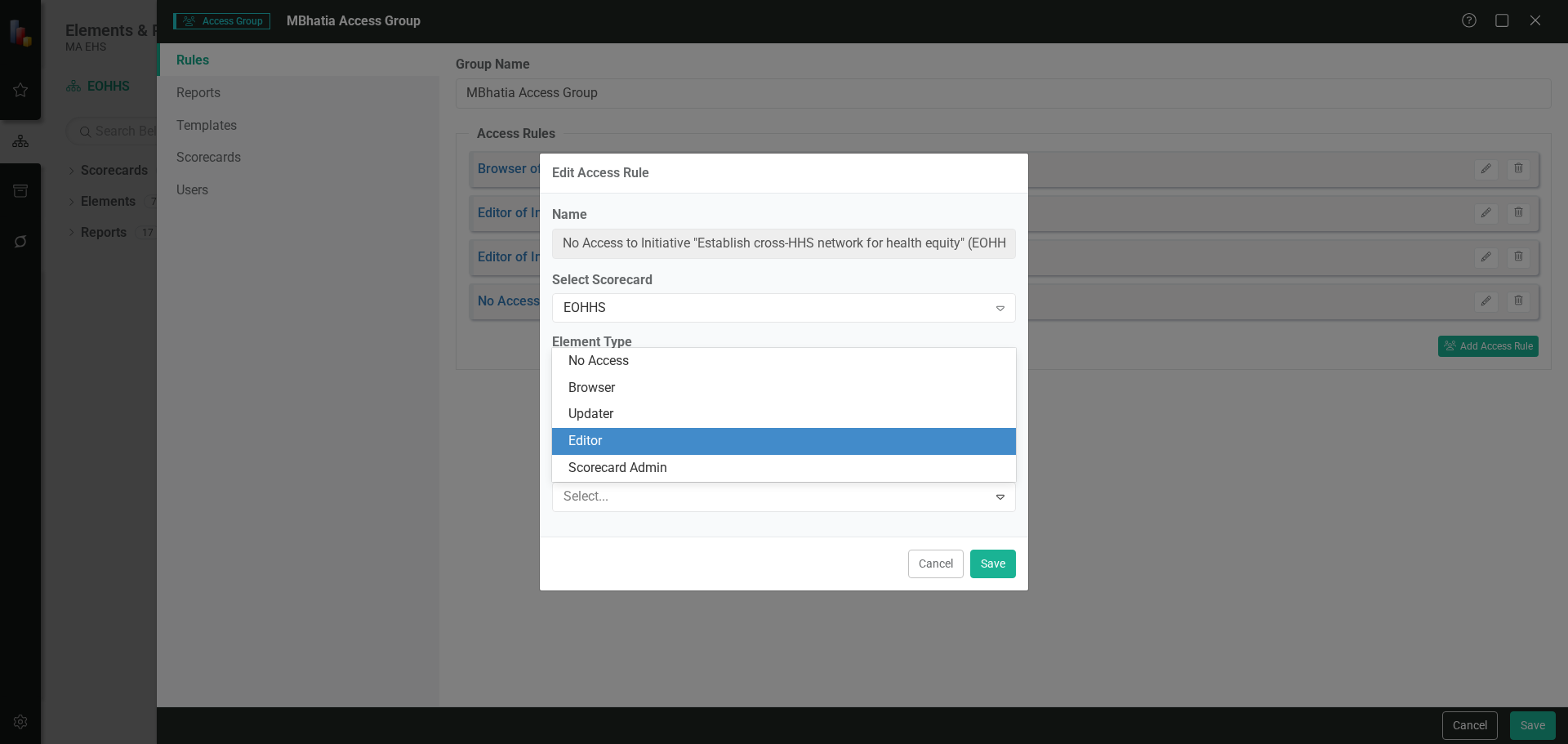 click on "Editor" at bounding box center (784, 441) 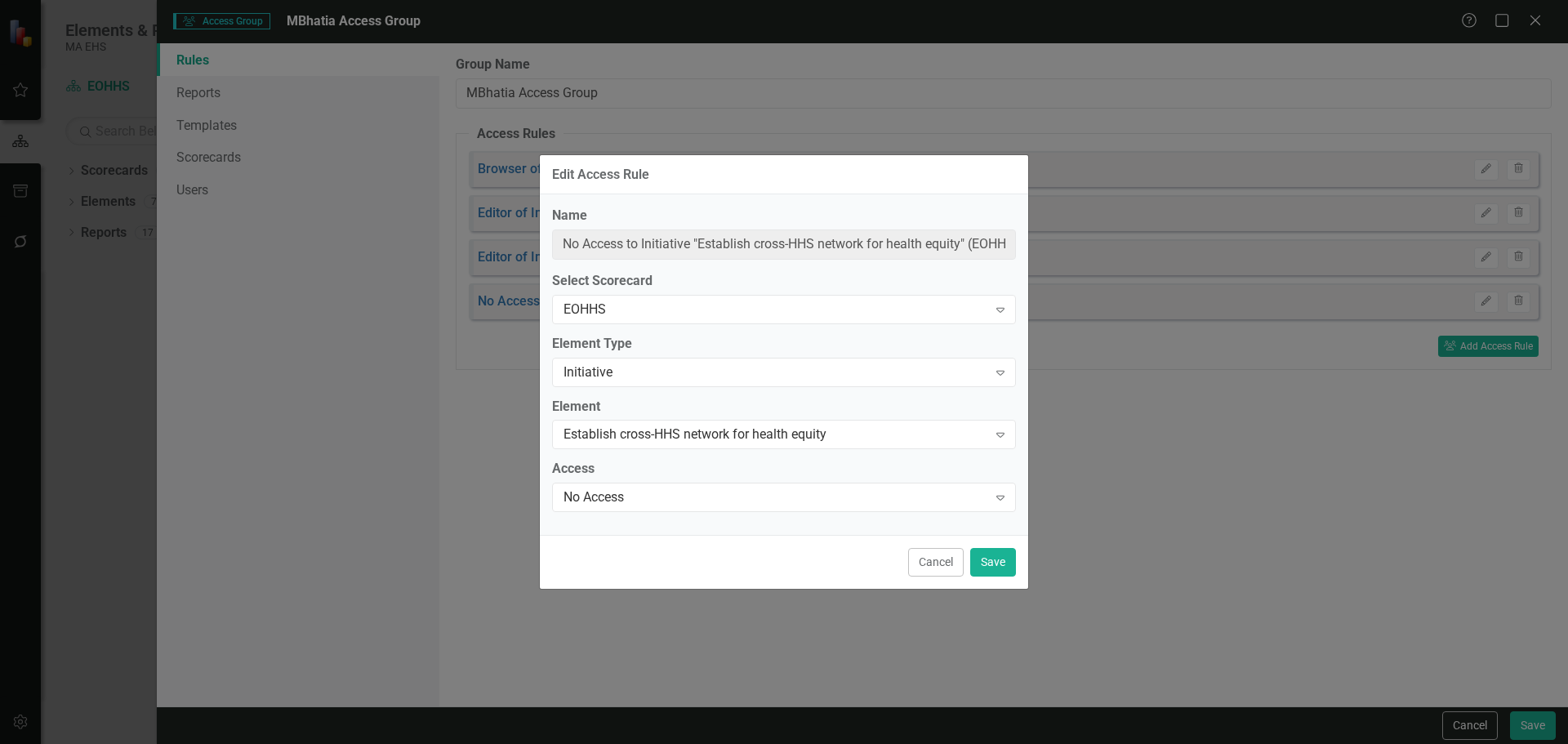 type on "Editor of Initiative "Establish cross-HHS network for health equity" (EOHHS)" 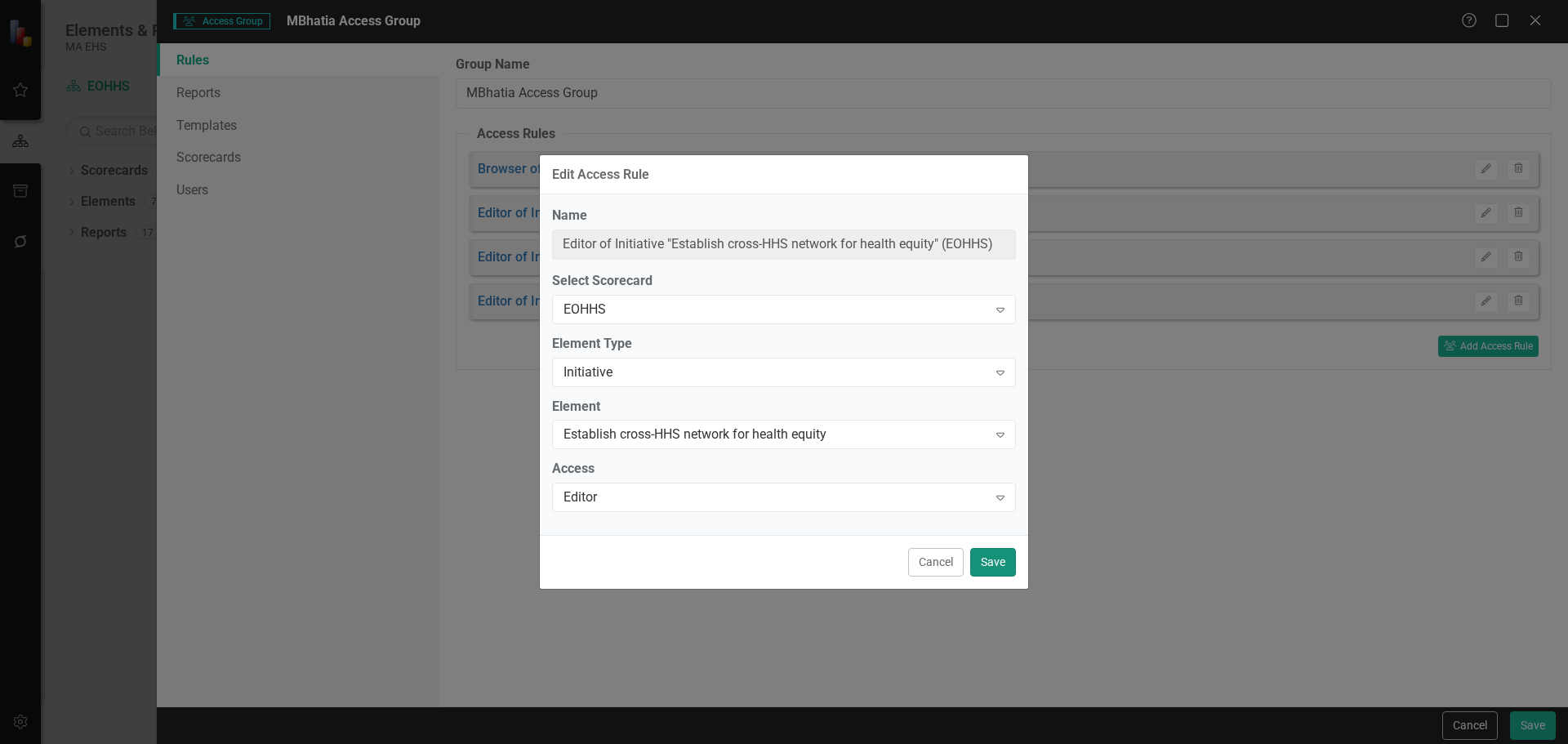 click on "Save" at bounding box center (993, 562) 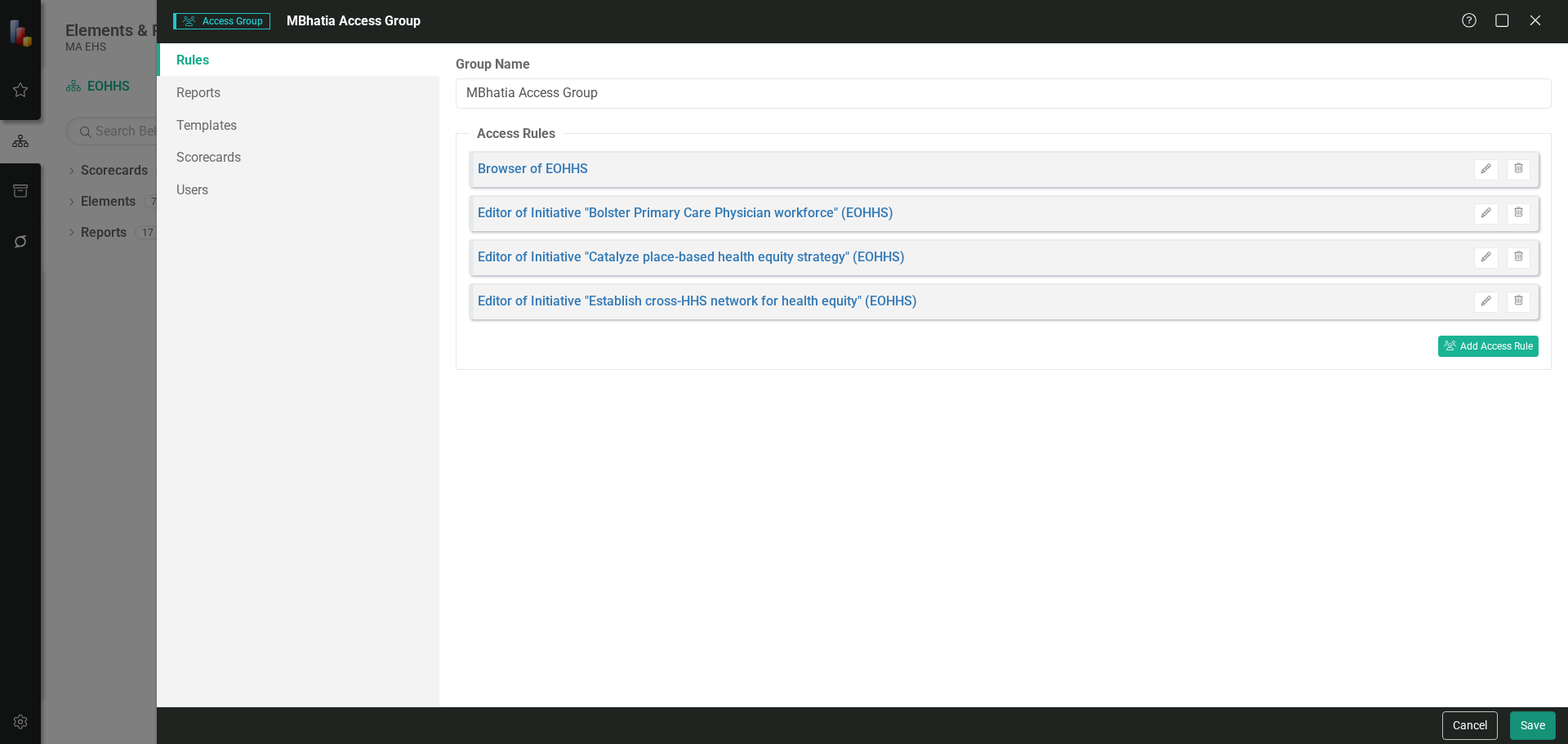click on "Save" at bounding box center (1533, 725) 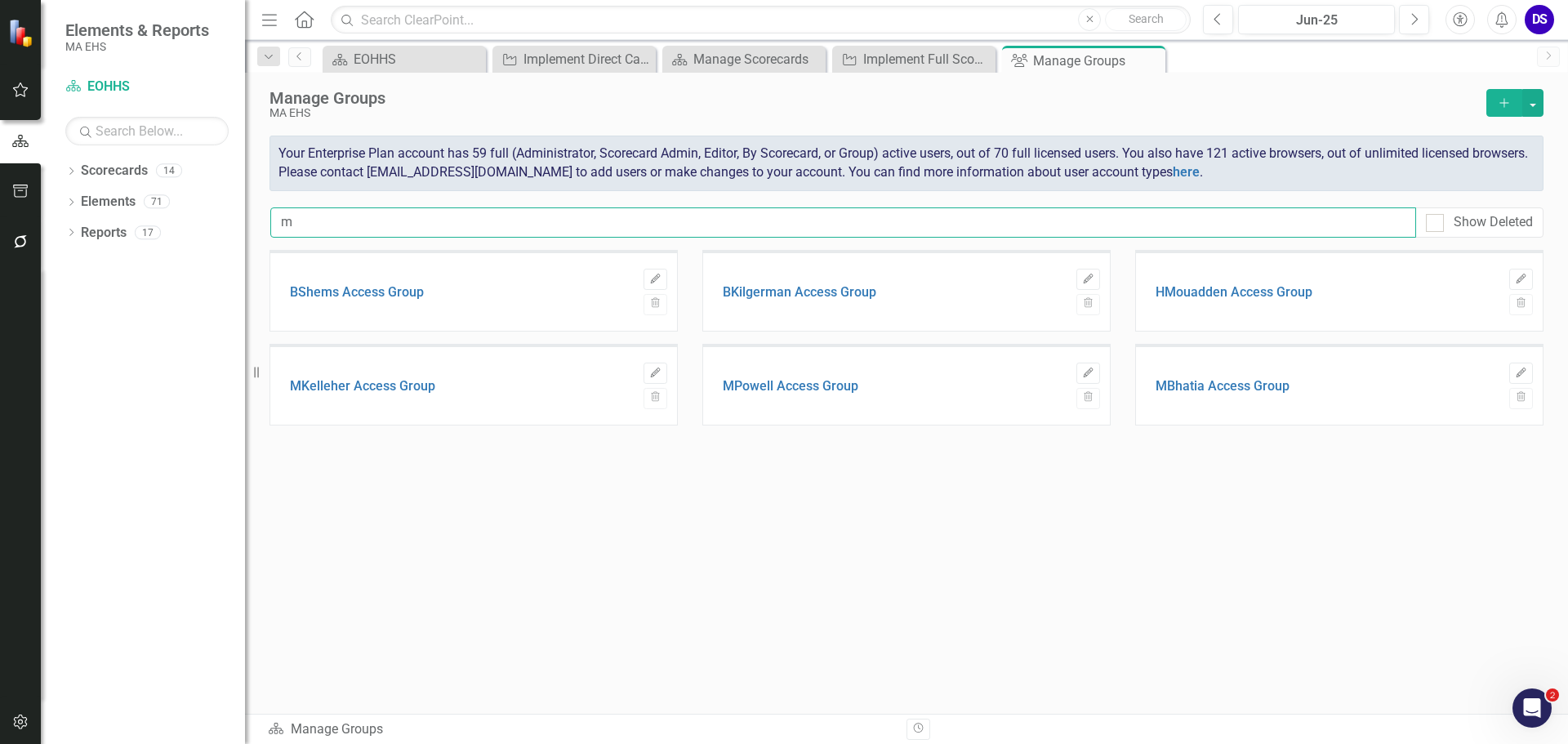 click on "m" at bounding box center [843, 222] 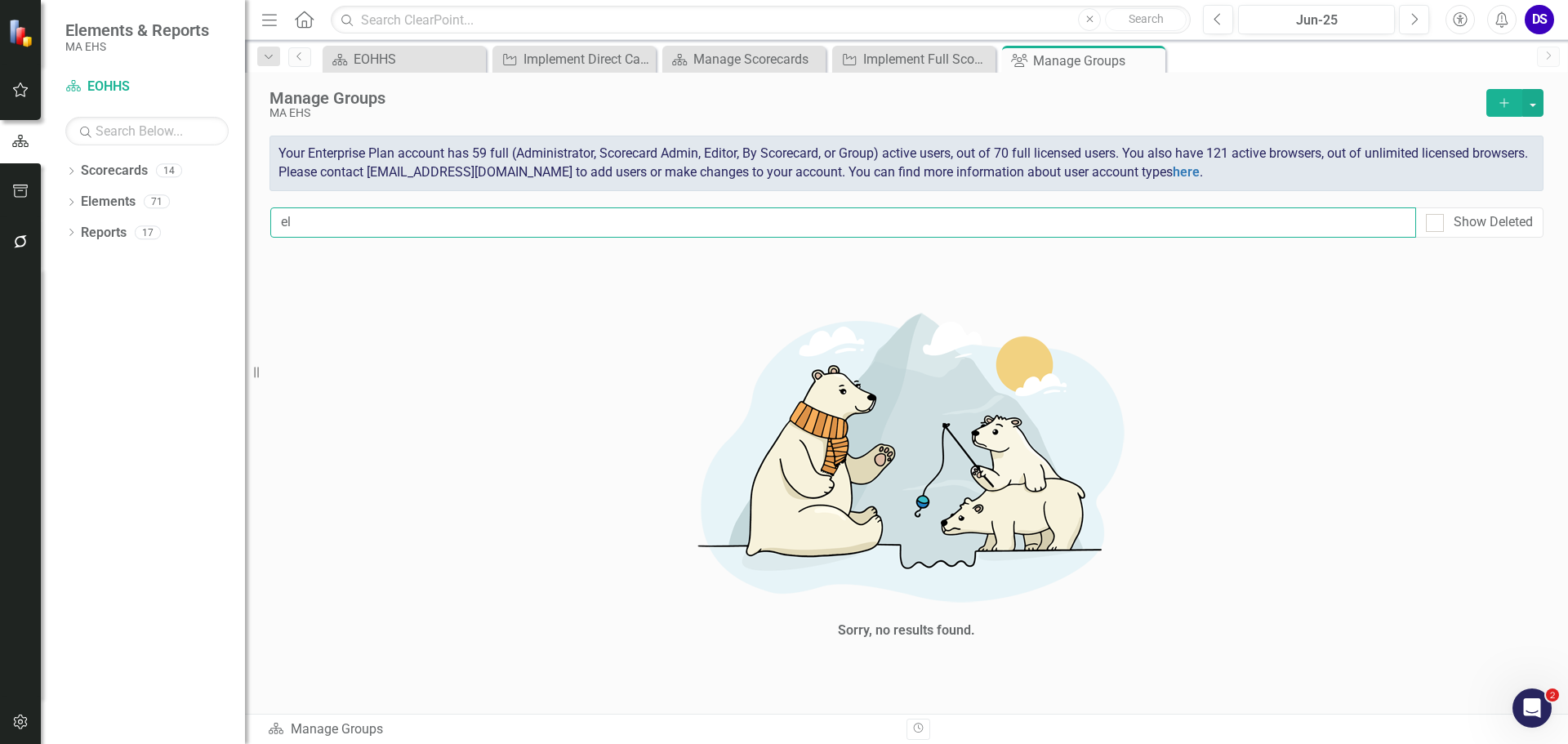type on "e" 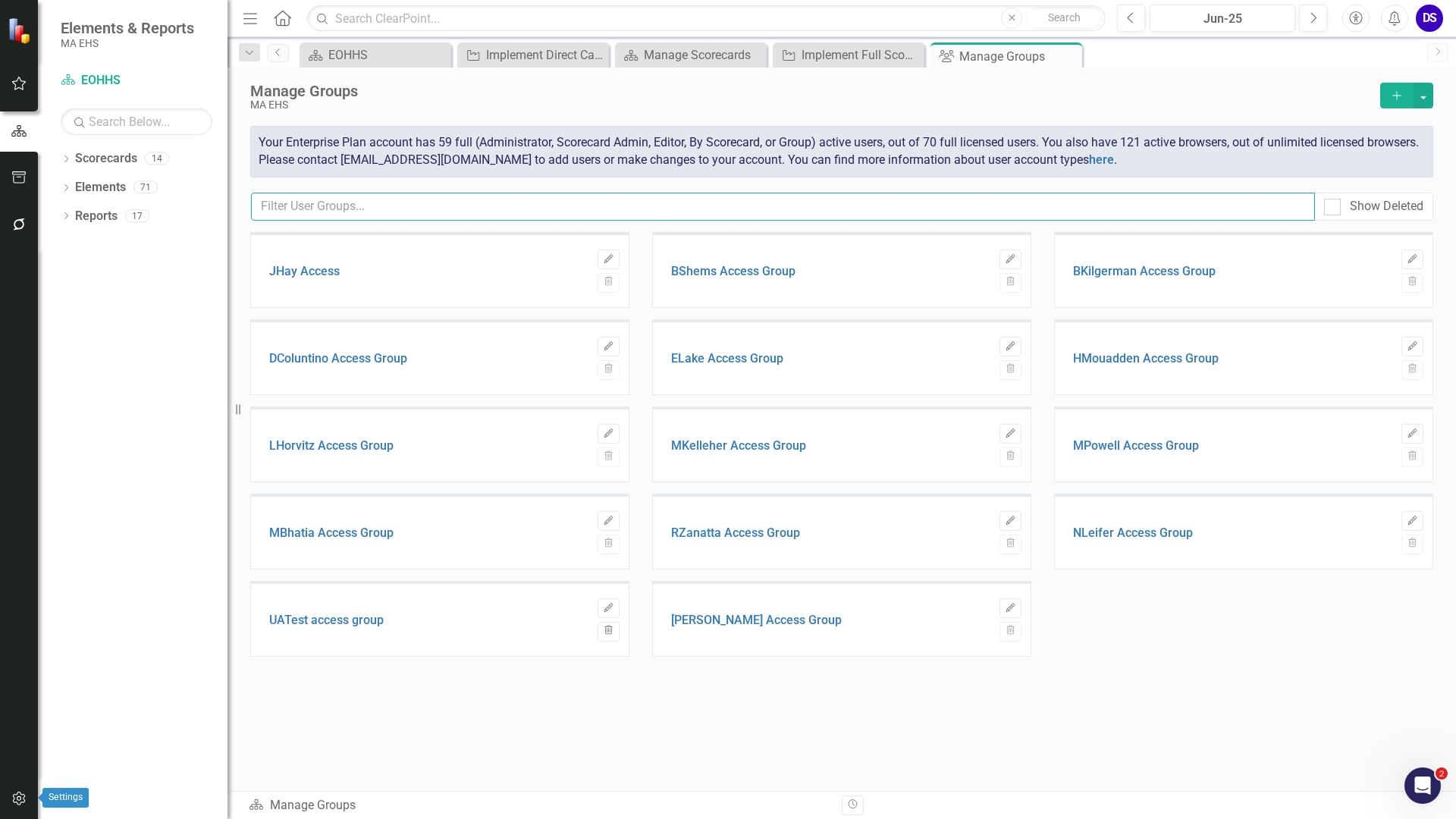 type 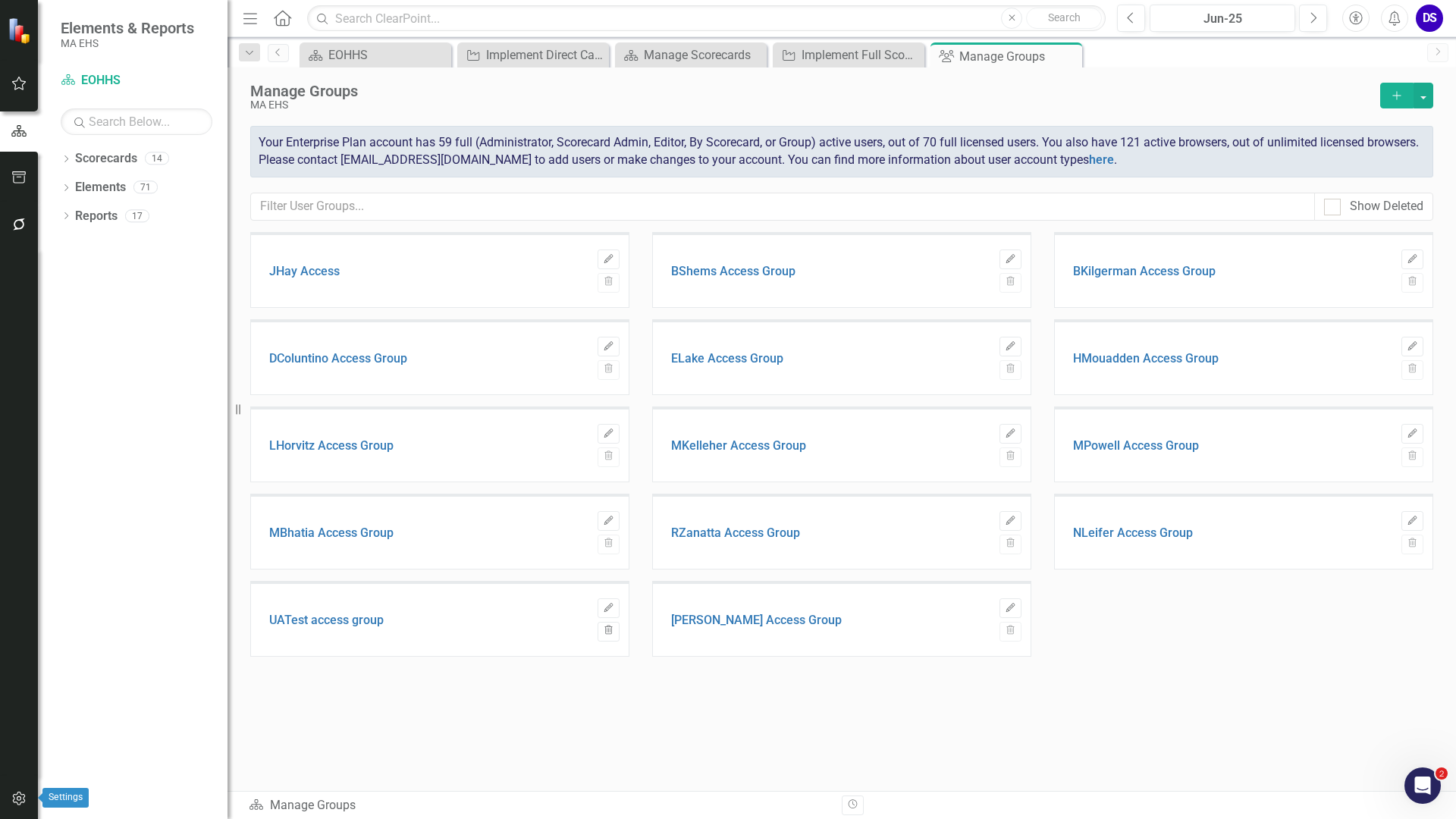 click at bounding box center (19, 799) 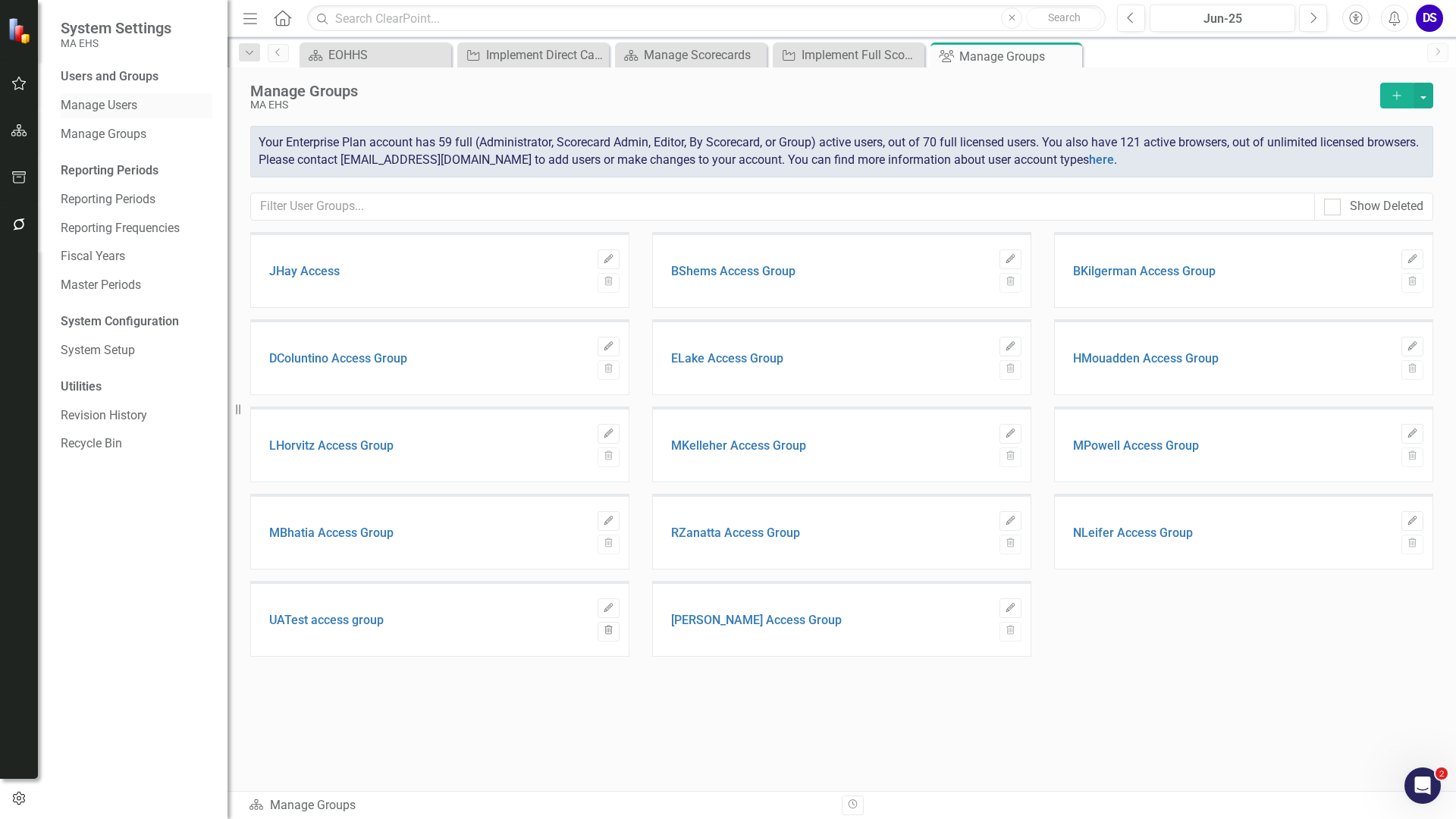 click on "Manage Users" at bounding box center [136, 105] 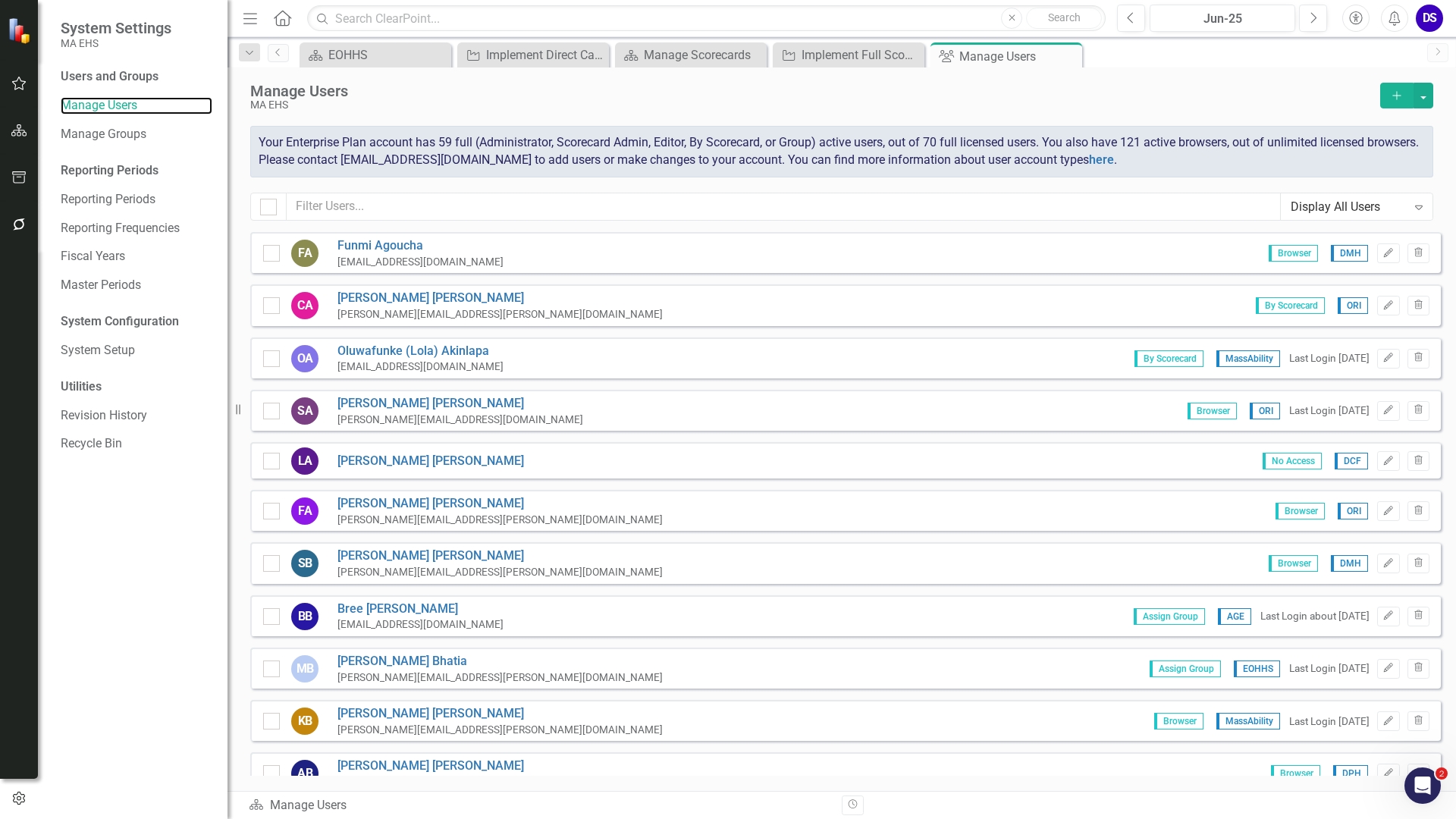 checkbox on "false" 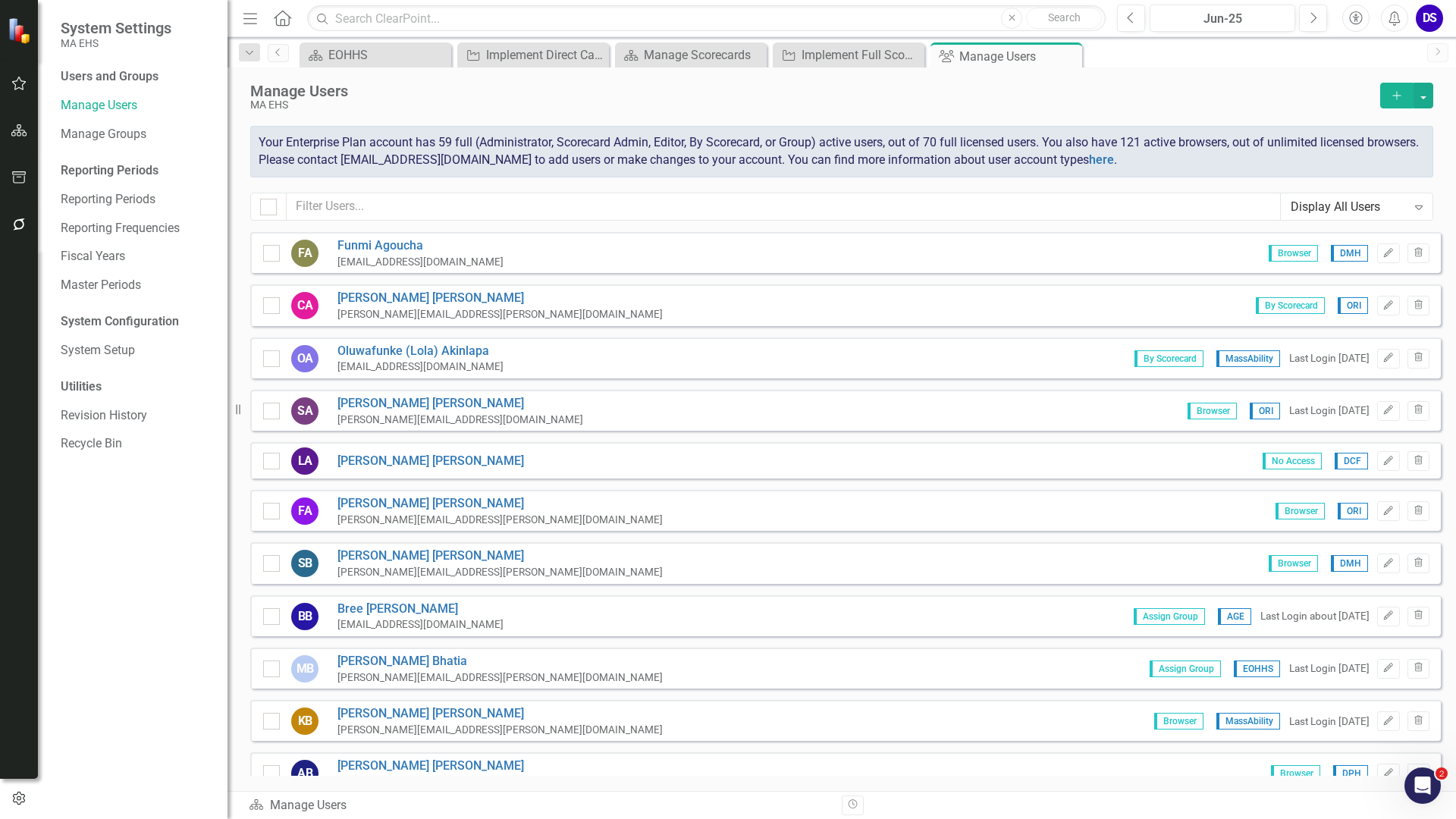 click on "Add" at bounding box center [1397, 96] 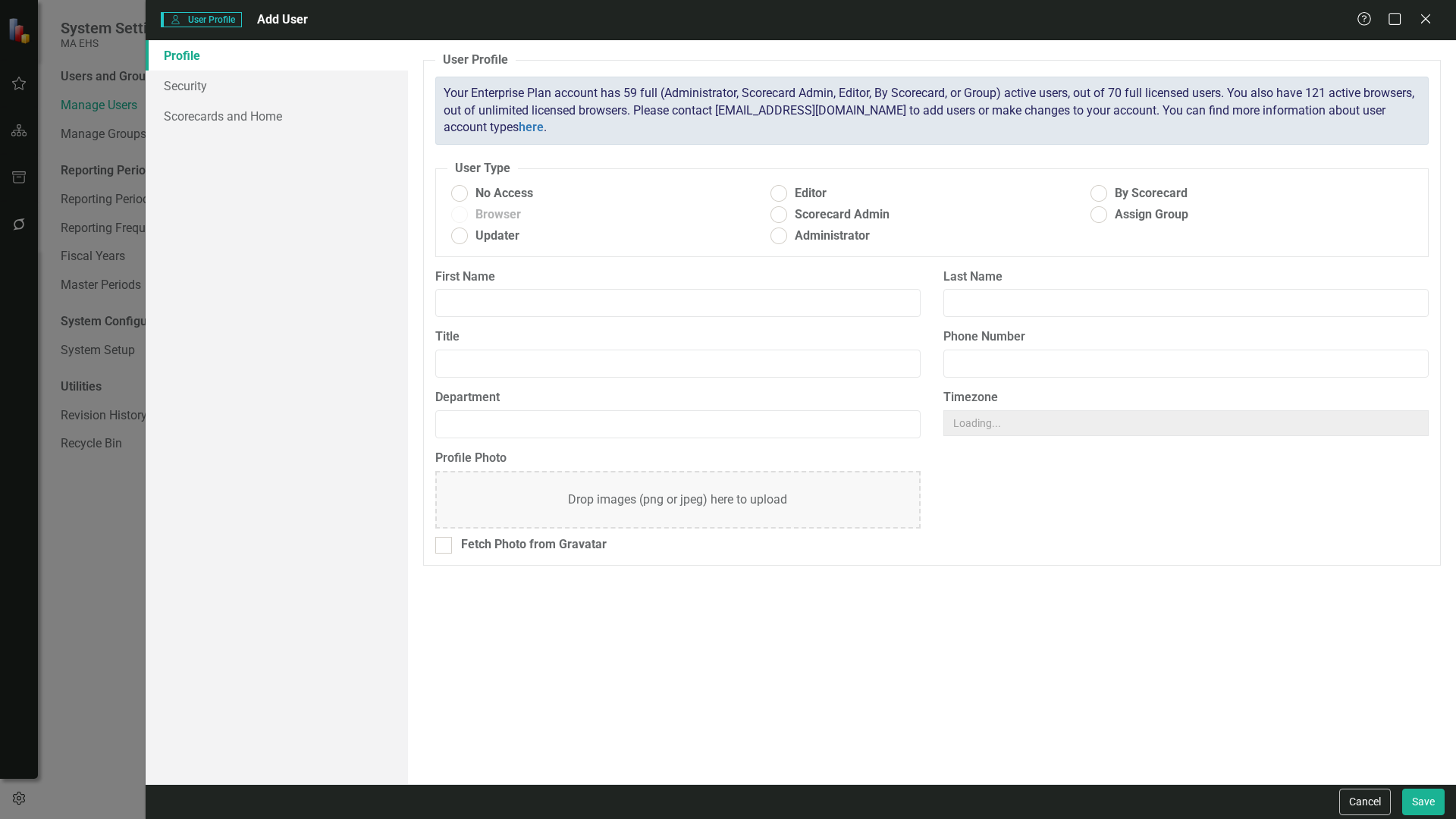 radio on "true" 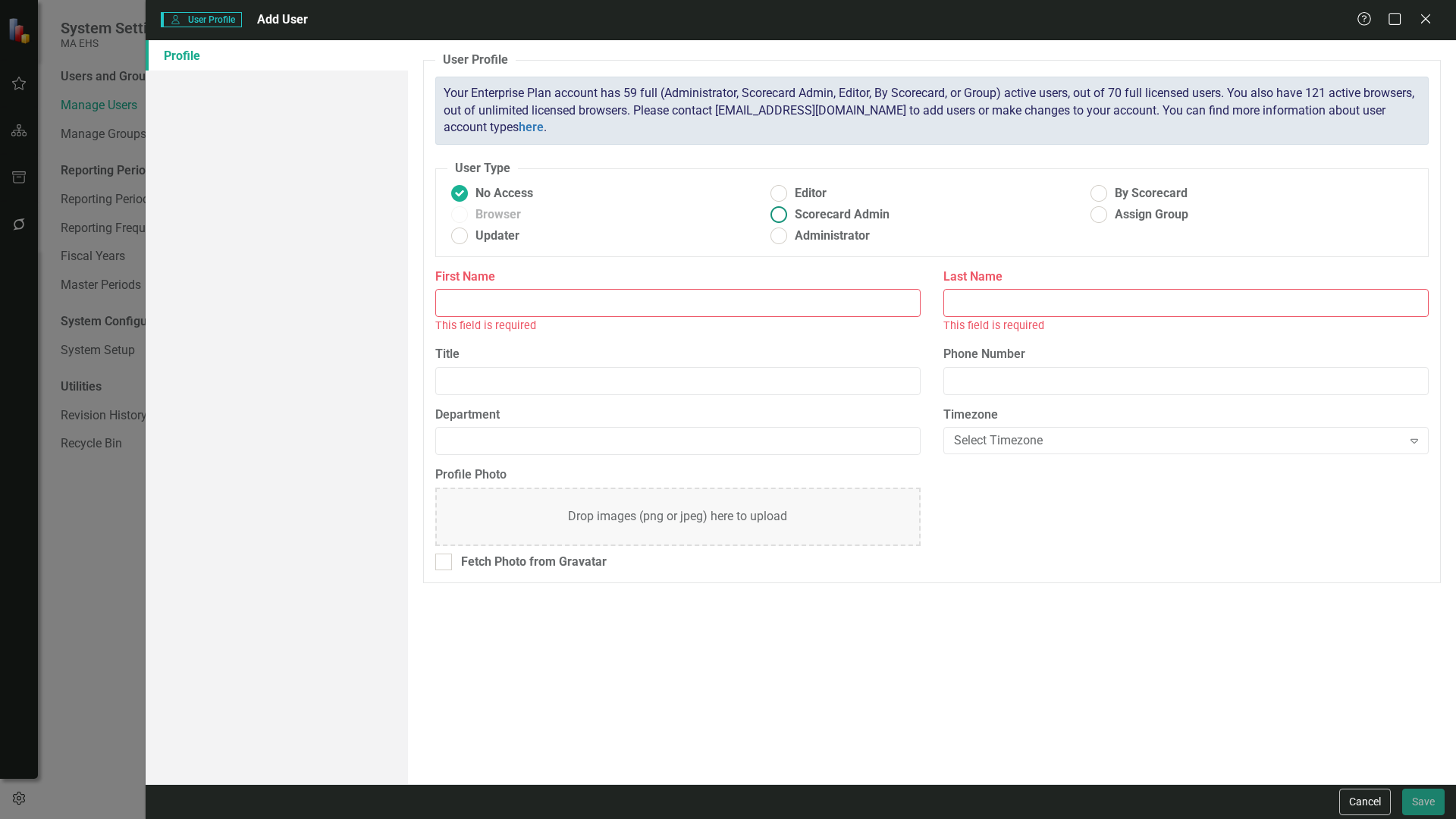 click at bounding box center [779, 215] 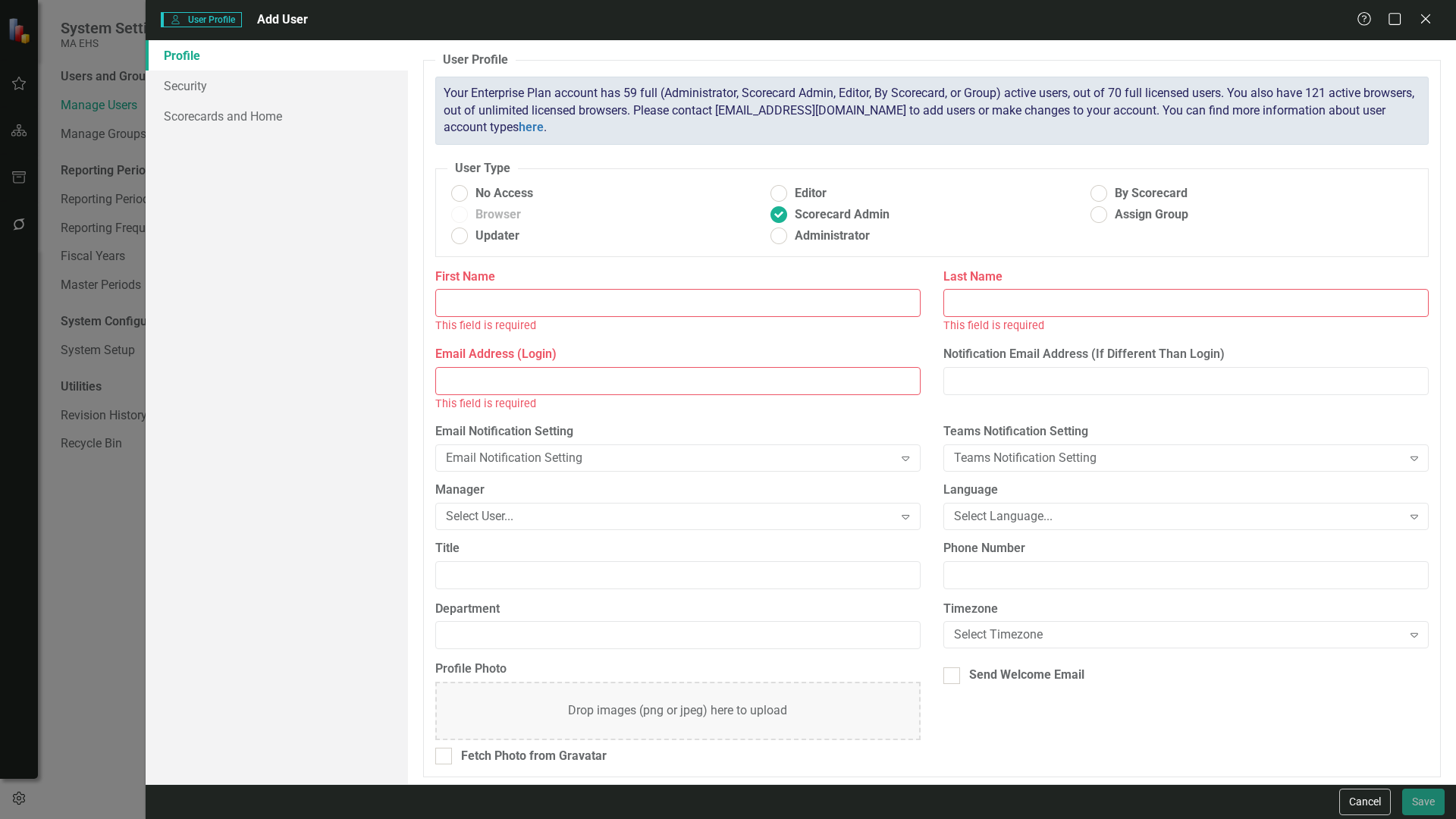 click on "First Name" at bounding box center (678, 303) 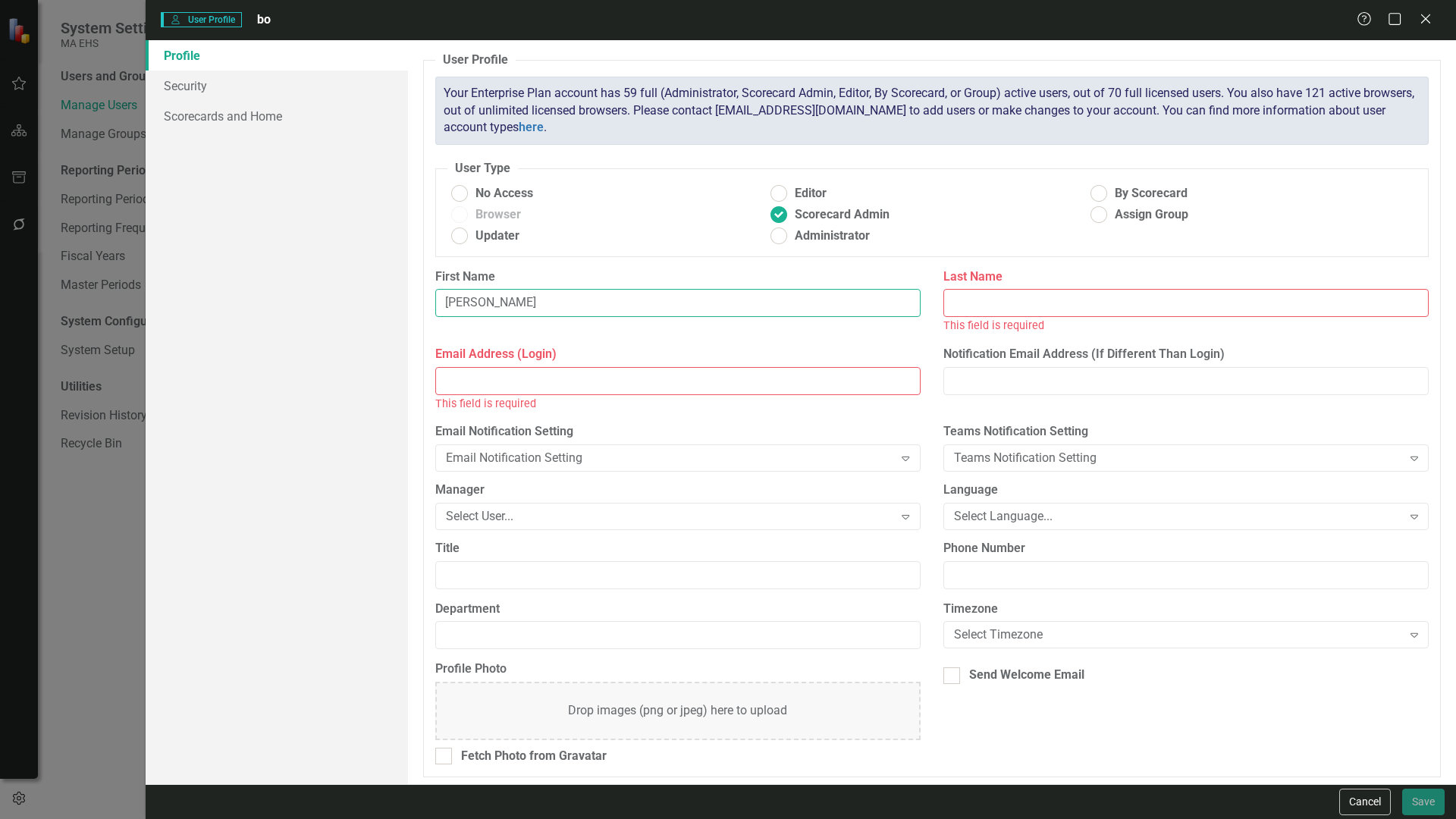 type on "[PERSON_NAME]" 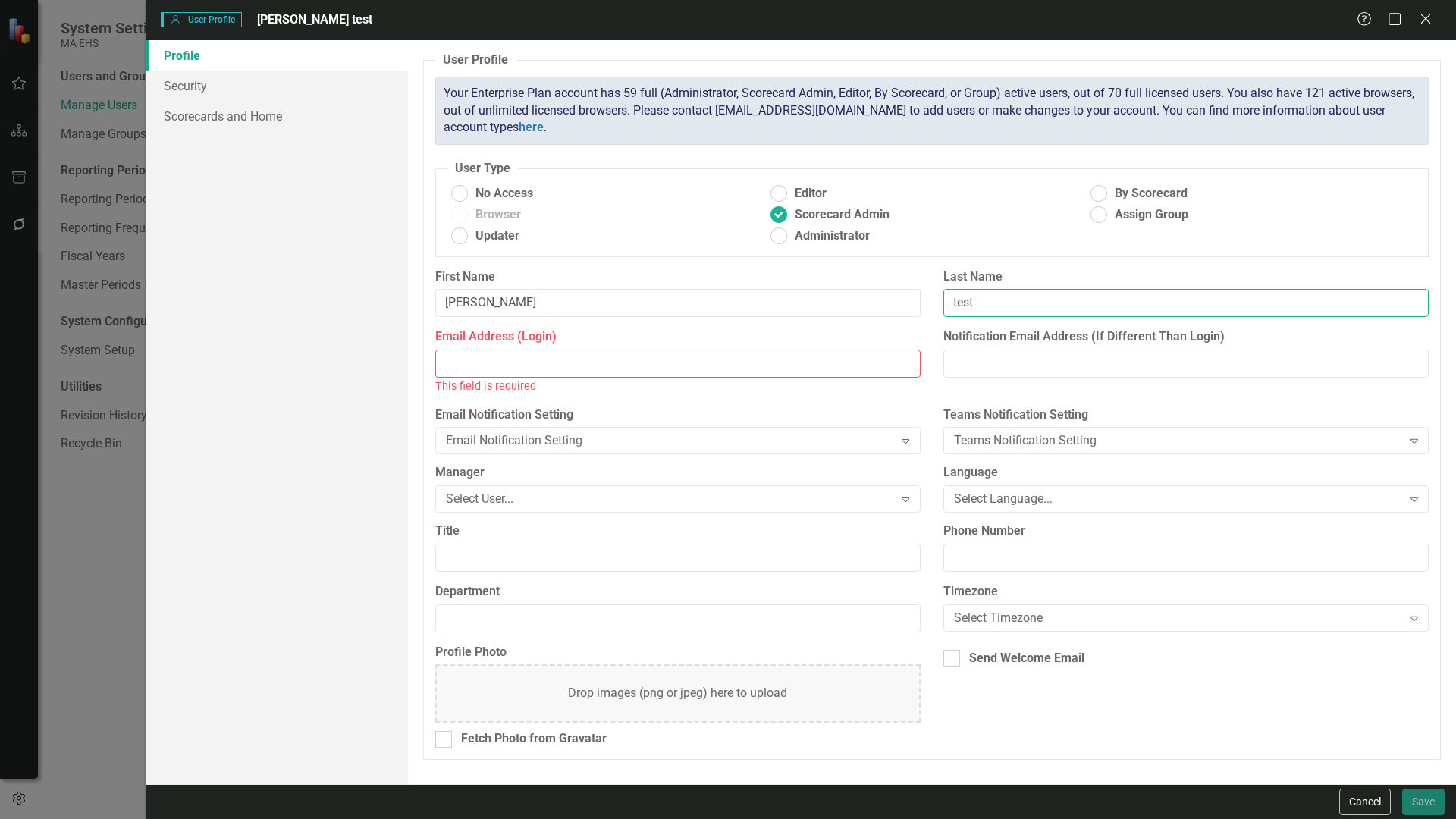 type on "test" 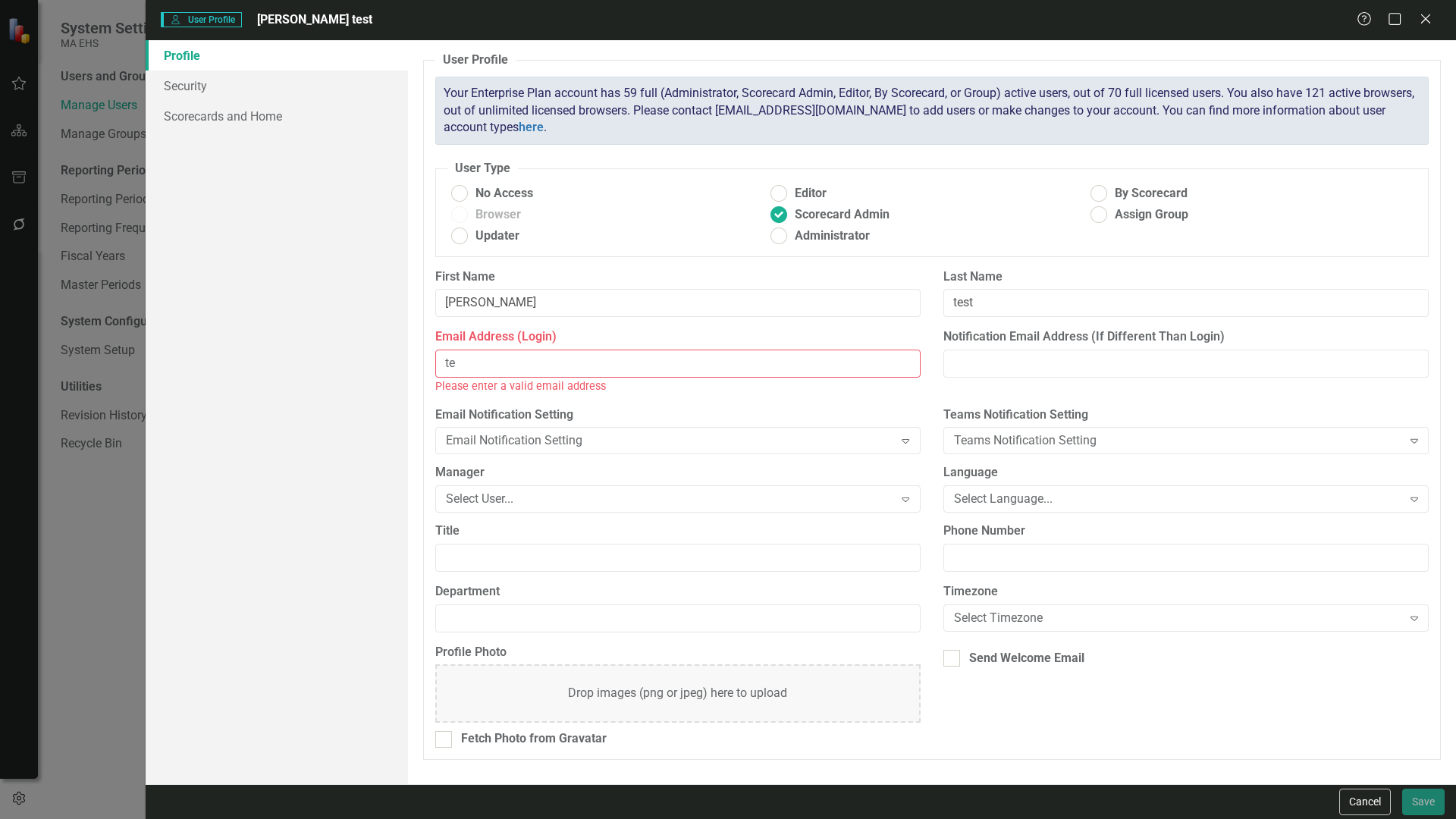 type on "t" 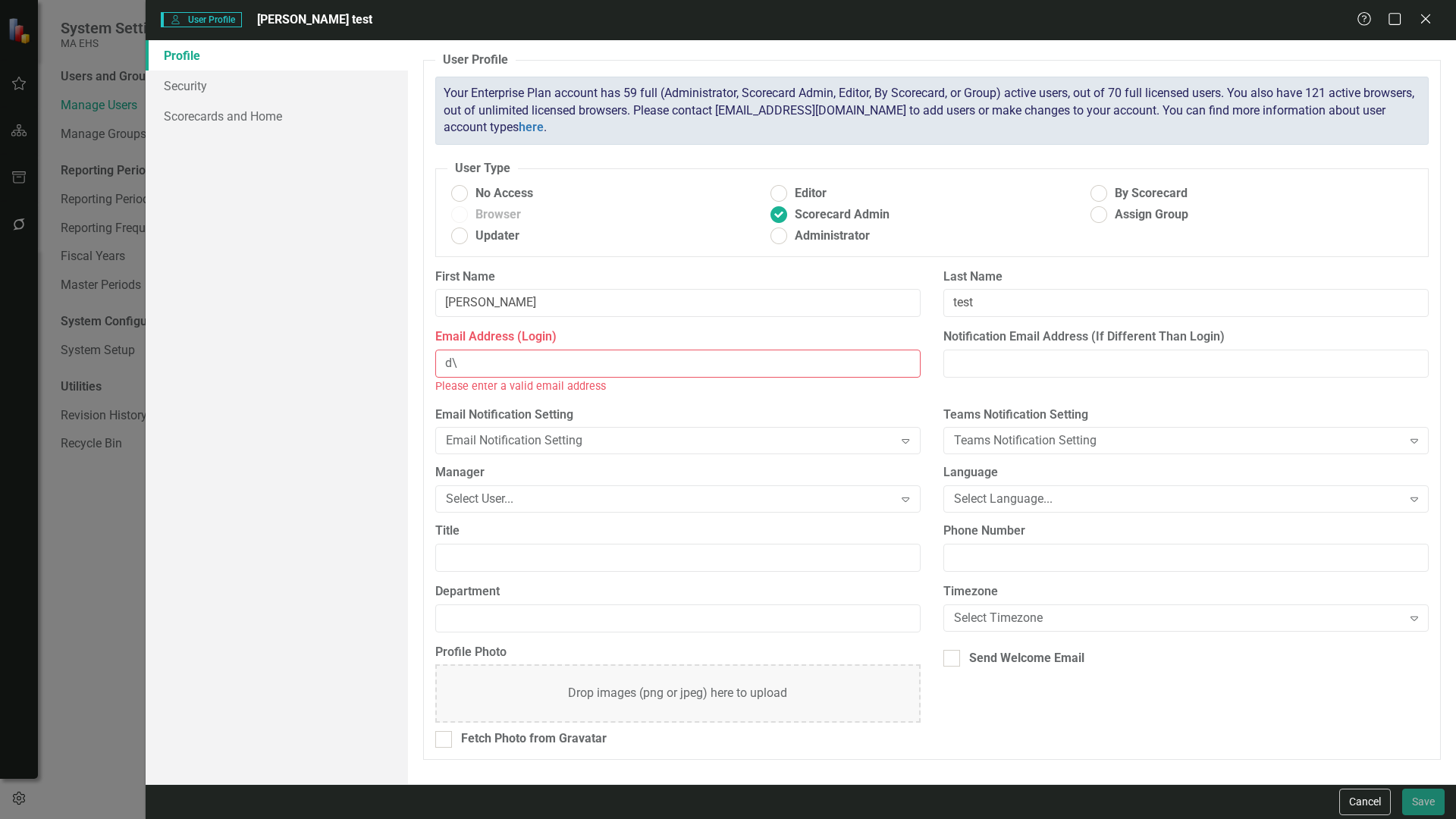 type on "d" 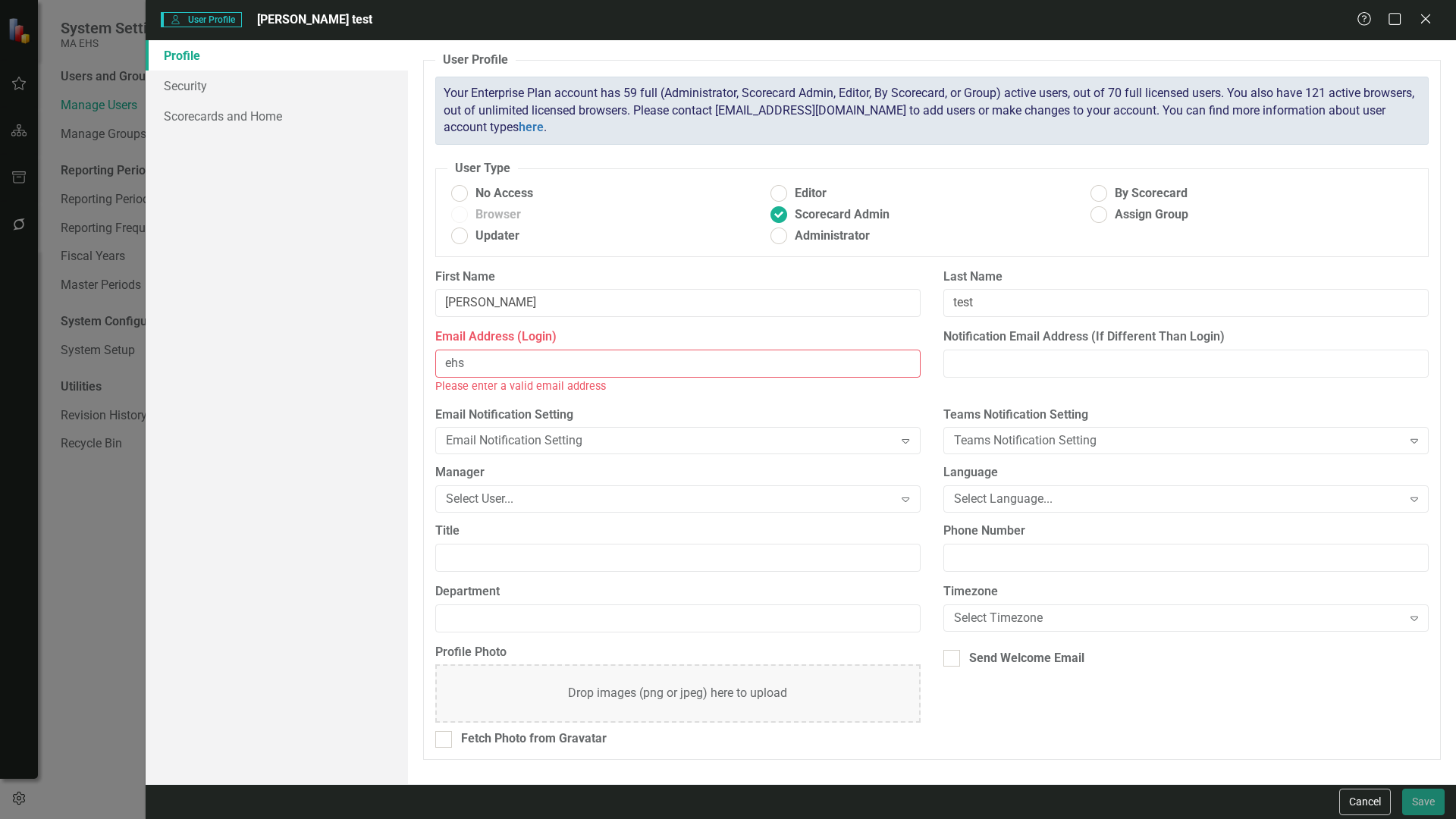 click on "ehs" at bounding box center (678, 363) 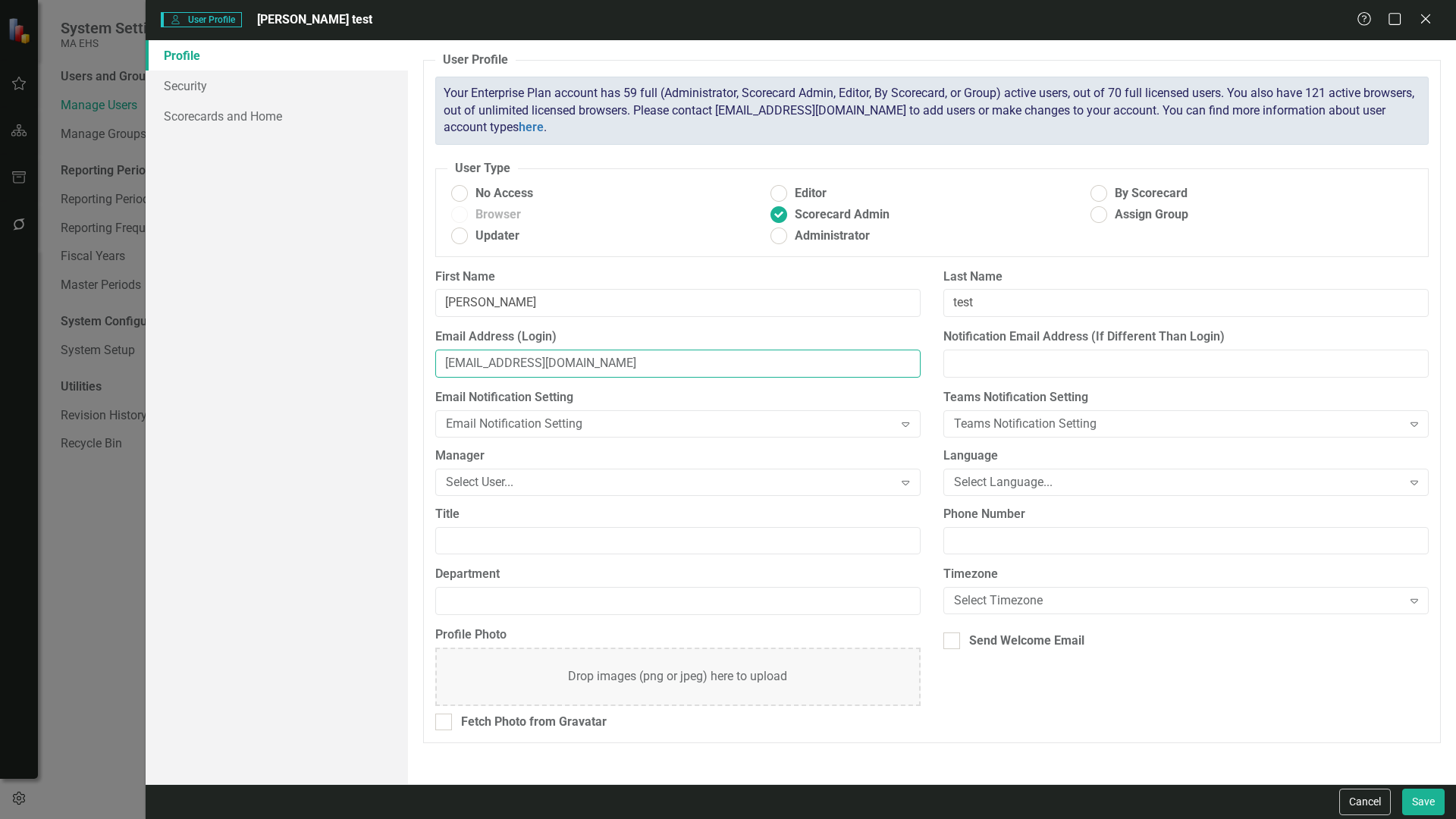 type on "[EMAIL_ADDRESS][DOMAIN_NAME]" 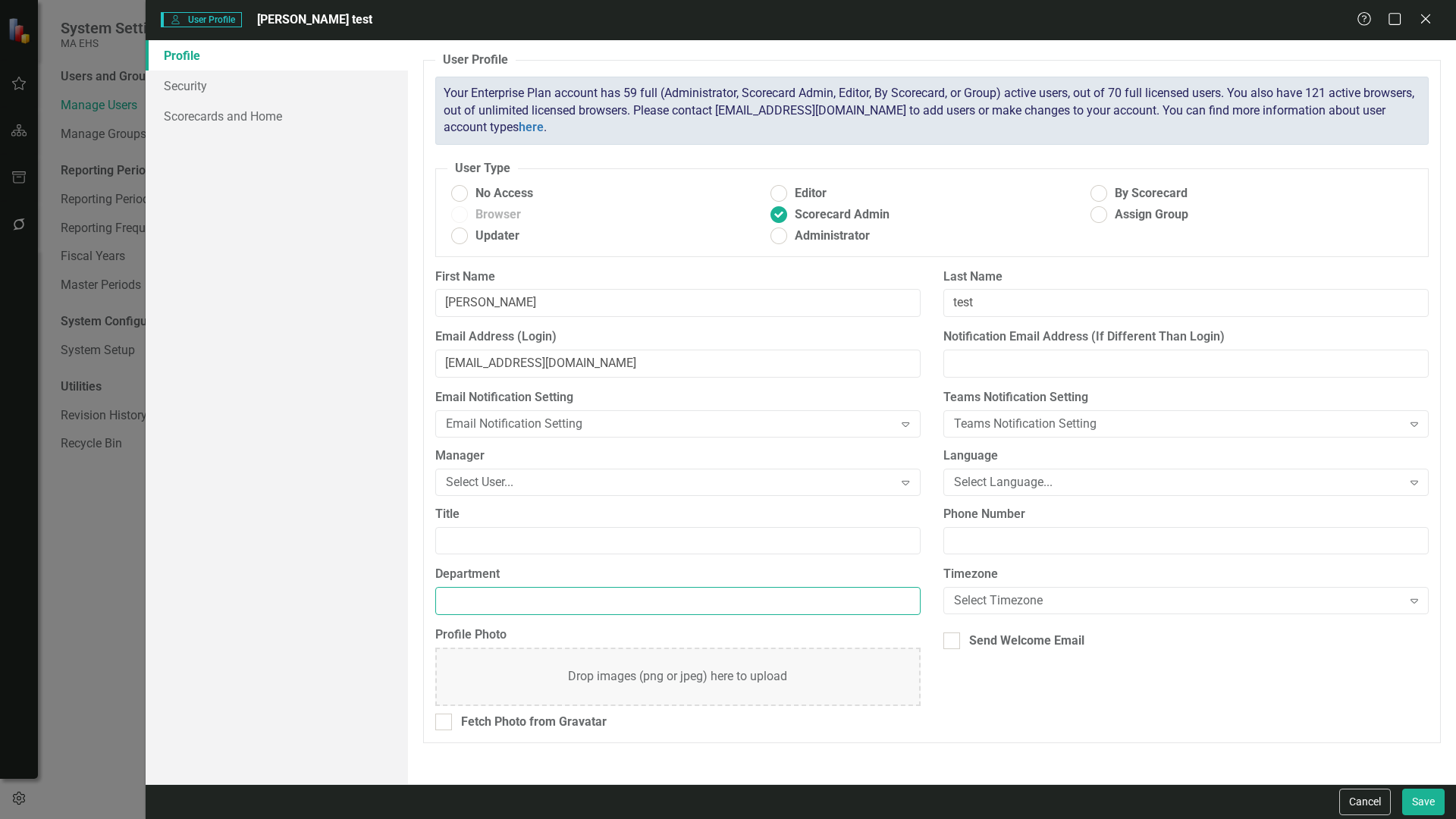 click on "Department" at bounding box center [678, 601] 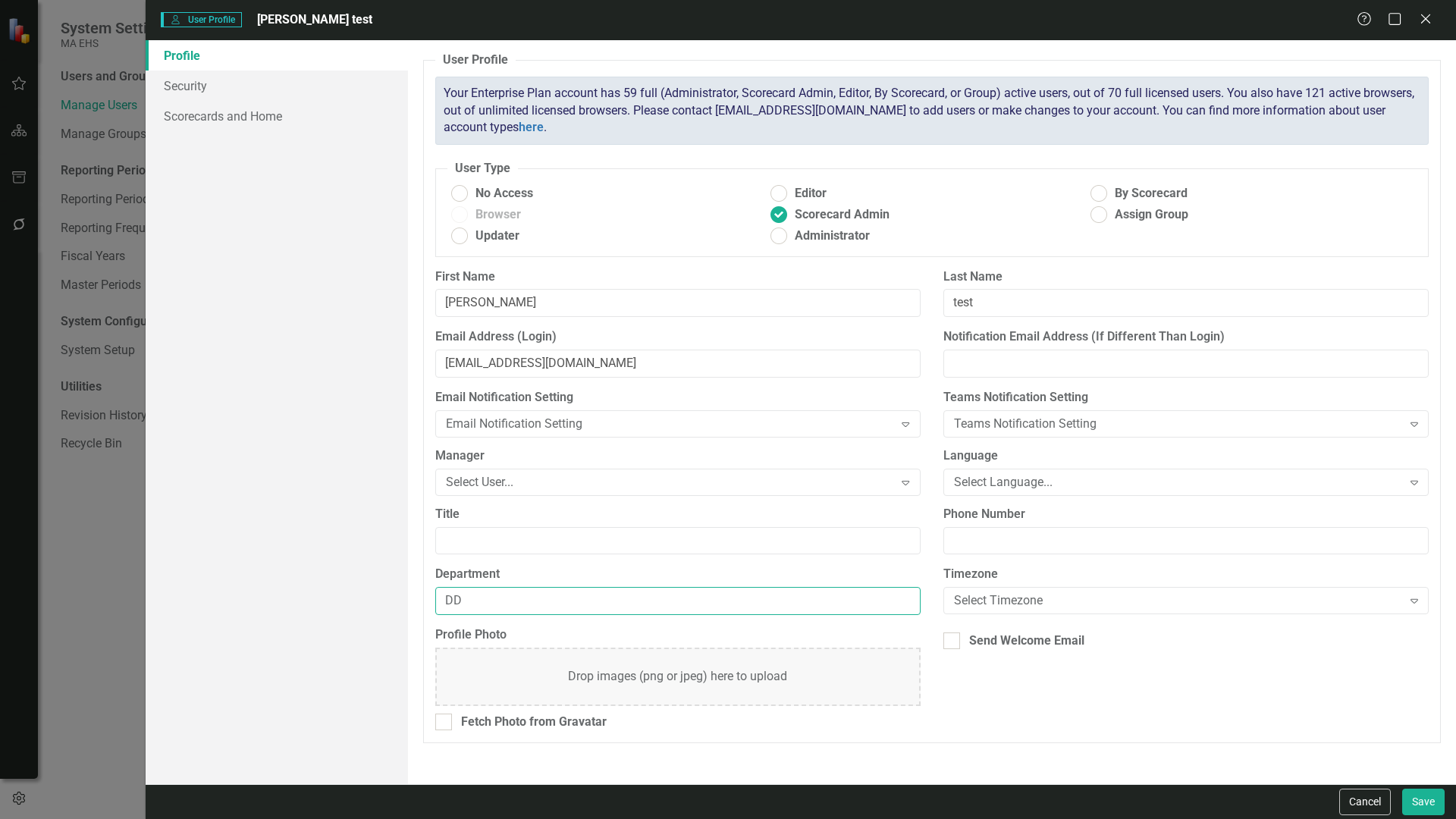 type on "DDS" 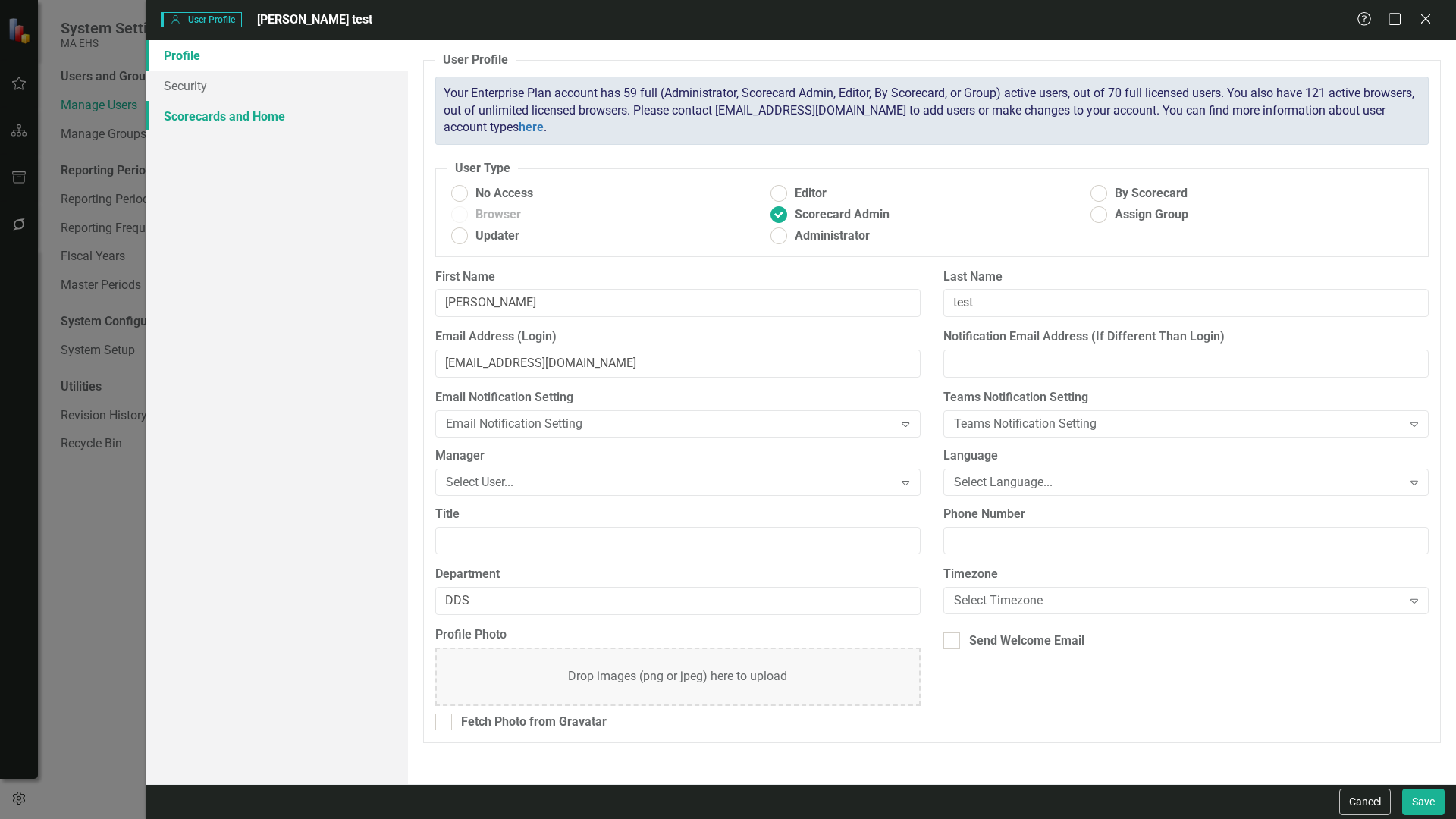 click on "Scorecards and Home" at bounding box center [277, 116] 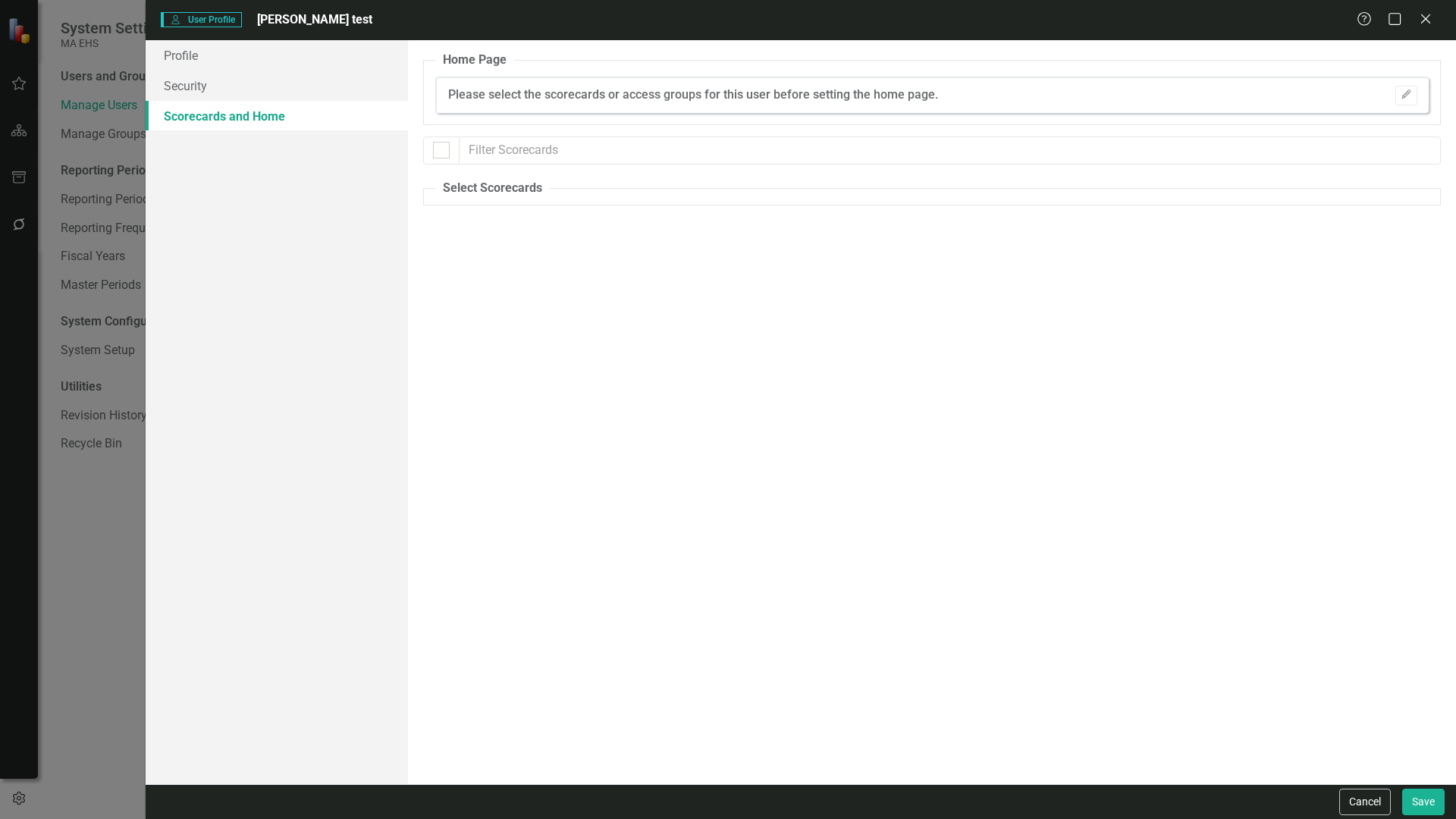 checkbox on "false" 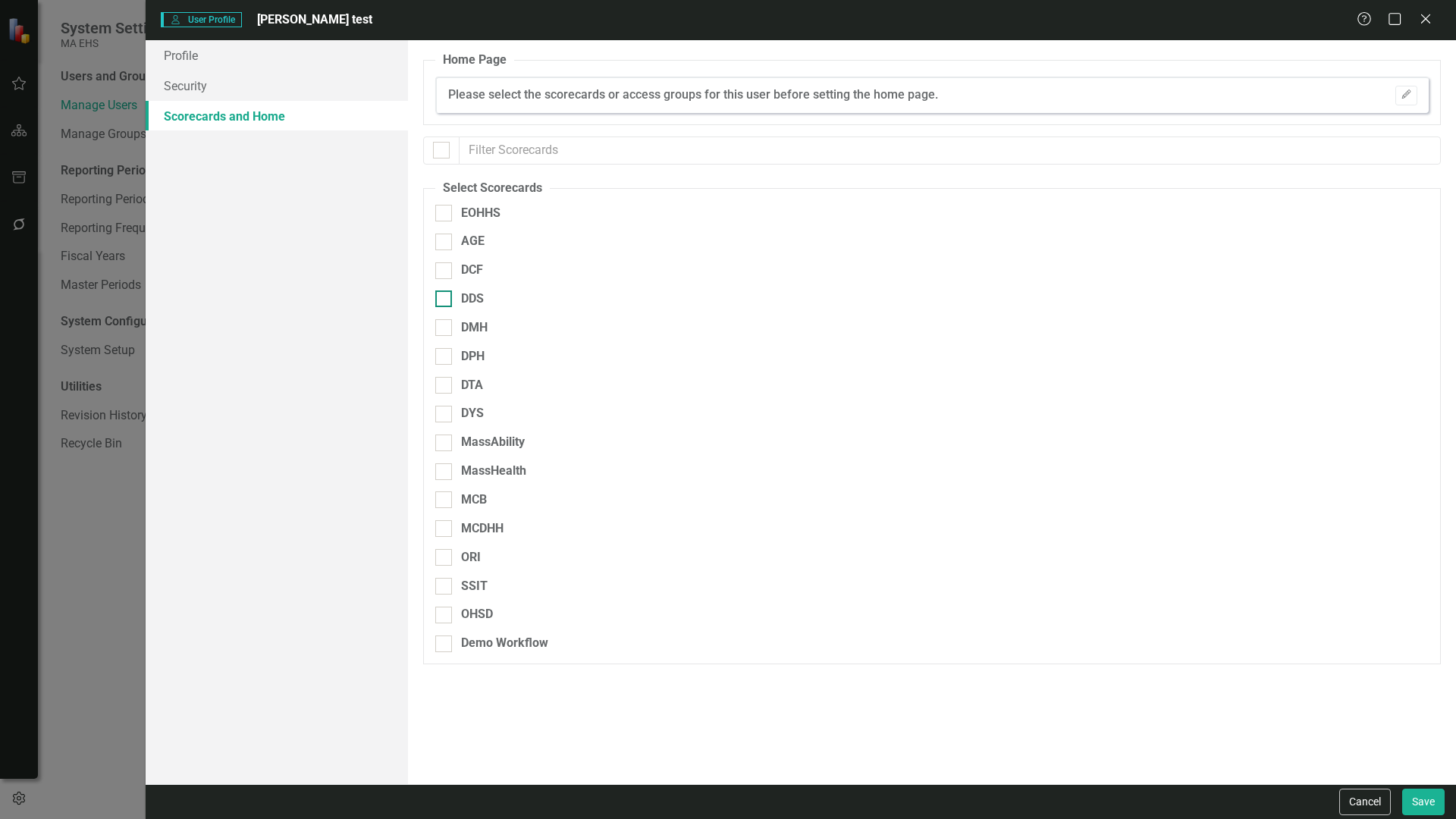 click at bounding box center [444, 299] 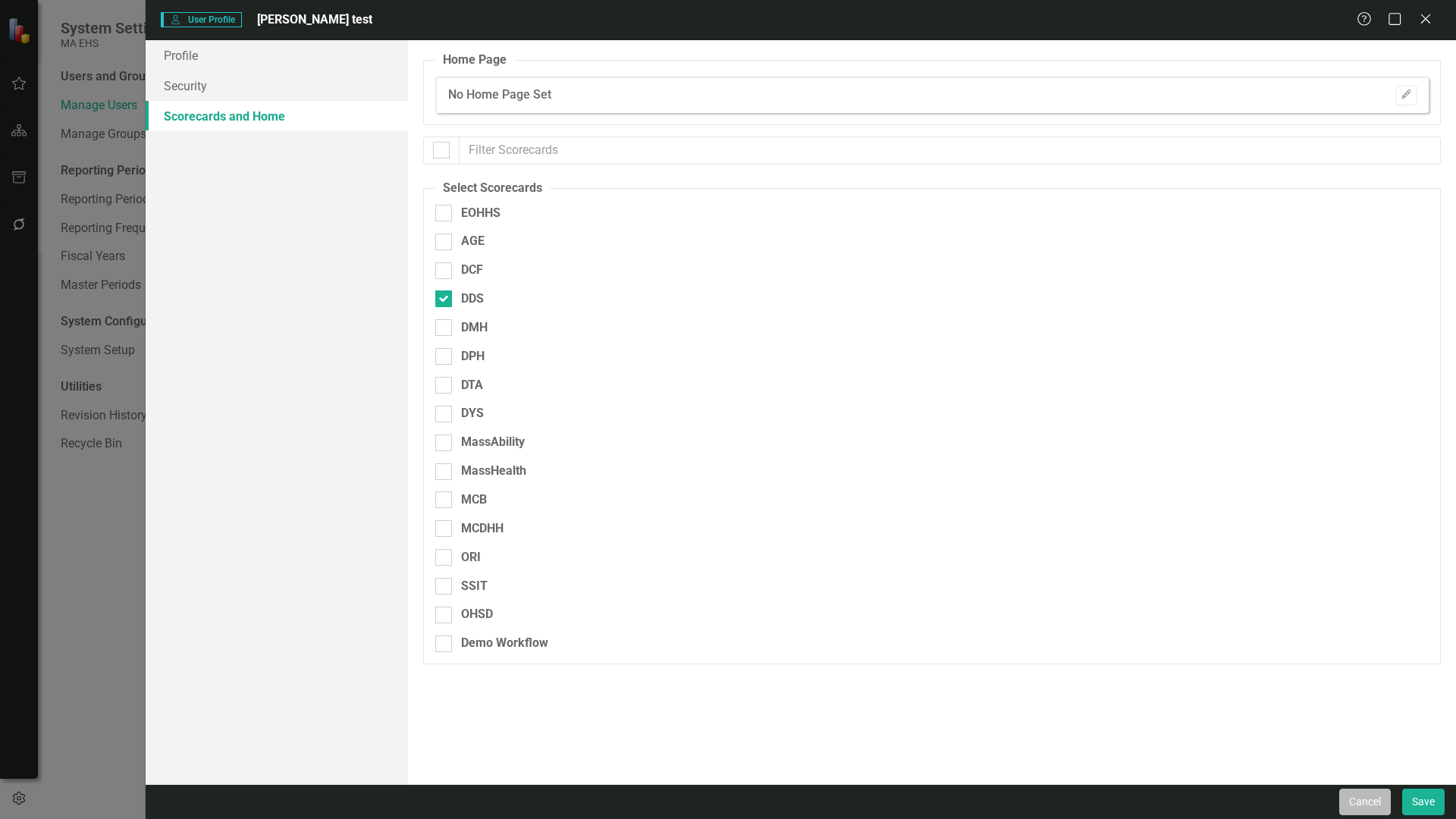click on "Cancel" at bounding box center (1365, 802) 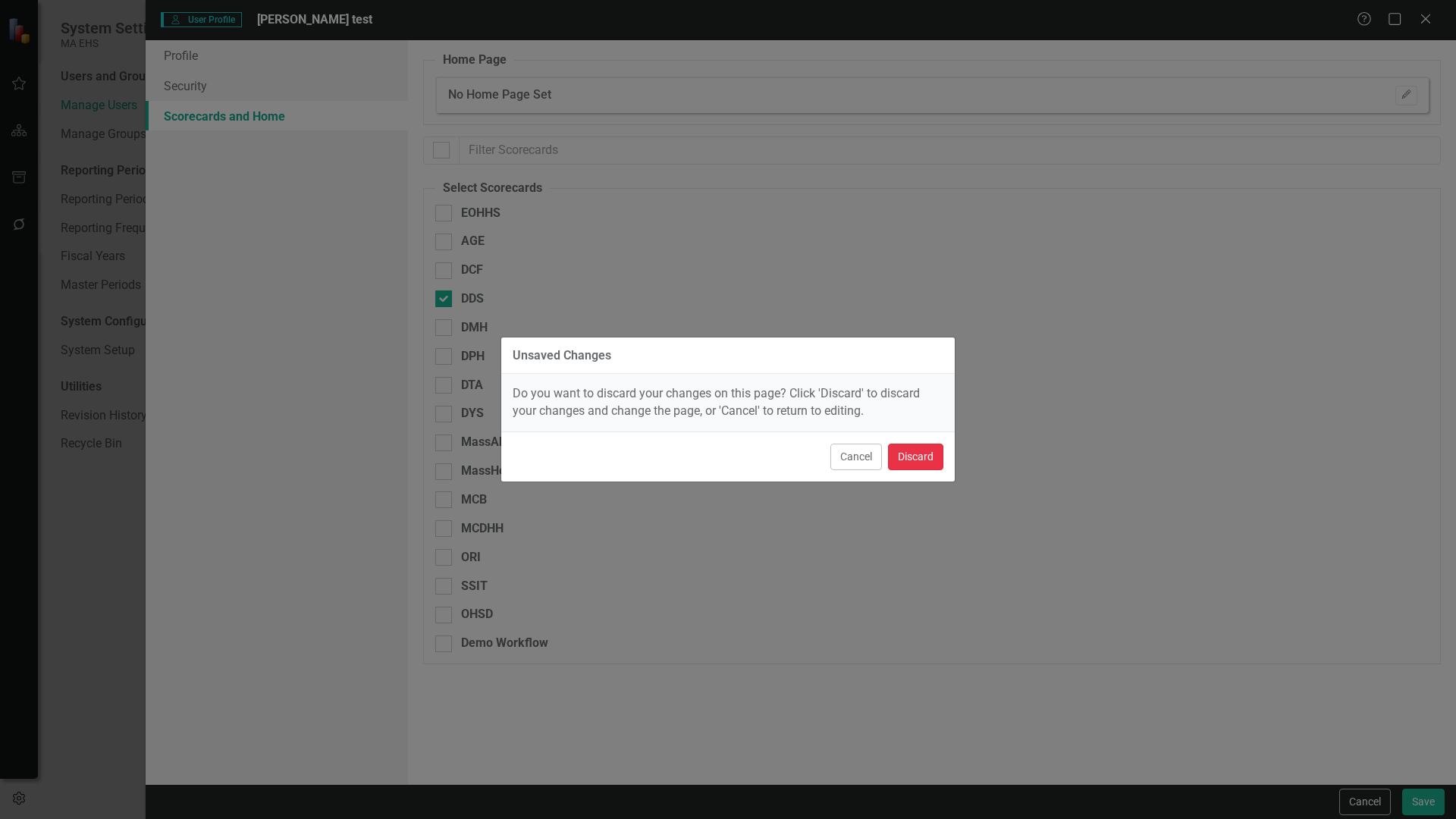 click on "Discard" at bounding box center (915, 457) 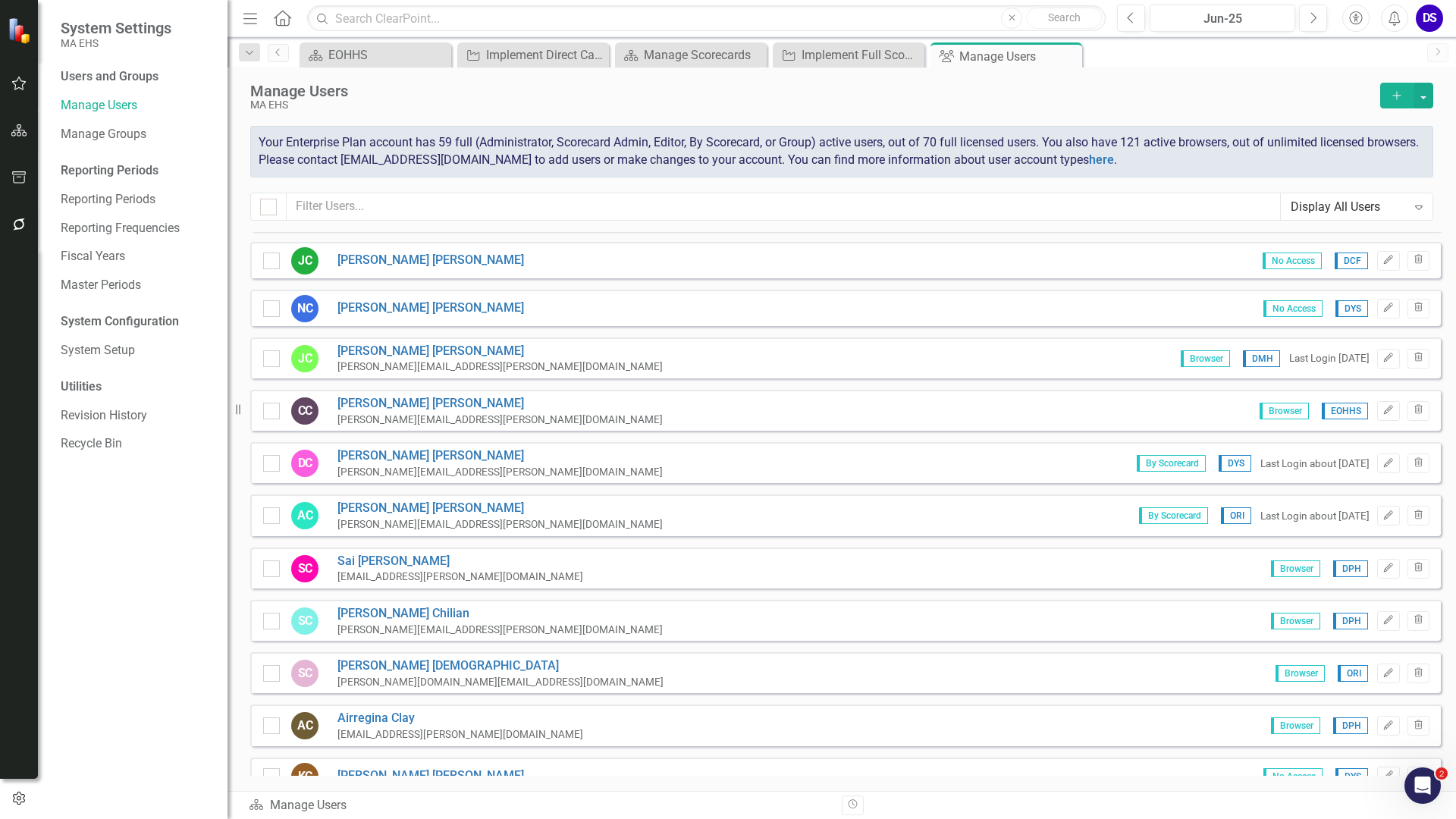 scroll, scrollTop: 607, scrollLeft: 0, axis: vertical 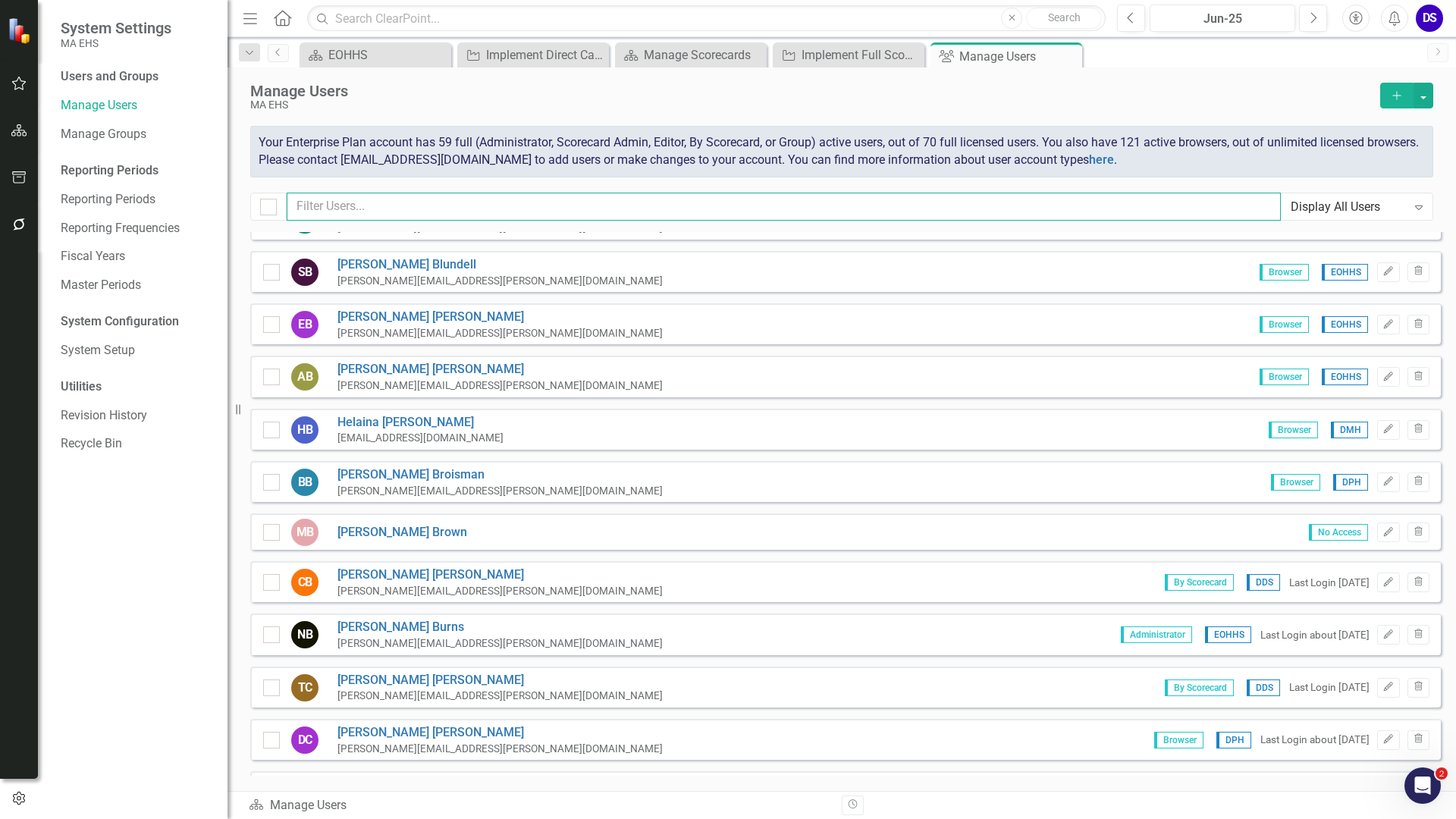 click at bounding box center (783, 206) 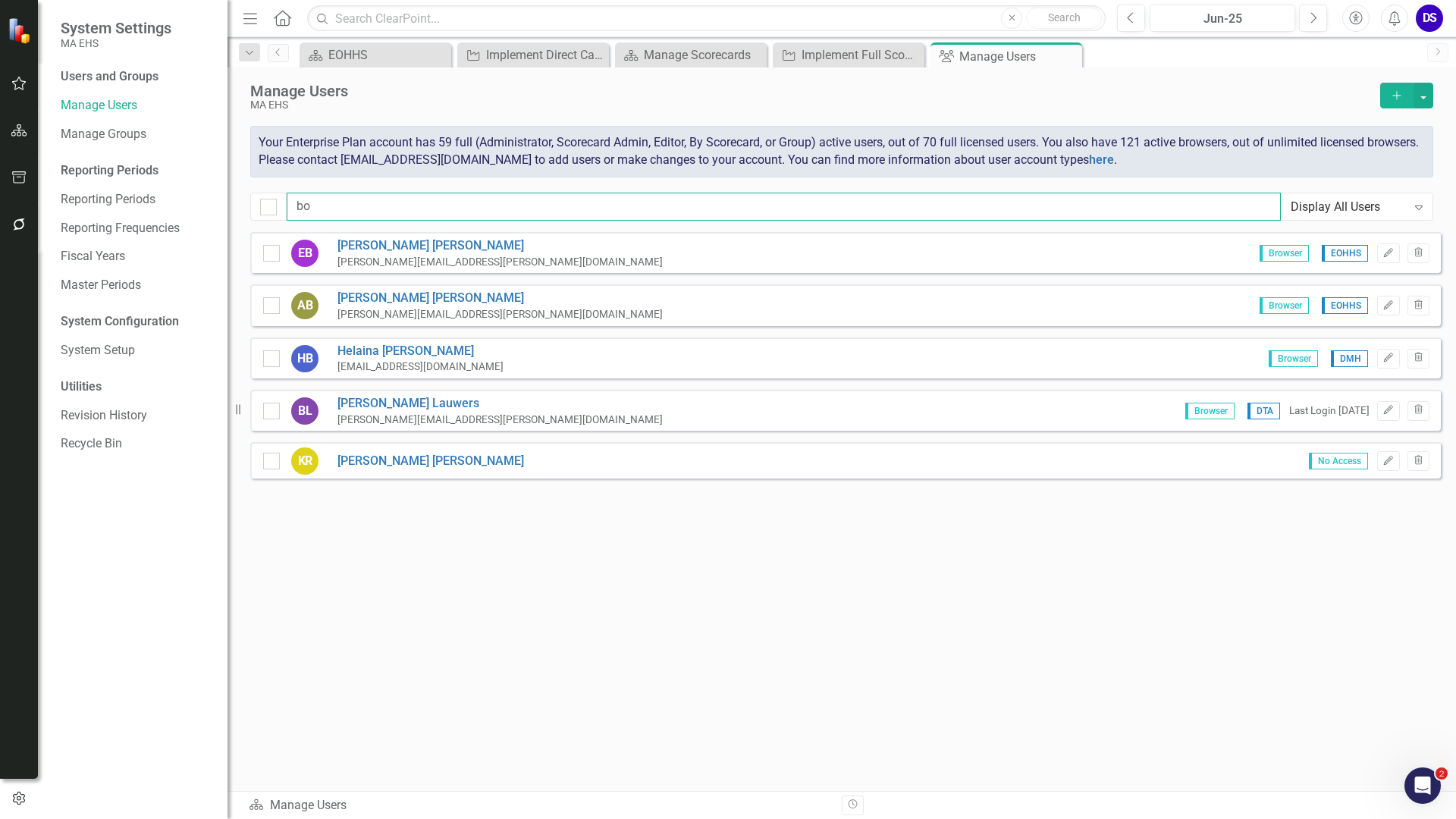 scroll, scrollTop: 0, scrollLeft: 0, axis: both 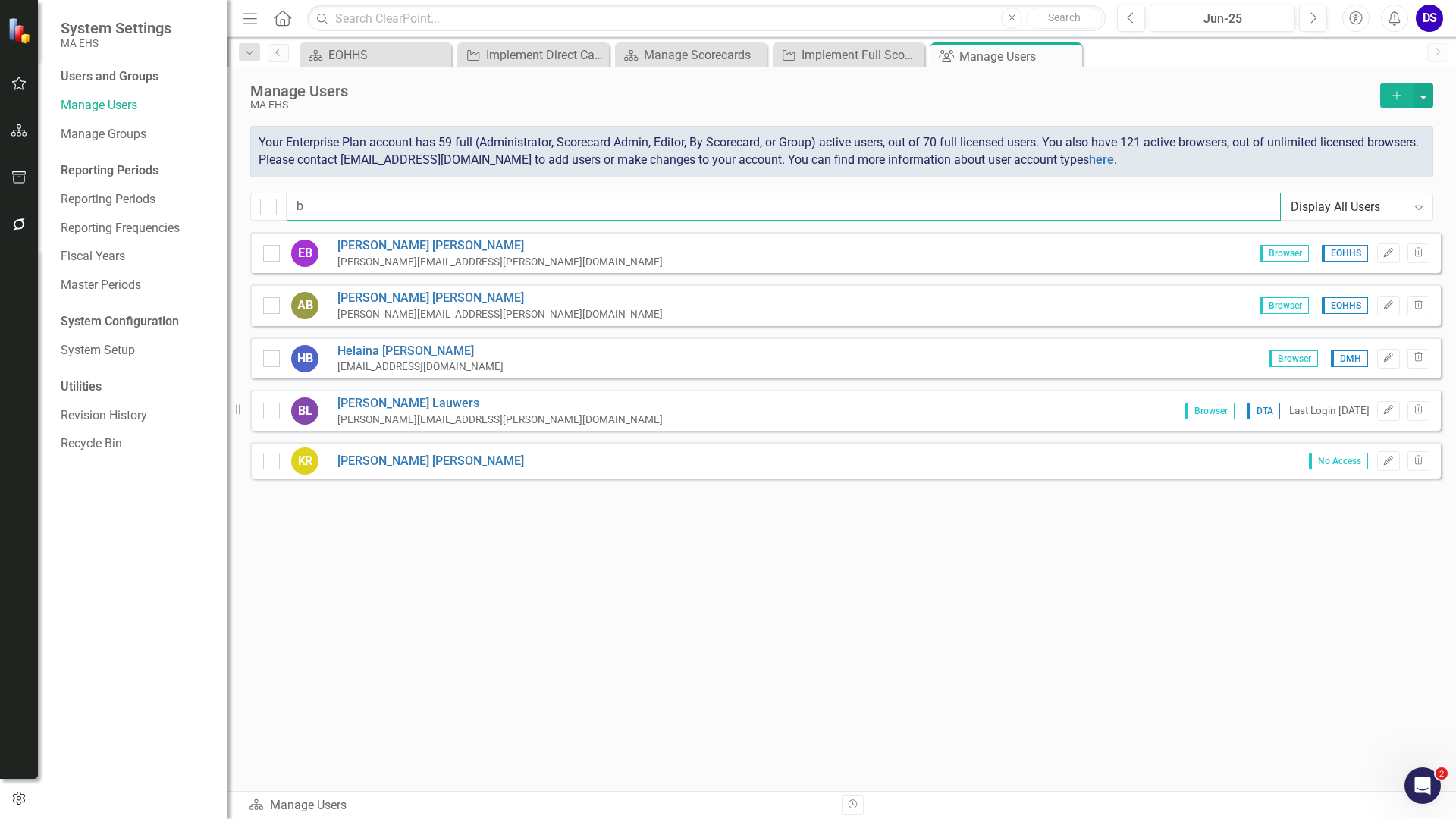 type 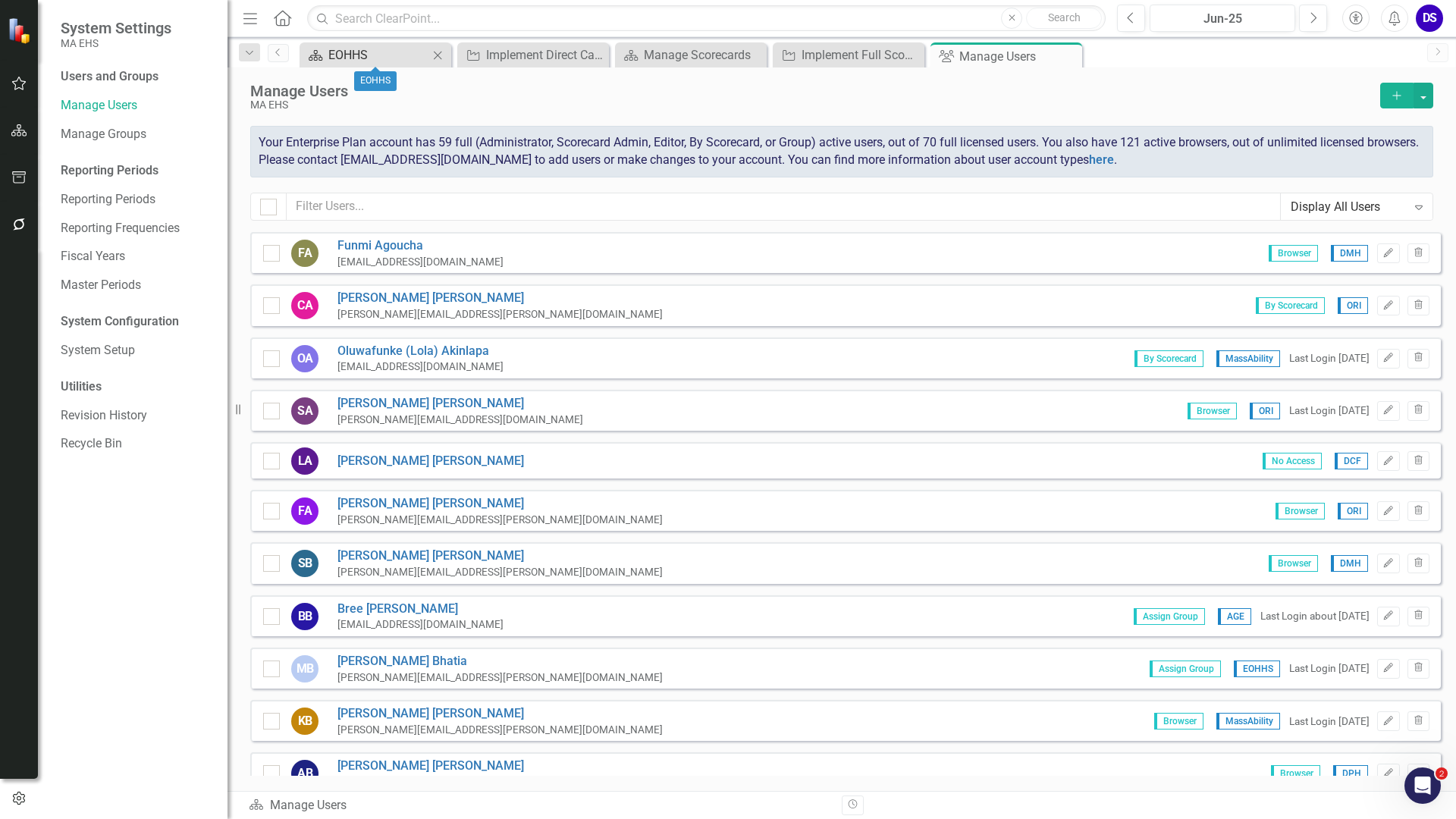 click on "EOHHS" at bounding box center (378, 55) 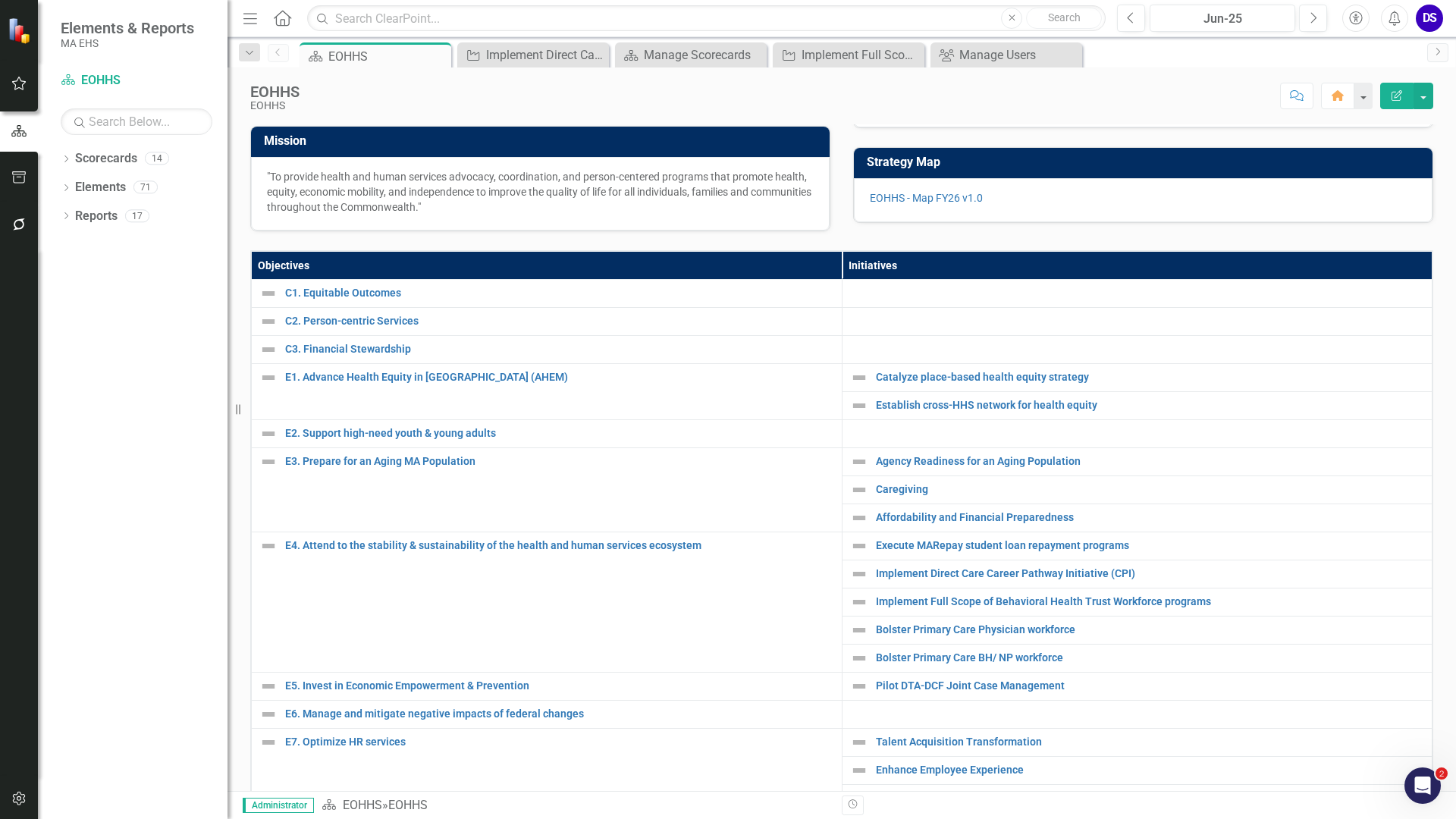 scroll, scrollTop: 228, scrollLeft: 0, axis: vertical 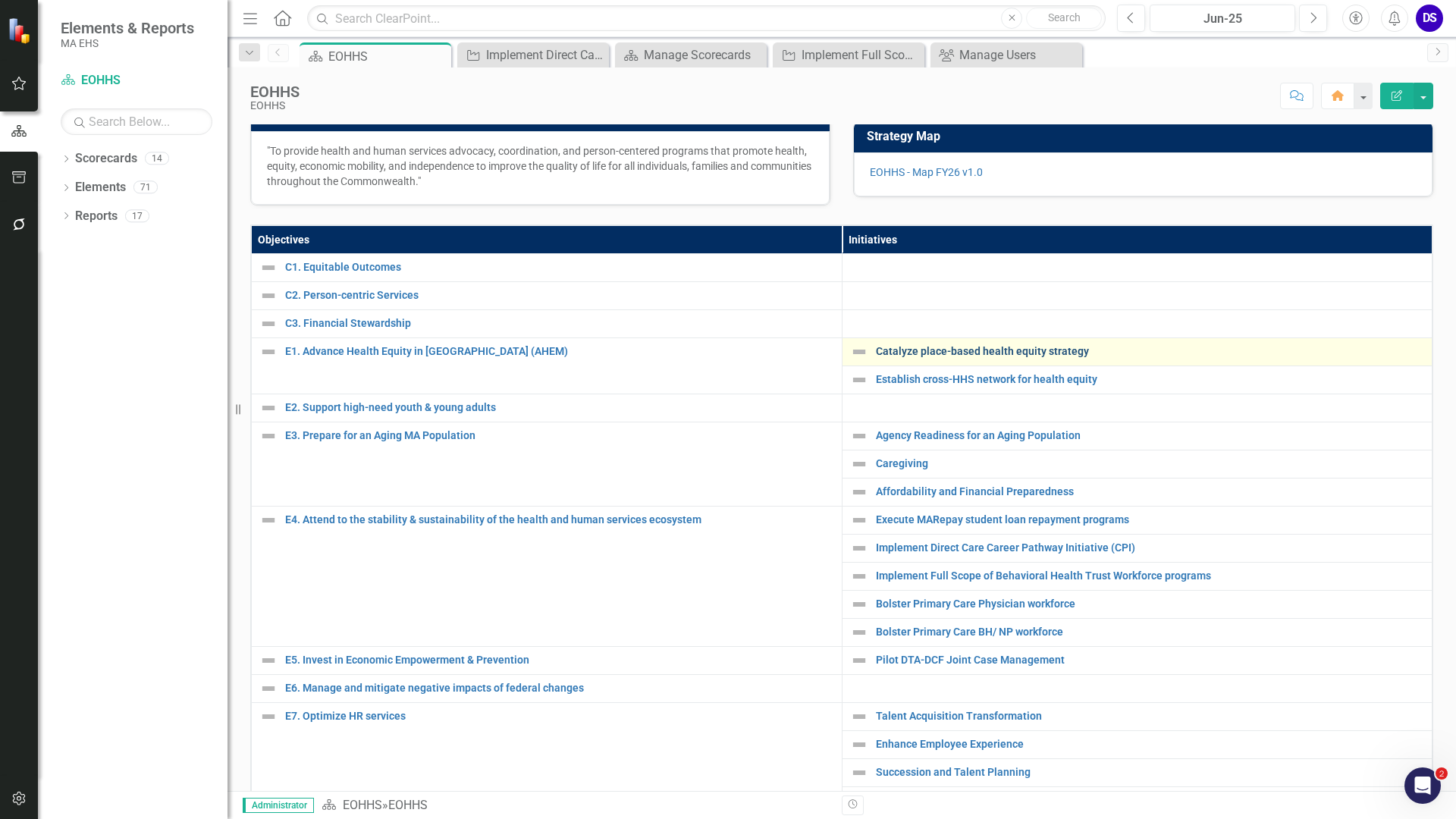 click on "Catalyze place-based health equity strategy" at bounding box center (1150, 351) 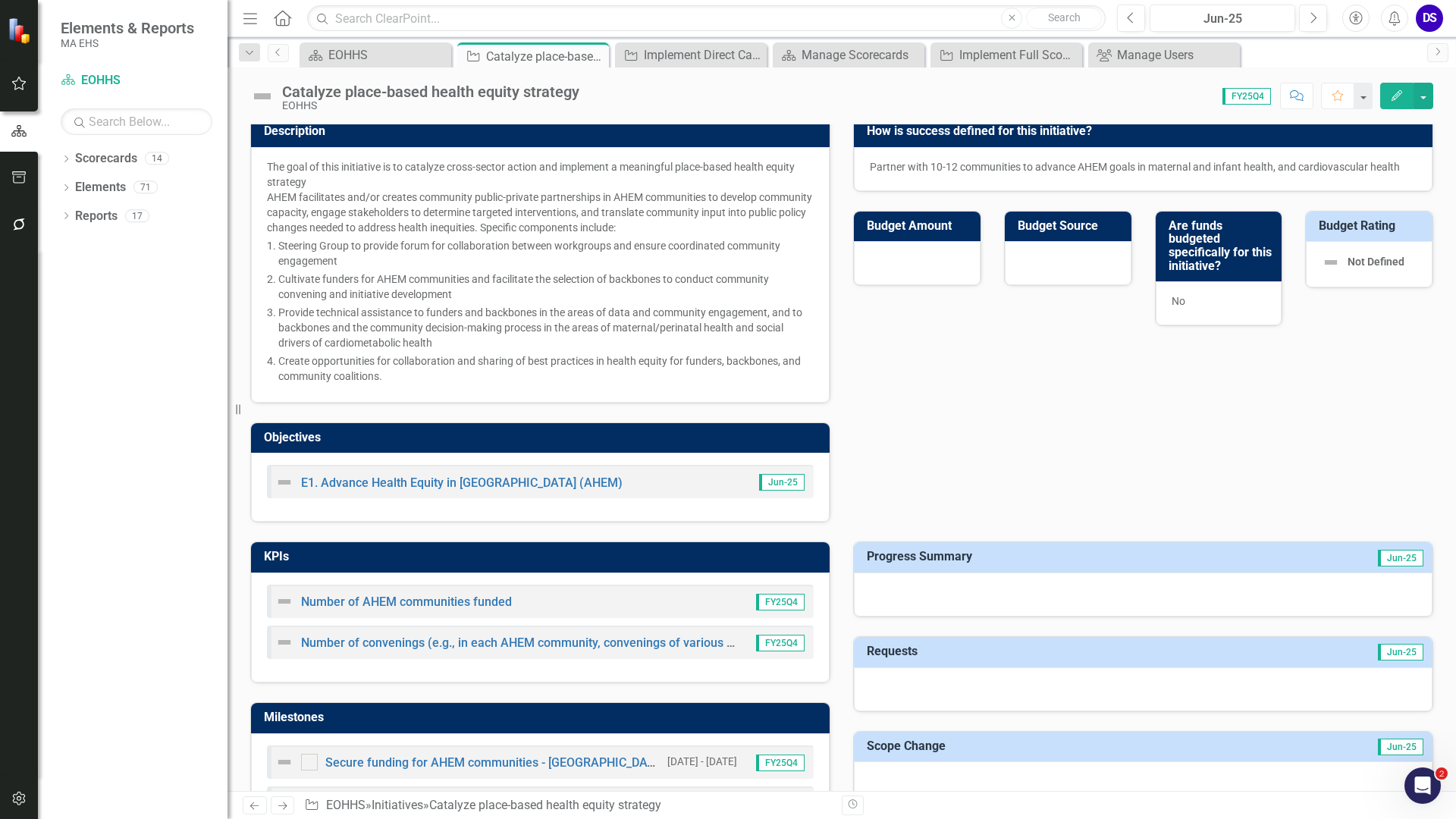 scroll, scrollTop: 0, scrollLeft: 0, axis: both 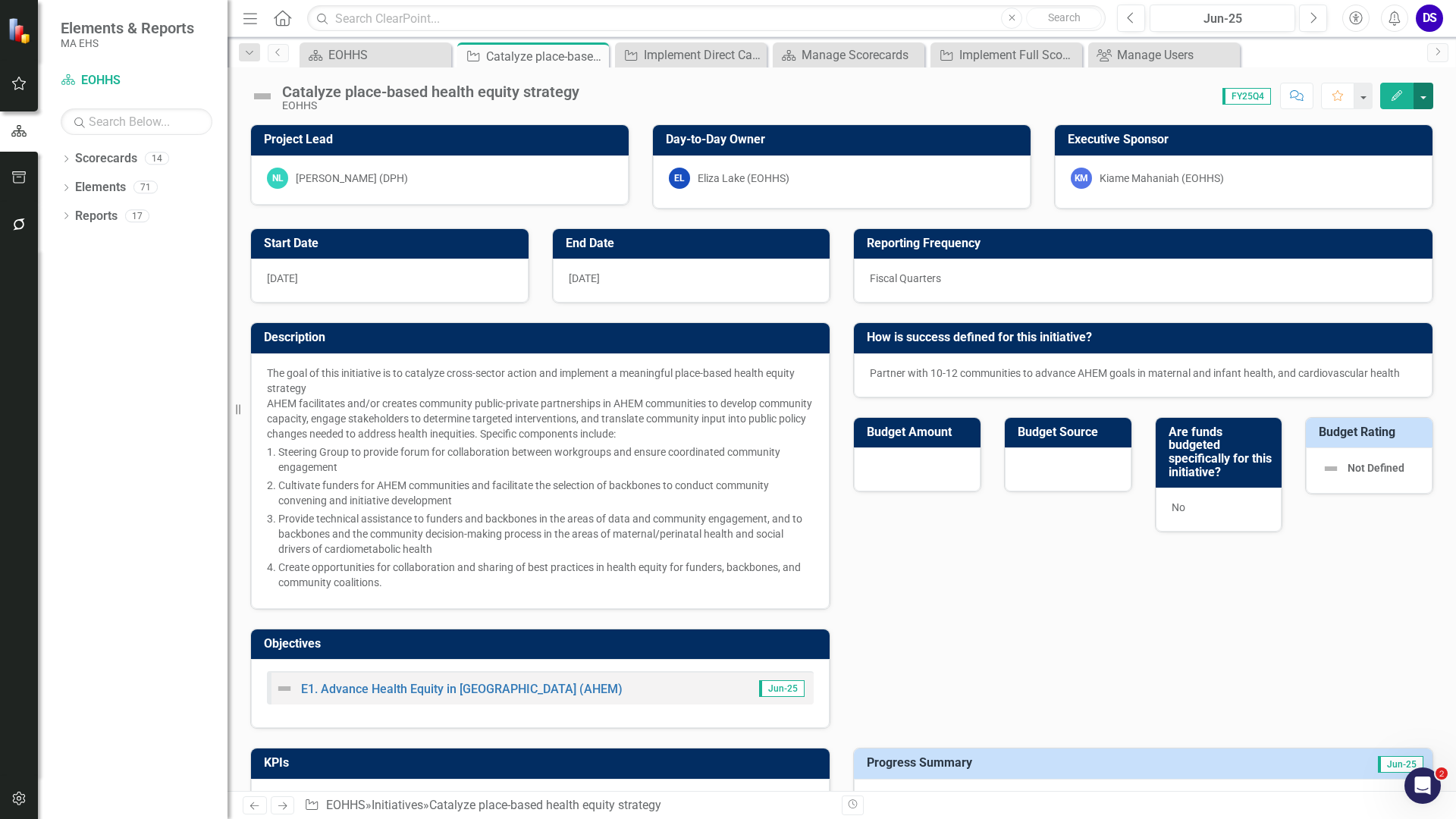 click at bounding box center (1423, 96) 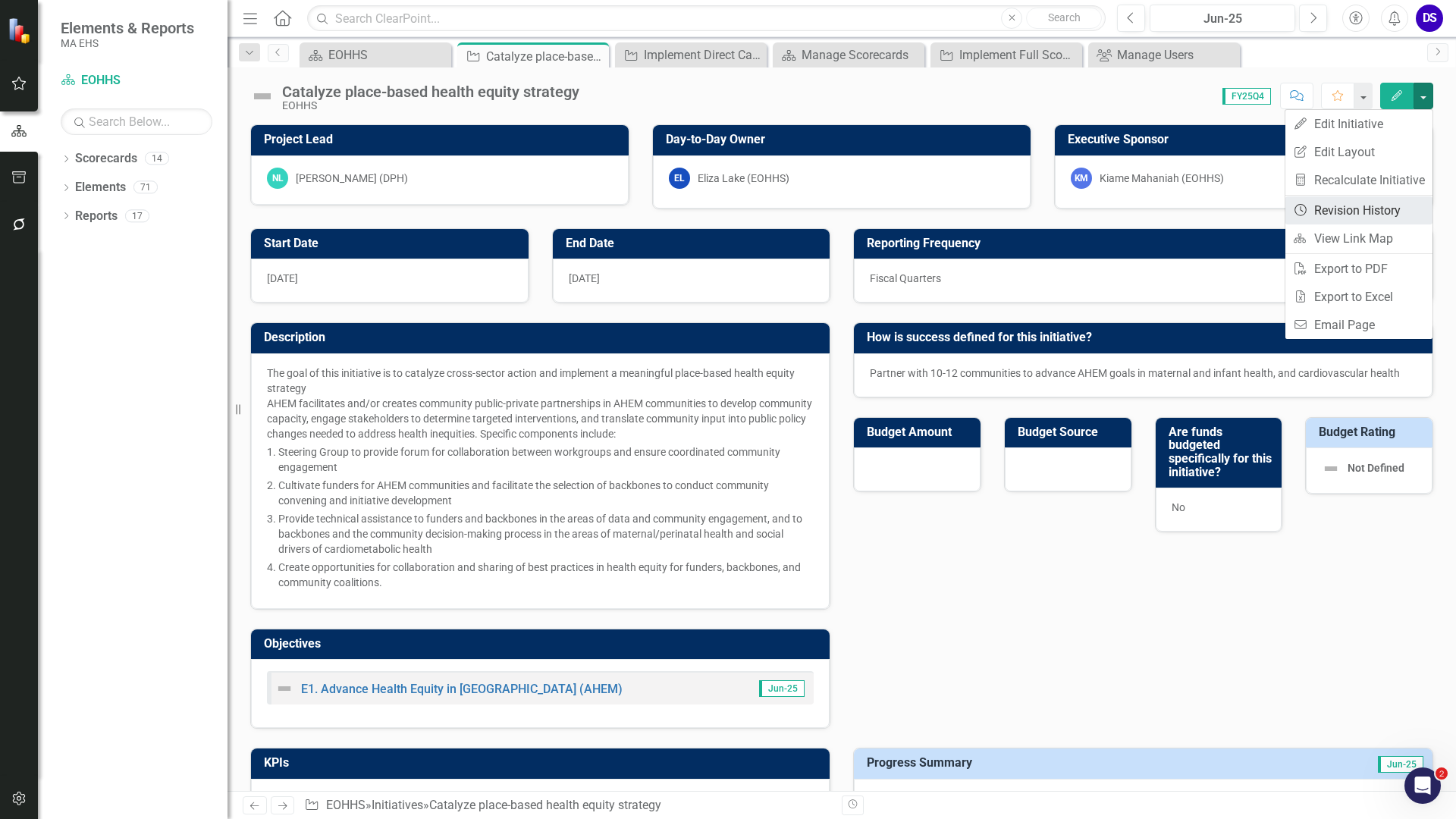 click on "Revision History Revision History" at bounding box center (1359, 210) 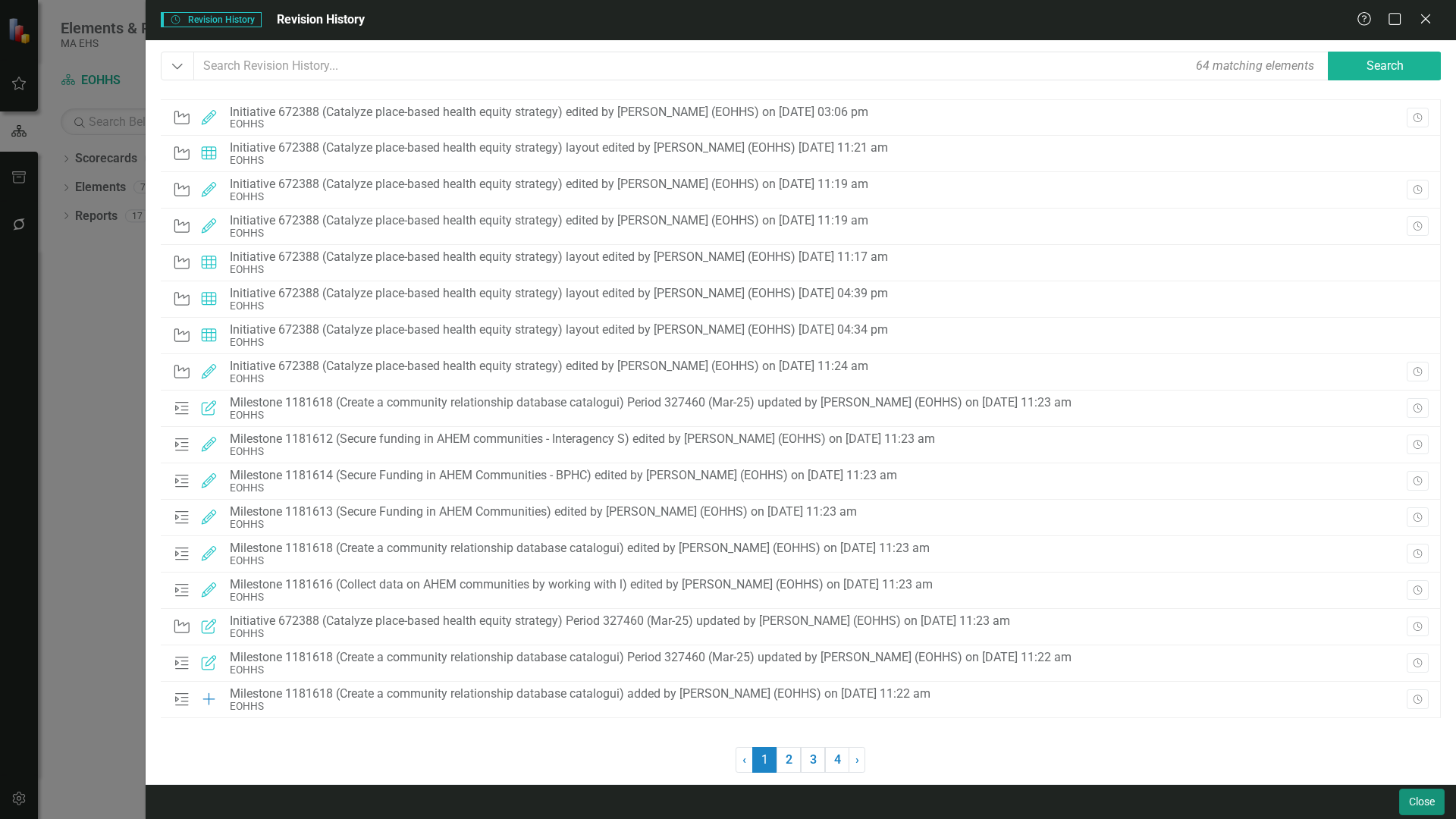 drag, startPoint x: 1423, startPoint y: 806, endPoint x: 1416, endPoint y: 803, distance: 7.615773 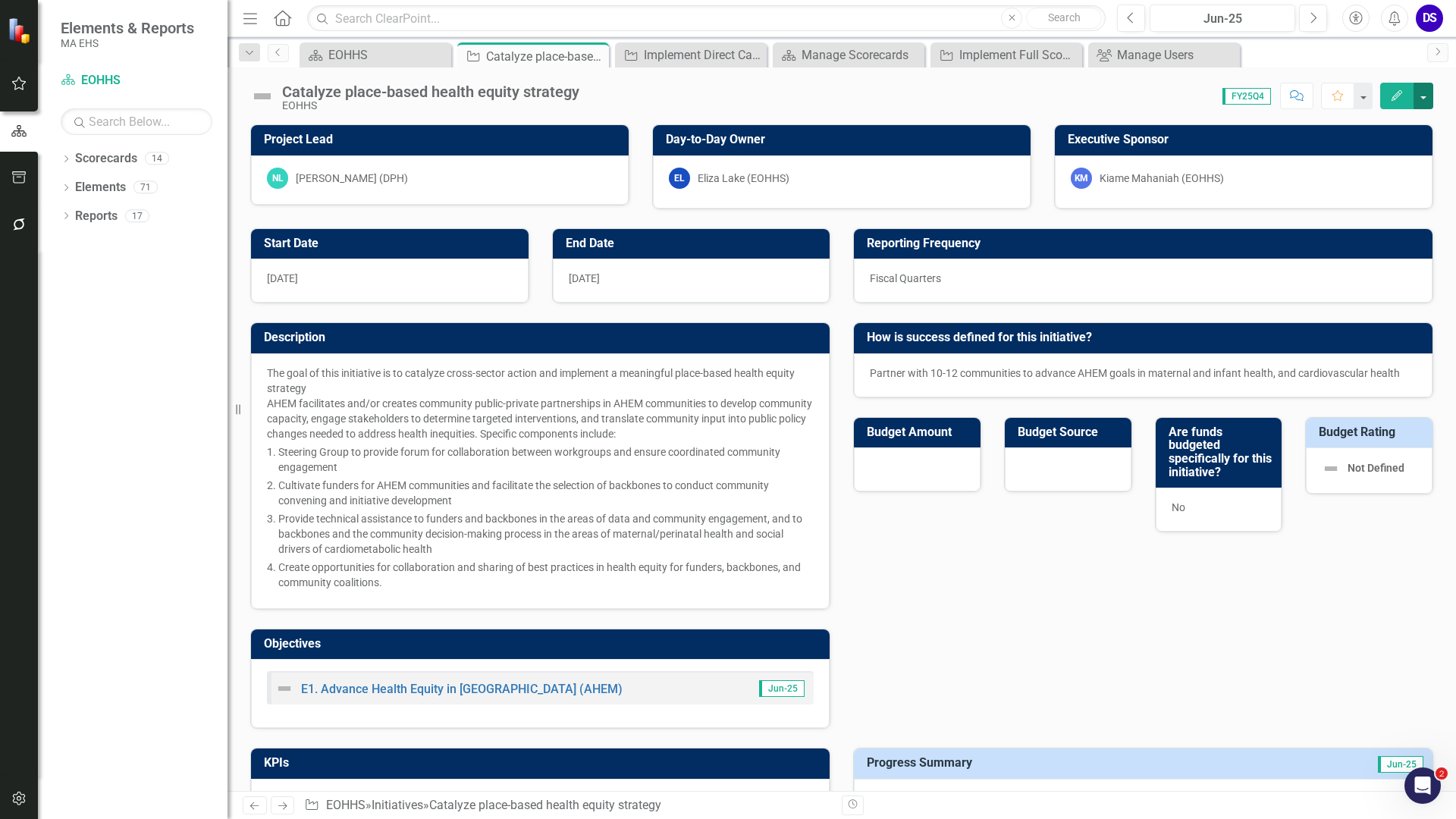 click at bounding box center [1423, 96] 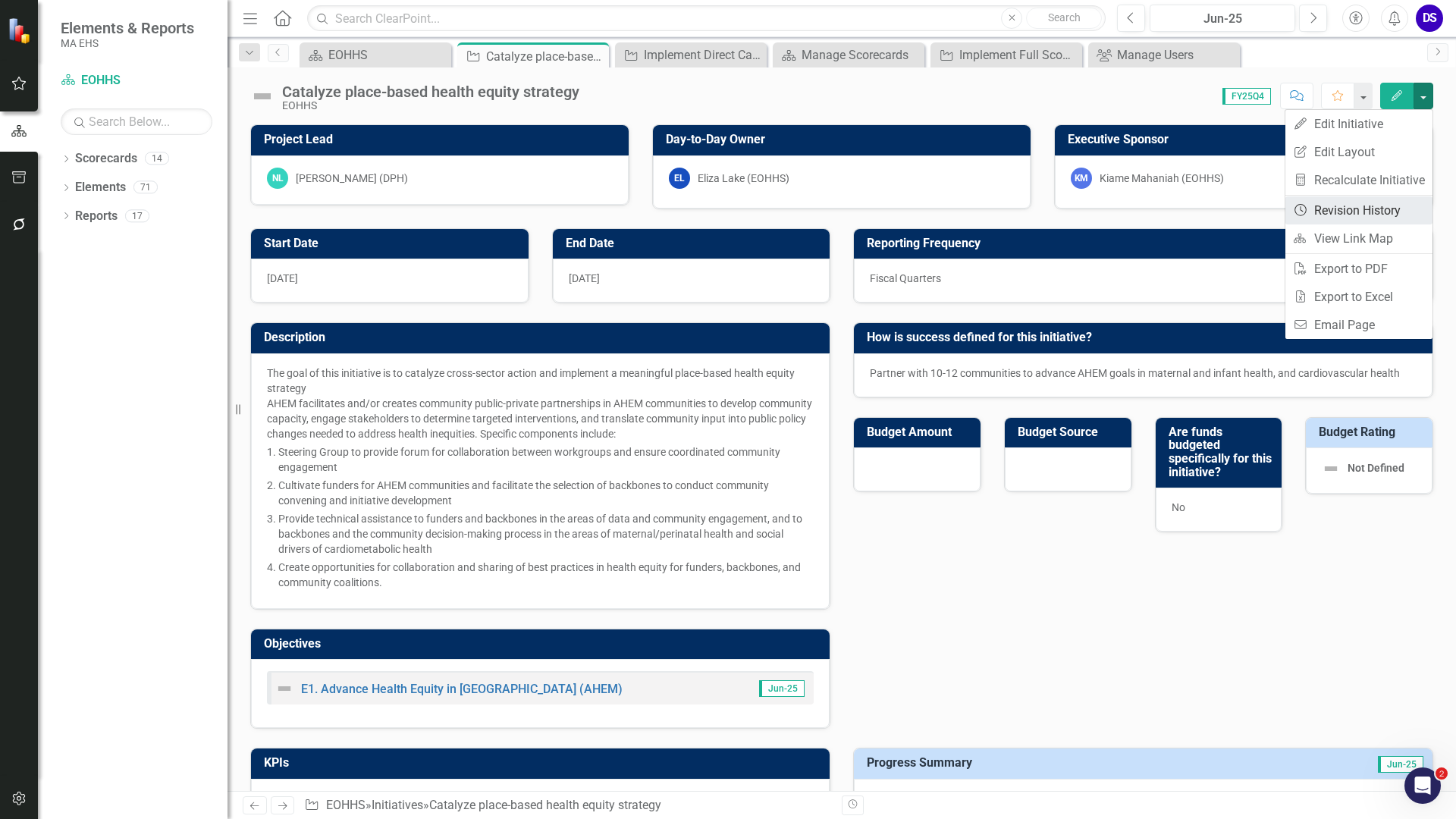 click on "Revision History Revision History" at bounding box center (1359, 210) 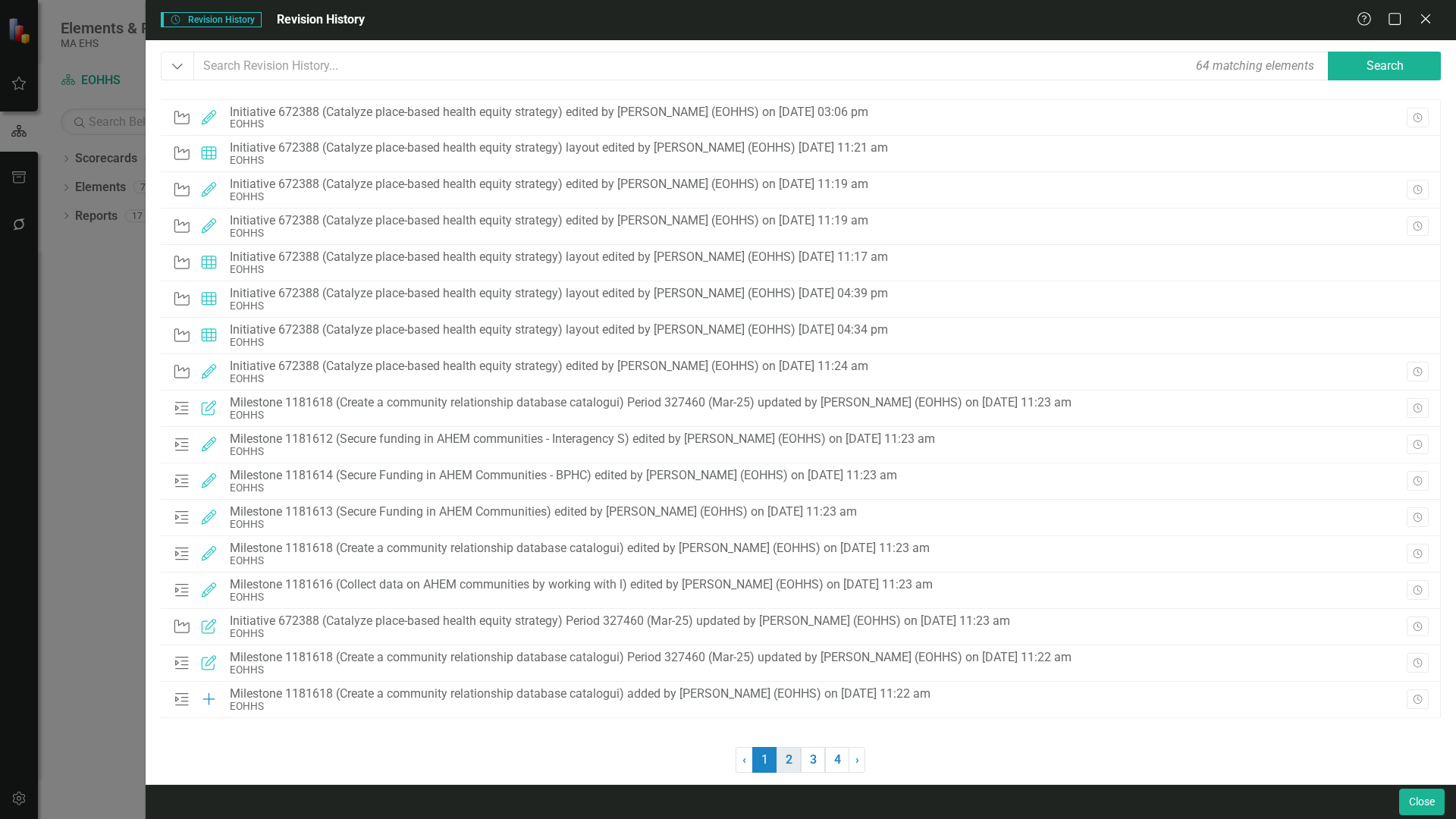 click on "2" at bounding box center (789, 760) 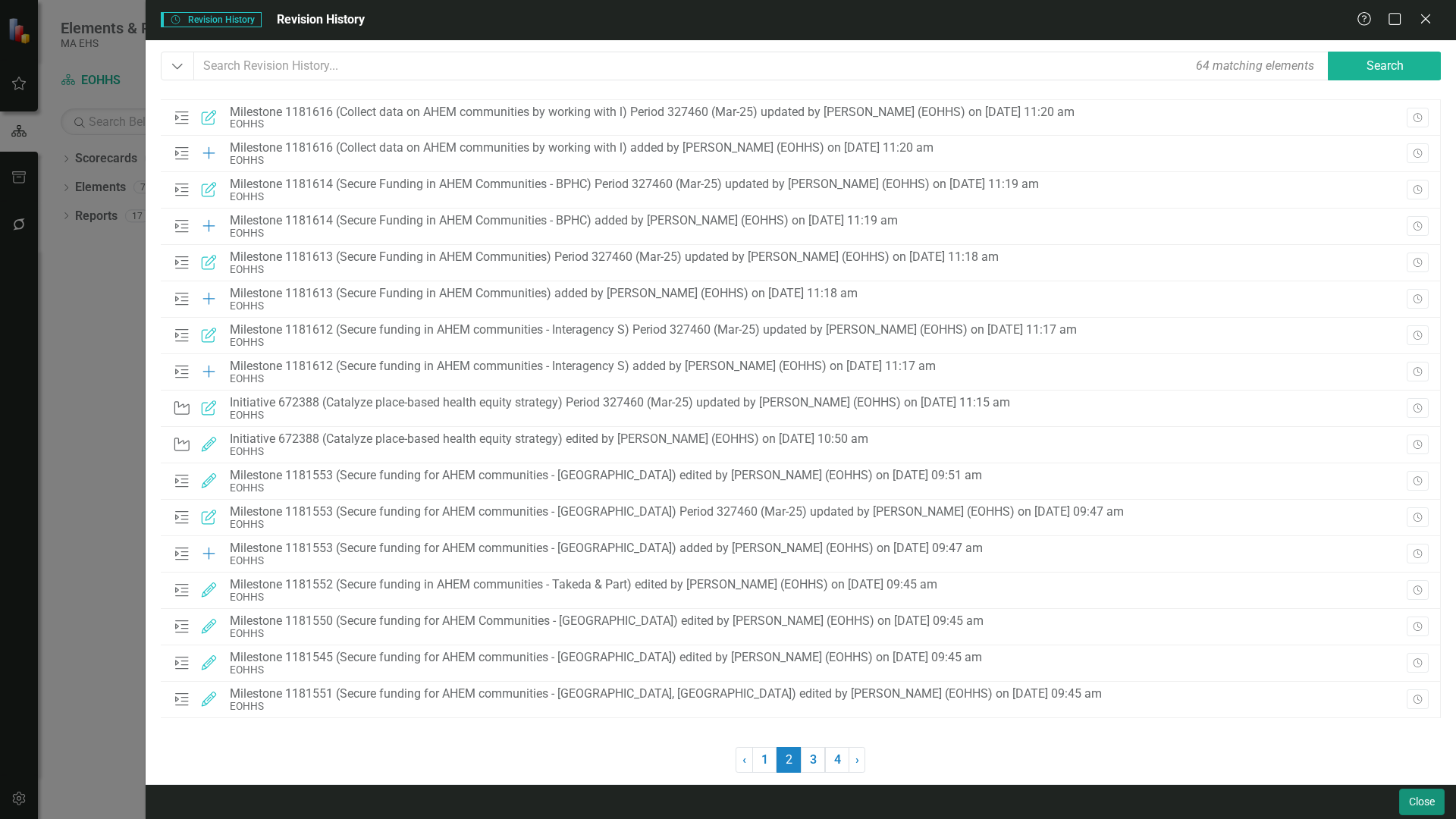 click on "Close" at bounding box center (1422, 802) 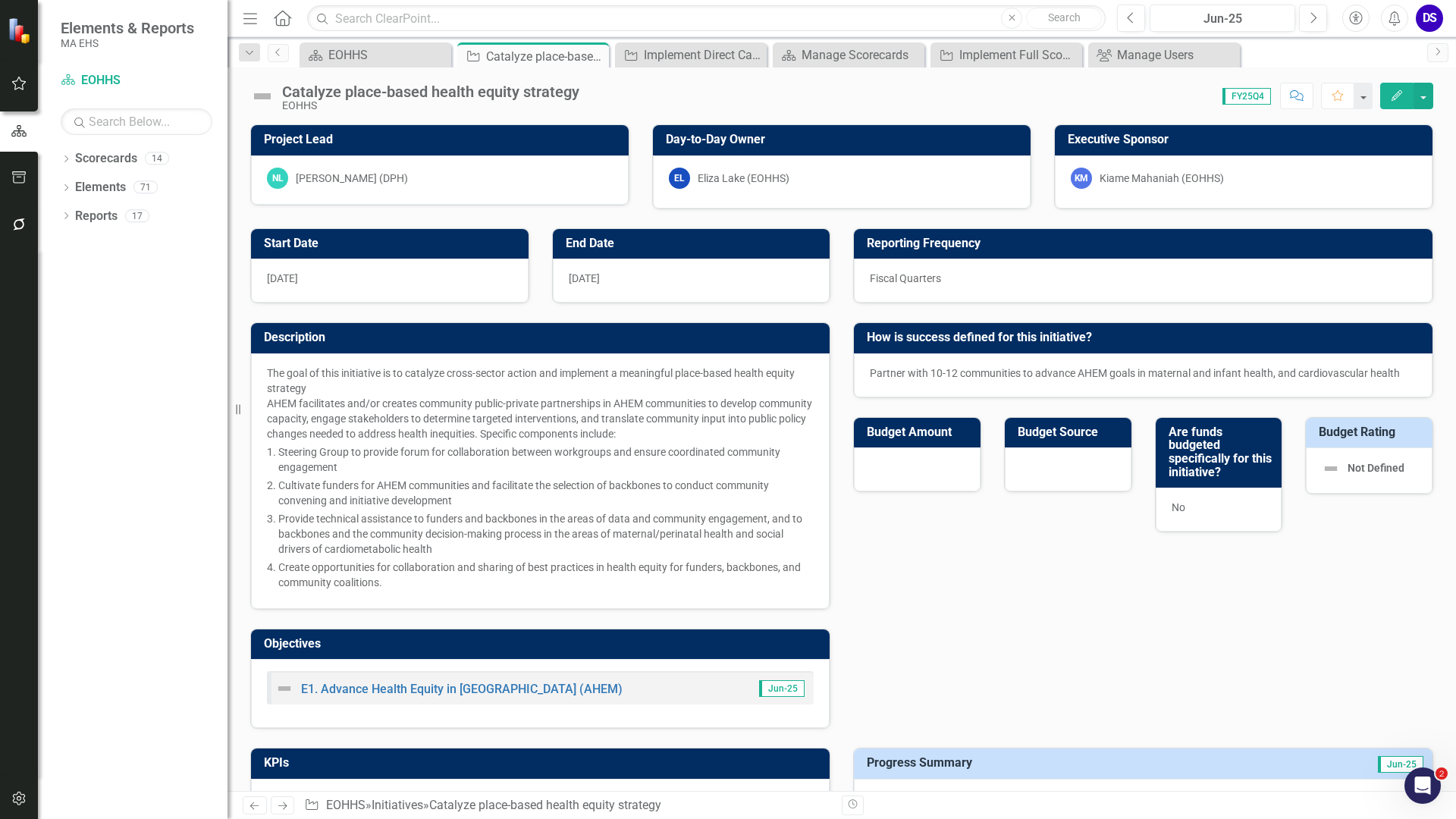 click 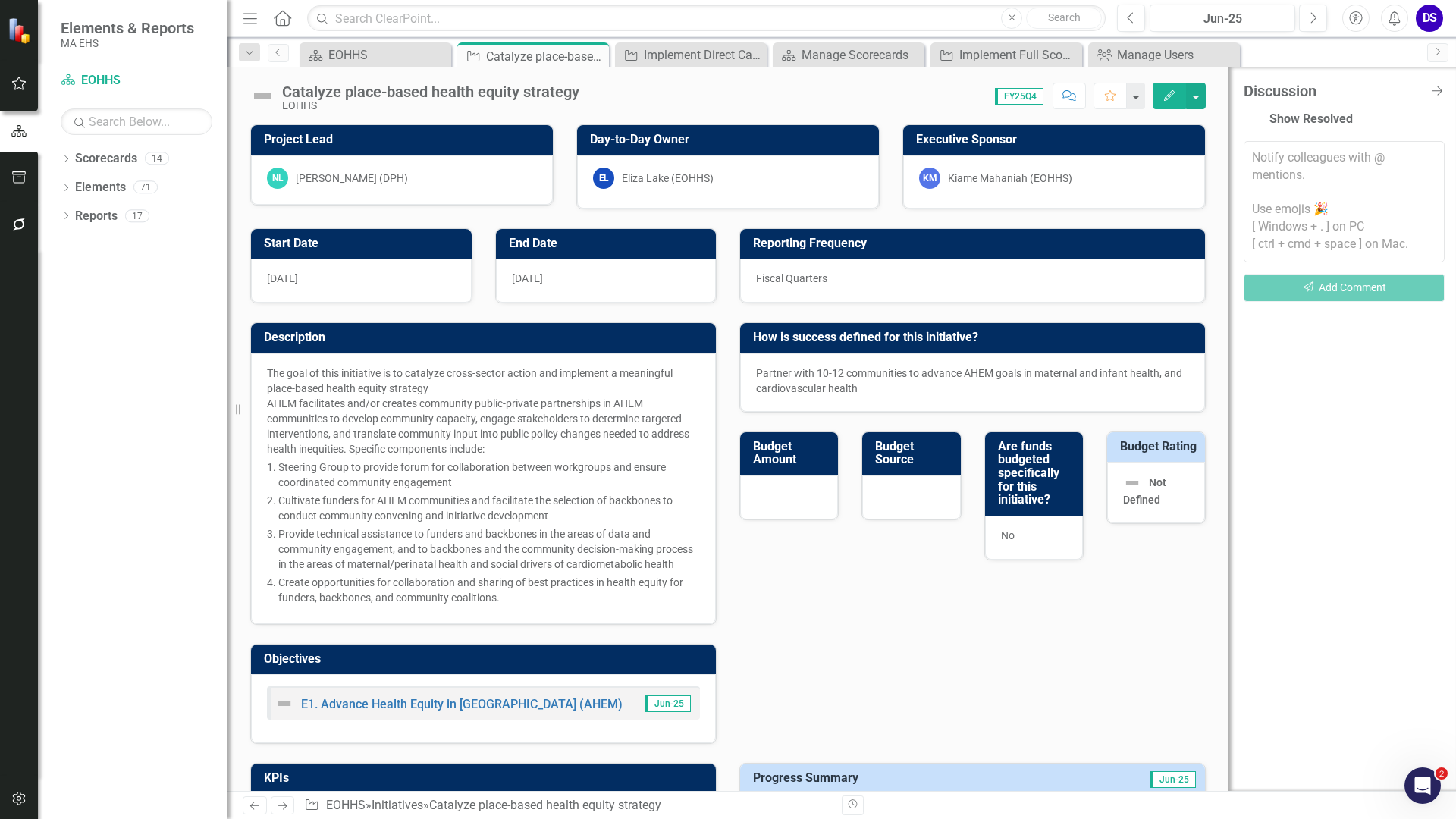 click at bounding box center (1344, 202) 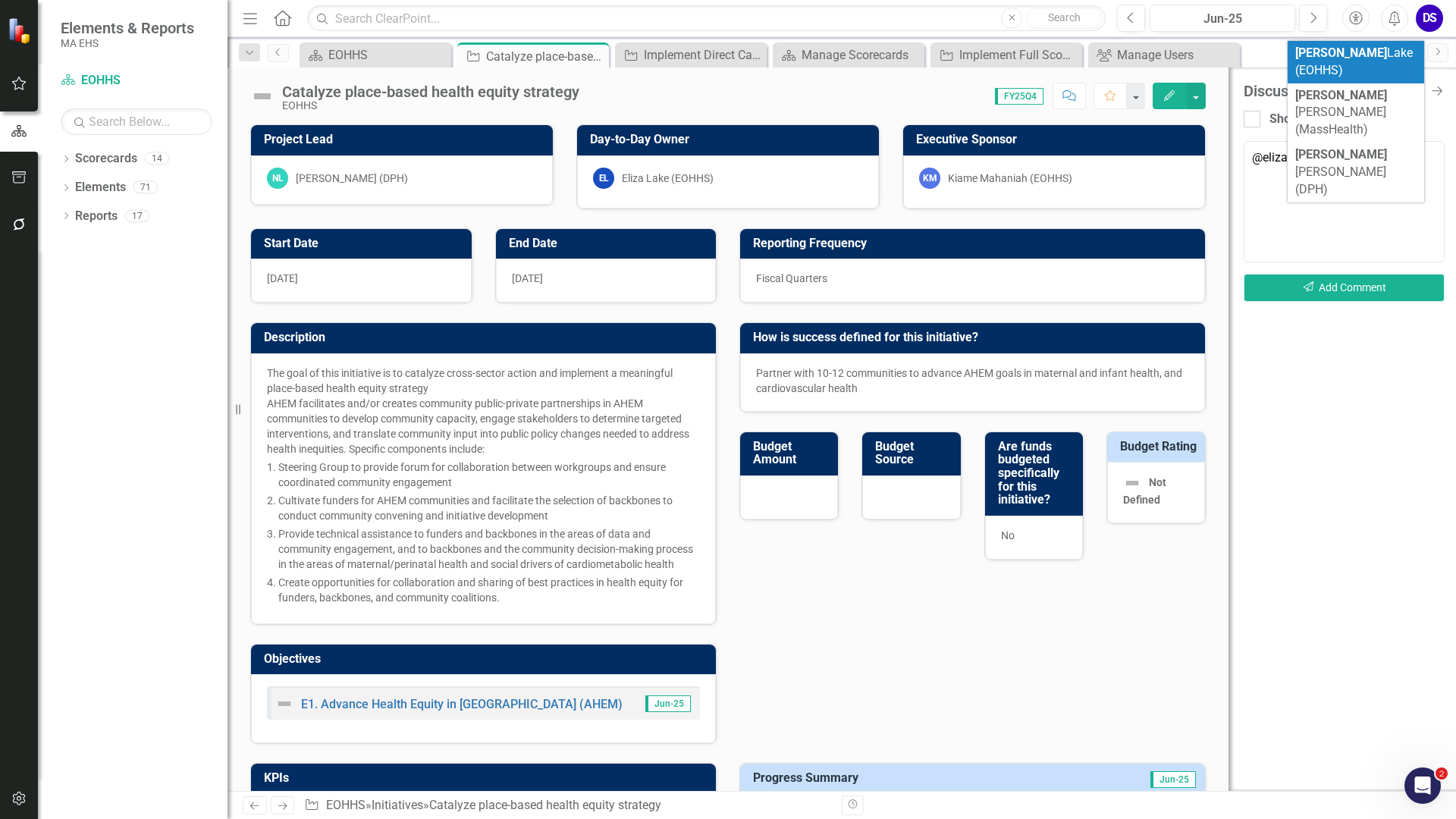 click on "Eliza   Lake (EOHHS)" at bounding box center (1354, 61) 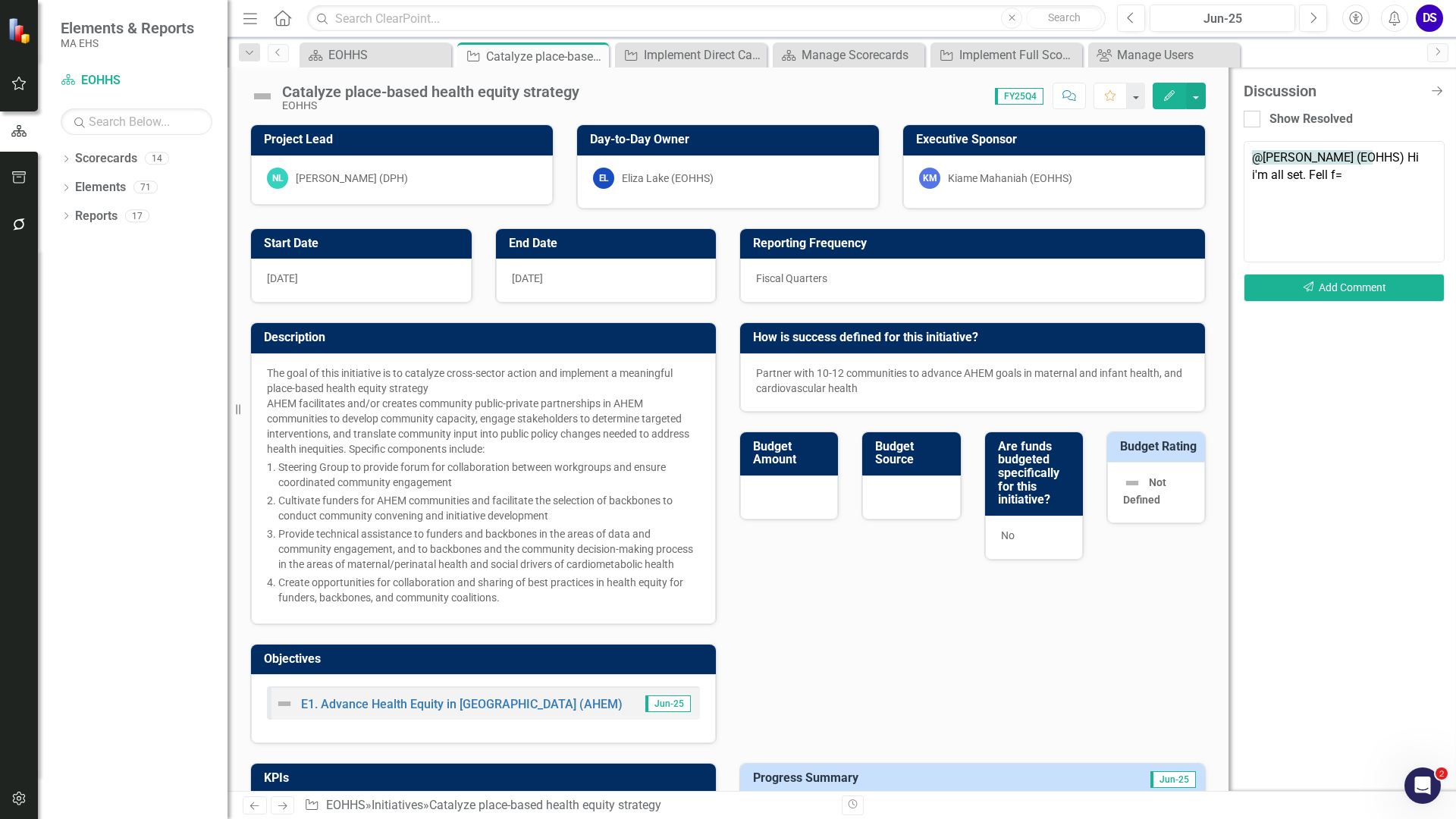 type on "@[PERSON_NAME] (EOHHS) Hi i'm all set. Fell f" 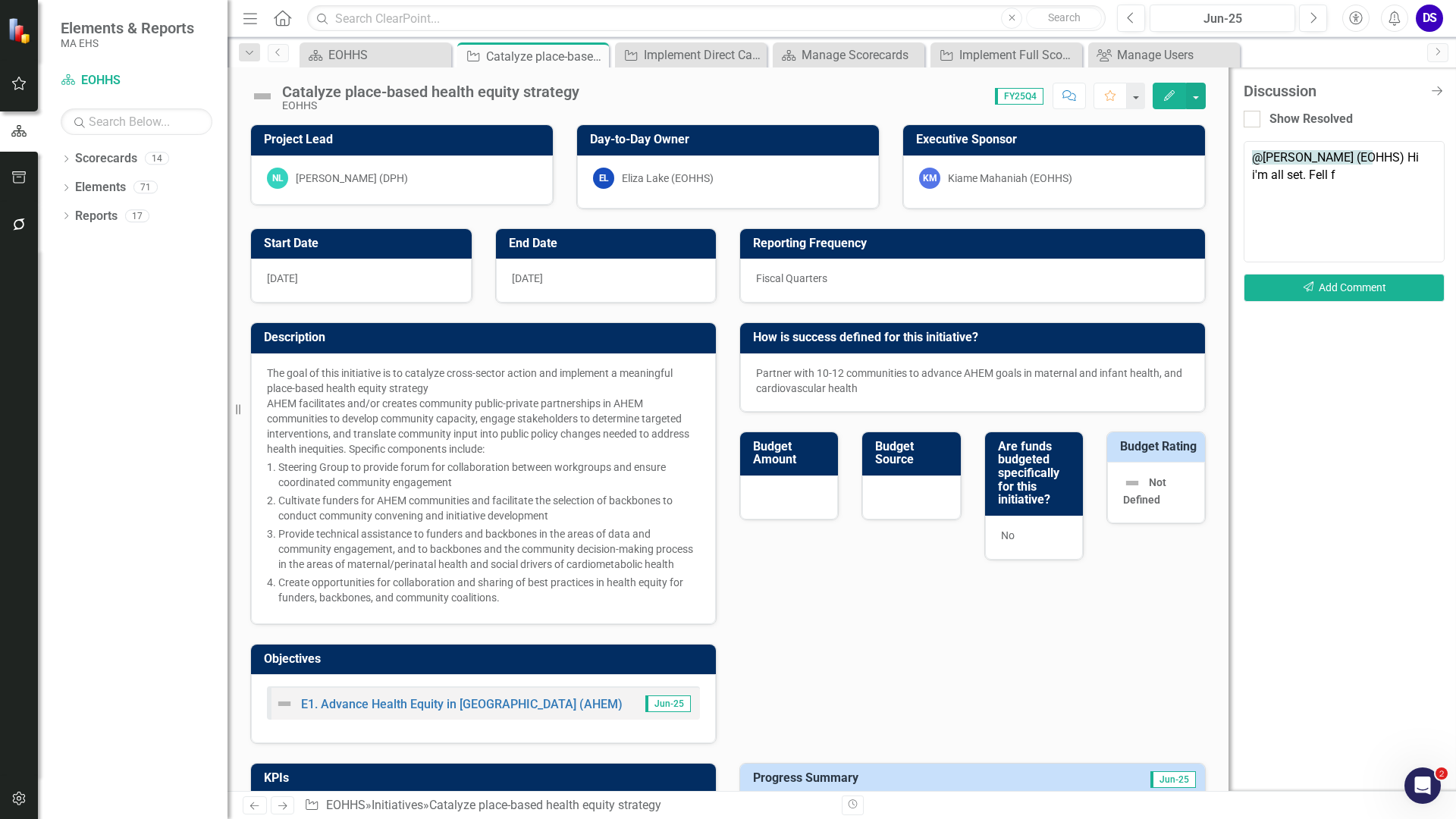 drag, startPoint x: 1308, startPoint y: 174, endPoint x: 970, endPoint y: 127, distance: 341.2521 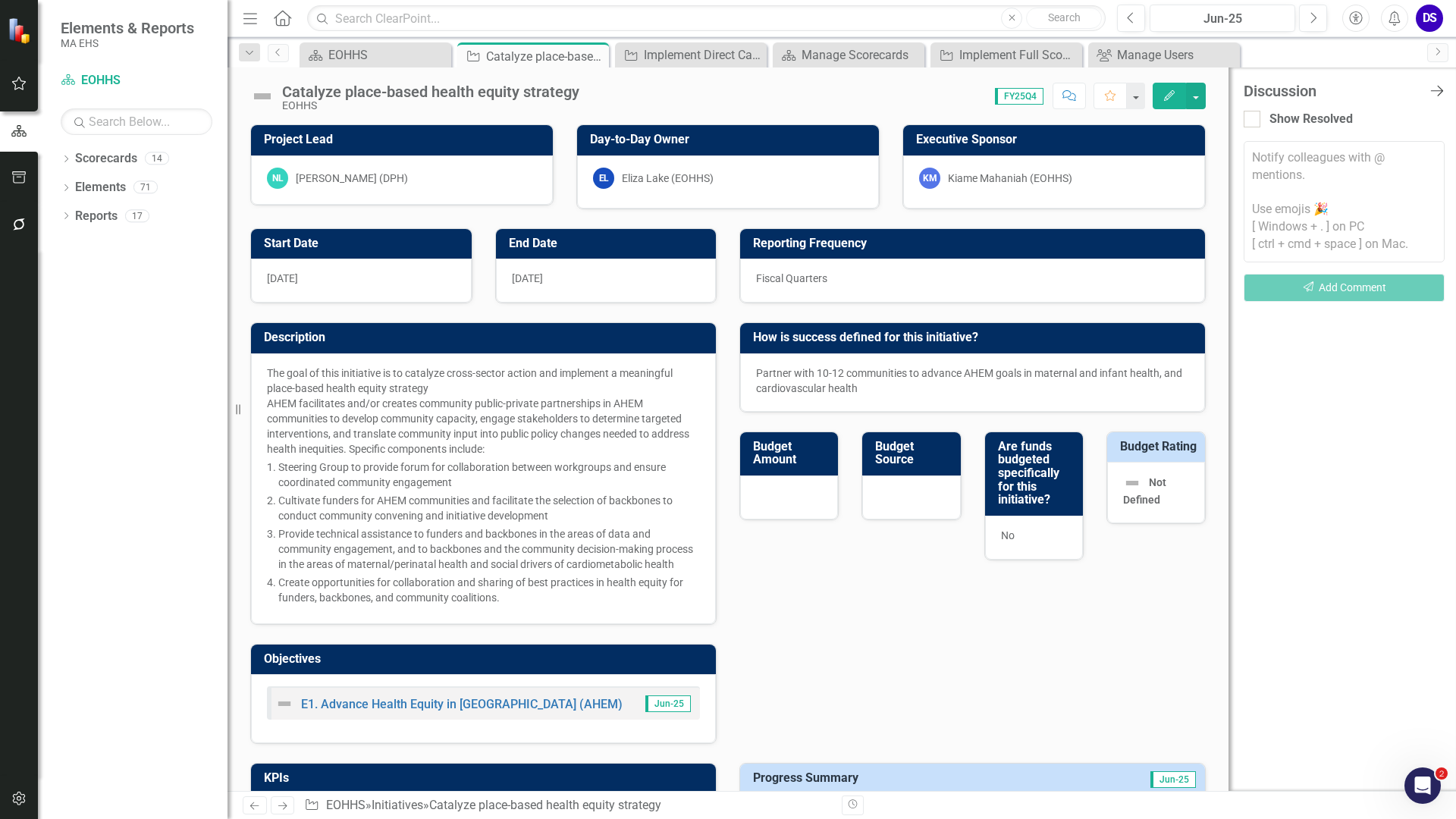 type 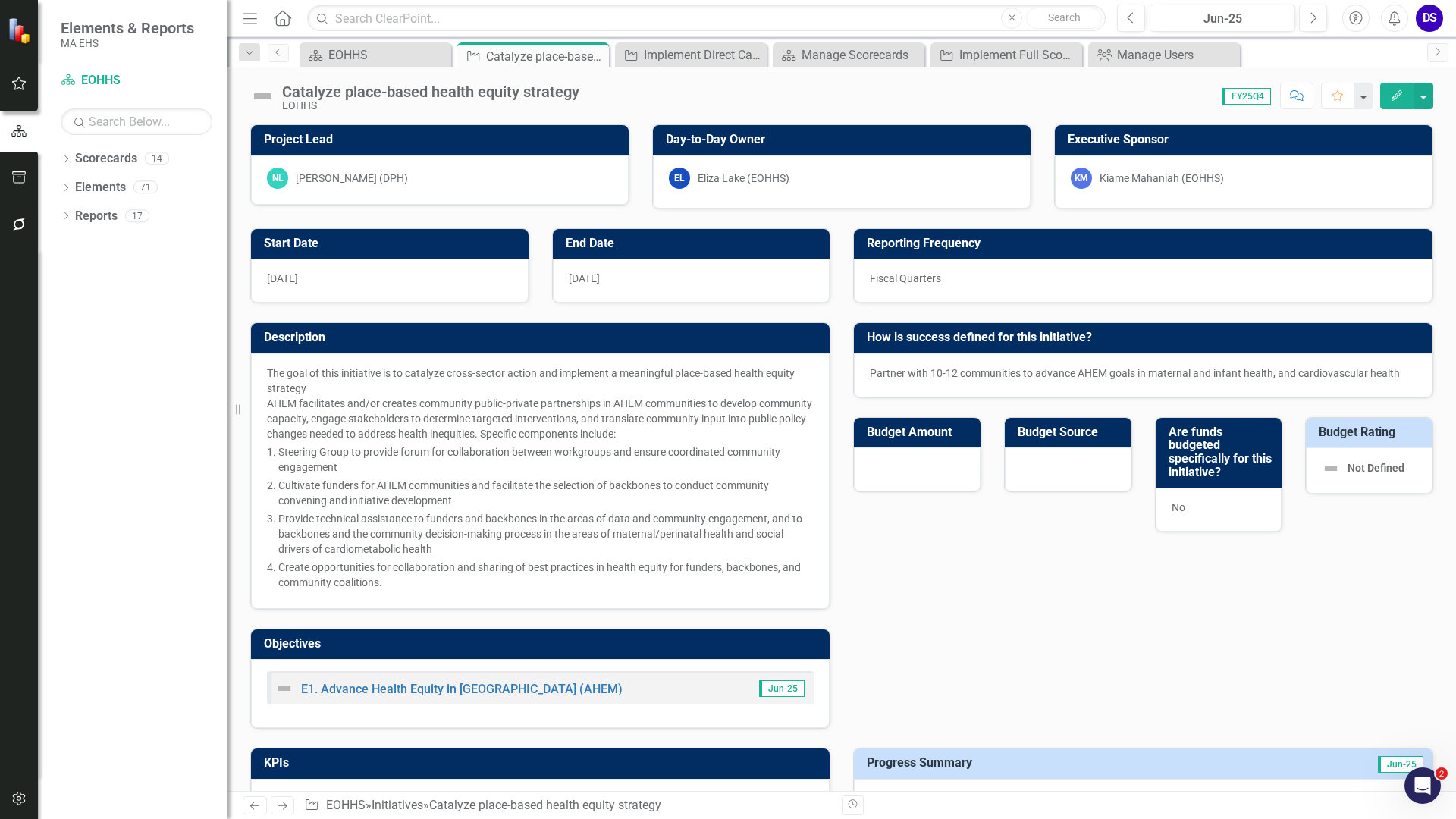click on "Comment" at bounding box center [1297, 96] 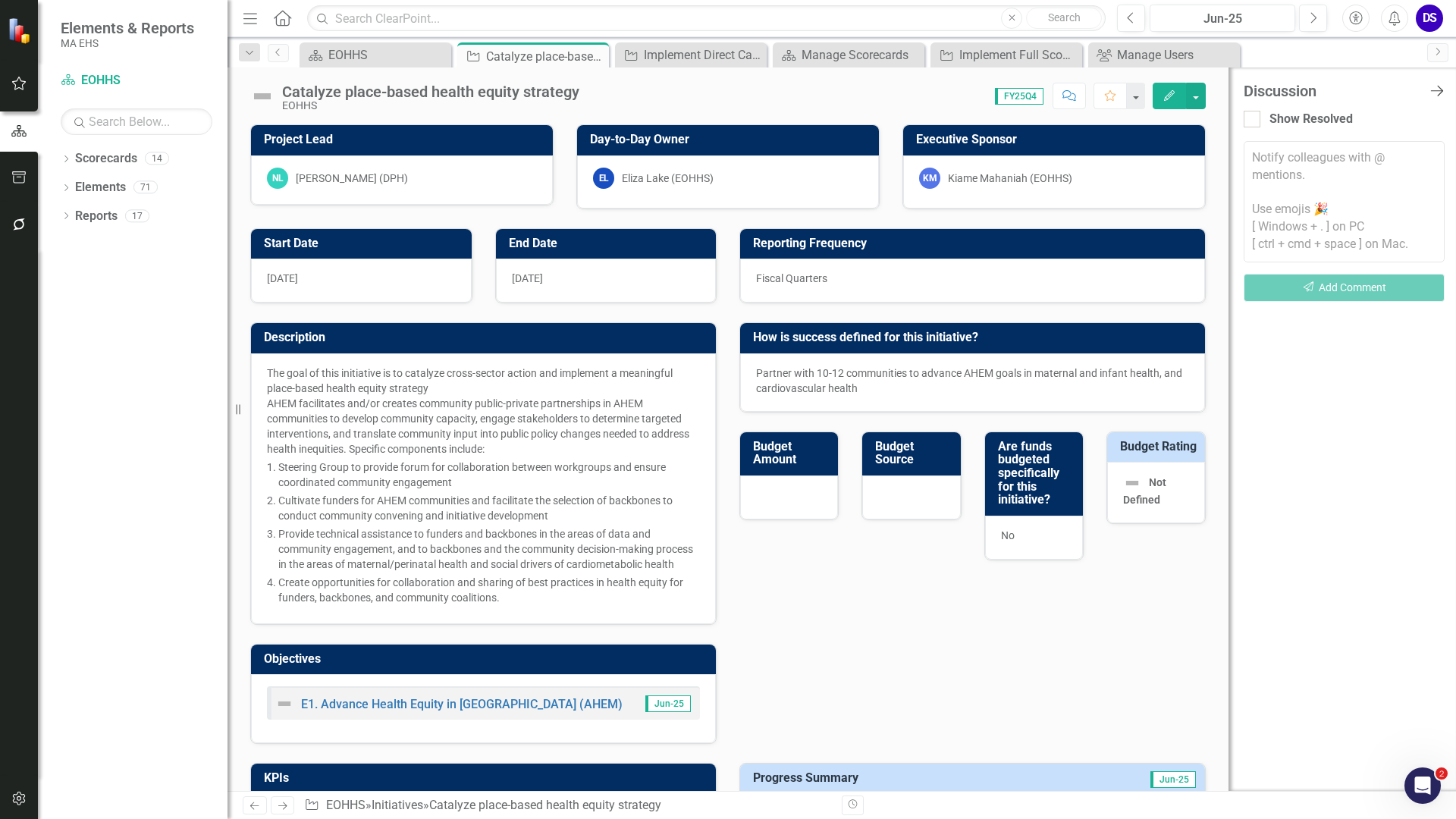 click on "Close Discussion Bar" 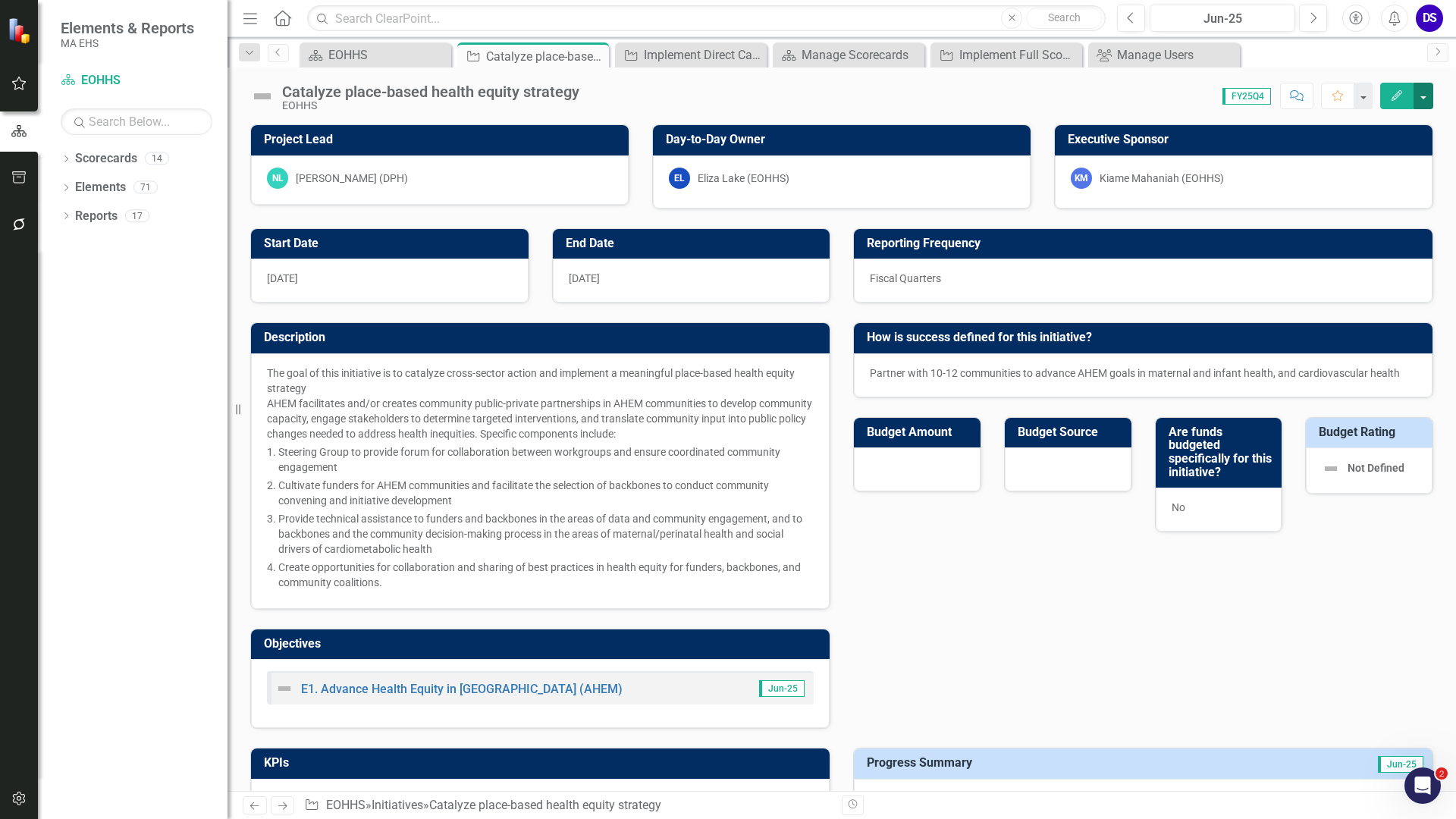 click at bounding box center (1423, 96) 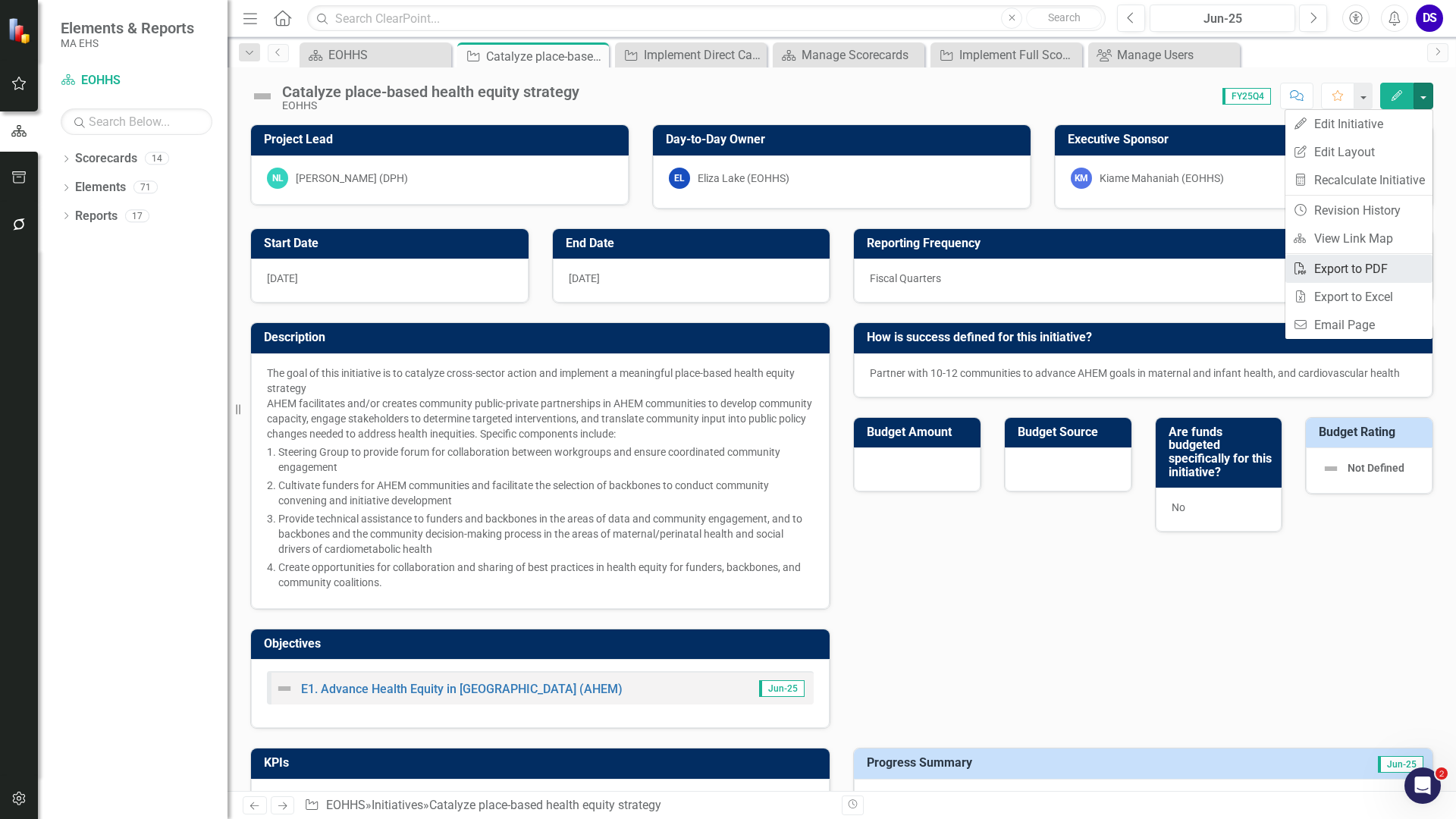 click on "PDF Export to PDF" at bounding box center (1359, 268) 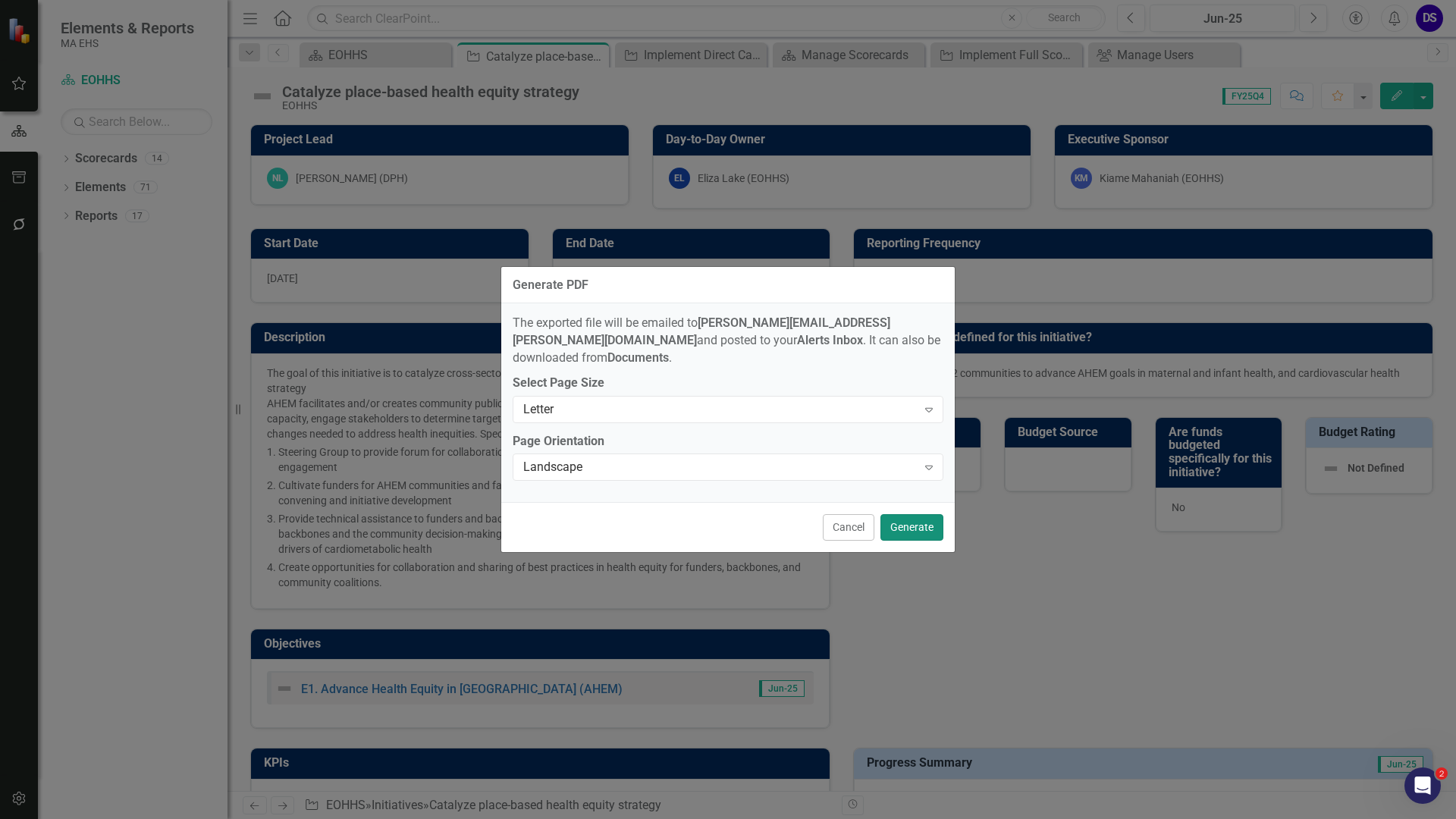 click on "Generate" at bounding box center [912, 527] 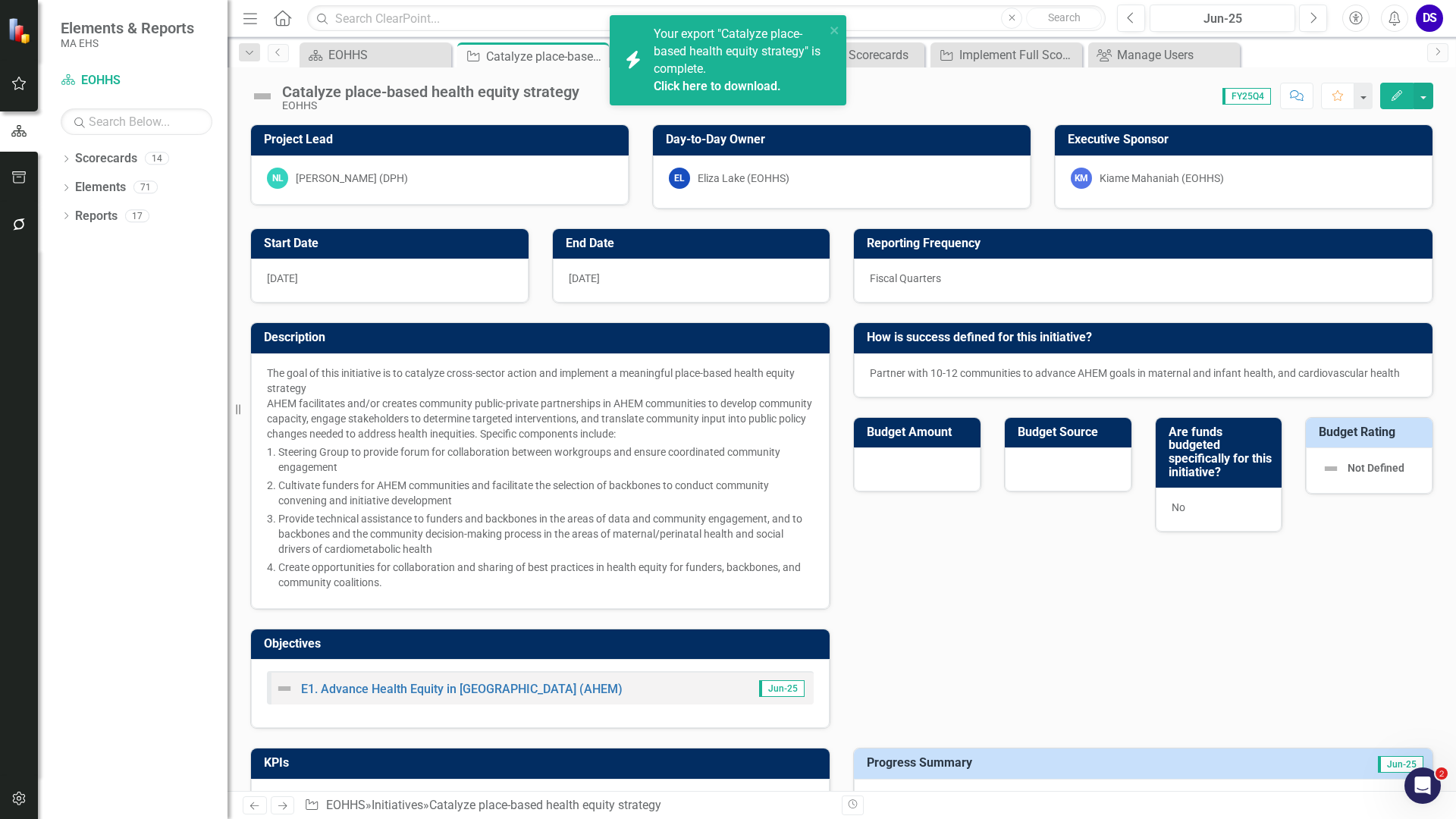 click on "Click here to download." at bounding box center (717, 86) 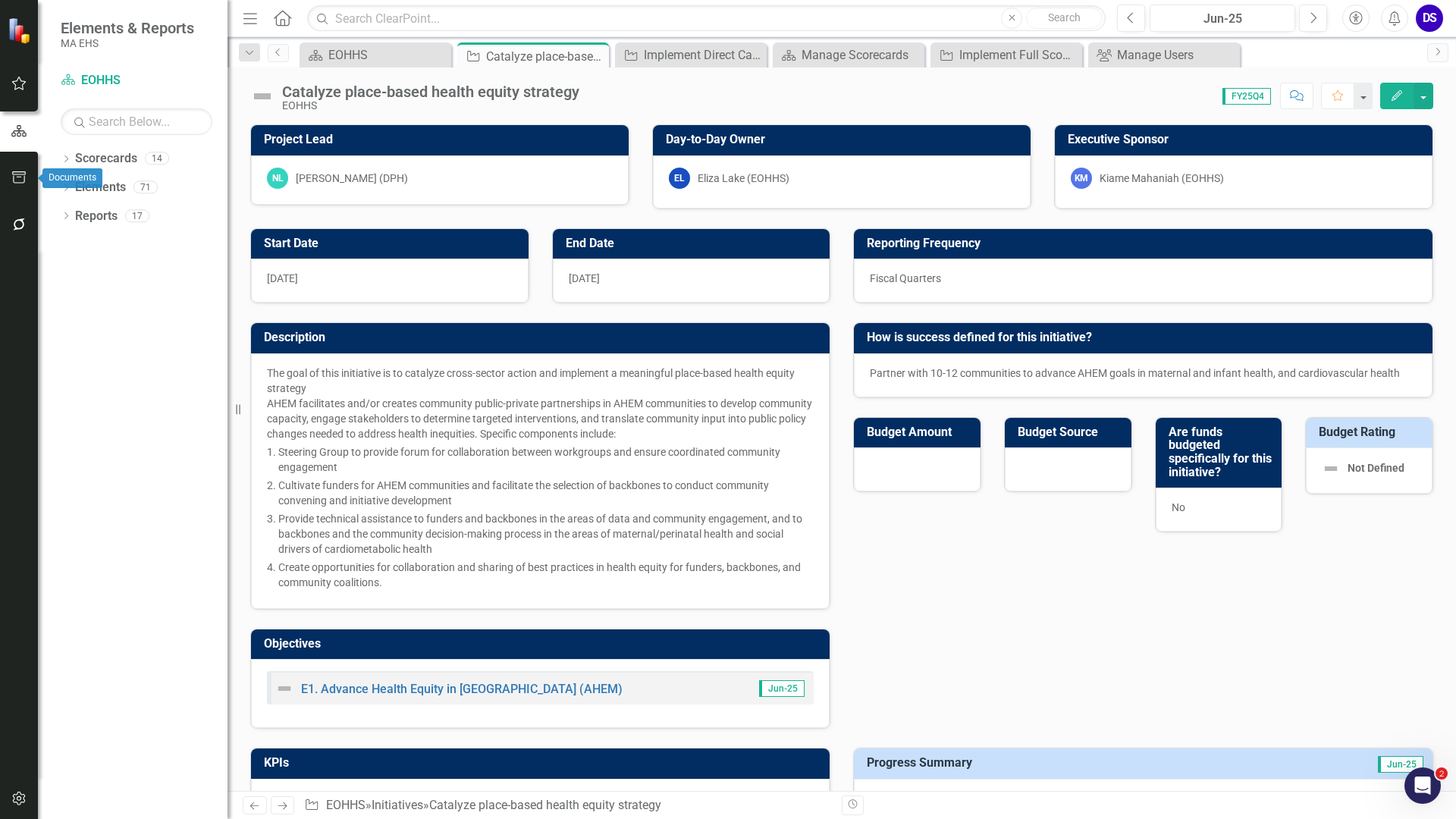 click at bounding box center [19, 178] 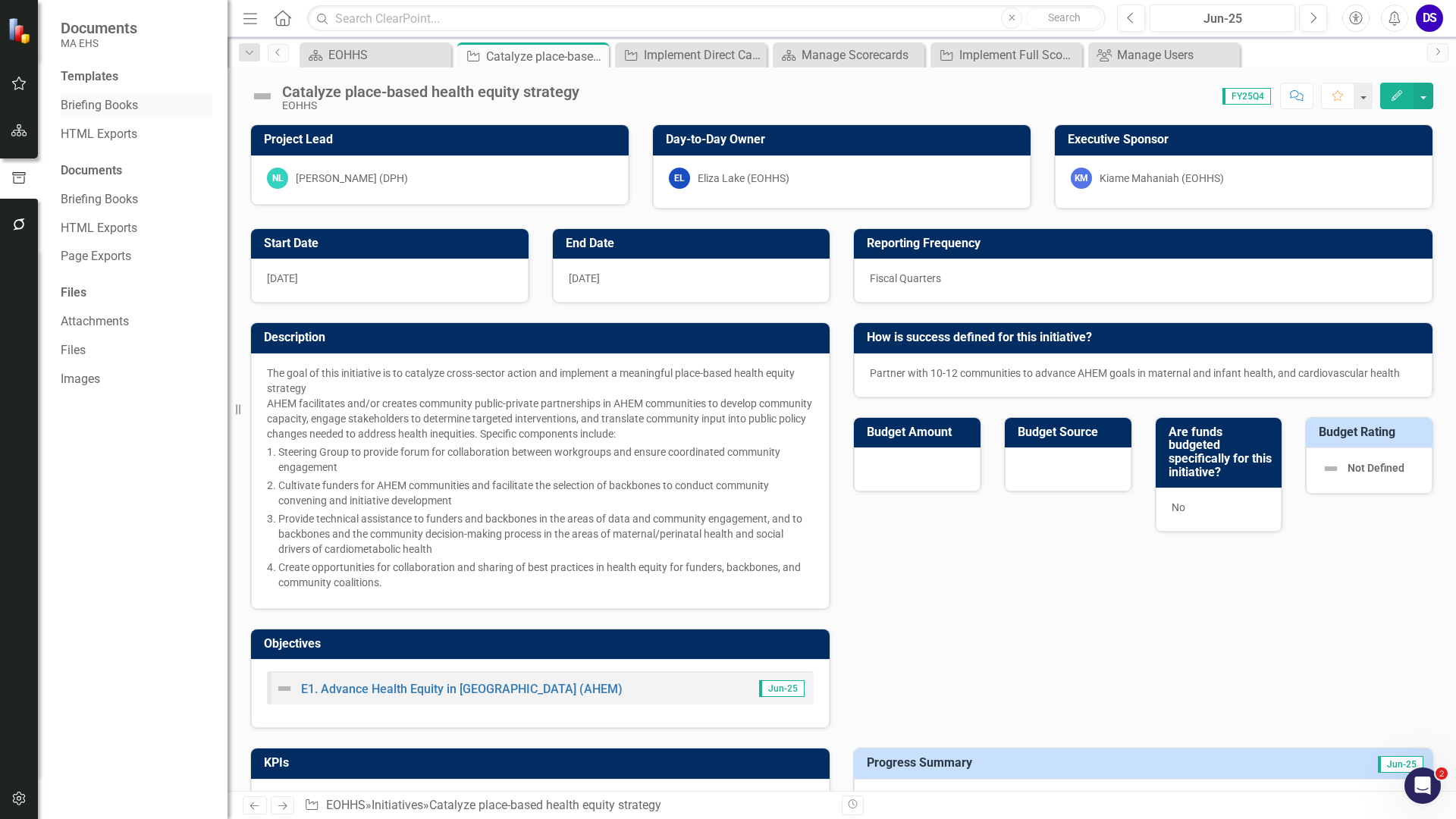 click on "Briefing Books" at bounding box center (136, 105) 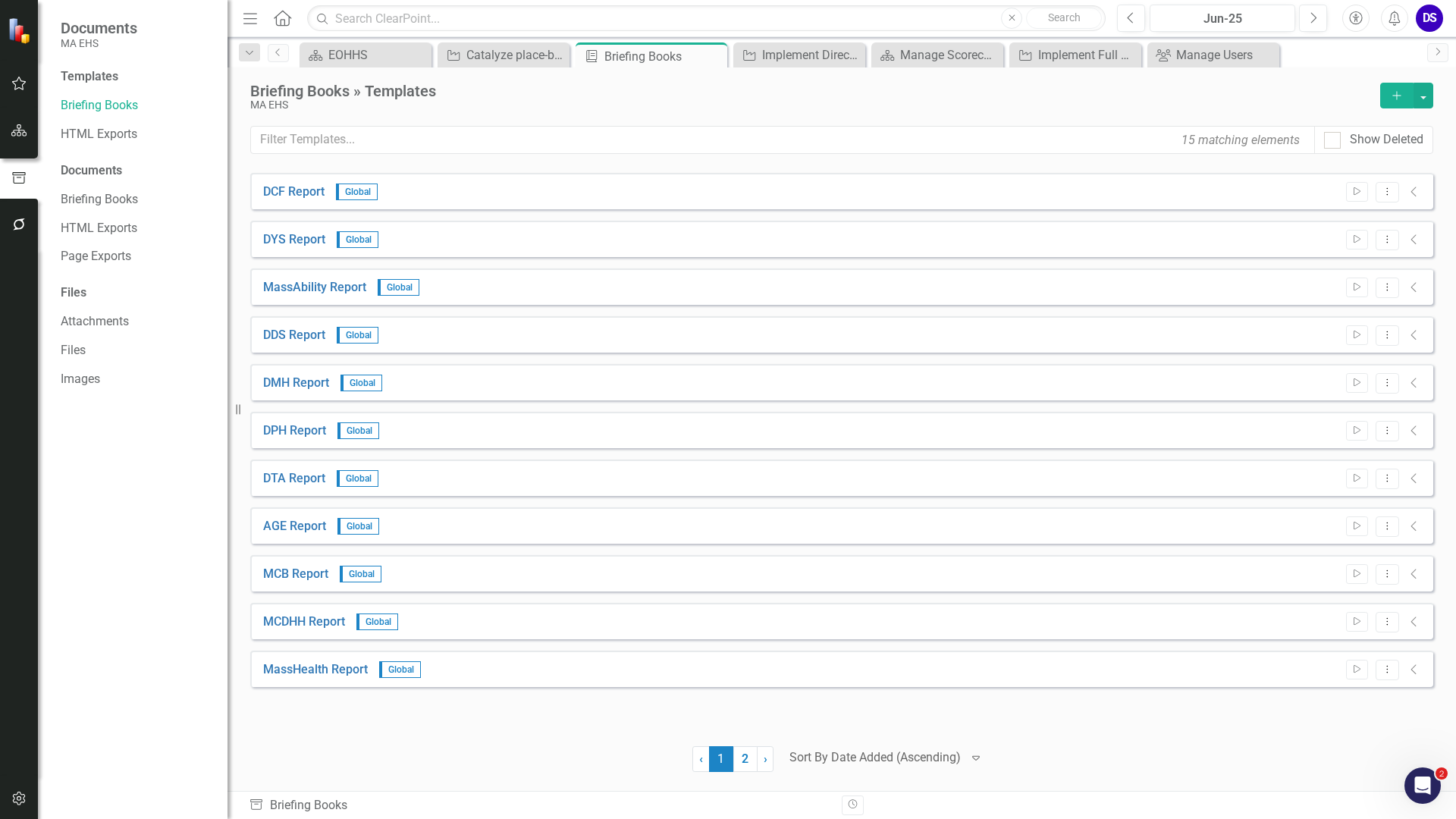 click on "Add" 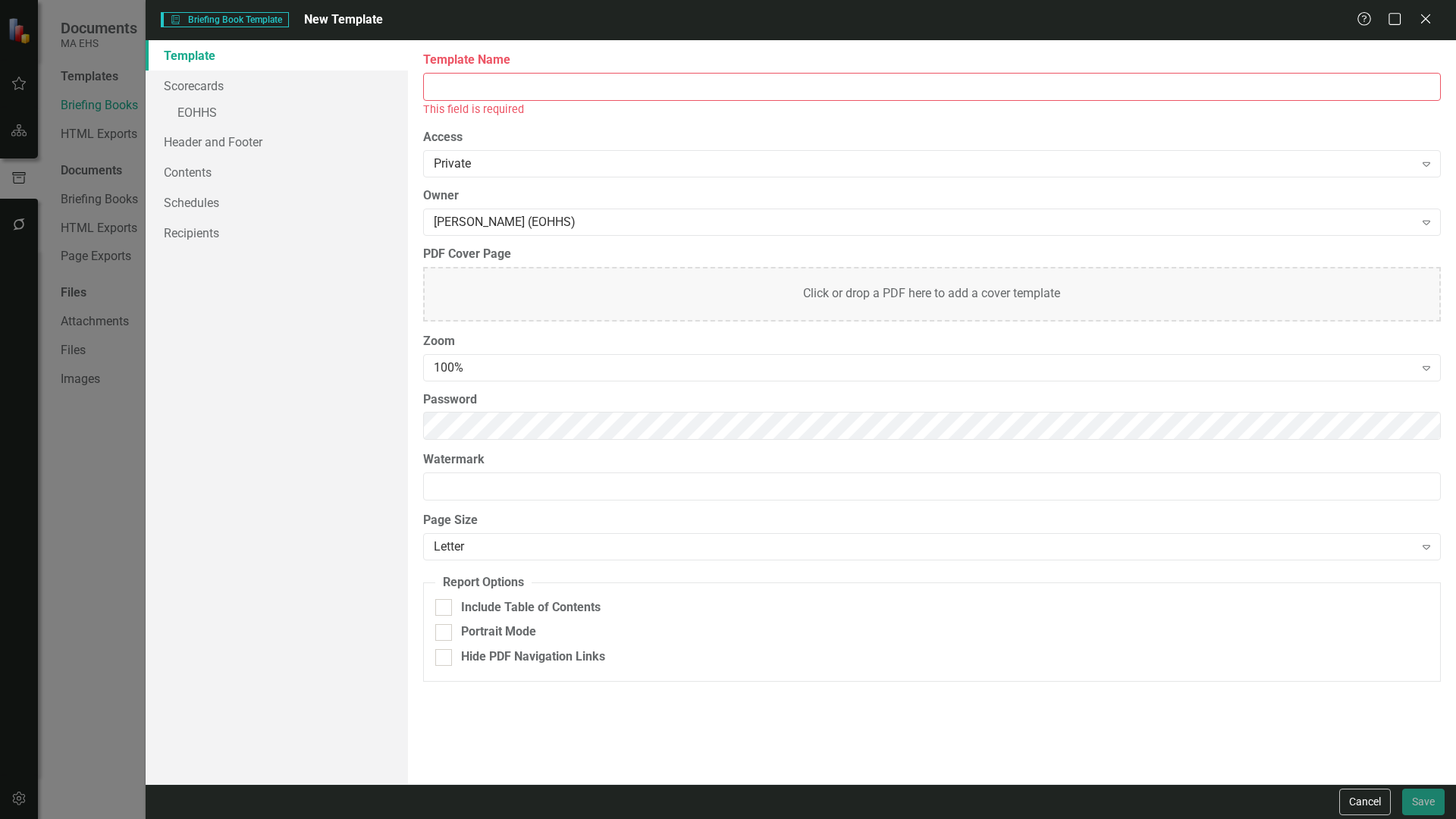 click on "Template Name" at bounding box center (932, 86) 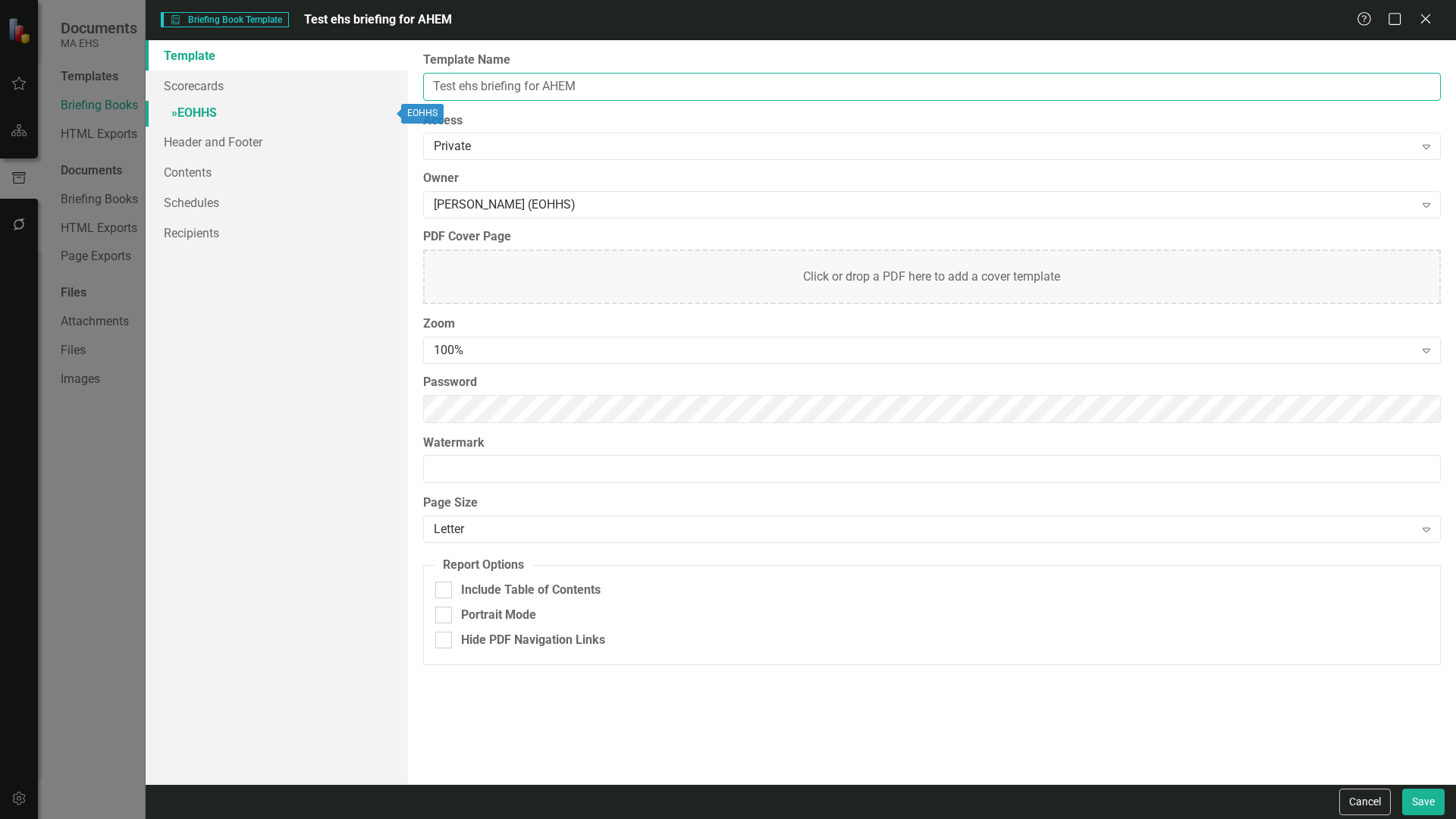 type on "Test ehs briefing for AHEM" 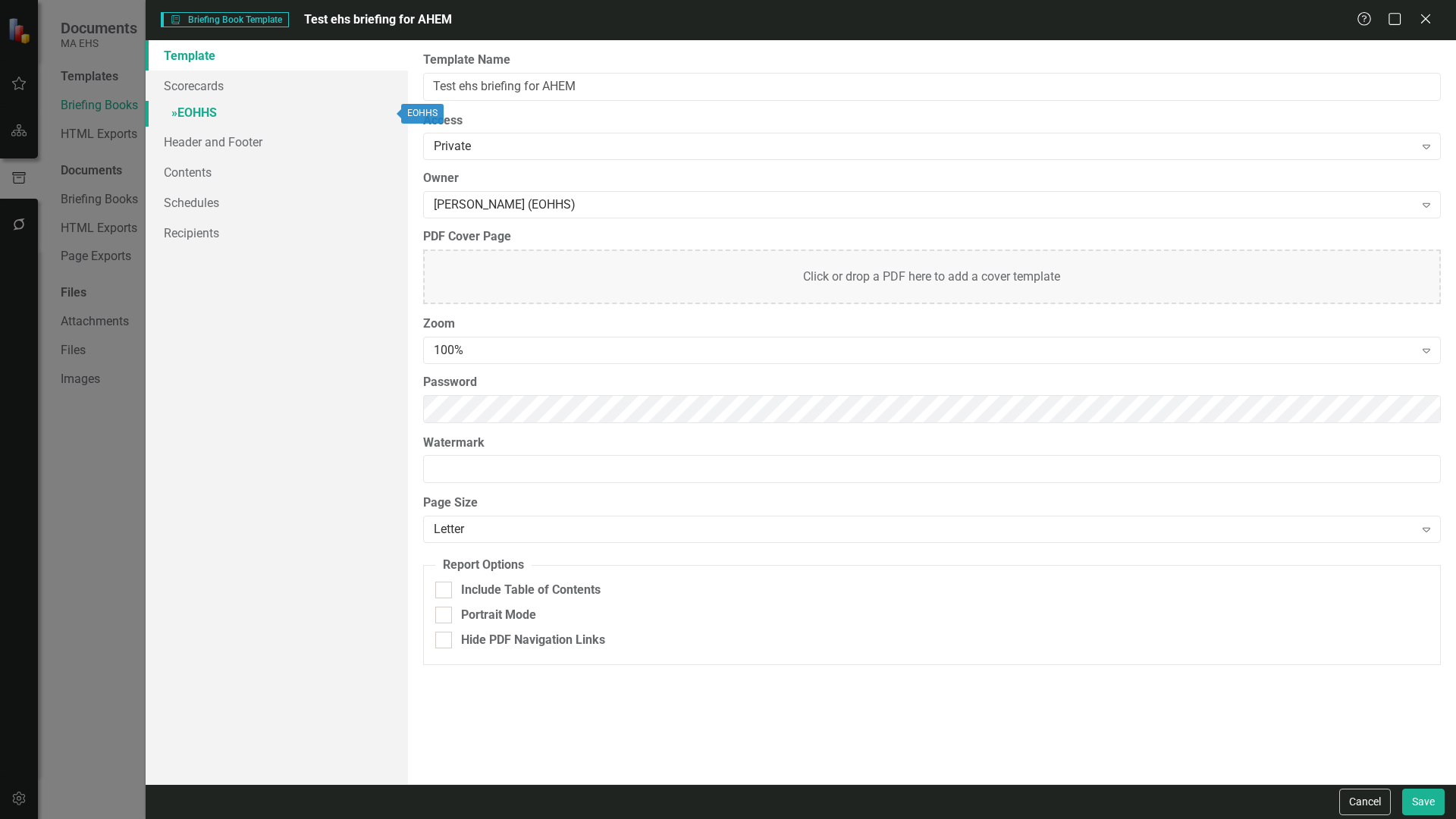 click on "»  EOHHS" at bounding box center (277, 114) 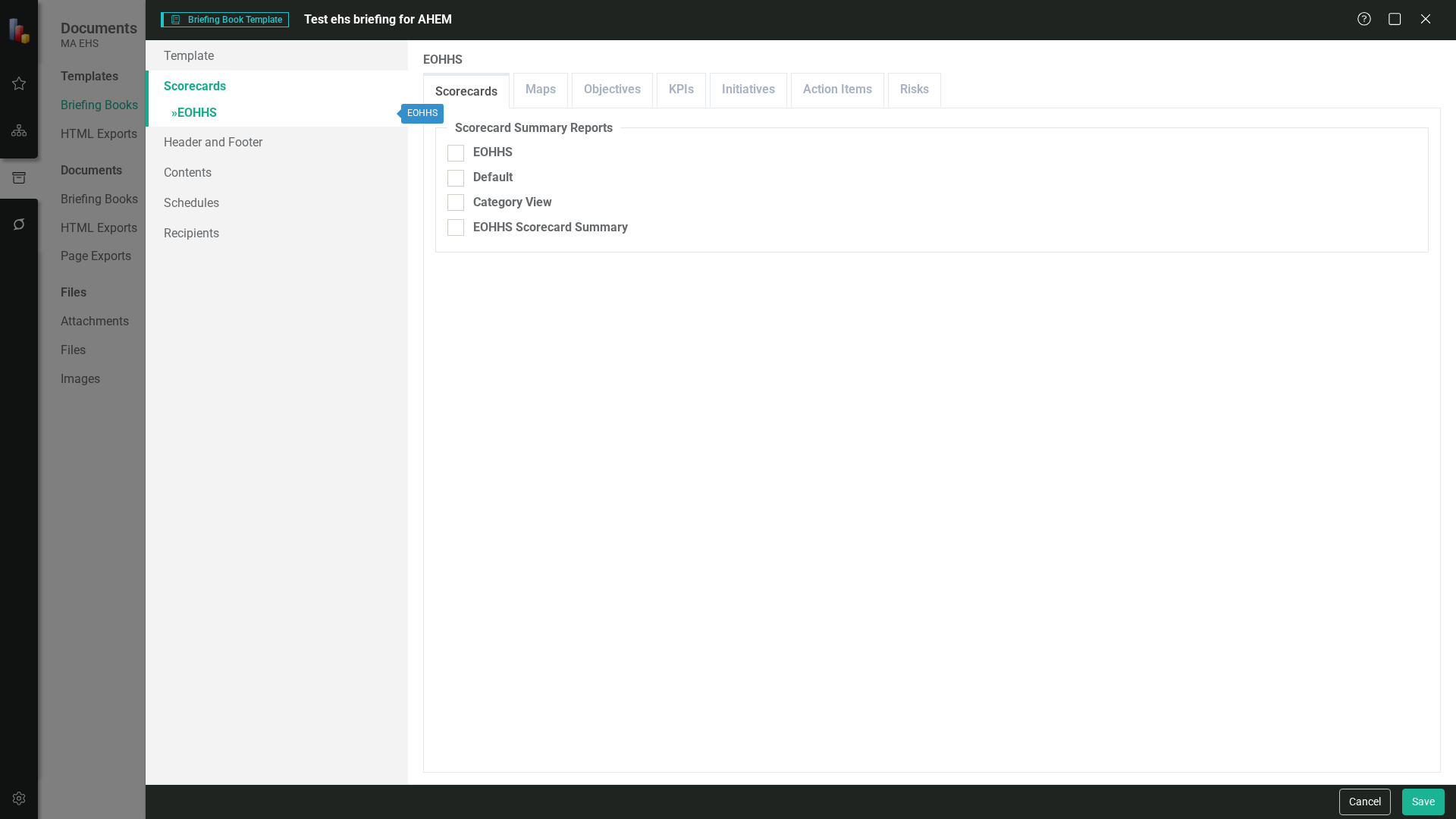 click on "»" at bounding box center [174, 112] 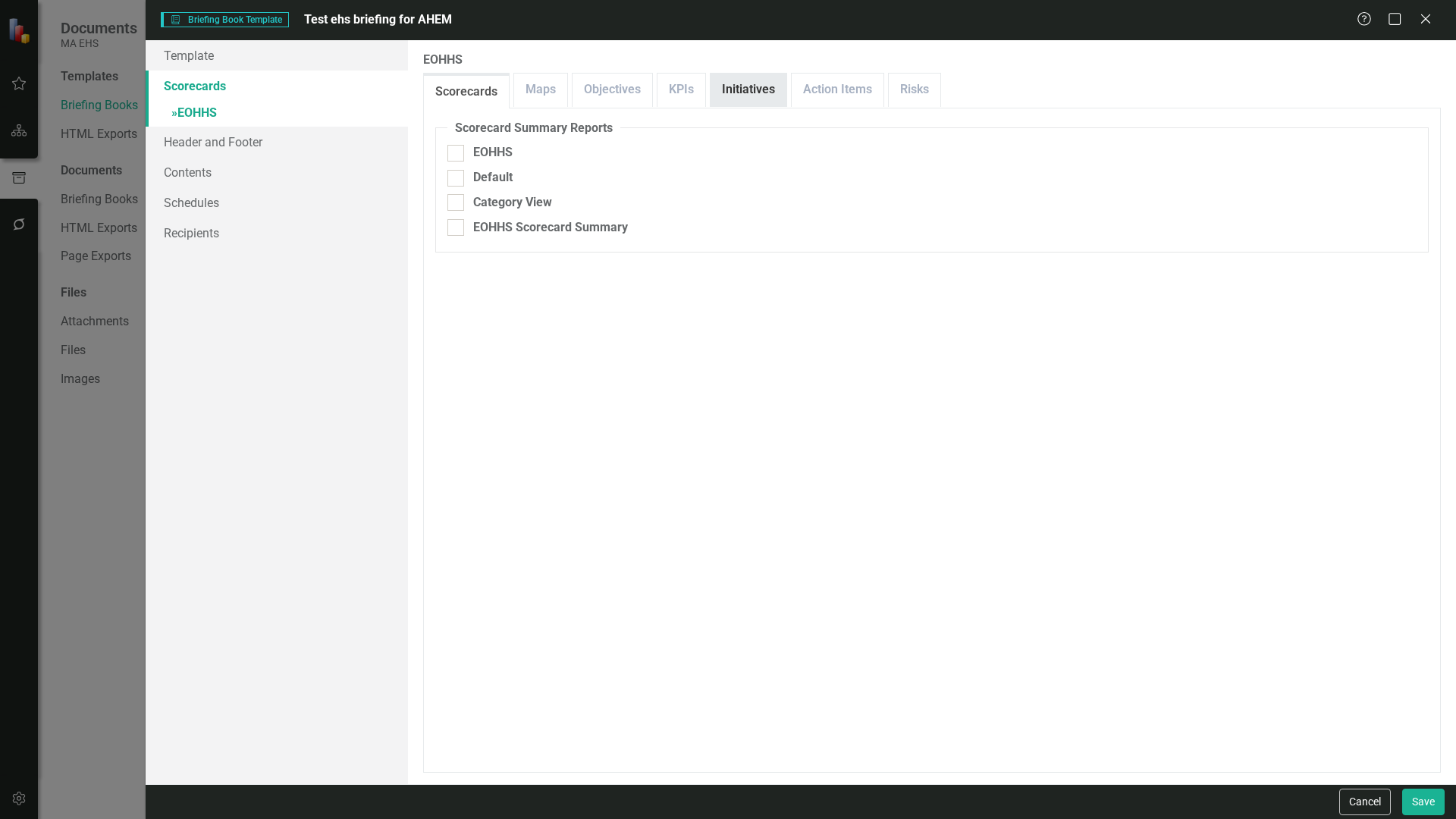 click on "Initiatives" at bounding box center (748, 89) 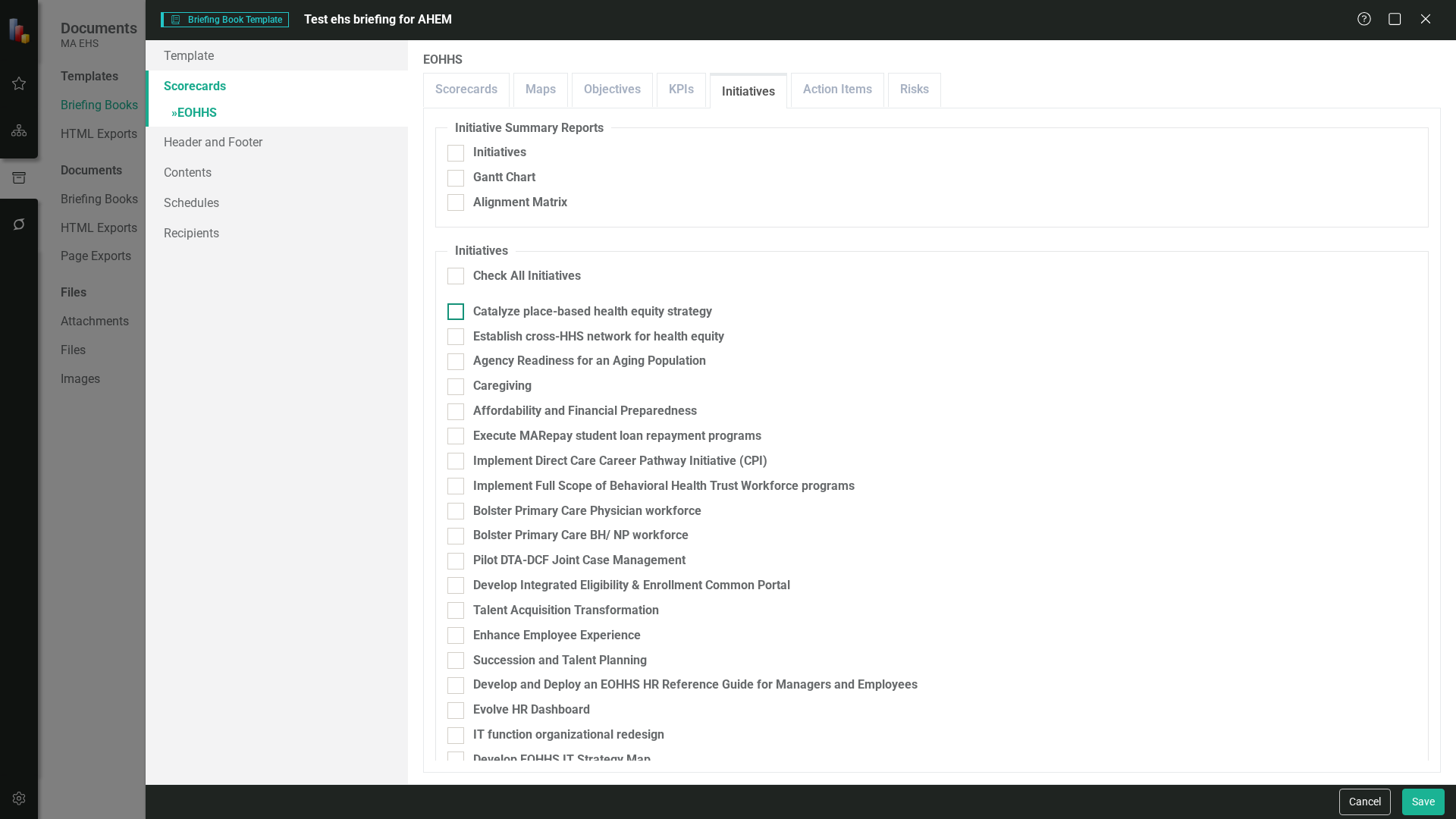 click at bounding box center (456, 312) 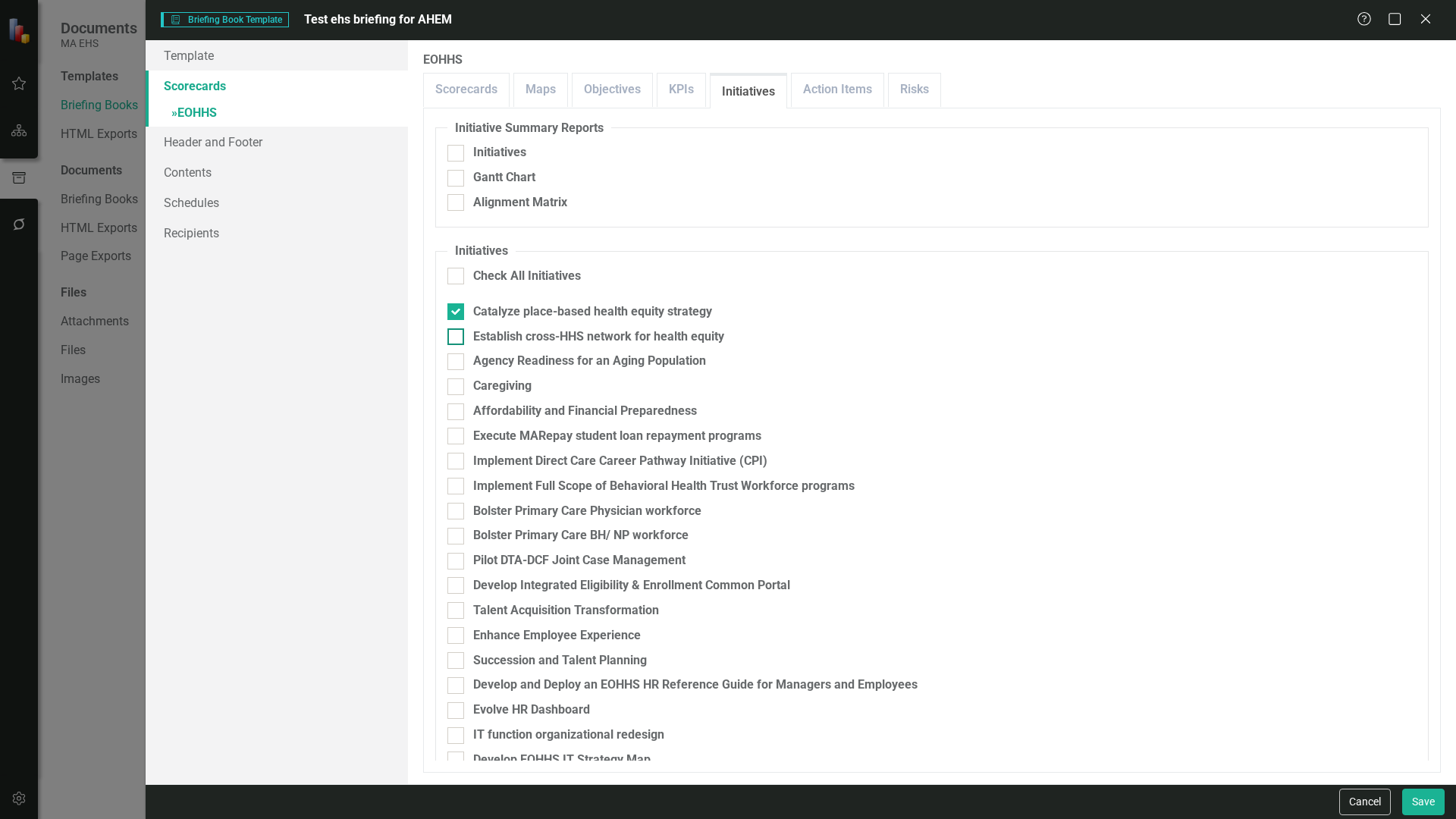 click at bounding box center (456, 337) 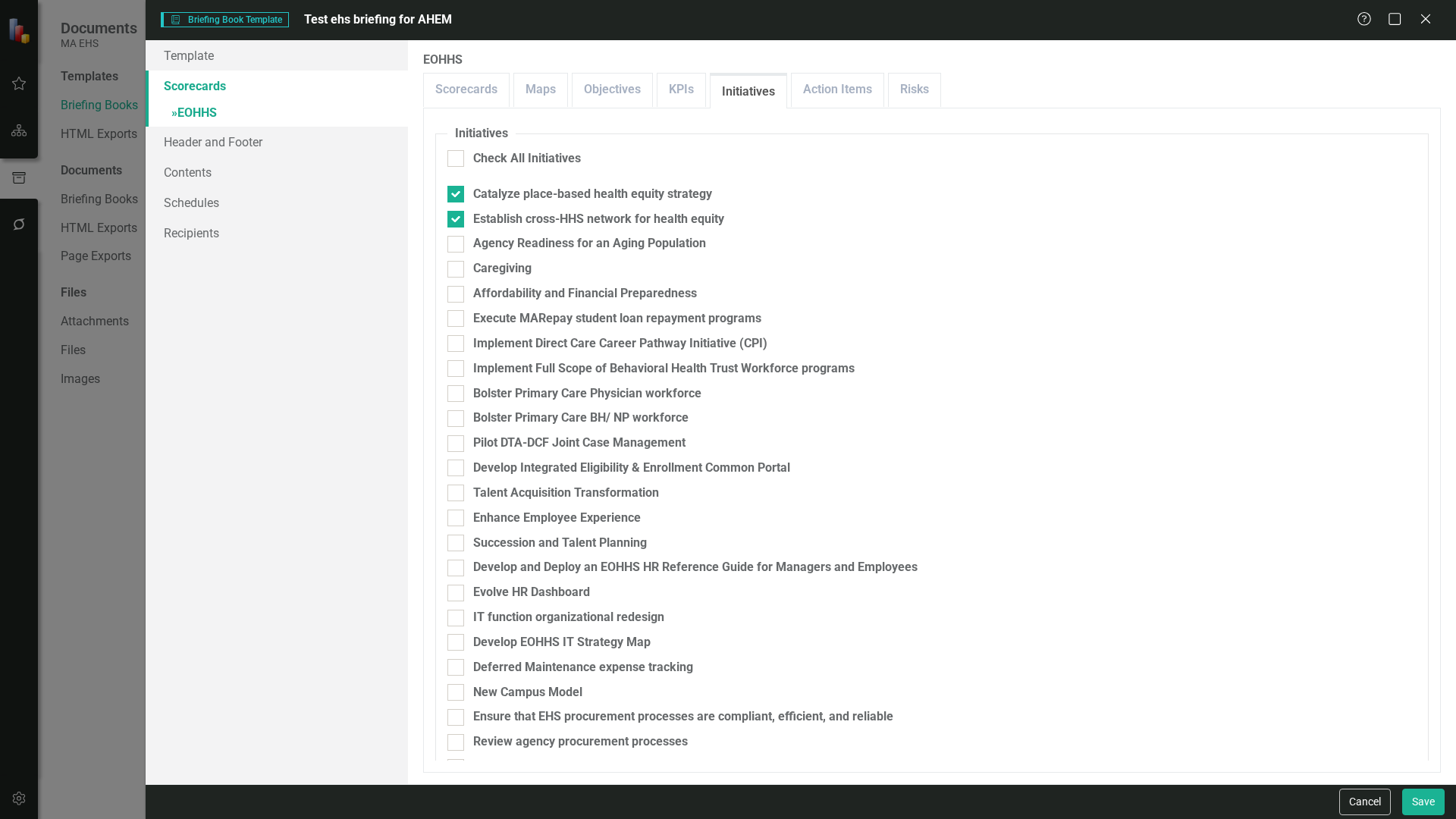 scroll, scrollTop: 152, scrollLeft: 0, axis: vertical 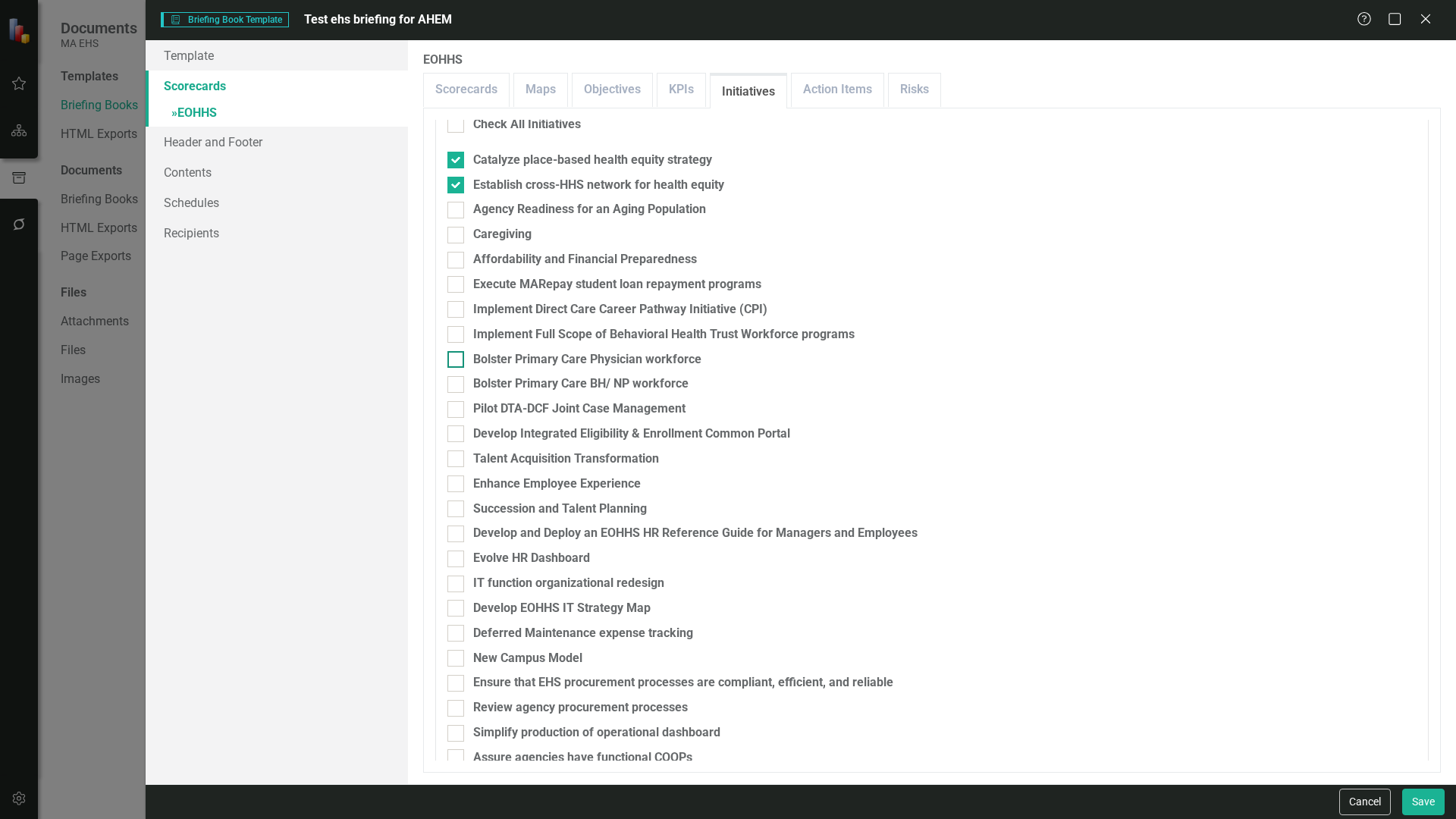 click on "Bolster Primary Care Physician workforce" at bounding box center (932, 359) 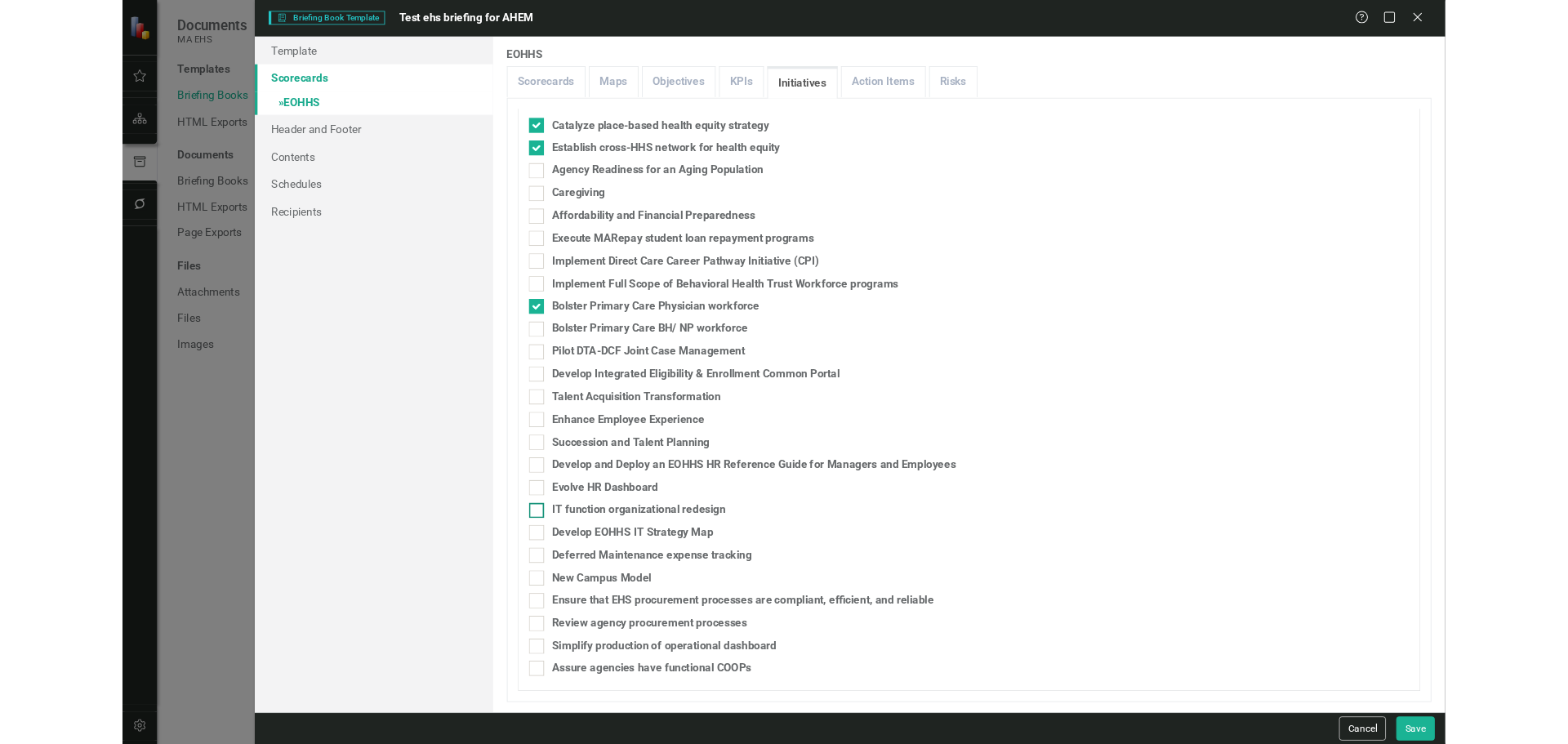 scroll, scrollTop: 0, scrollLeft: 0, axis: both 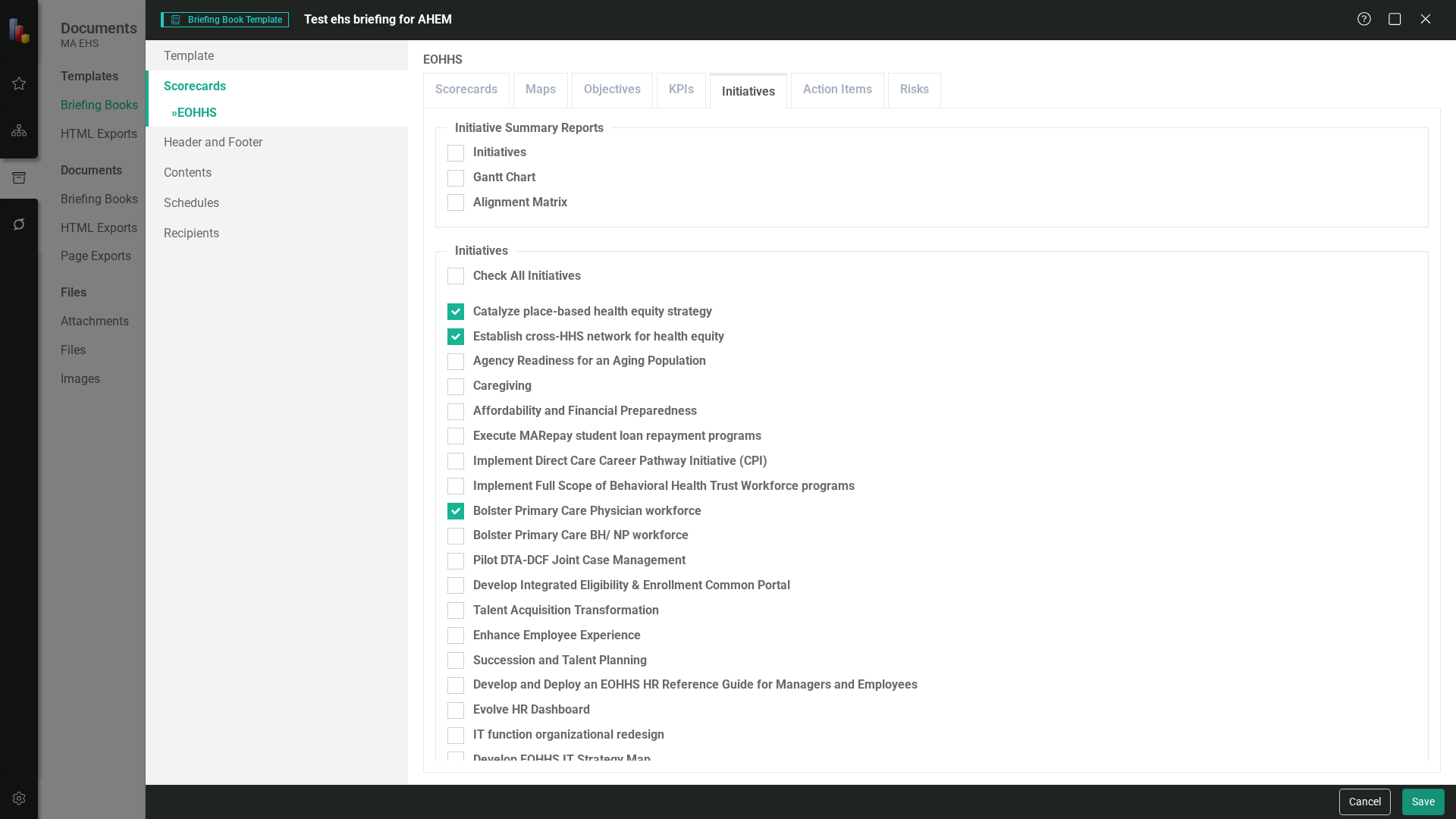 click on "Save" at bounding box center (1423, 802) 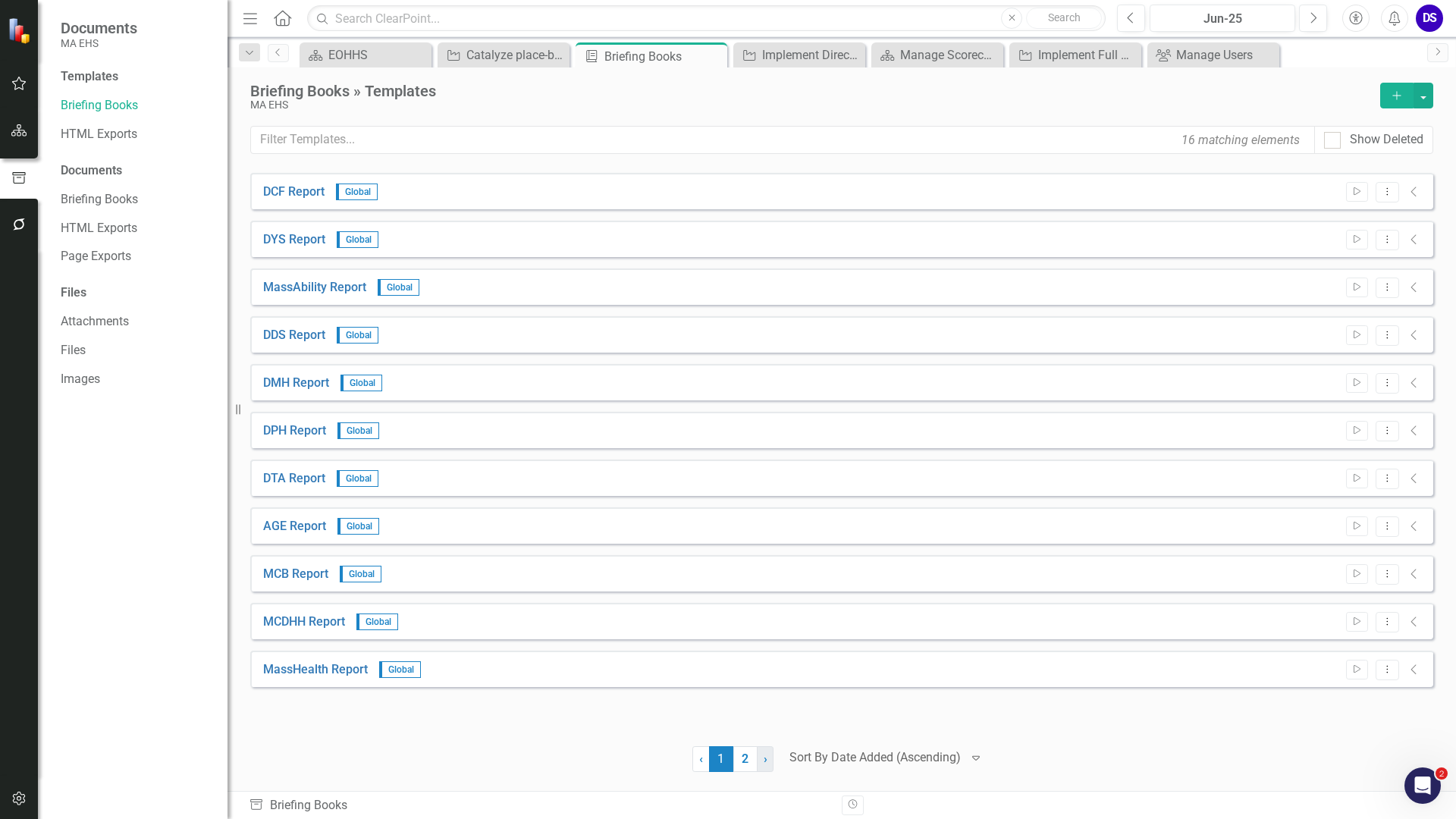 click on "›" at bounding box center (765, 758) 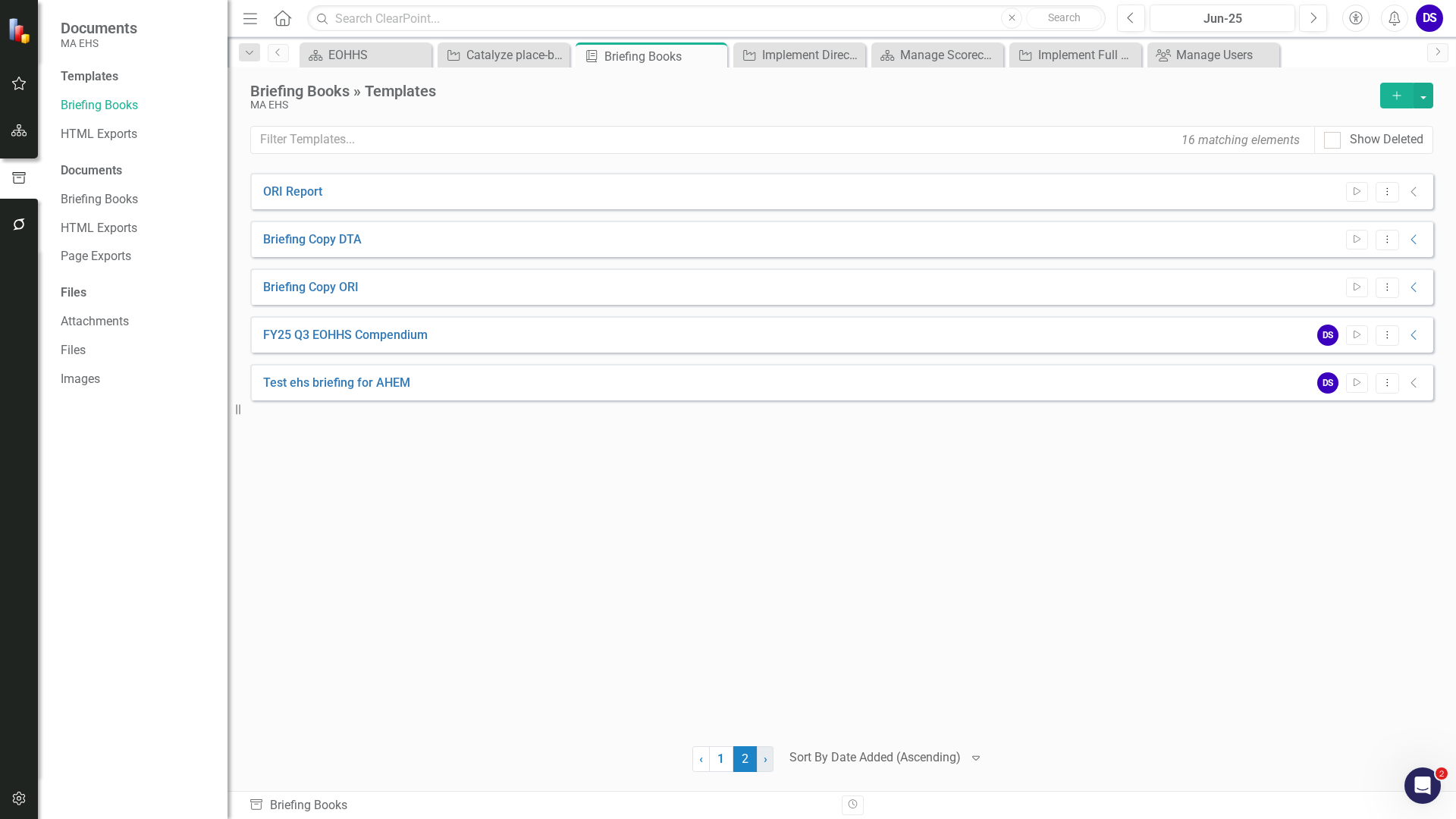 click on "›" at bounding box center (765, 758) 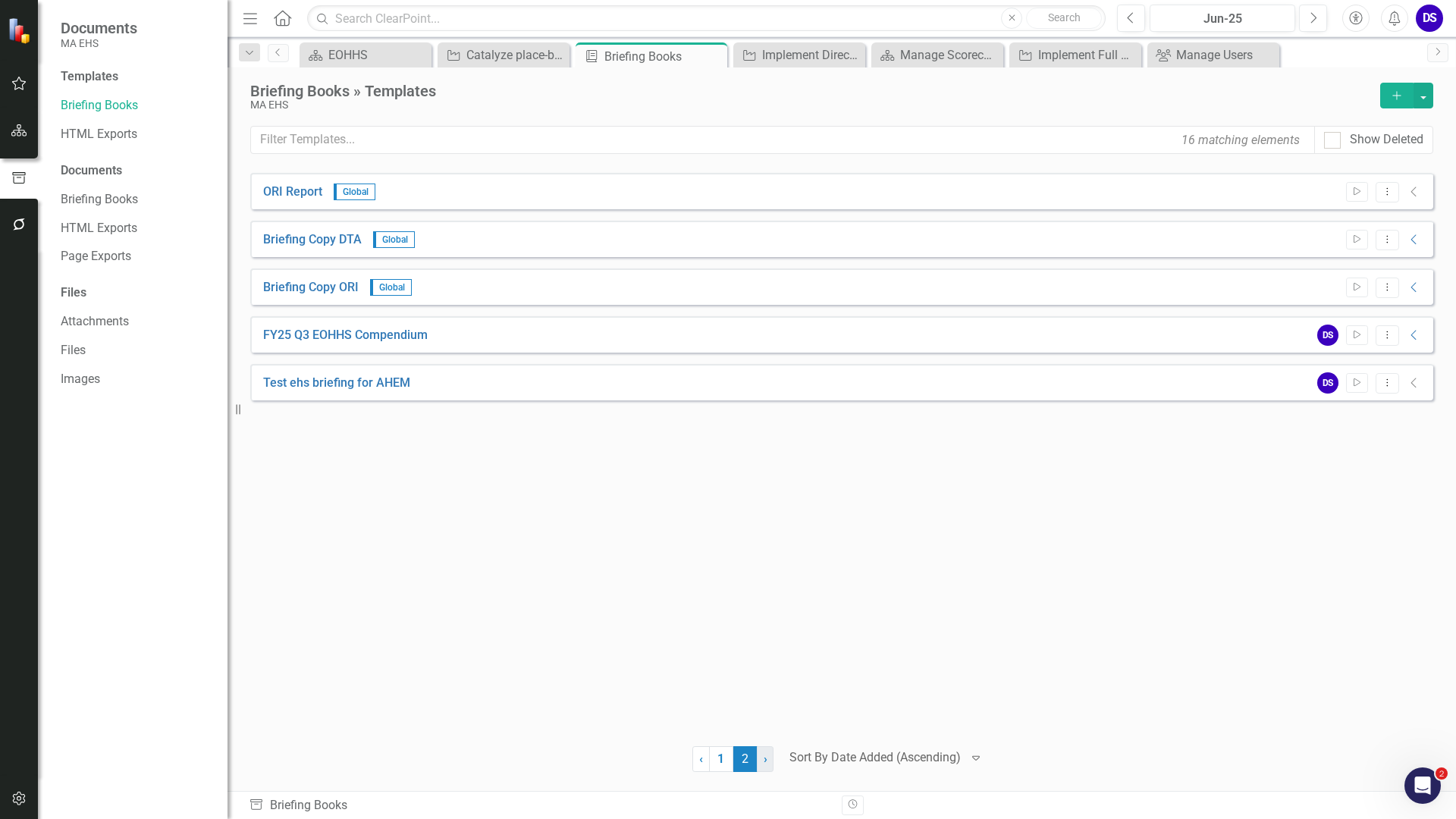 click on "›" at bounding box center [765, 758] 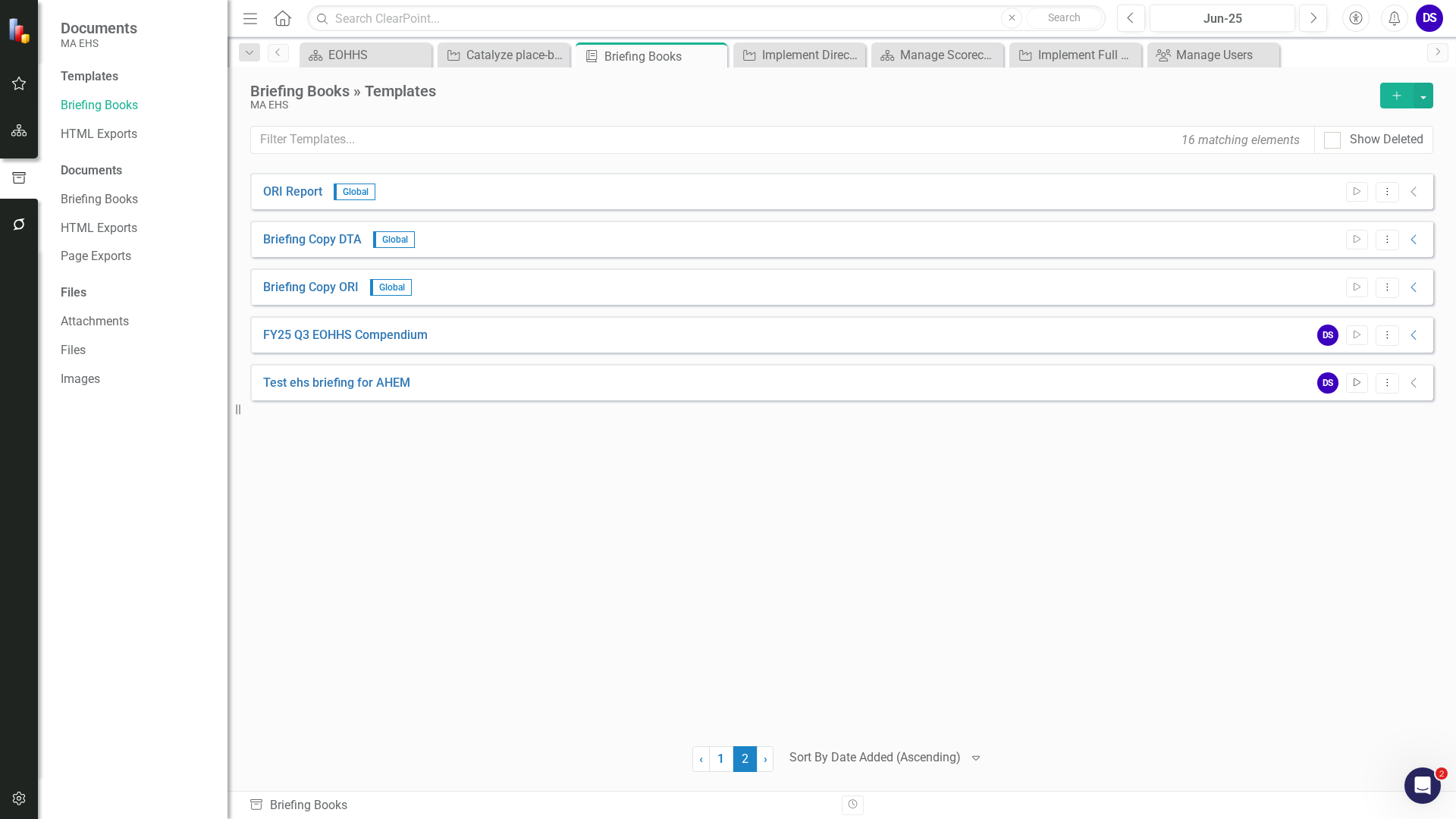 click on "Start" at bounding box center [1357, 383] 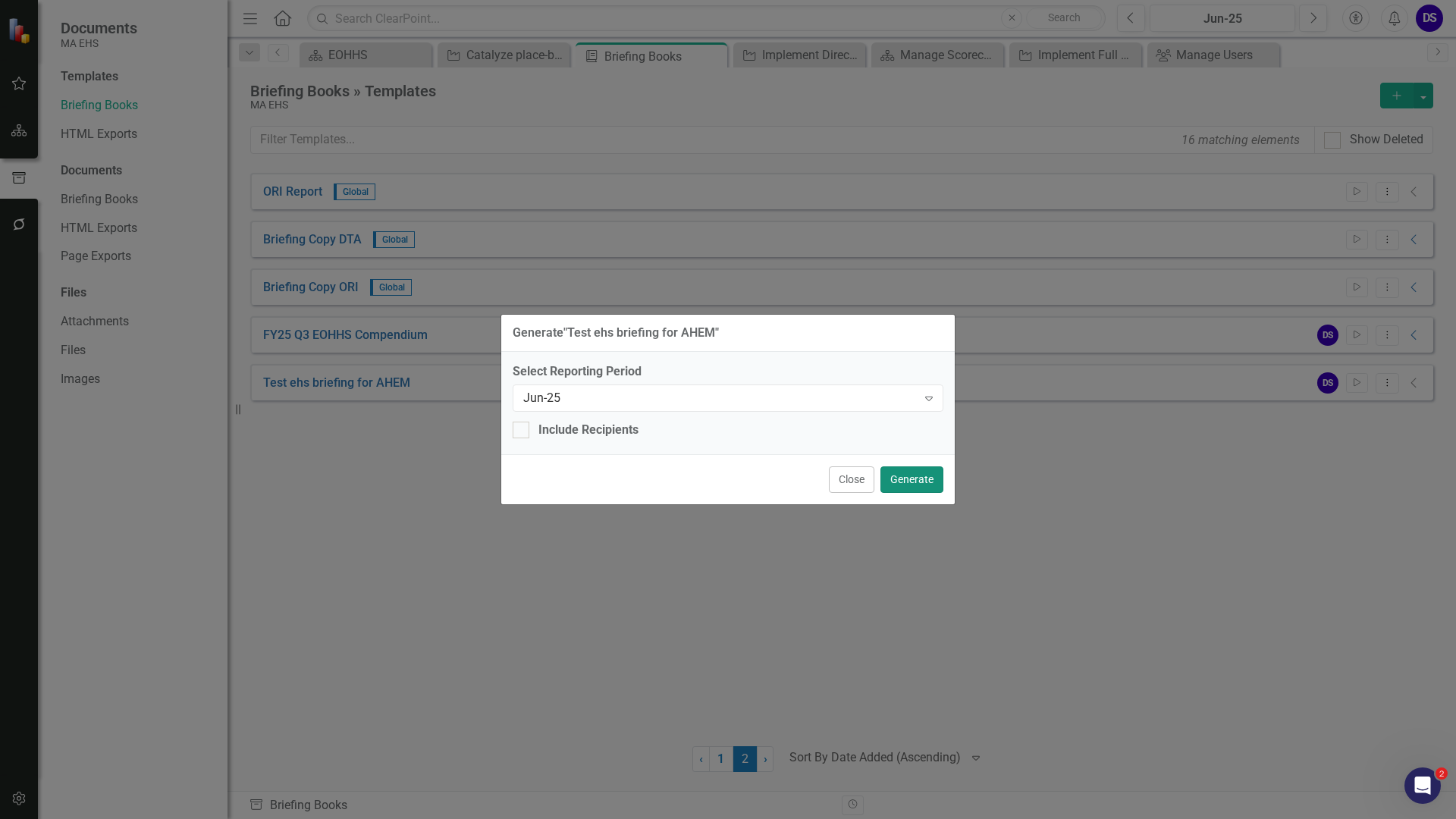 click on "Generate" at bounding box center [912, 479] 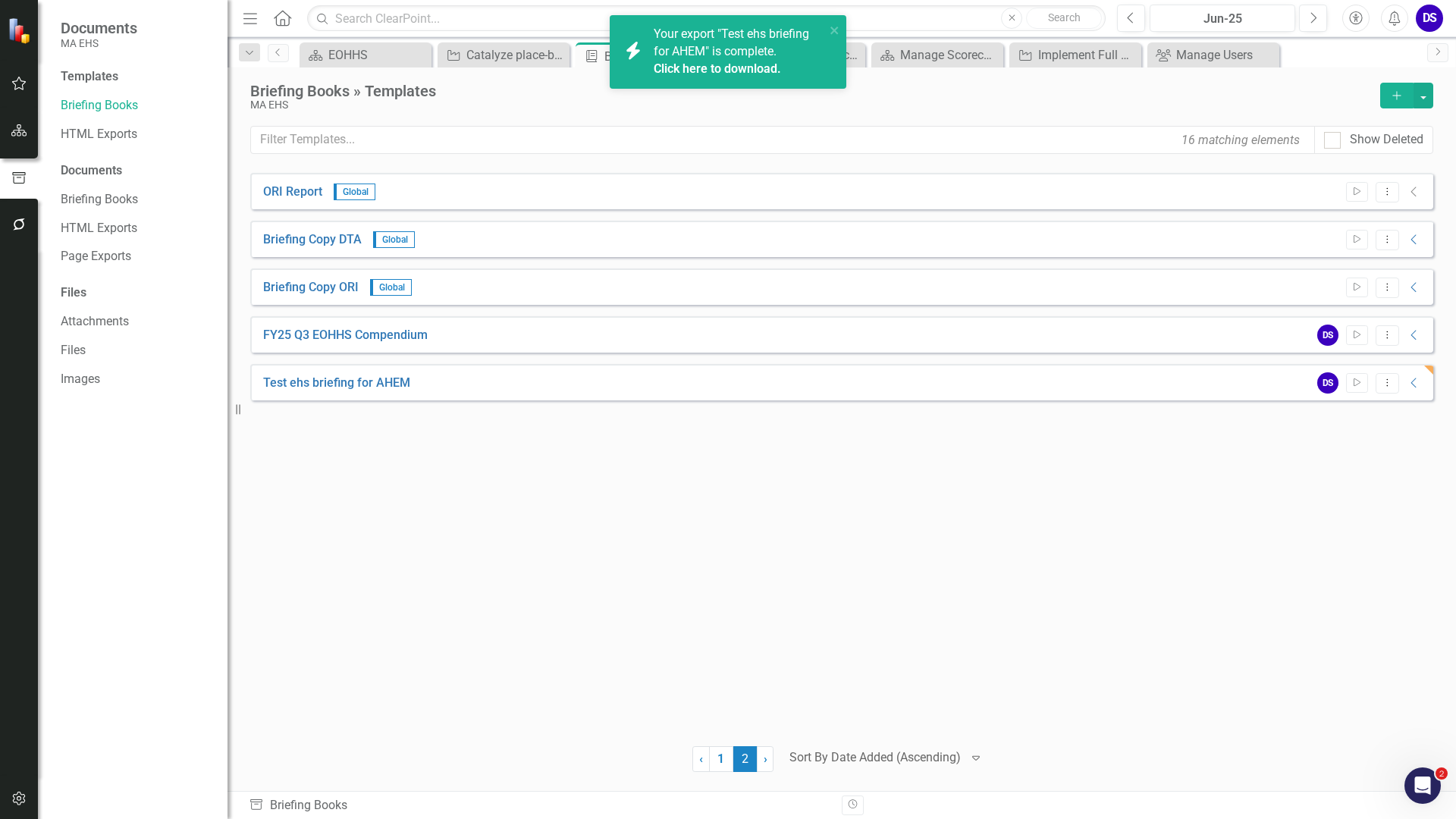 click on "Click here to download." at bounding box center [717, 68] 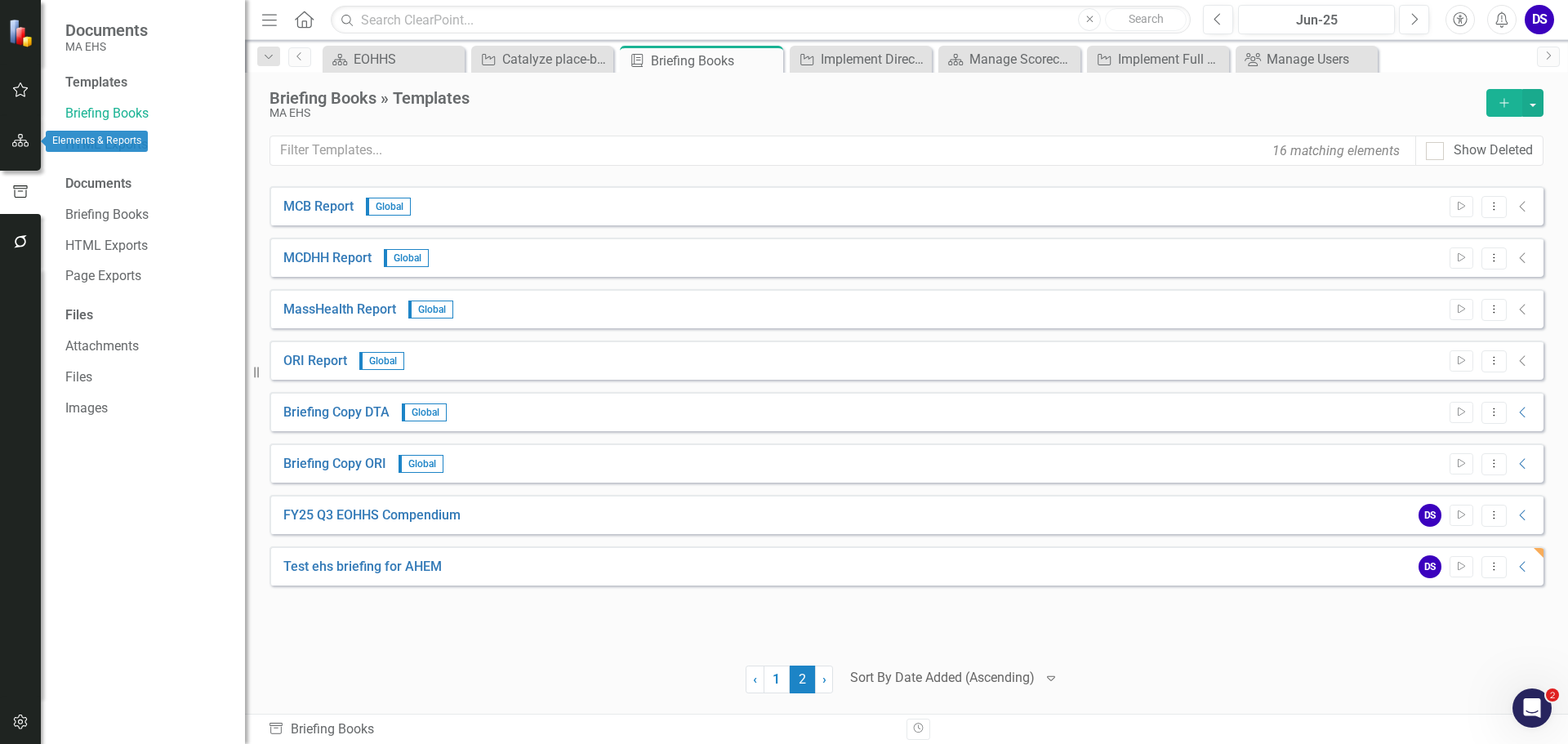 click at bounding box center (20, 141) 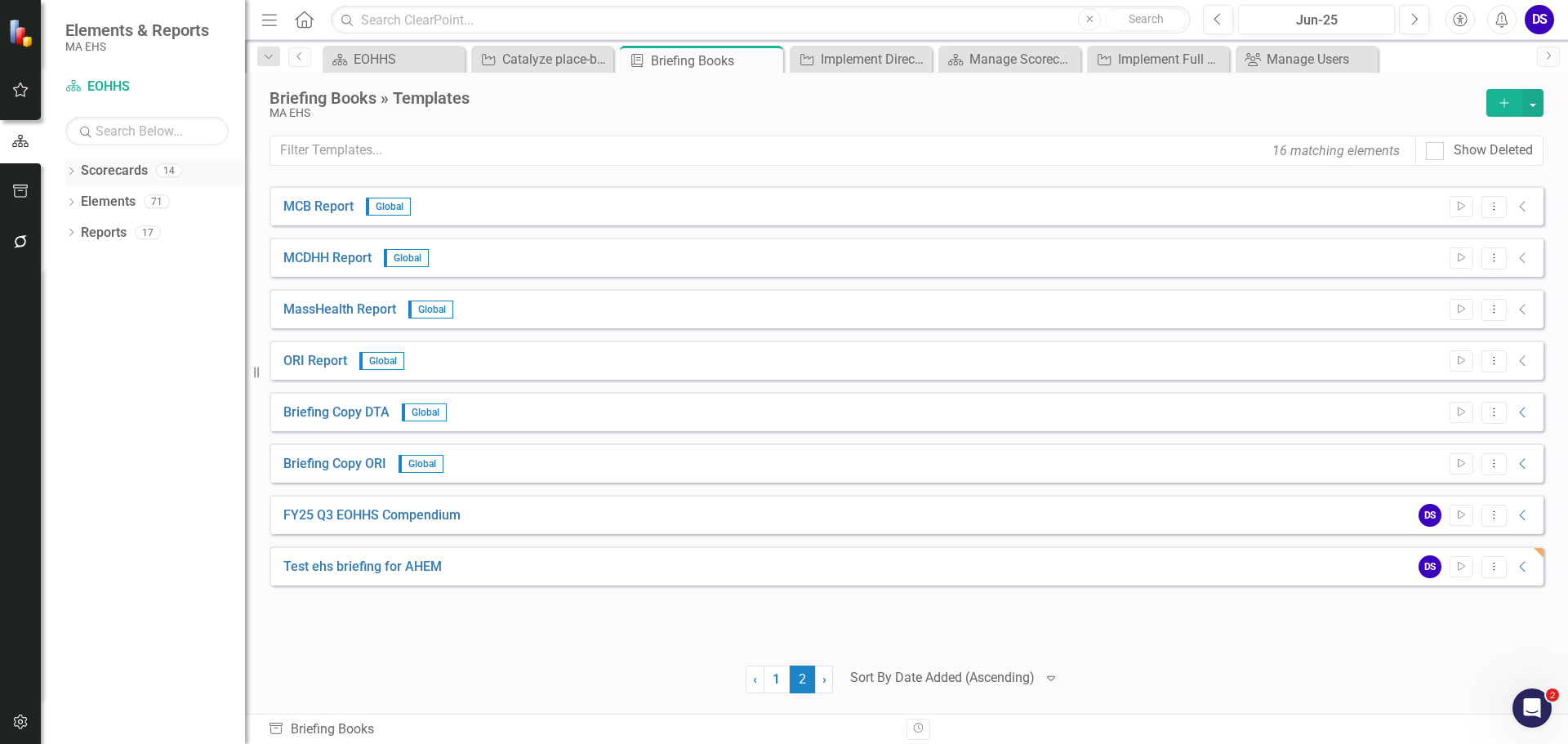 click on "Dropdown" 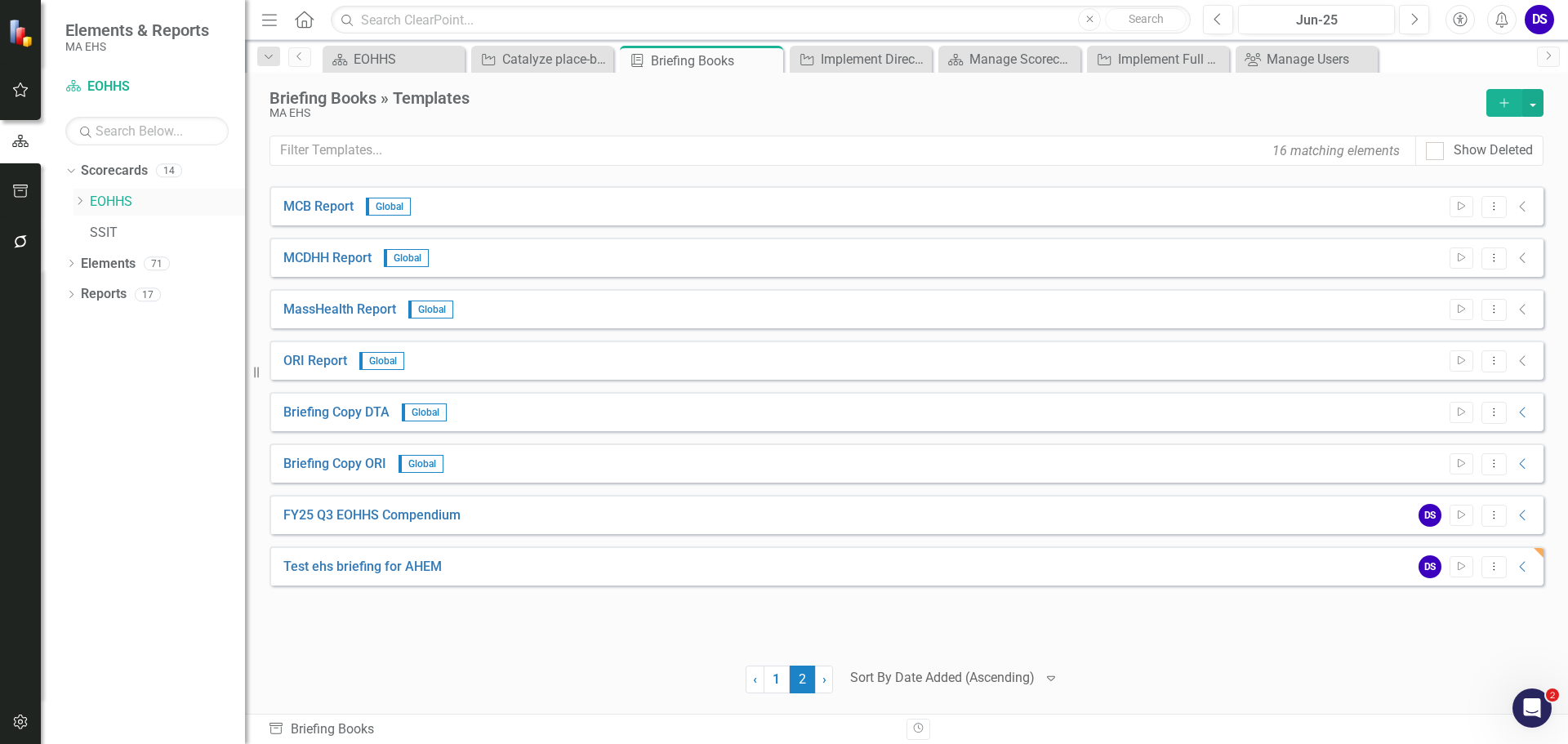 click on "EOHHS" at bounding box center [167, 202] 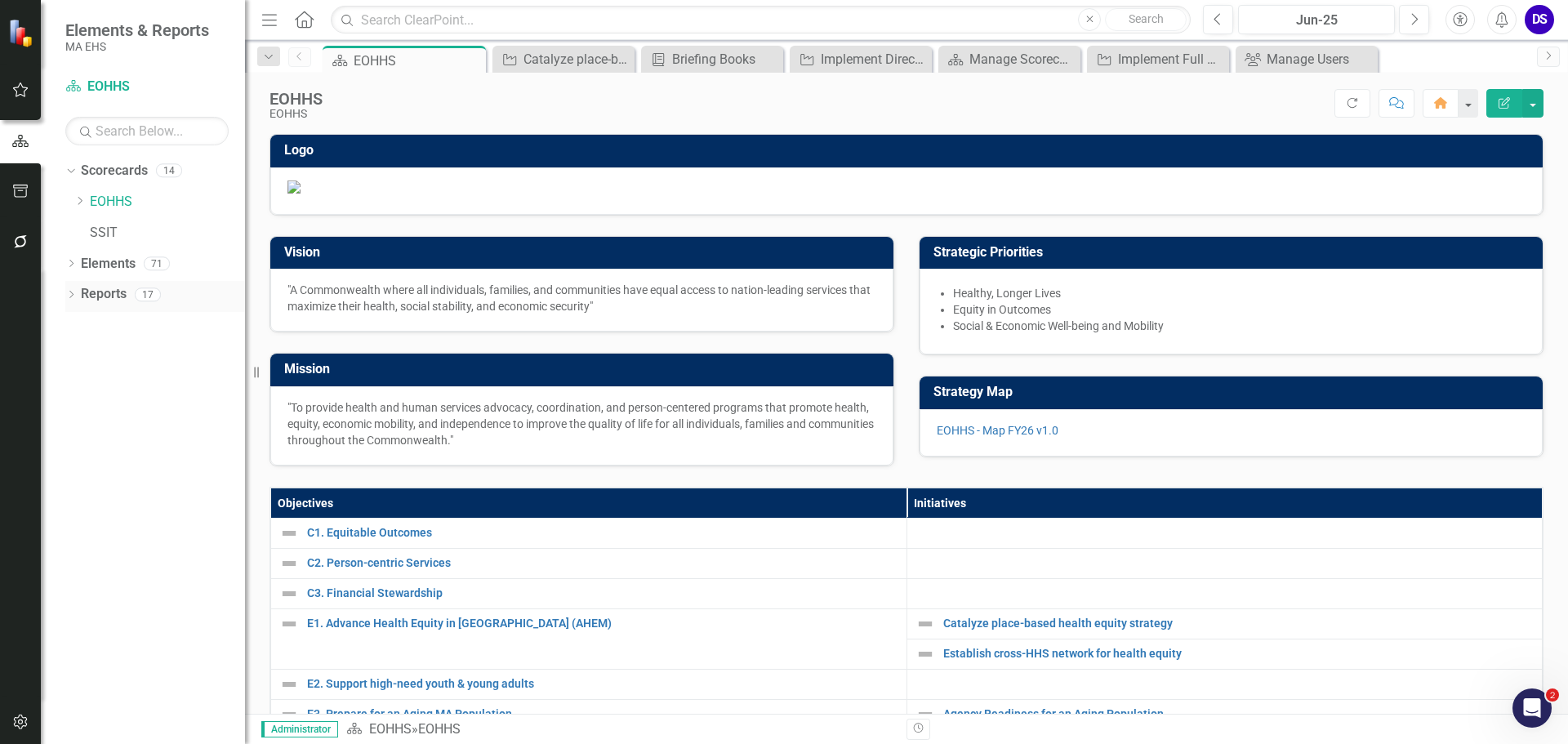 click on "Dropdown" 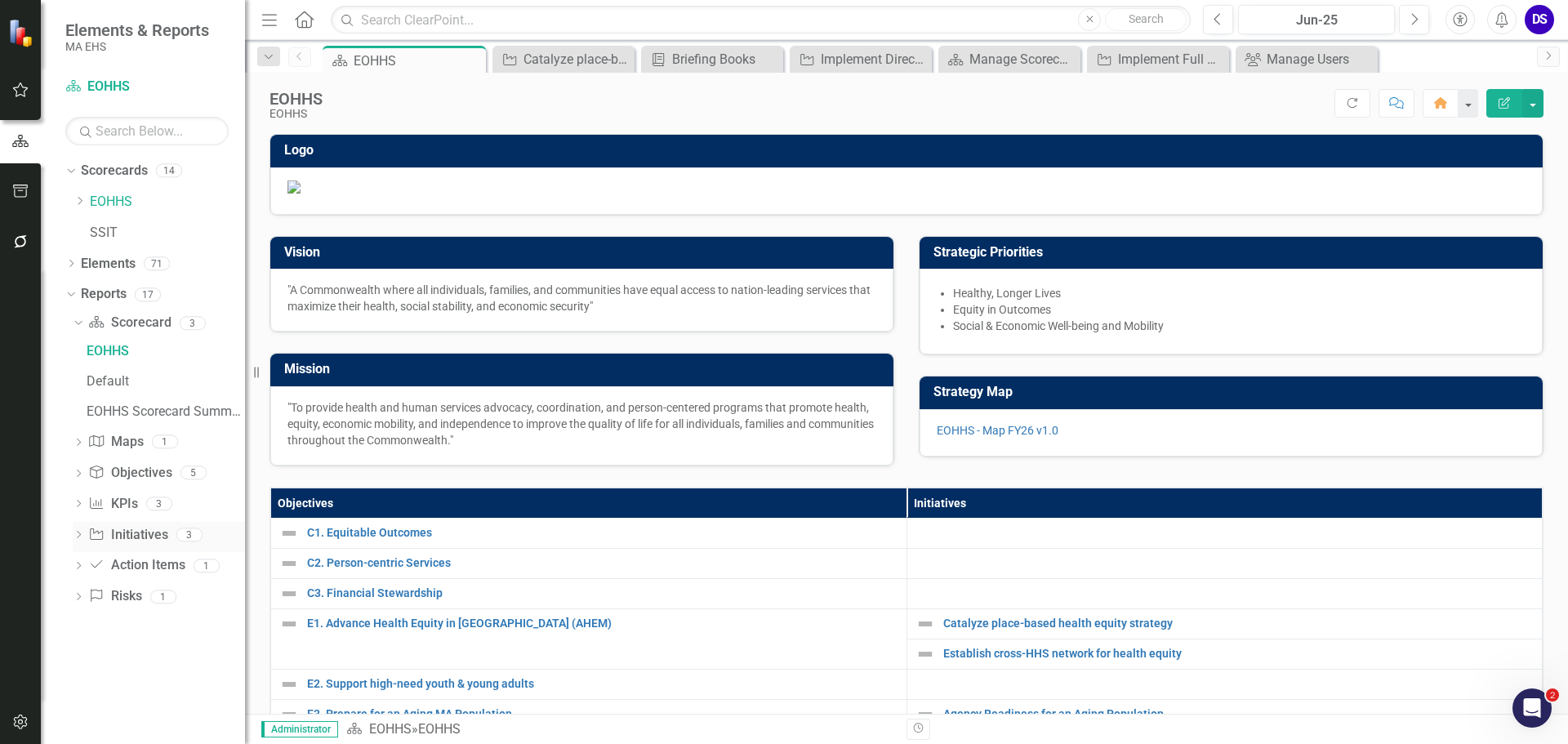 click on "Initiative Initiatives" at bounding box center (127, 535) 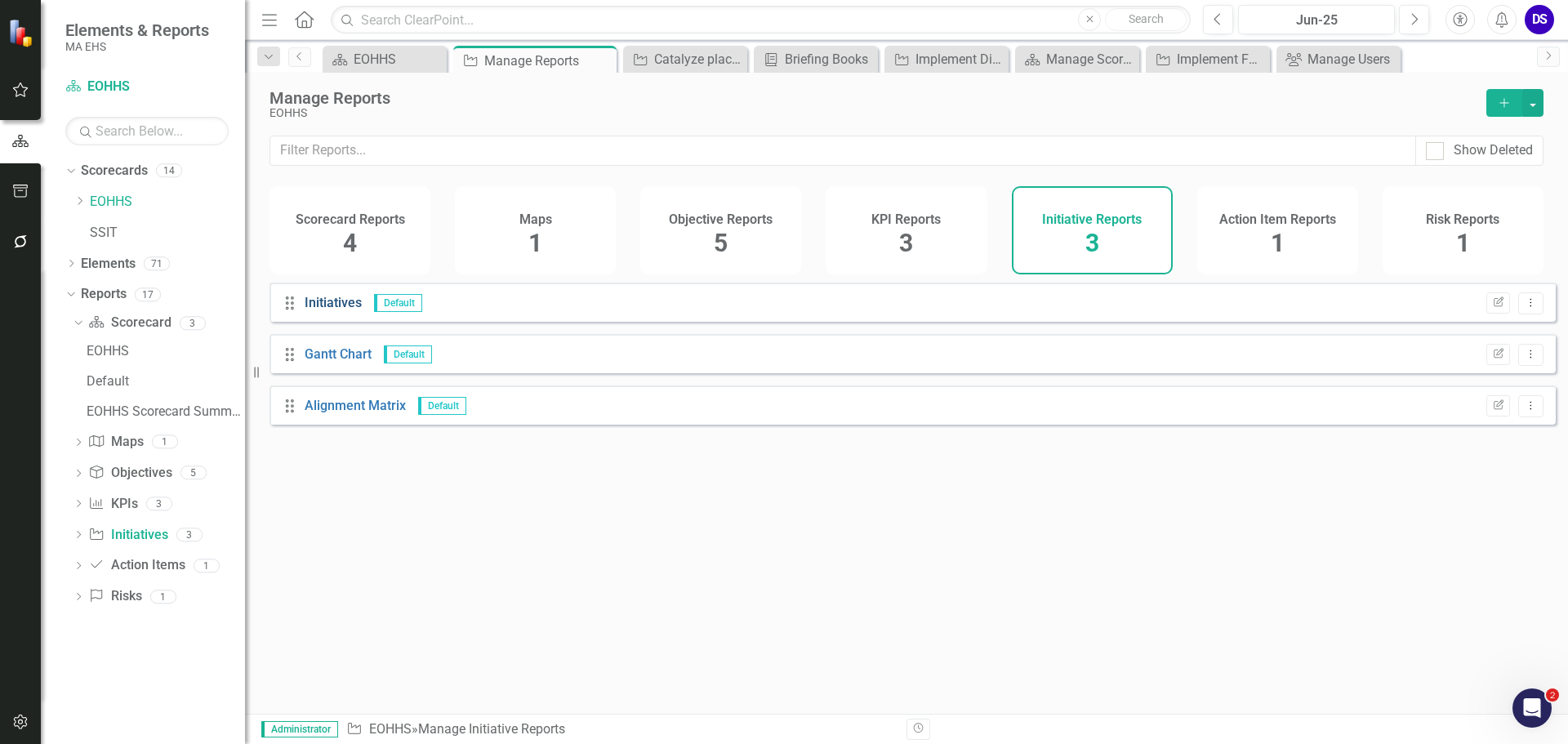 click on "Initiatives" at bounding box center [333, 302] 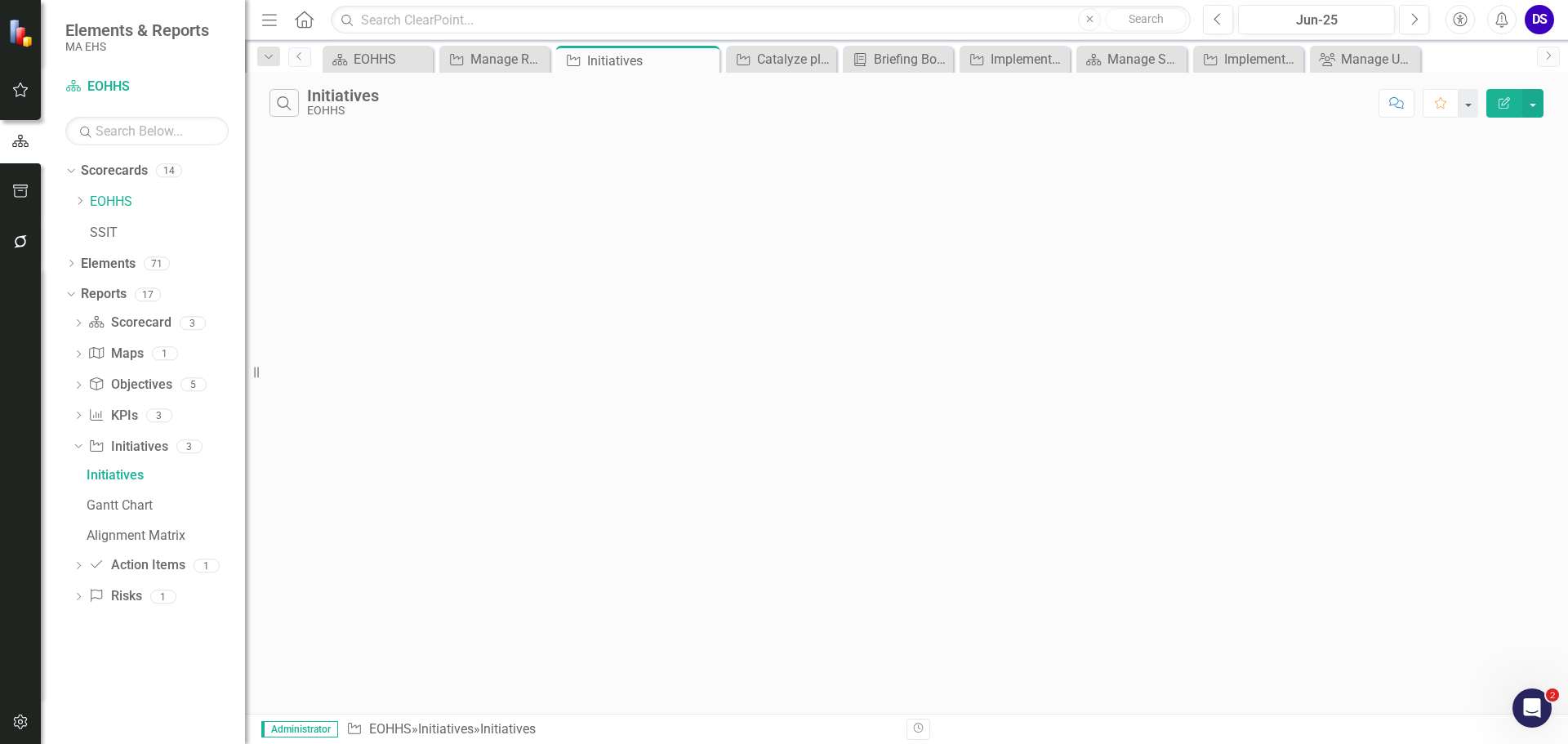 scroll, scrollTop: 0, scrollLeft: 0, axis: both 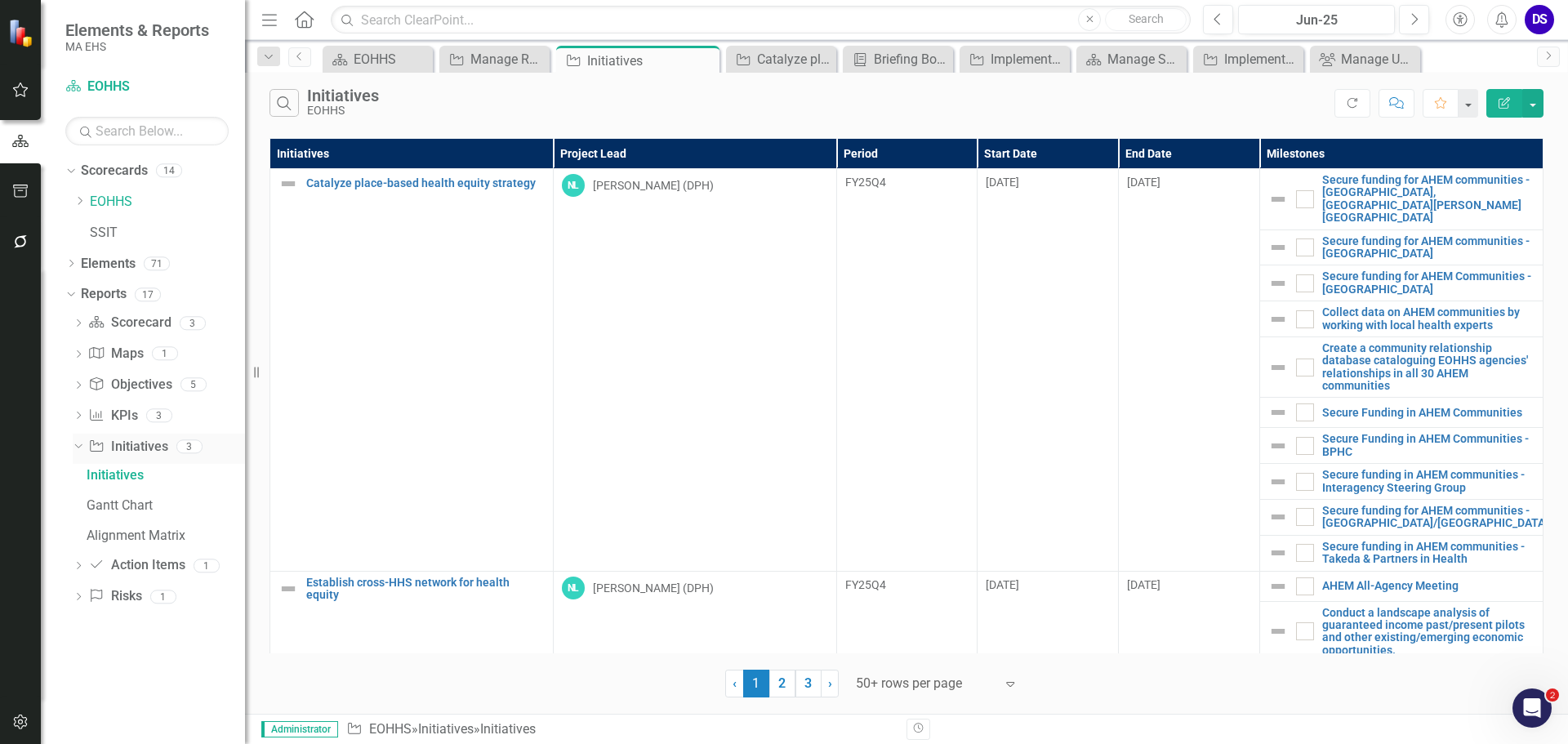 click on "Initiative Initiatives" at bounding box center (127, 447) 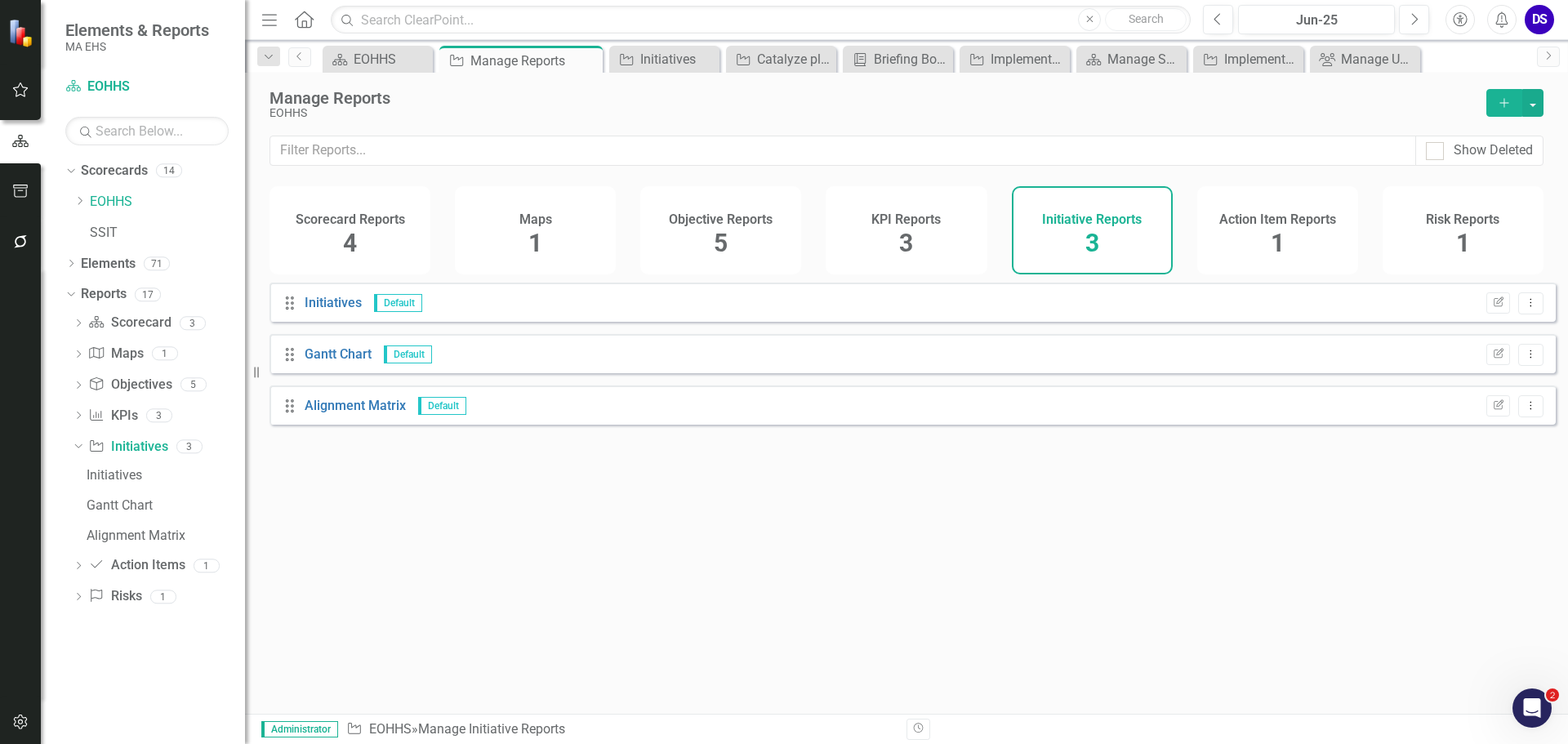 click on "Add" at bounding box center [1504, 103] 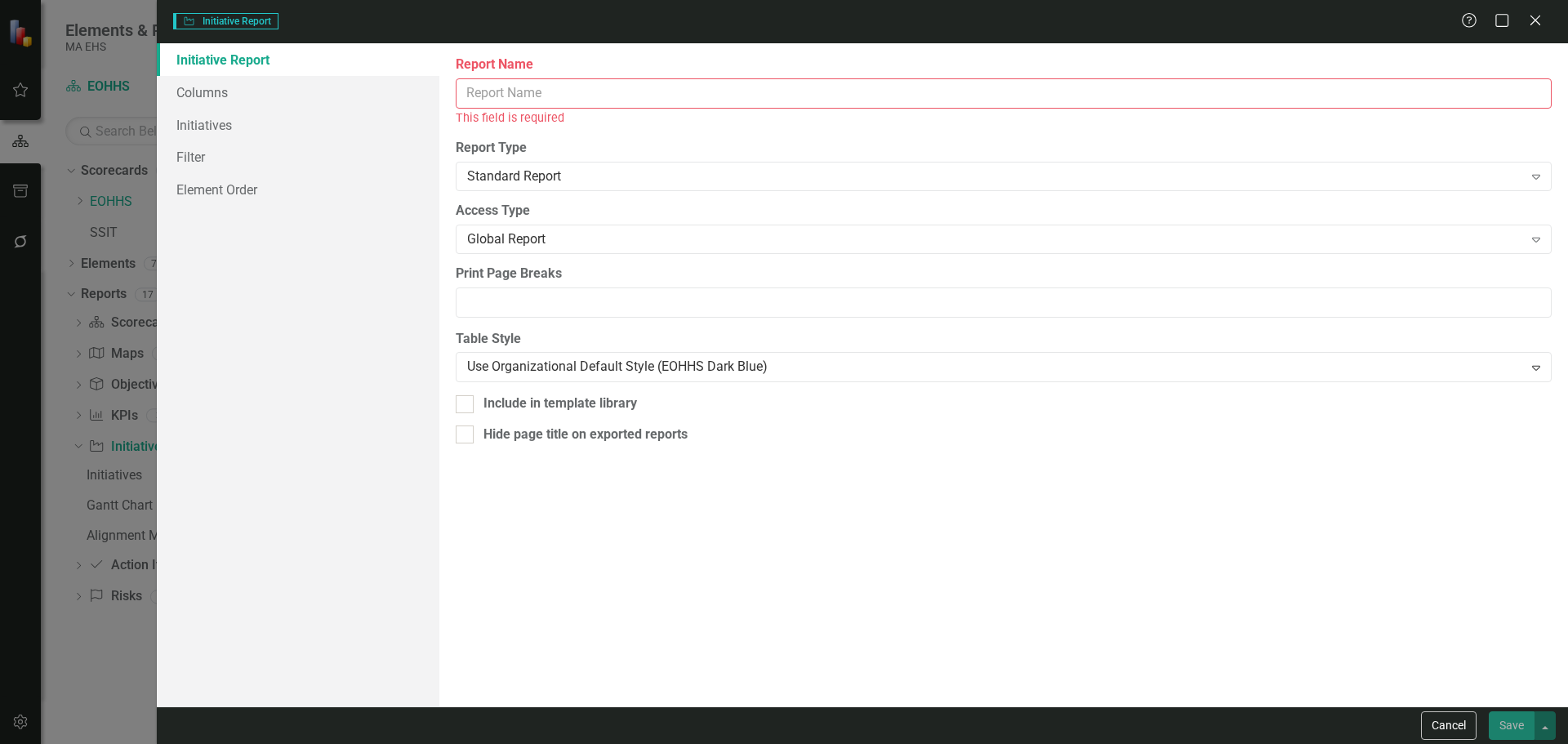 click on "Report Name" at bounding box center [1004, 93] 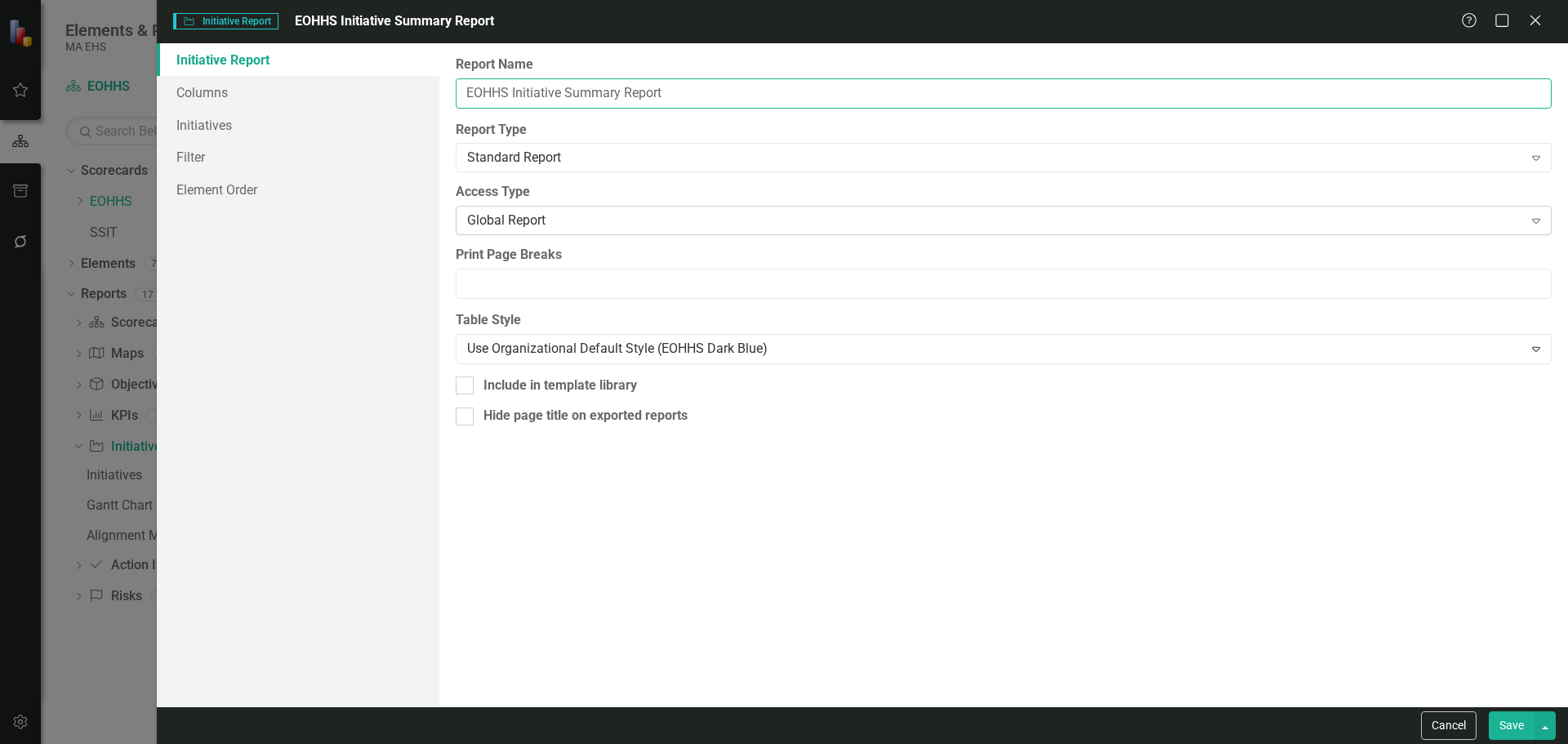 type on "EOHHS Initiative Summary Report" 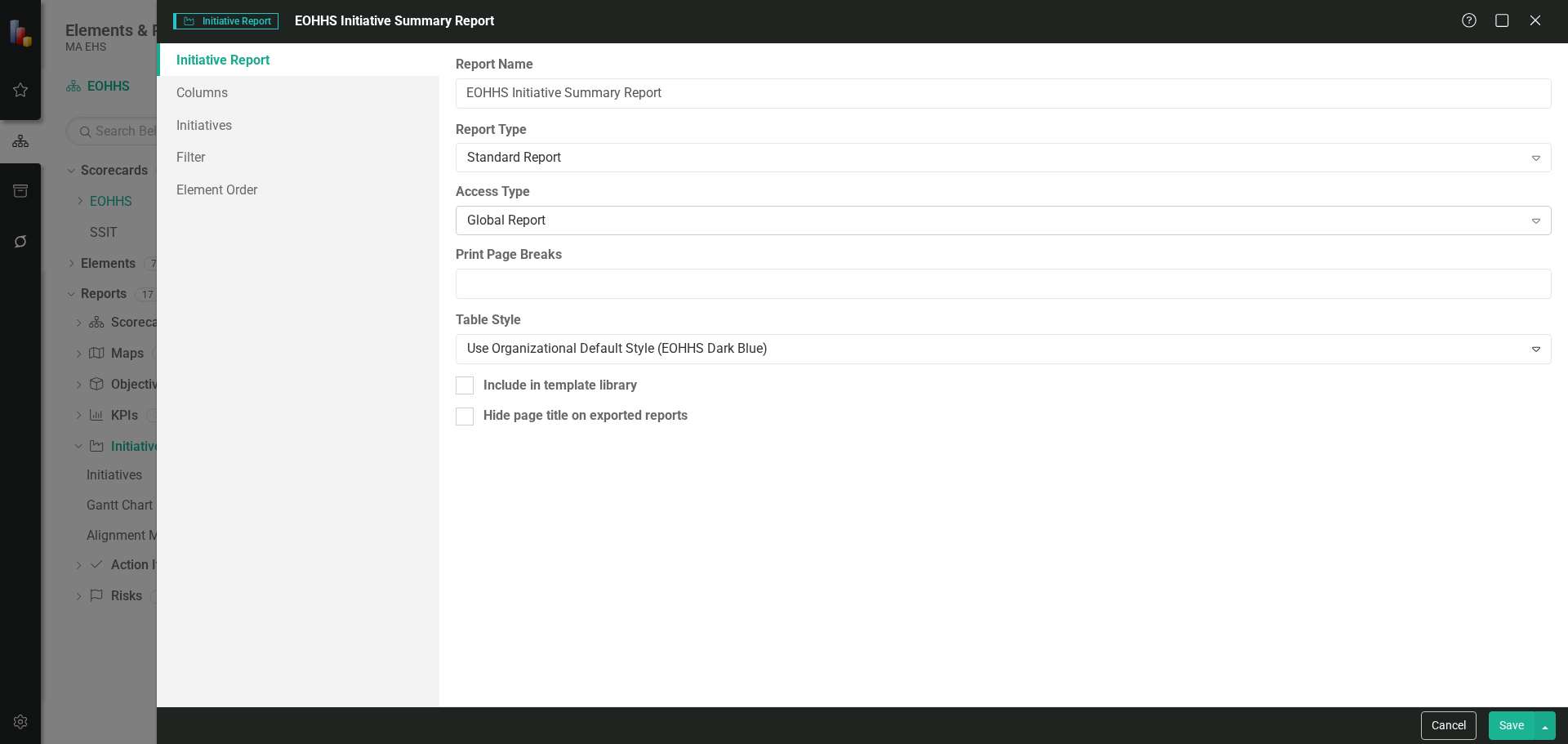 click on "Global Report Expand" at bounding box center [1004, 221] 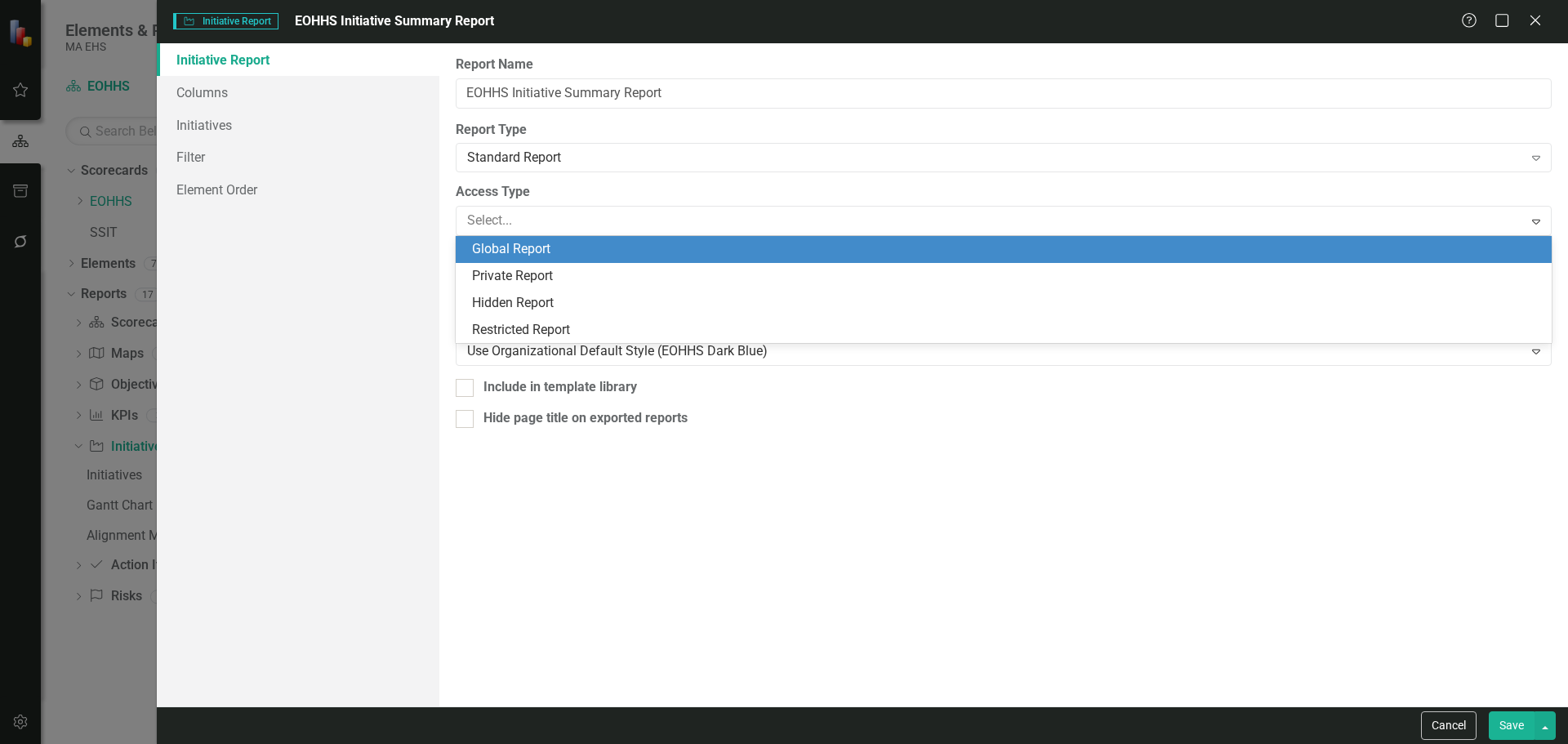 click on "Global Report" at bounding box center (1004, 249) 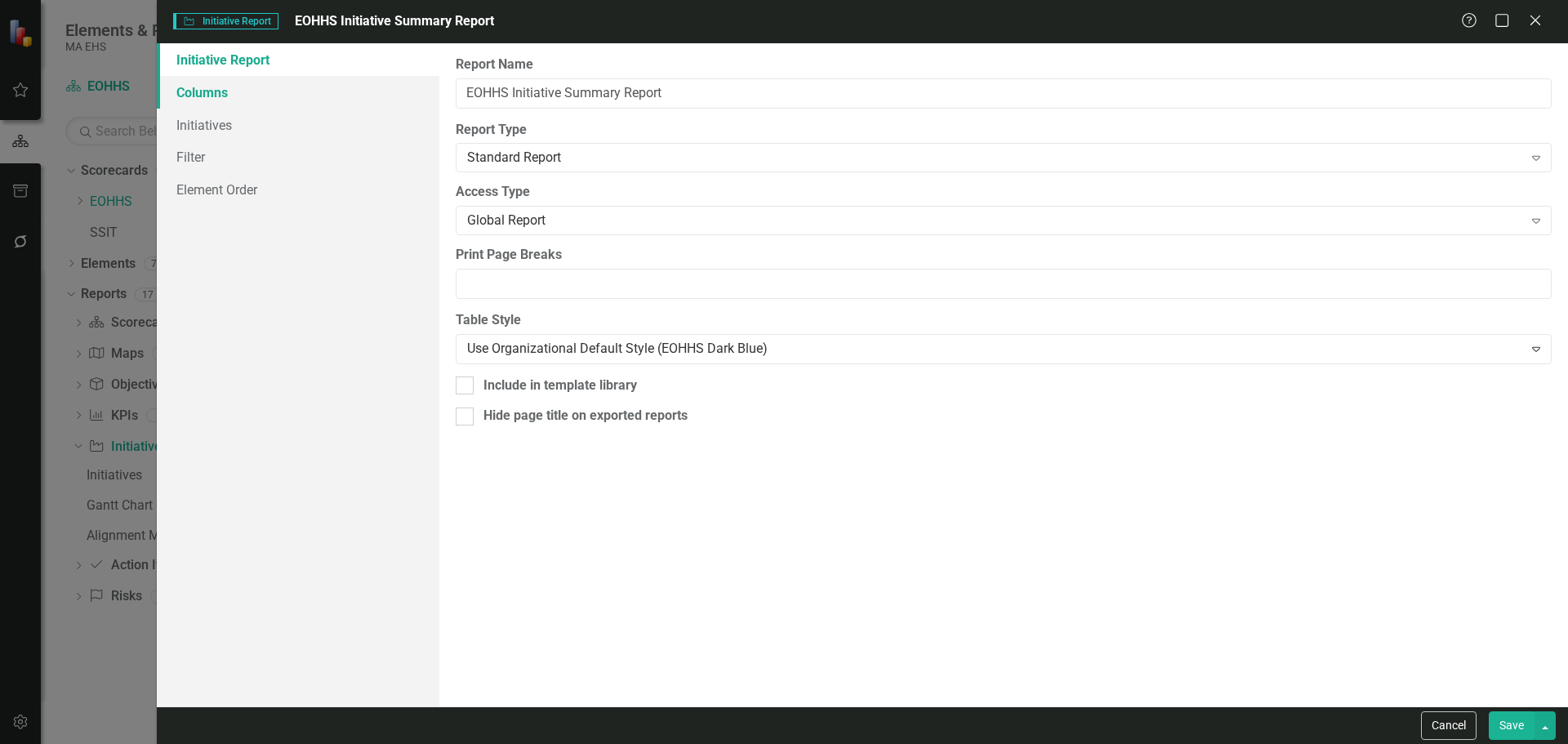 click on "Columns" at bounding box center [298, 92] 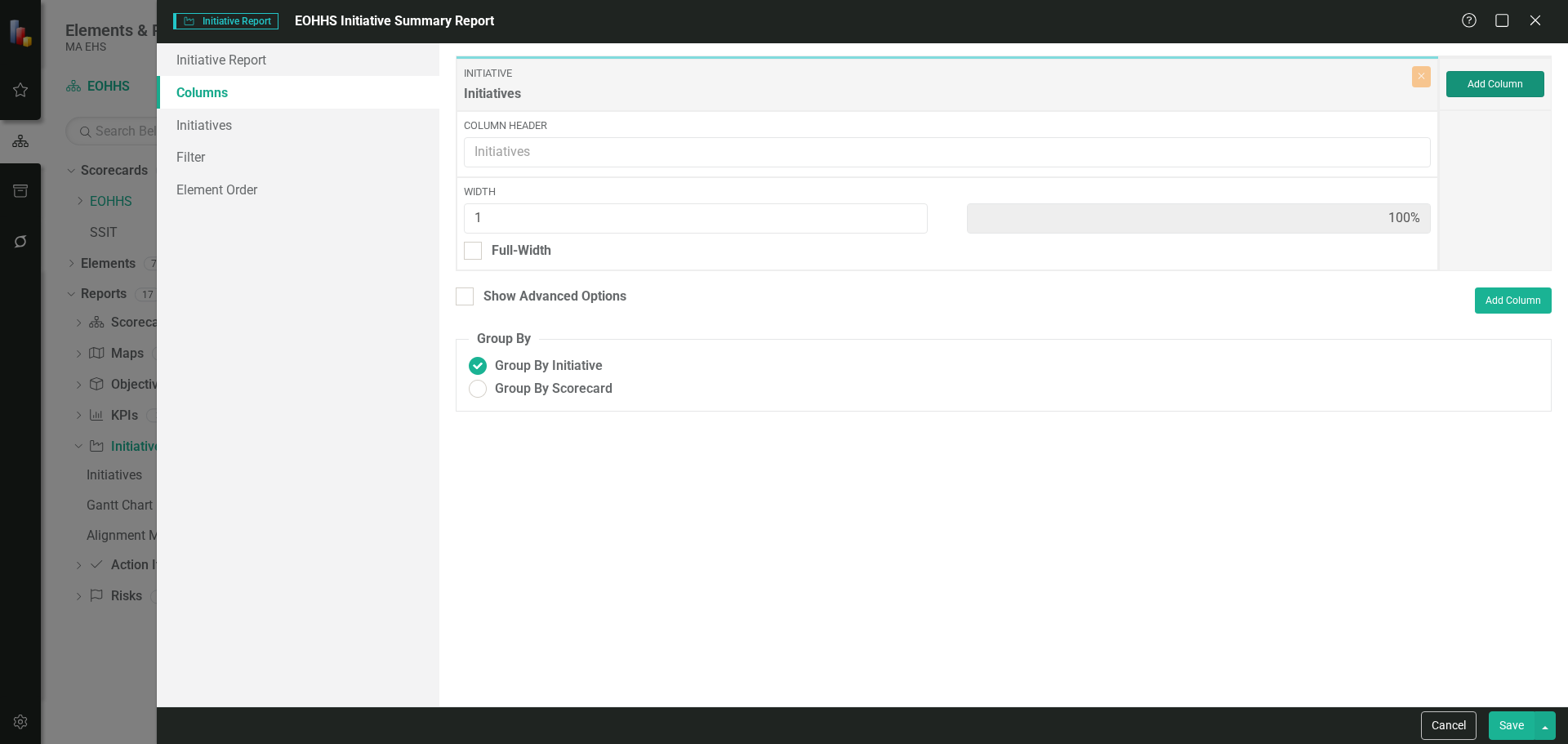 click on "Add Column" at bounding box center [1495, 84] 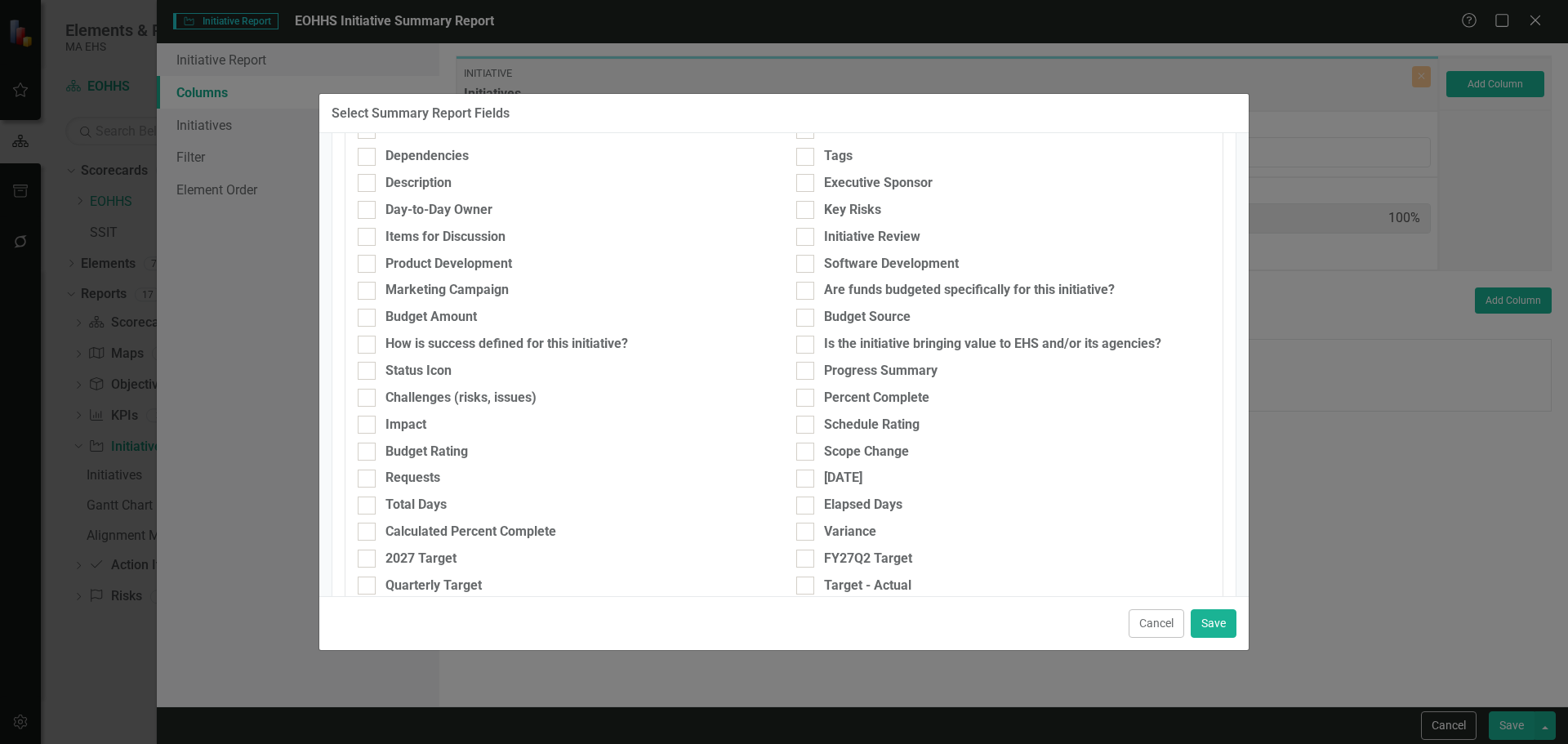 scroll, scrollTop: 0, scrollLeft: 0, axis: both 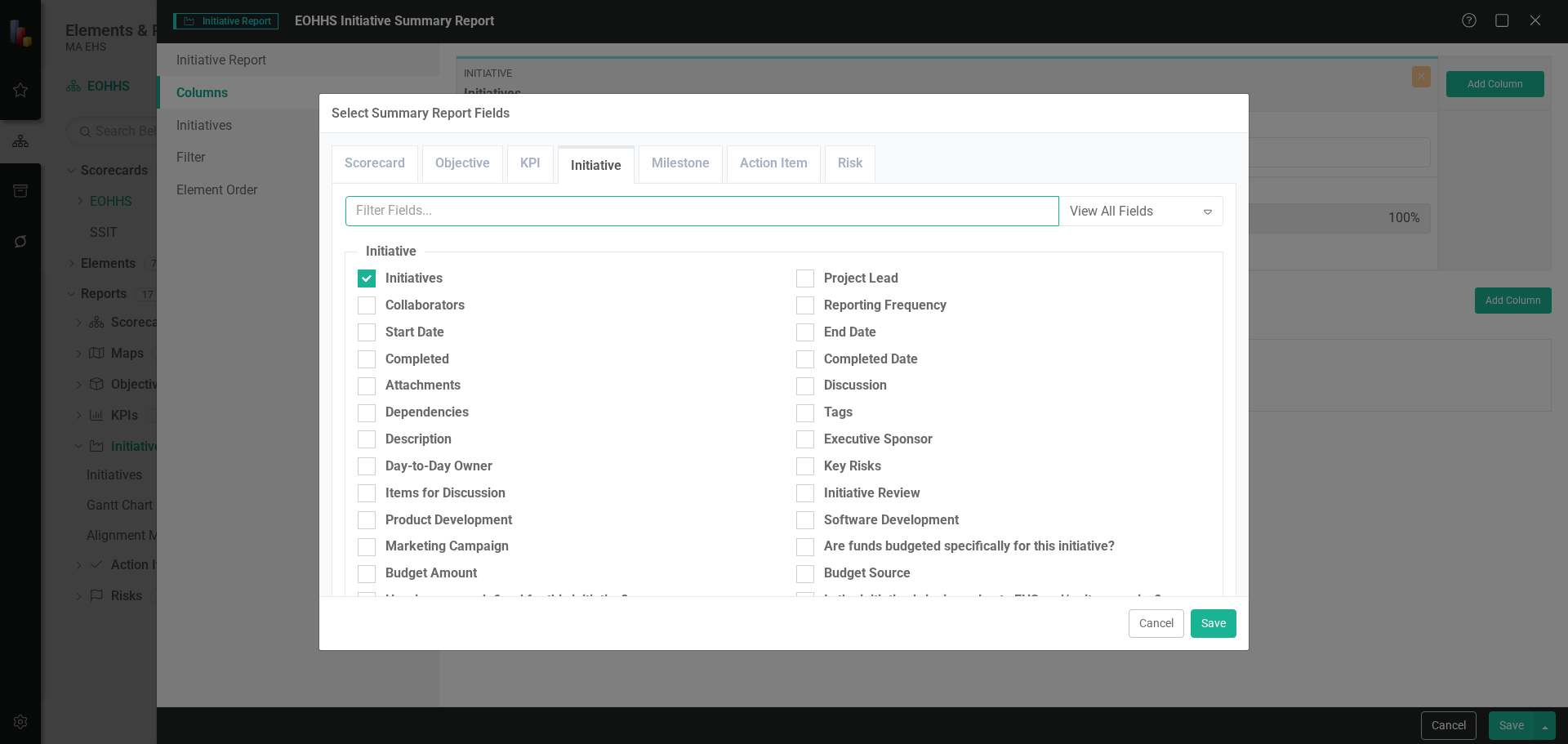 click at bounding box center [702, 211] 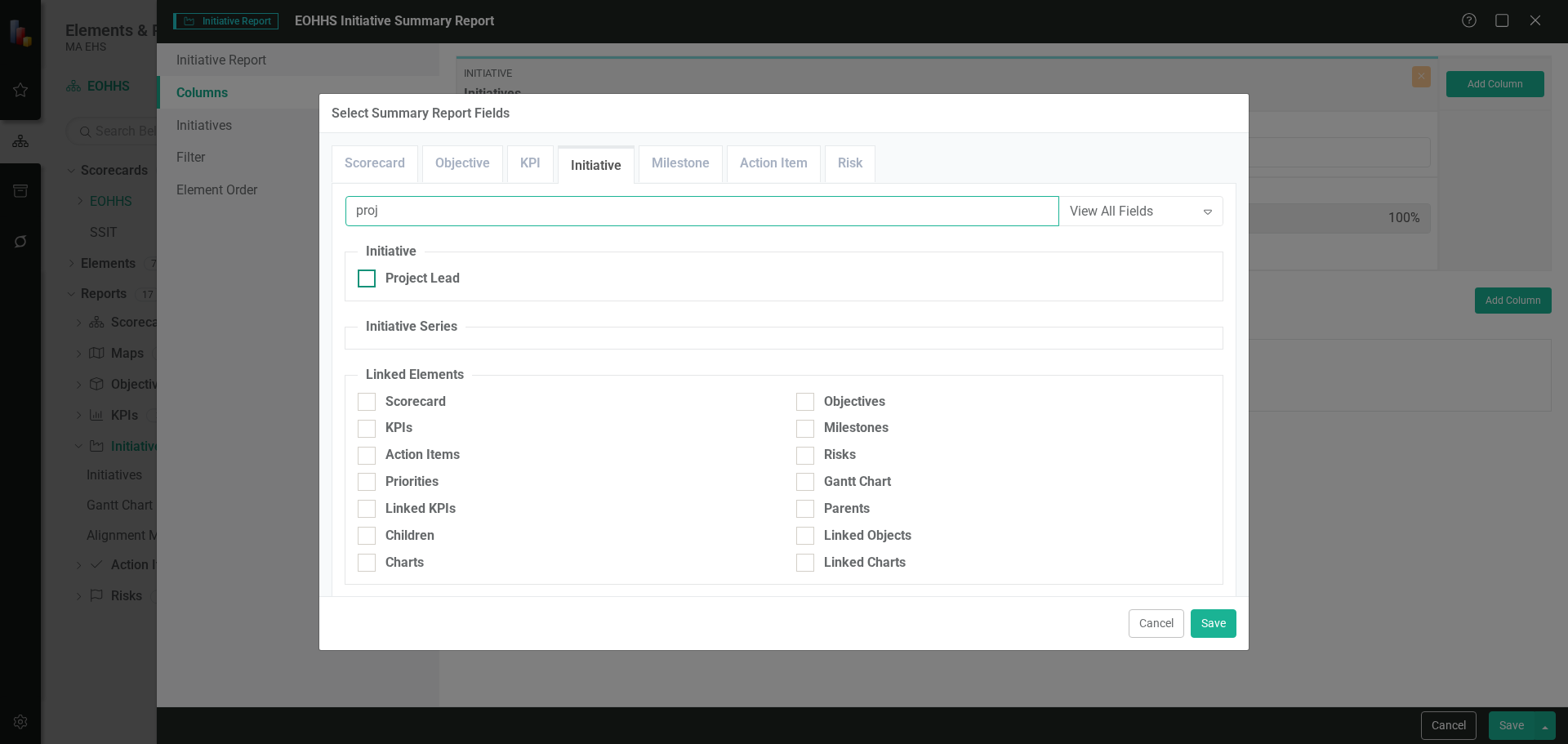 type on "proj" 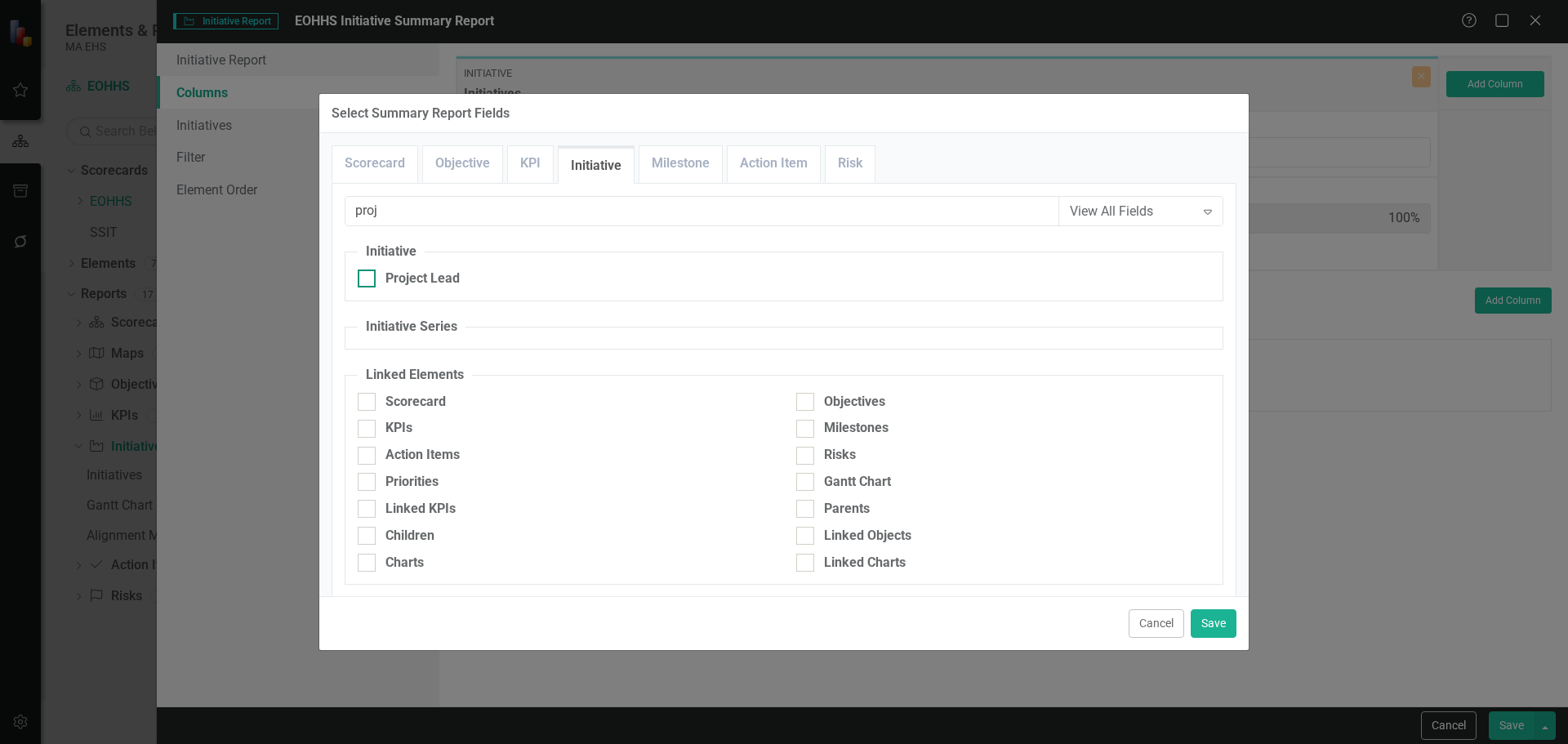 click at bounding box center [367, 278] 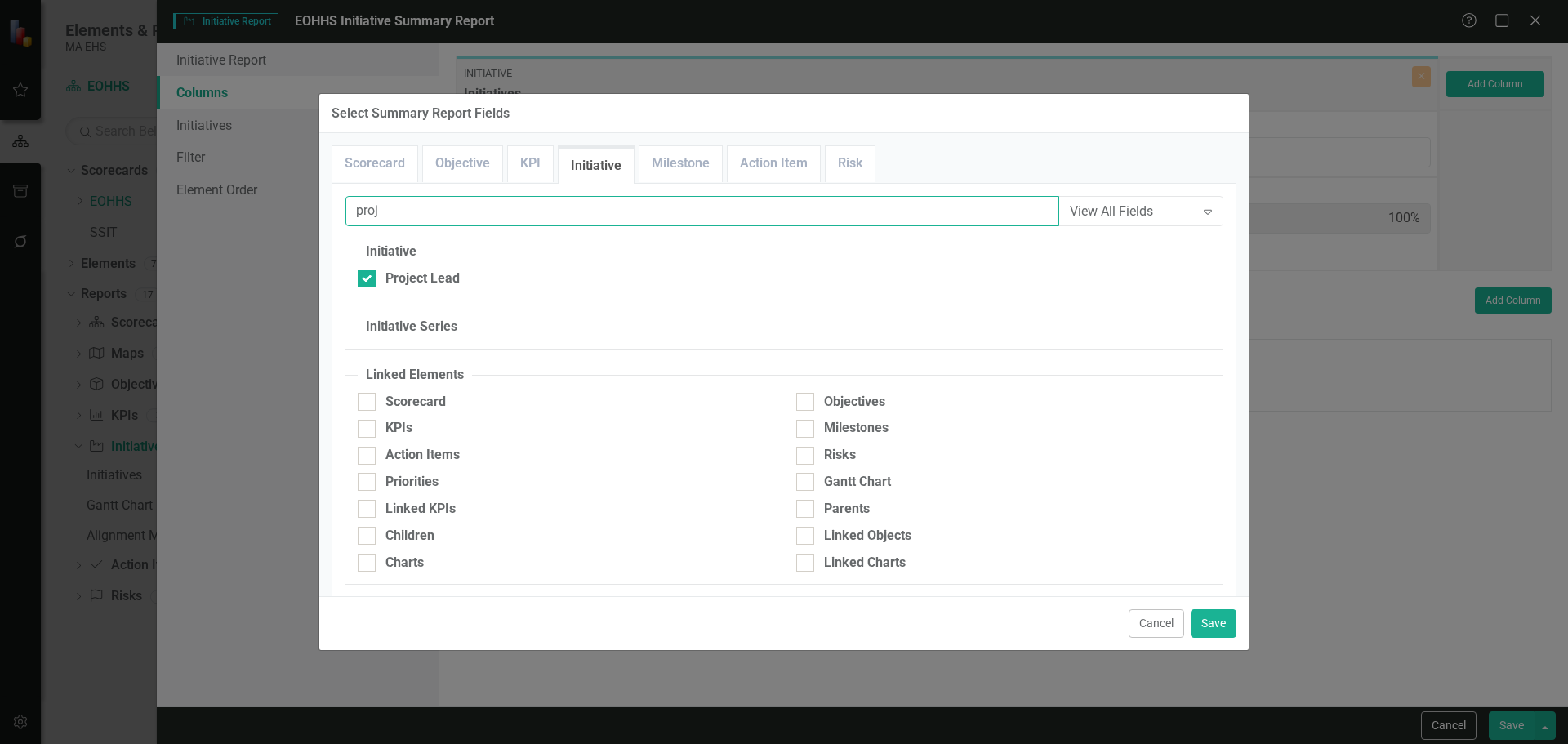 click on "proj" at bounding box center [702, 211] 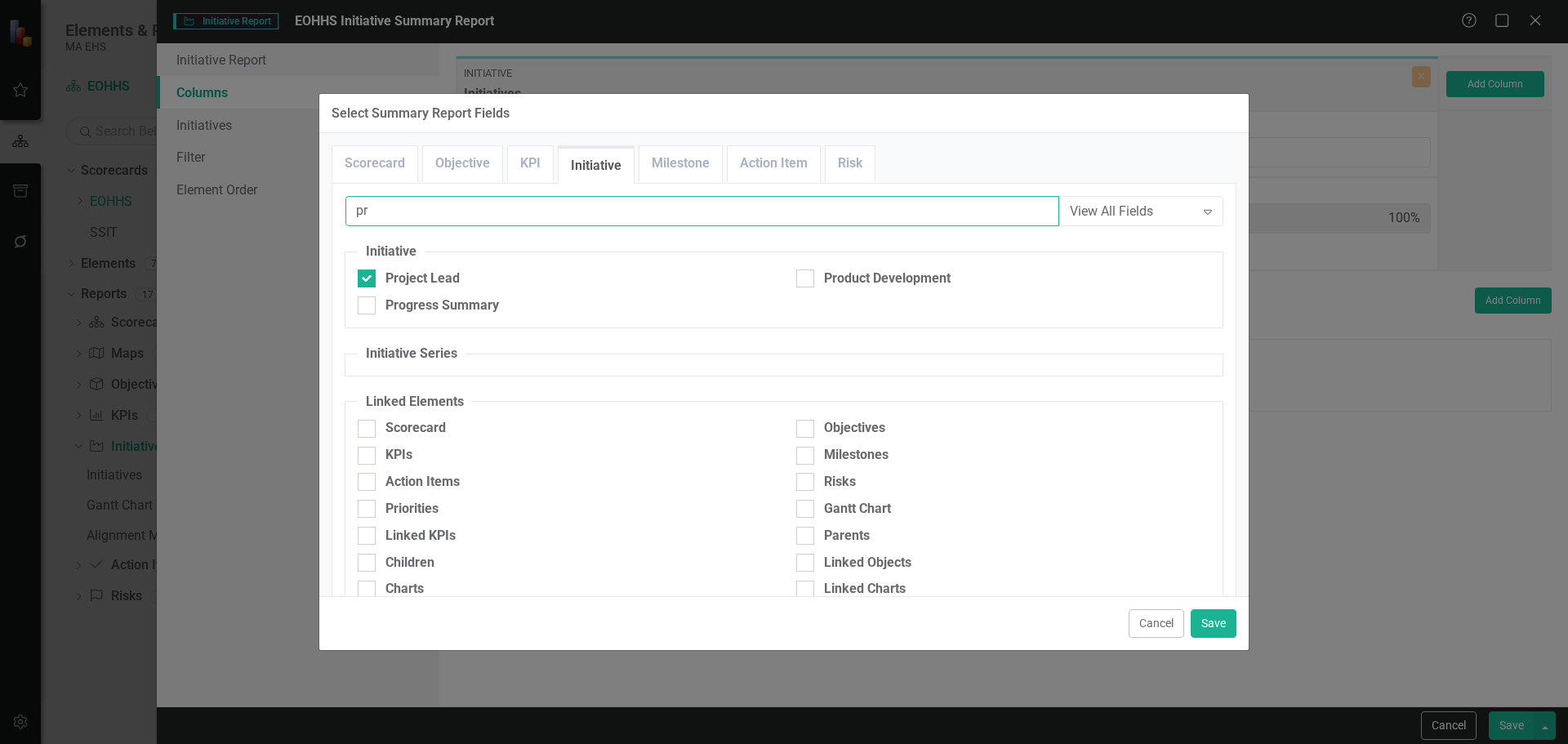 type on "p" 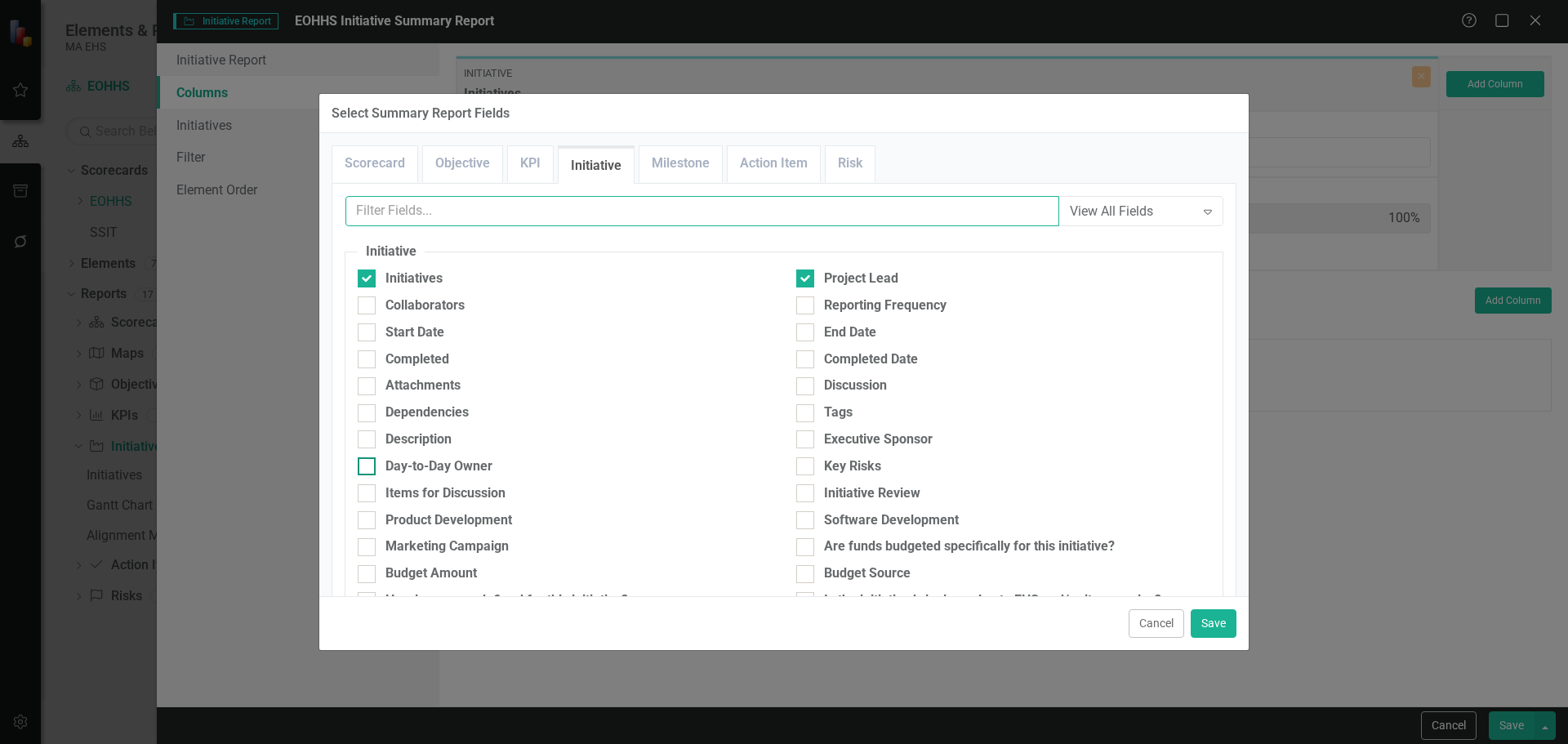 type 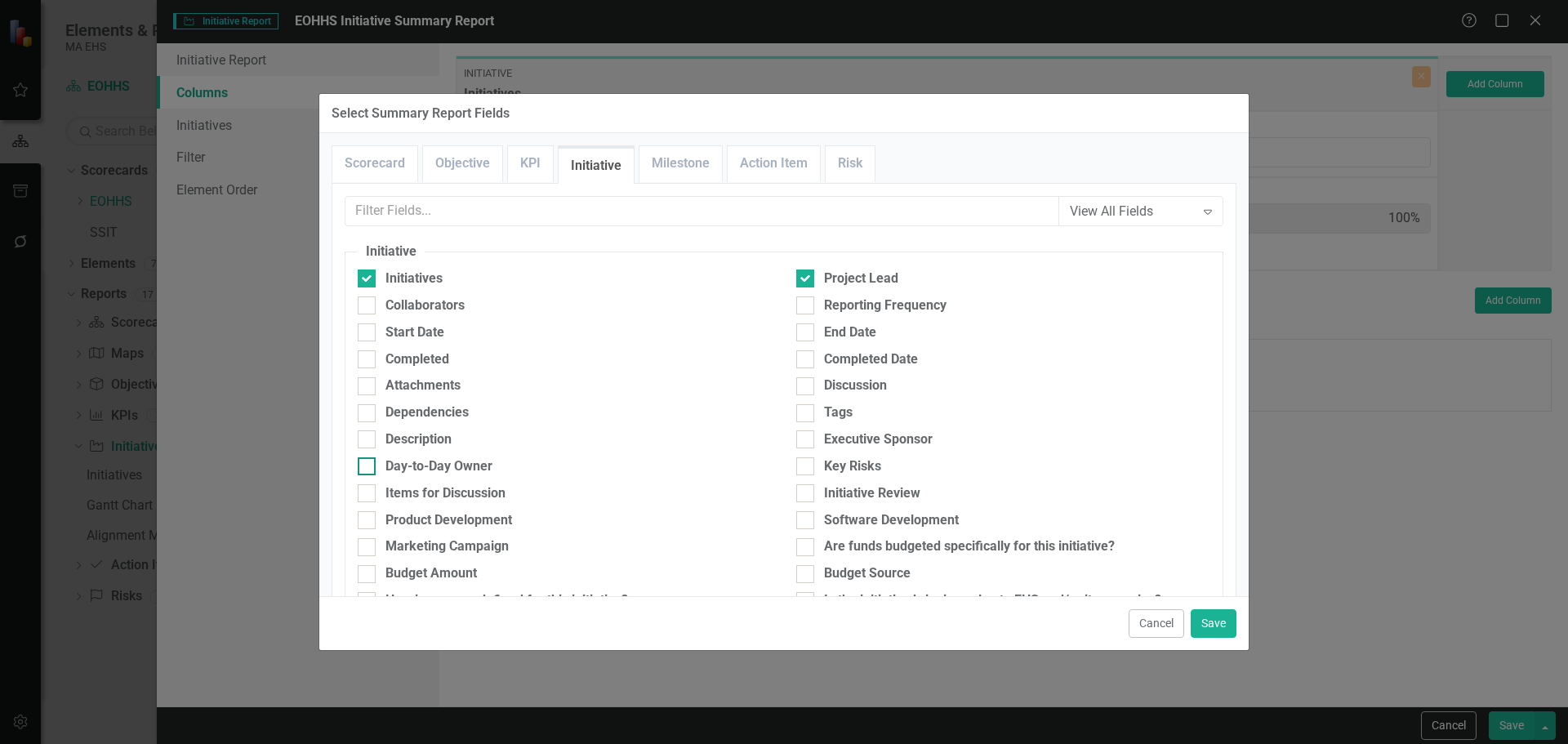 click on "Day-to-Day Owner" at bounding box center [363, 462] 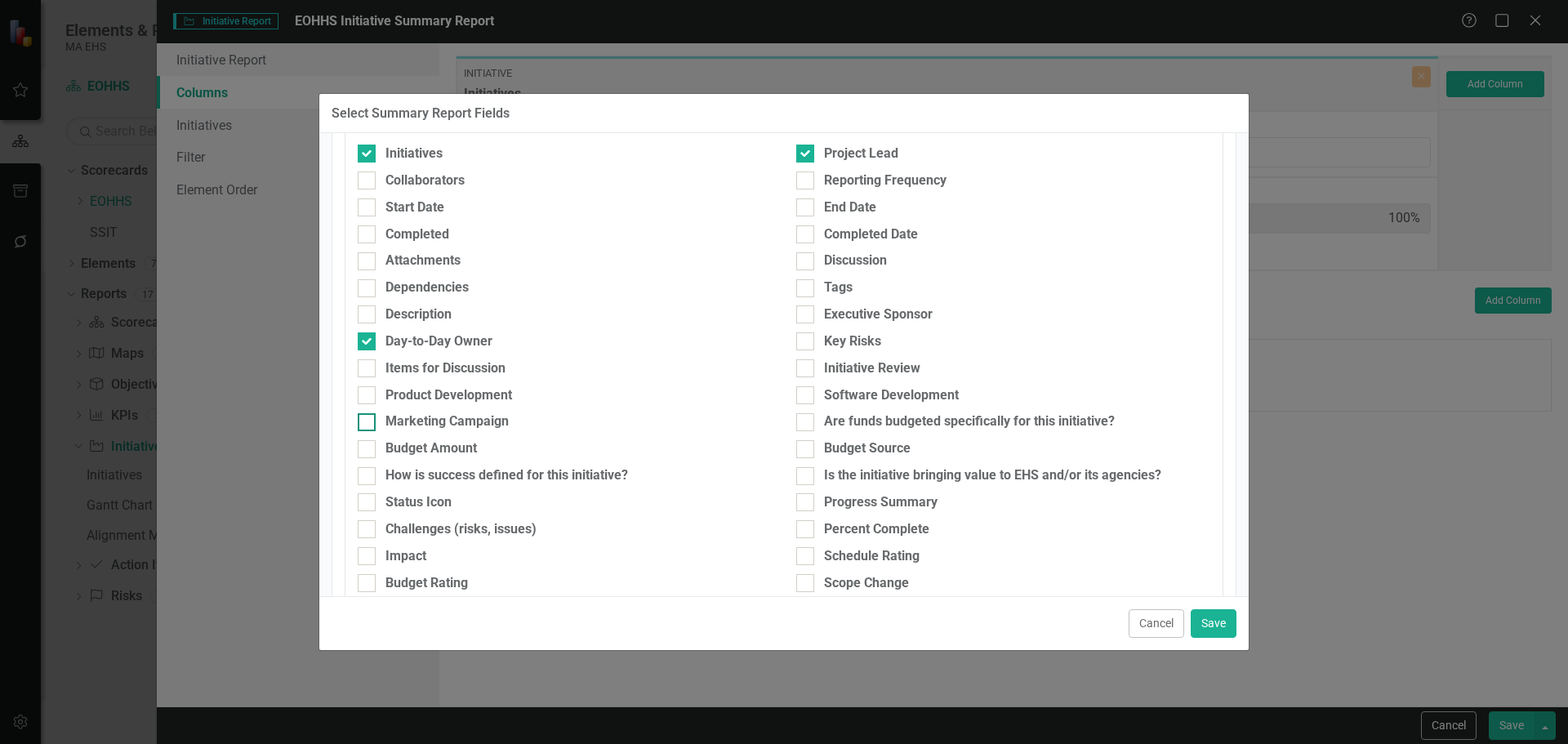 scroll, scrollTop: 0, scrollLeft: 0, axis: both 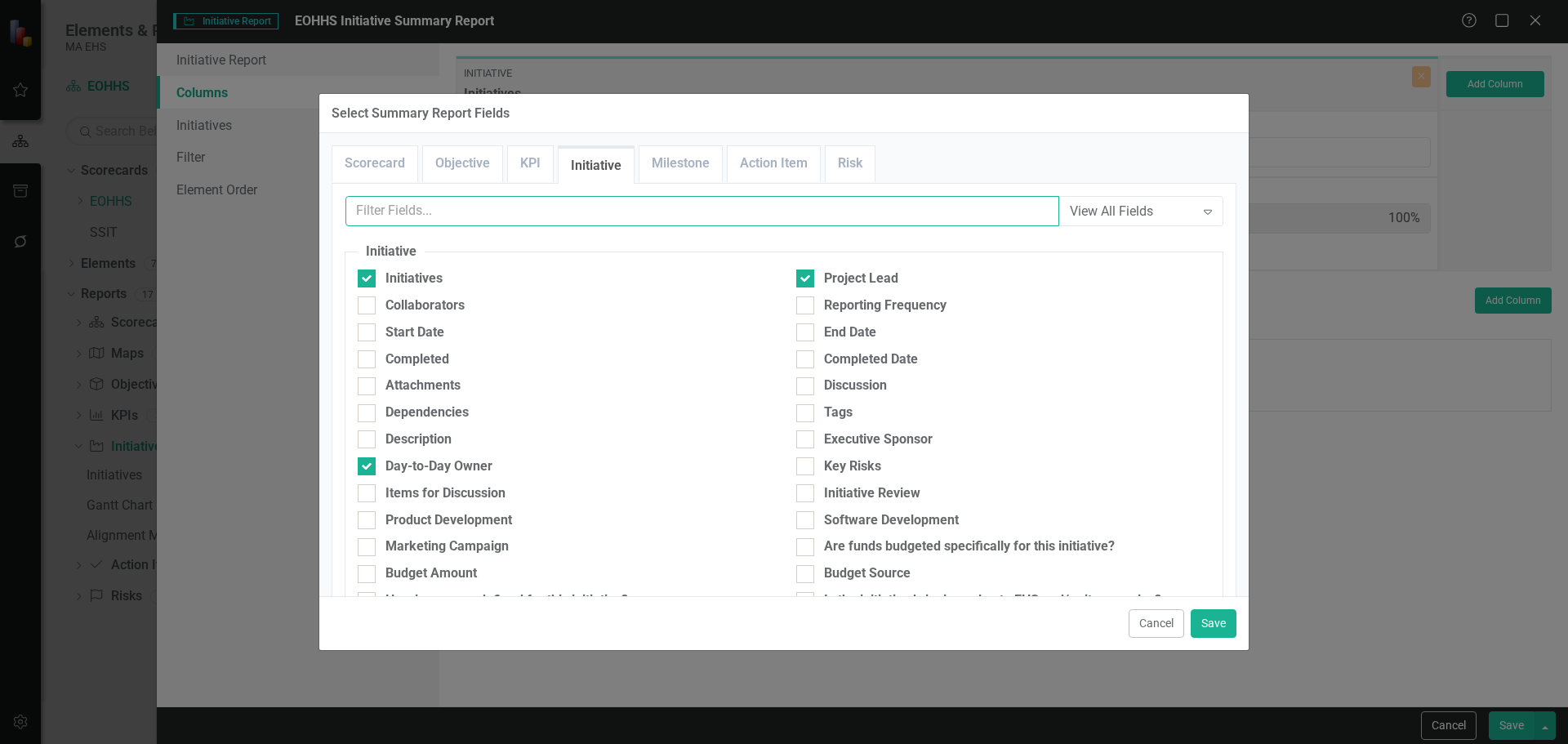 click at bounding box center (702, 211) 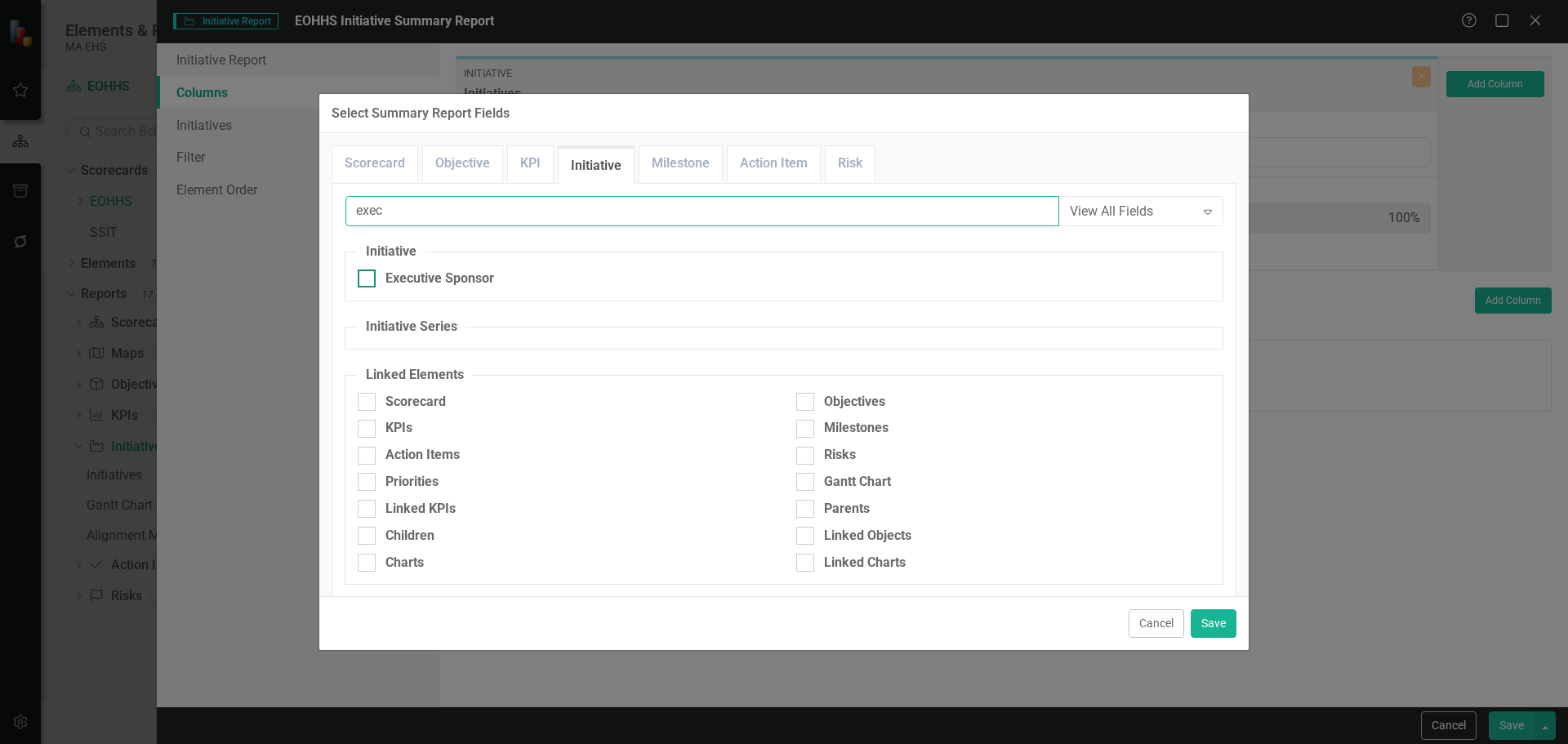 type on "exec" 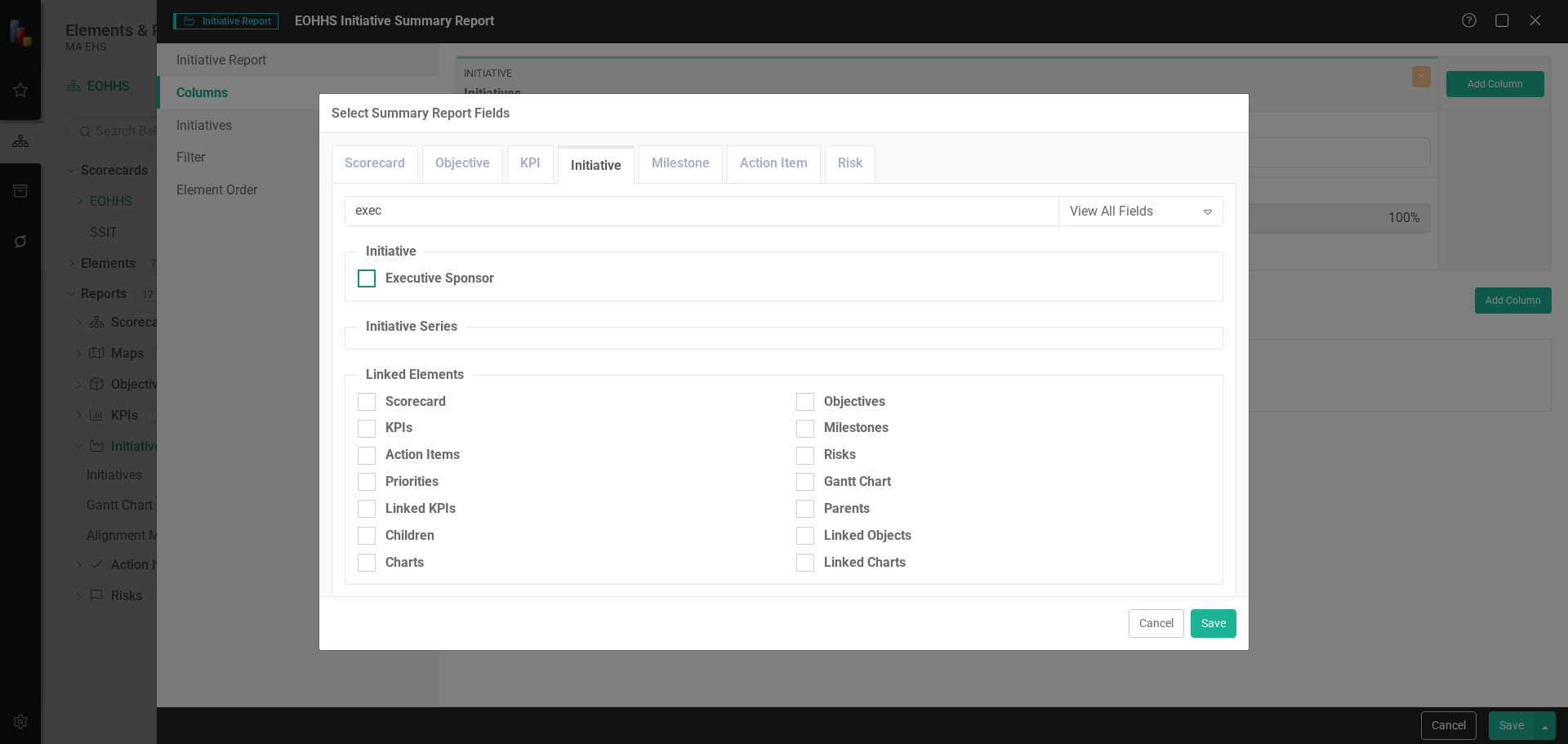 click on "Executive Sponsor" at bounding box center [439, 278] 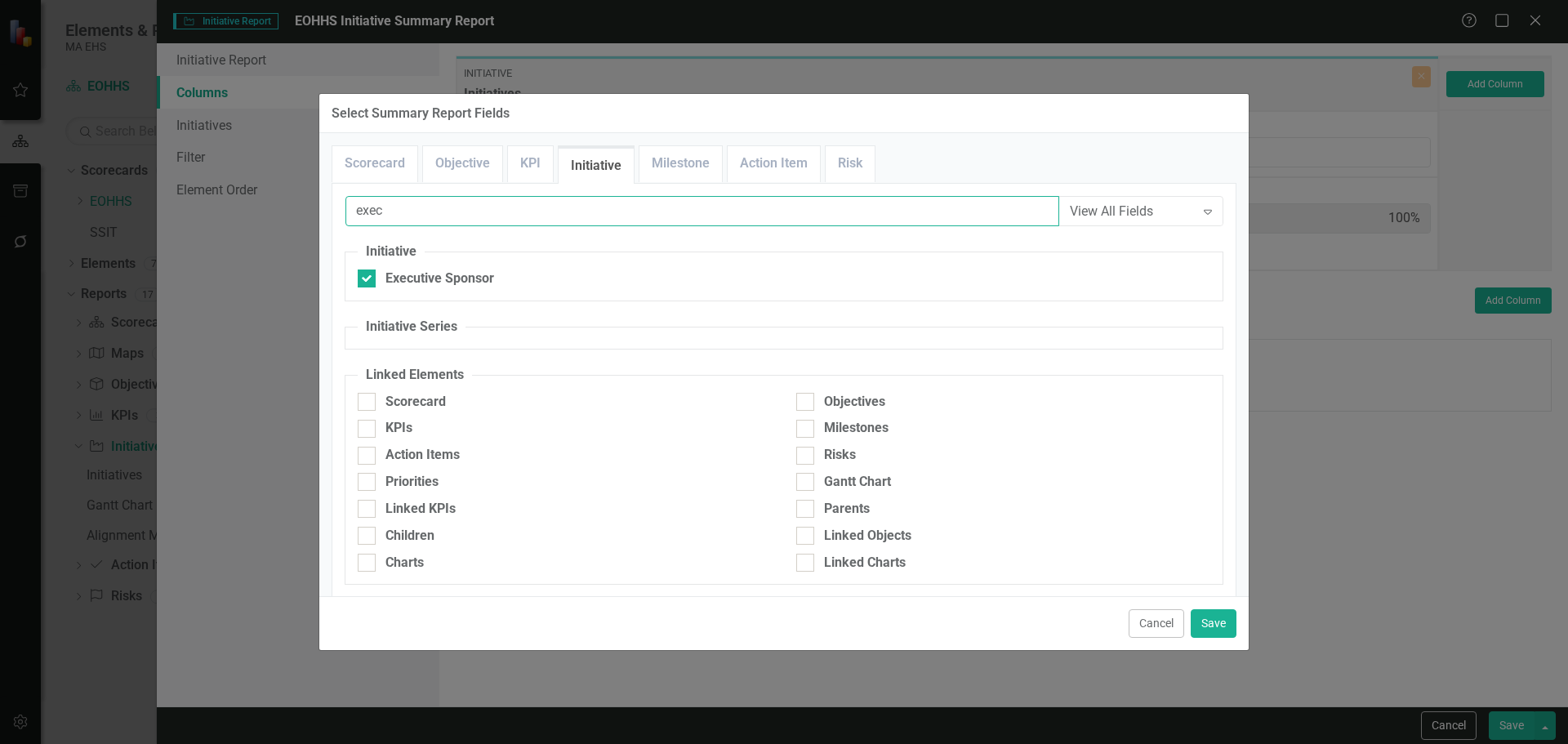 click on "exec" at bounding box center (702, 211) 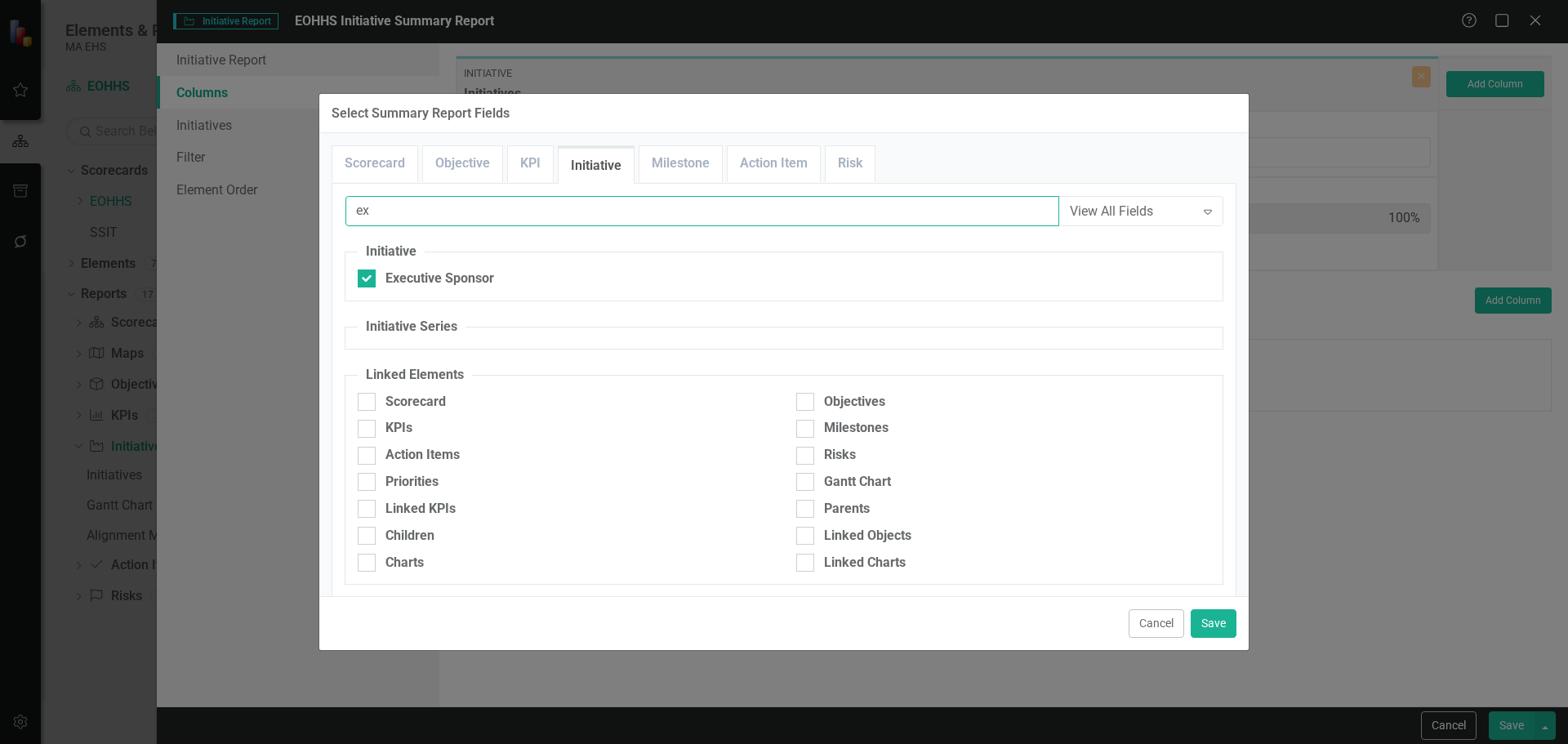 type on "e" 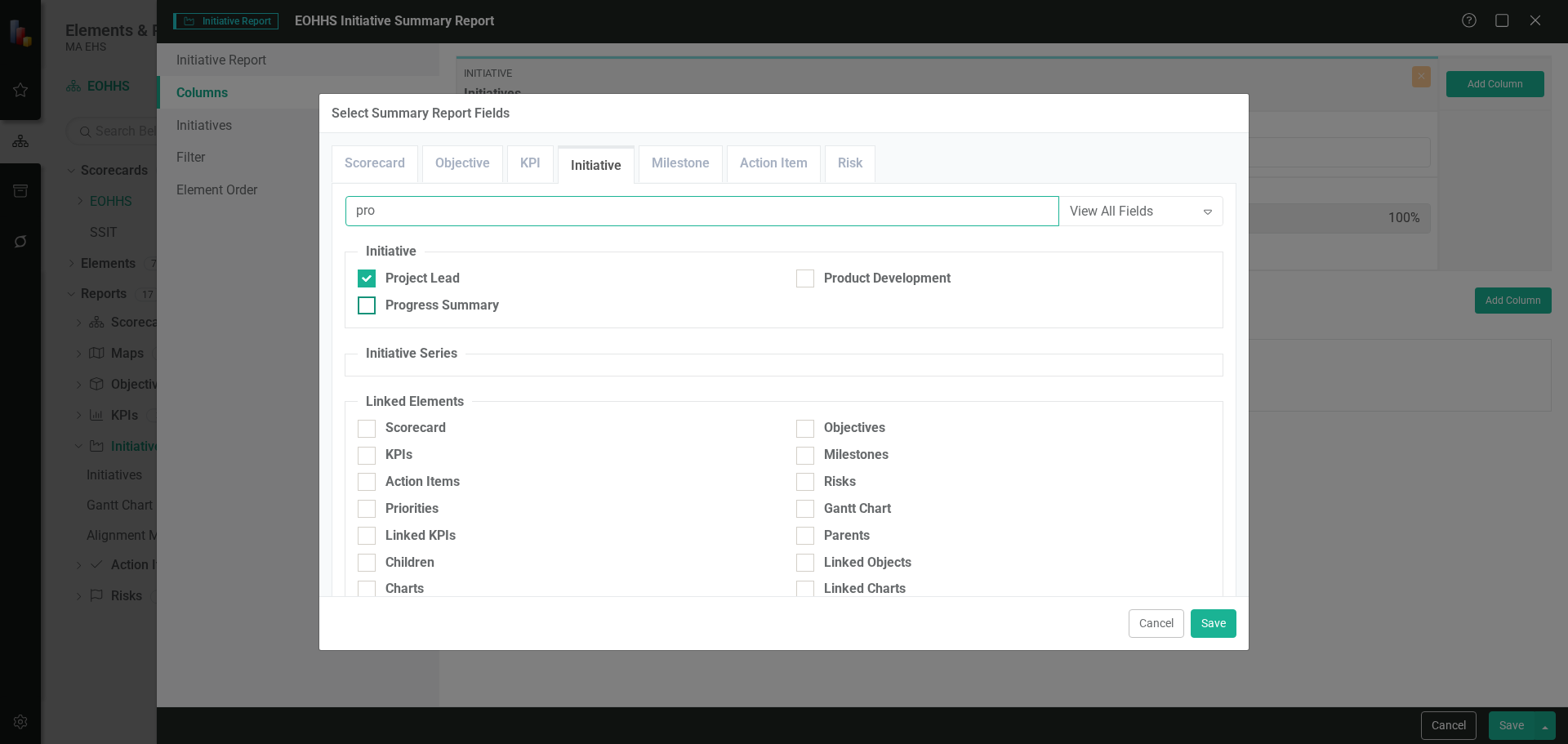 type on "pro" 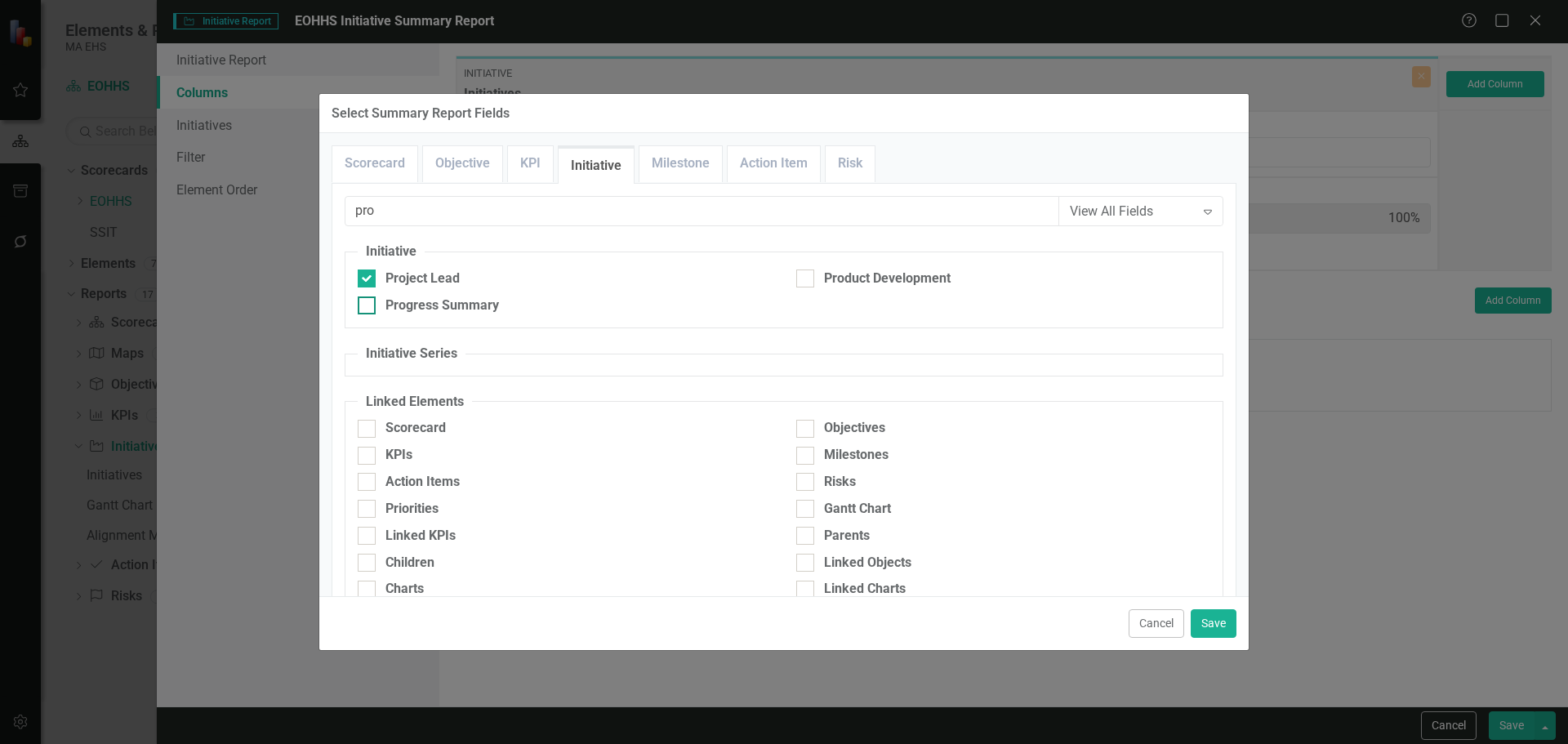 click at bounding box center (367, 305) 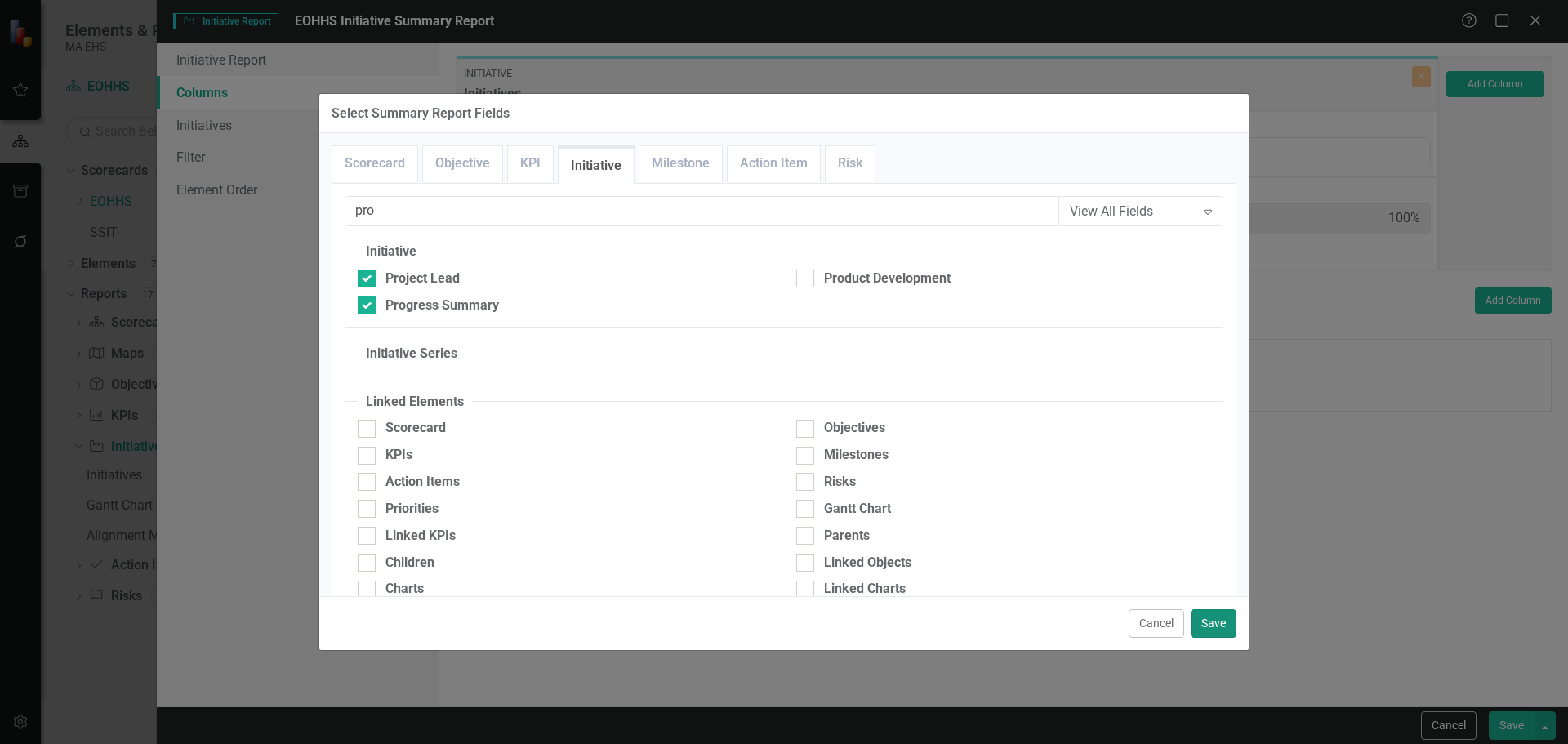 click on "Save" at bounding box center (1214, 623) 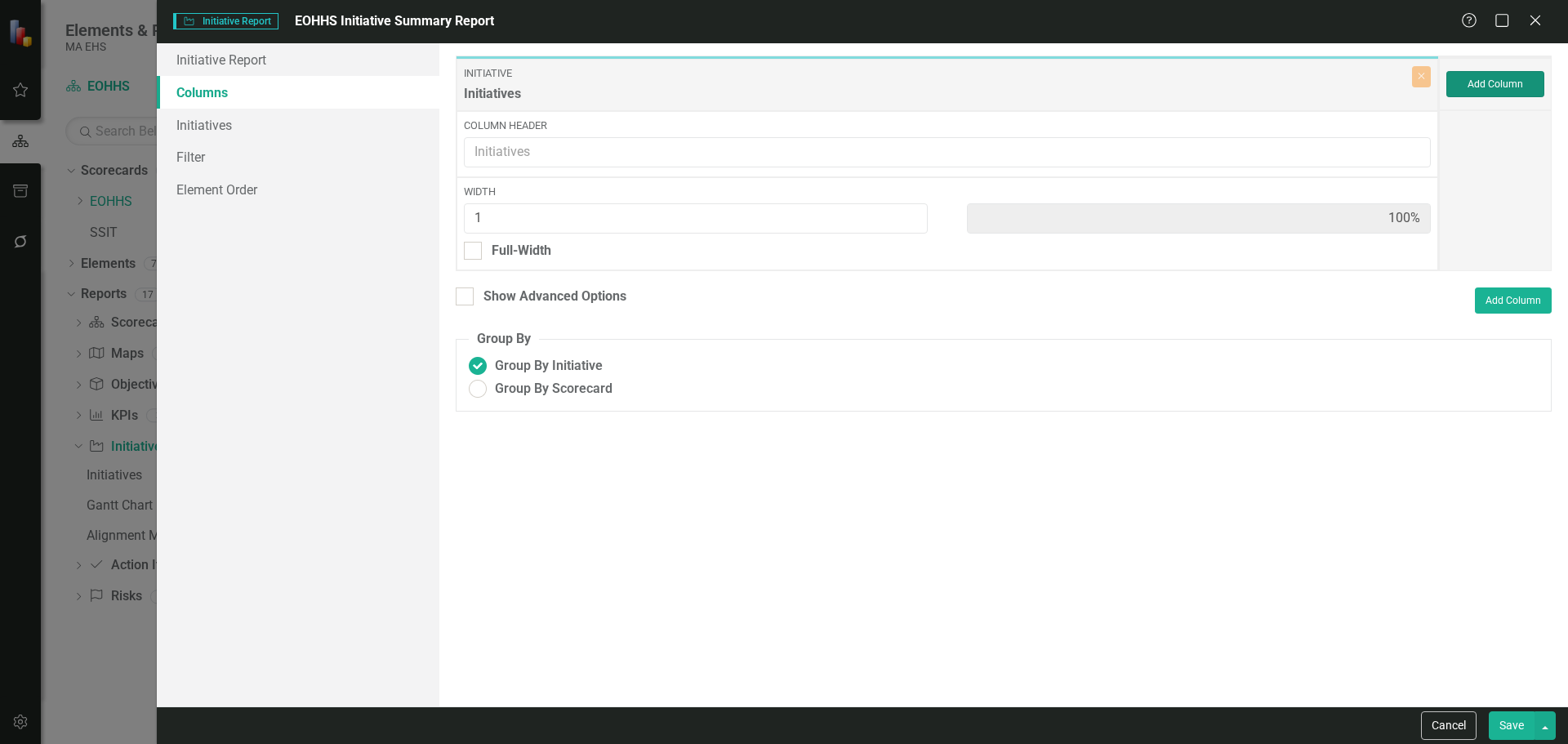 type on "20%" 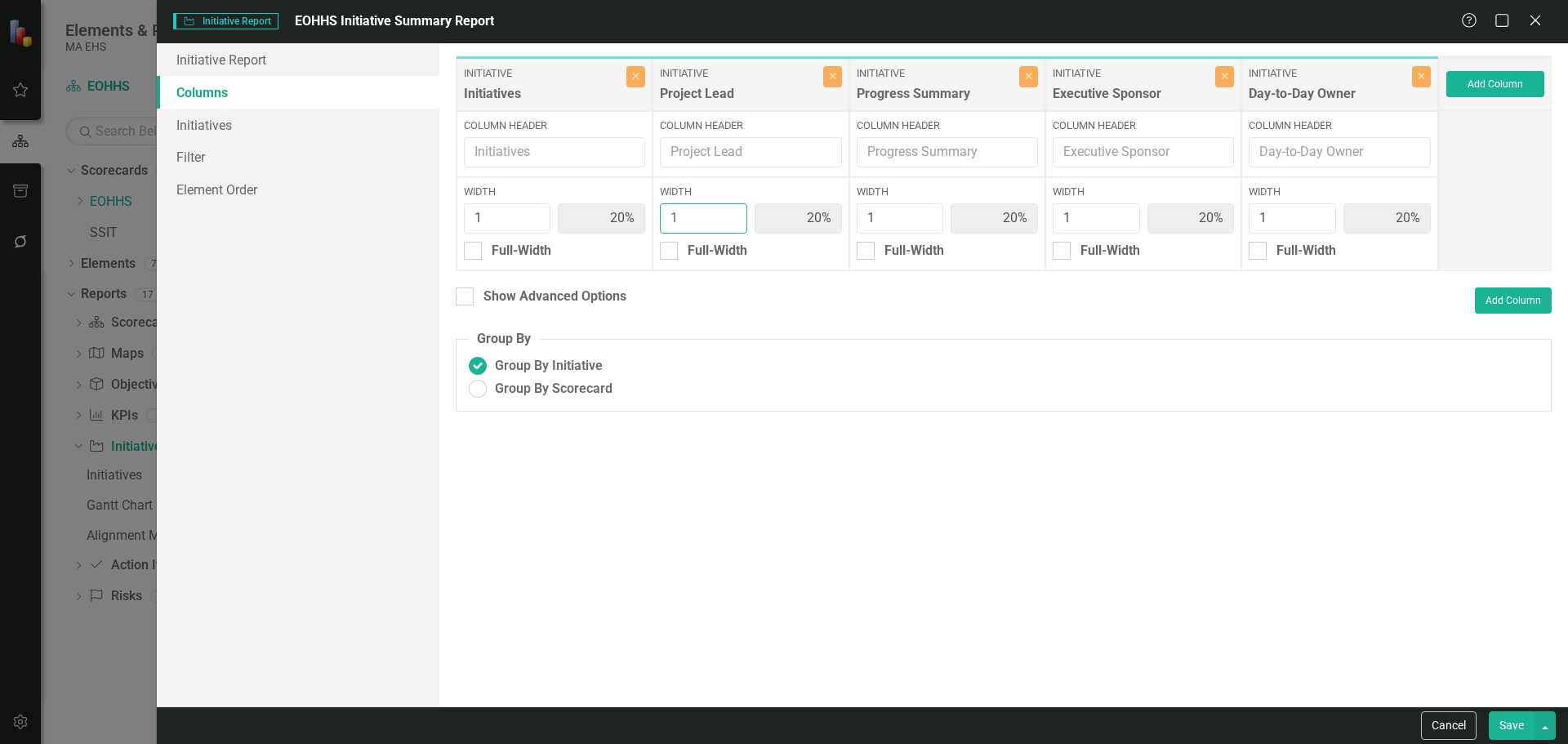 click on "1" at bounding box center [703, 218] 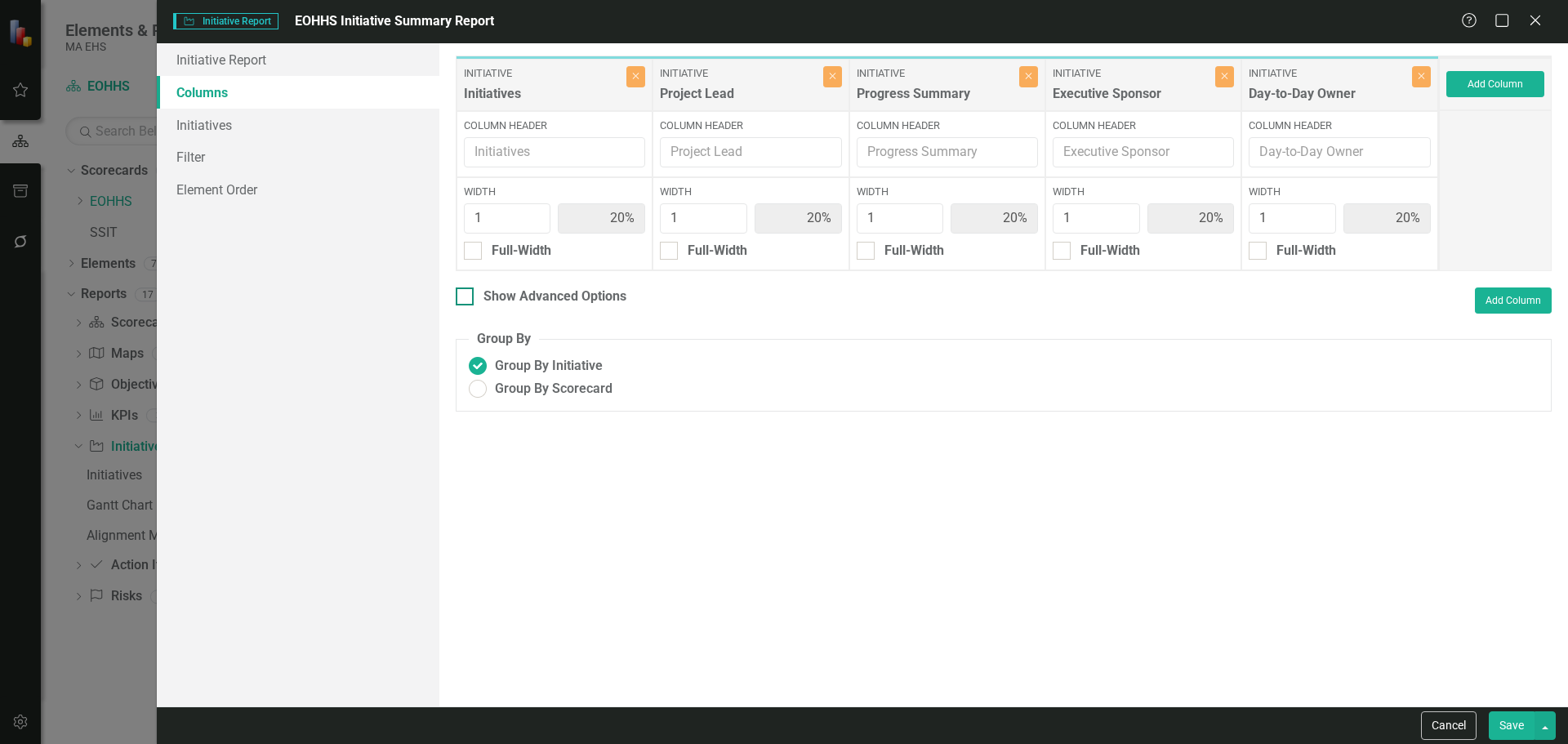 click at bounding box center (465, 296) 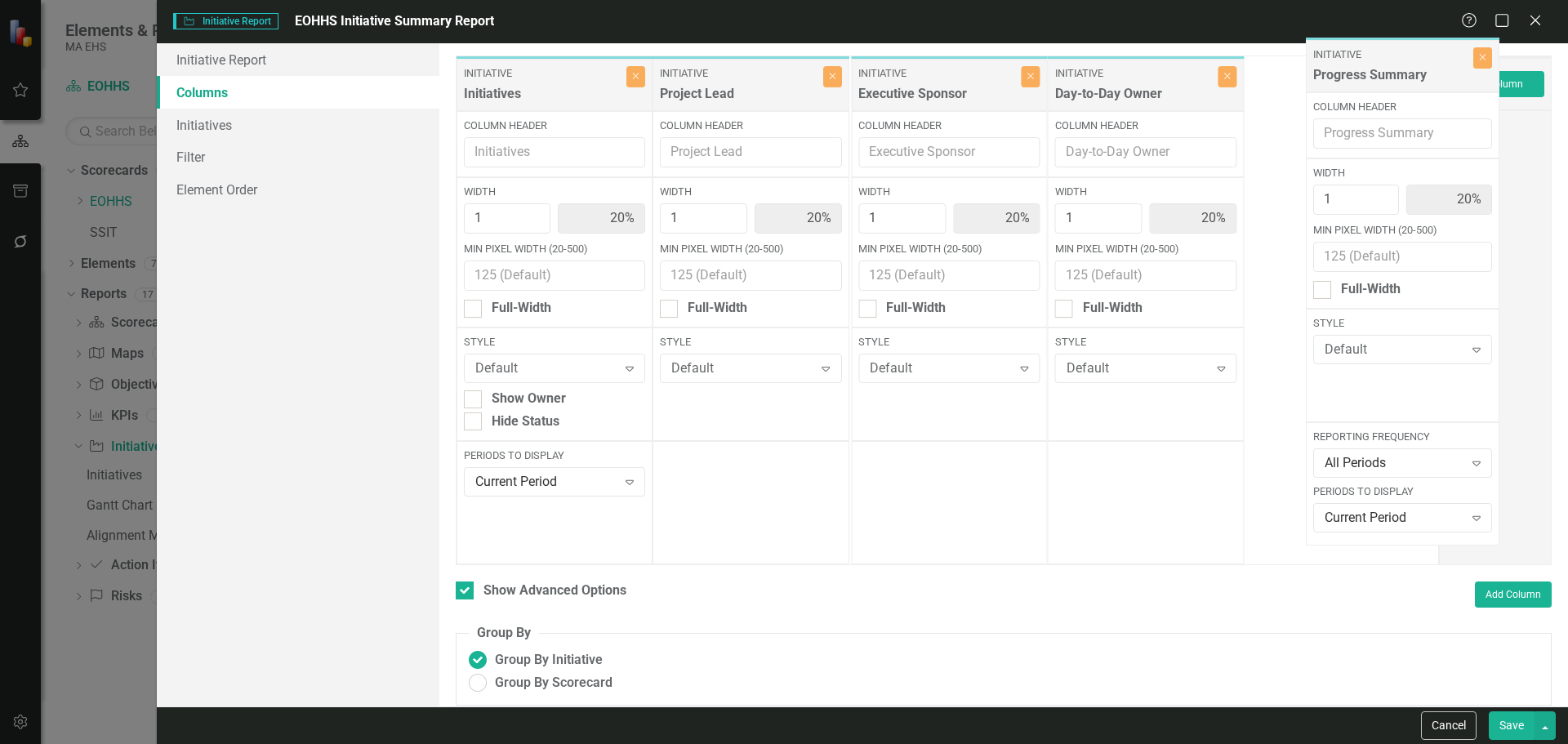 drag, startPoint x: 903, startPoint y: 70, endPoint x: 1303, endPoint y: 61, distance: 400.10124 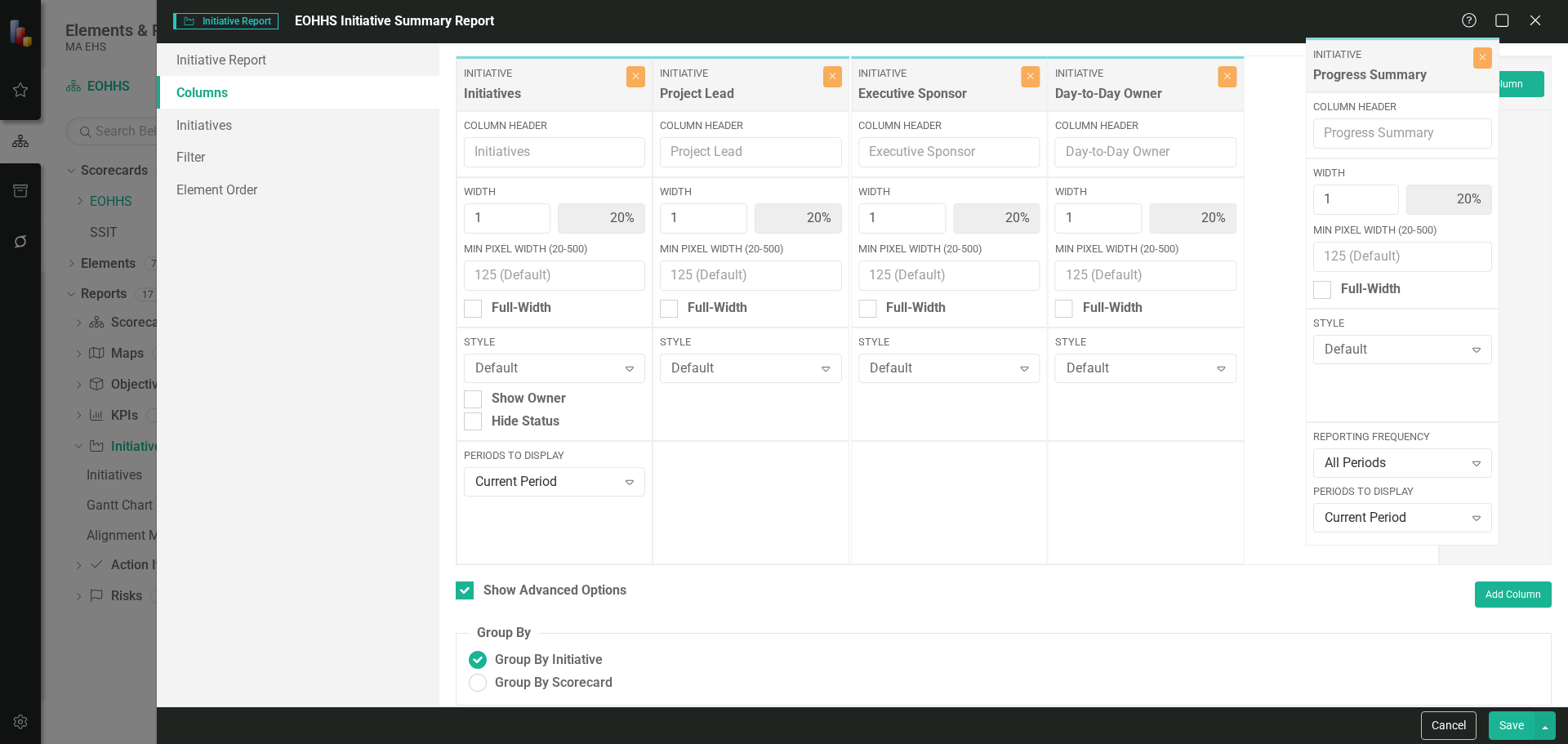 click on "Initiative Initiatives Close Column Header Width 1 20% Min Pixel Width (20-500) Full-Width Style Default Expand Show Owner Hide Status Periods to Display Current Period Expand Initiative Project Lead Close Column Header Width 1 20% Min Pixel Width (20-500) Full-Width Style Default Expand Initiative Progress Summary Close Column Header Width 1 20% Min Pixel Width (20-500) Full-Width Style Default Expand Reporting Frequency All Periods Expand Periods to Display Current Period Expand Initiative Executive Sponsor Close Column Header Width 1 20% Min Pixel Width (20-500) Full-Width Style Default Expand Initiative Day-to-Day Owner Close Column Header Width 1 20% Min Pixel Width (20-500) Full-Width Style Default Expand" at bounding box center (947, 310) 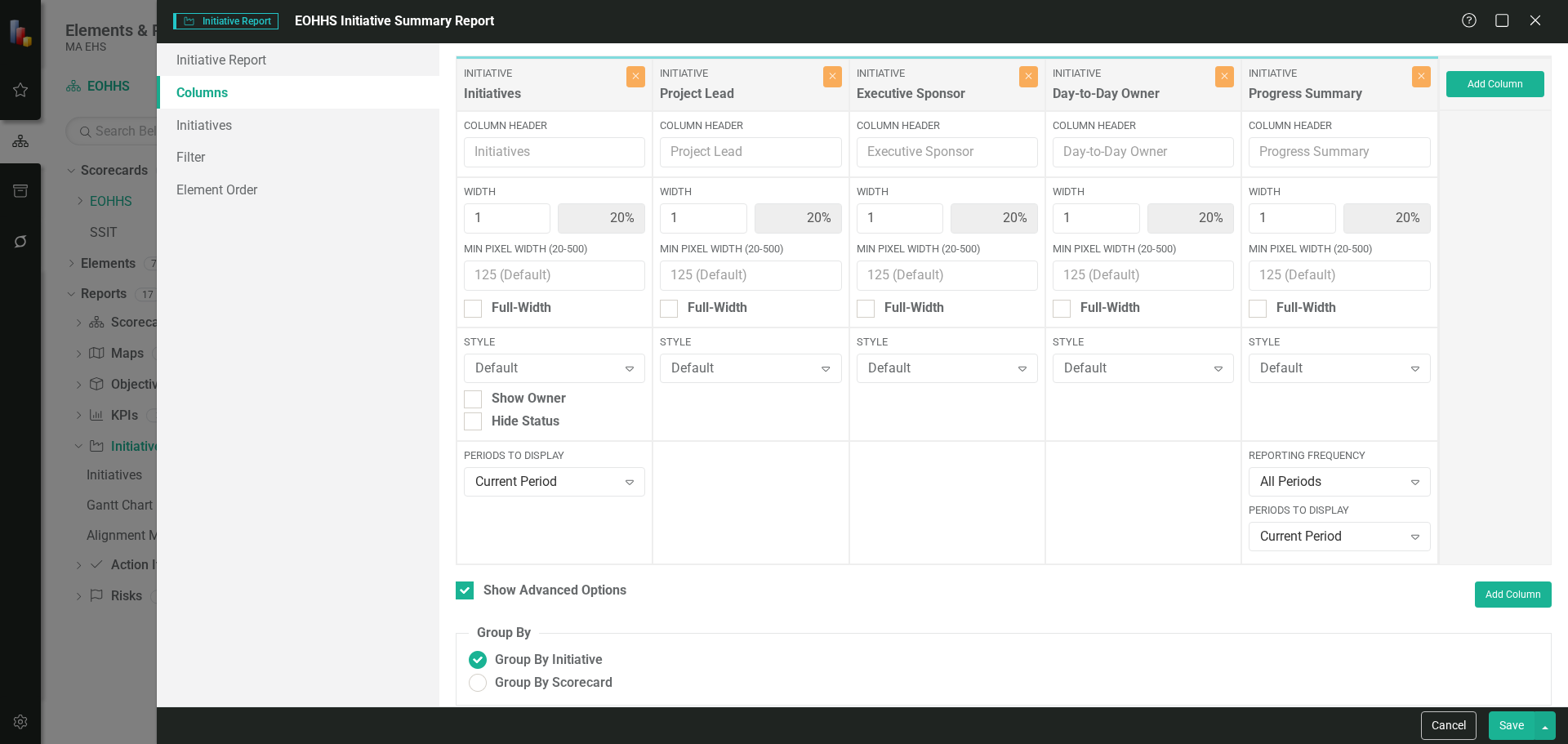 click on "1 20%" at bounding box center (1339, 222) 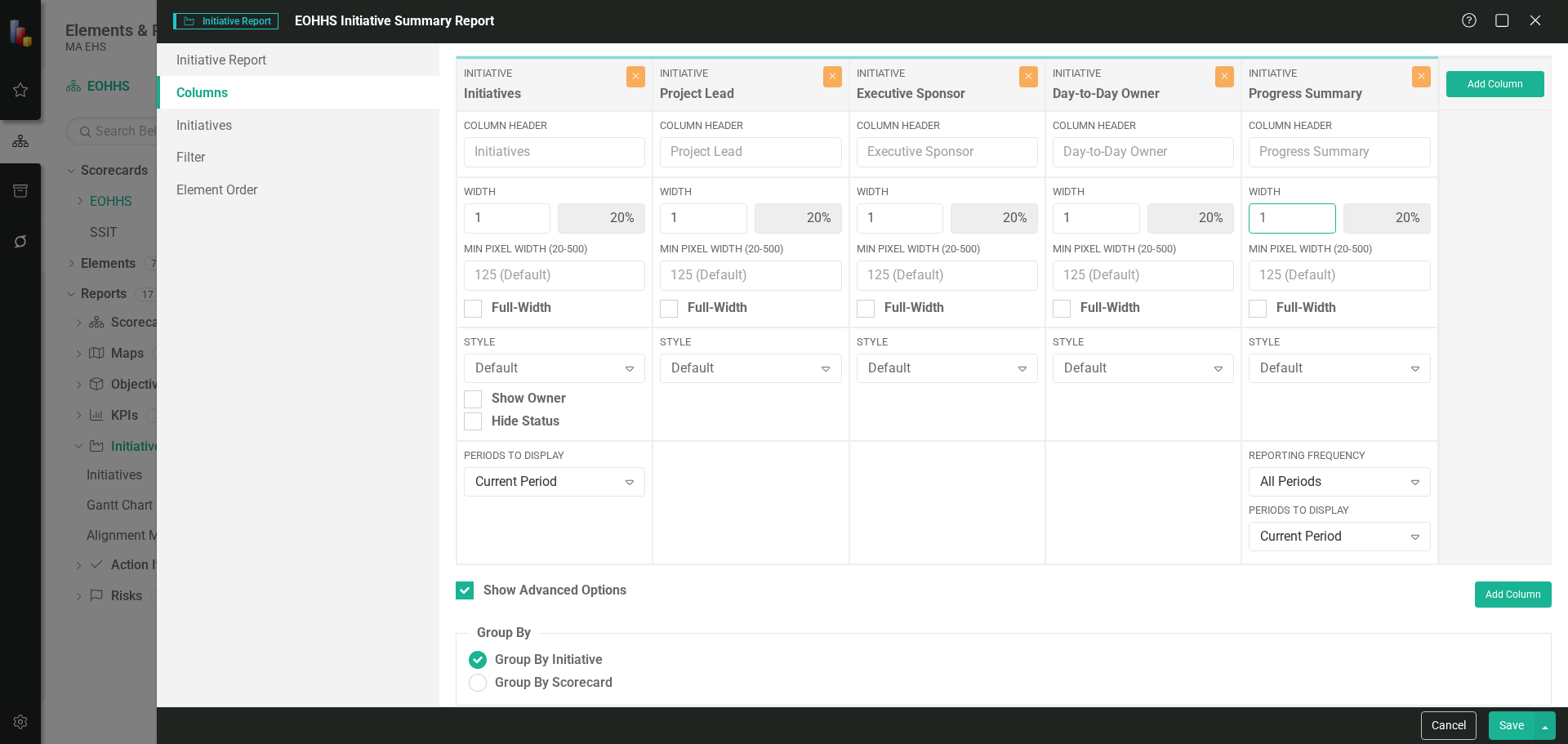 type on "2" 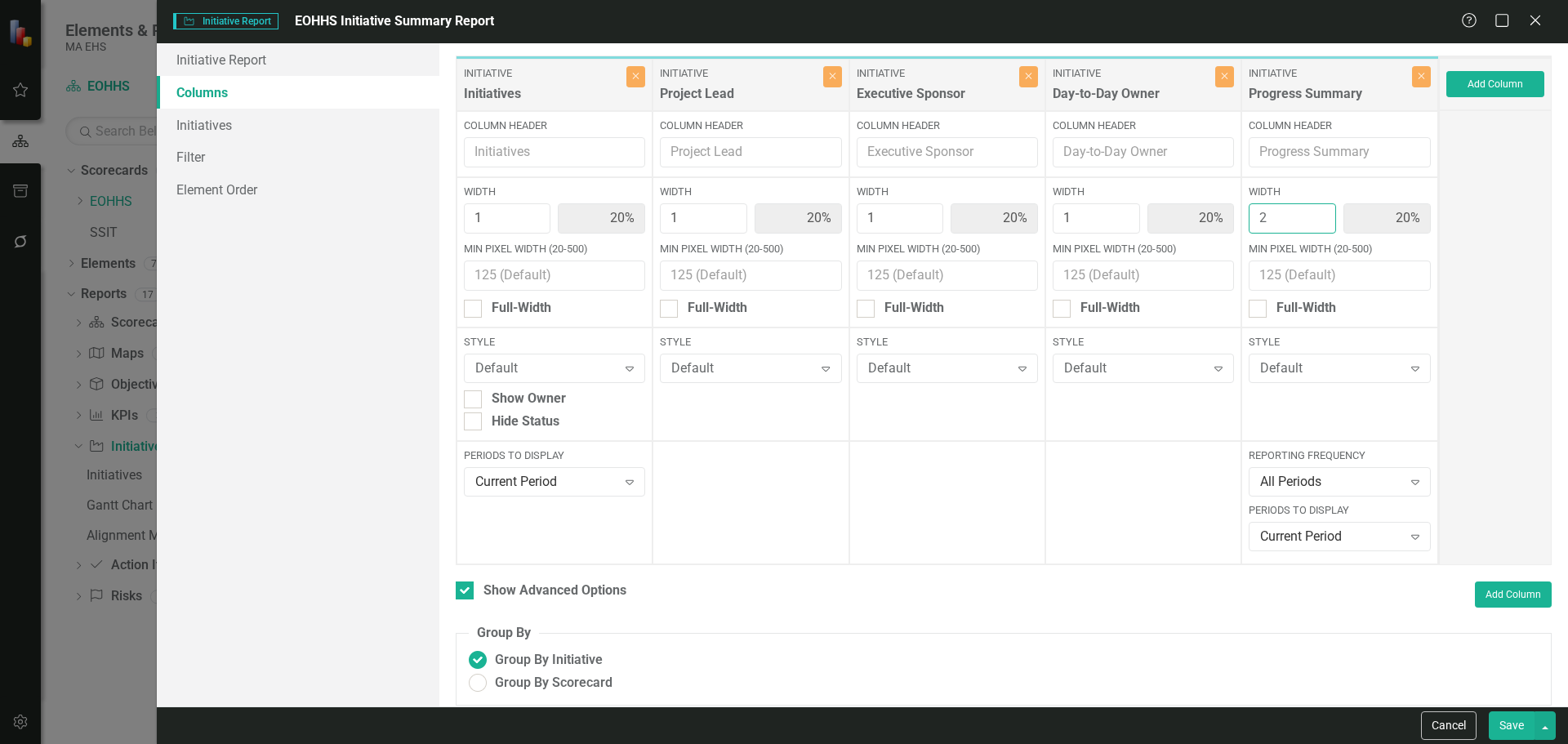 type on "17%" 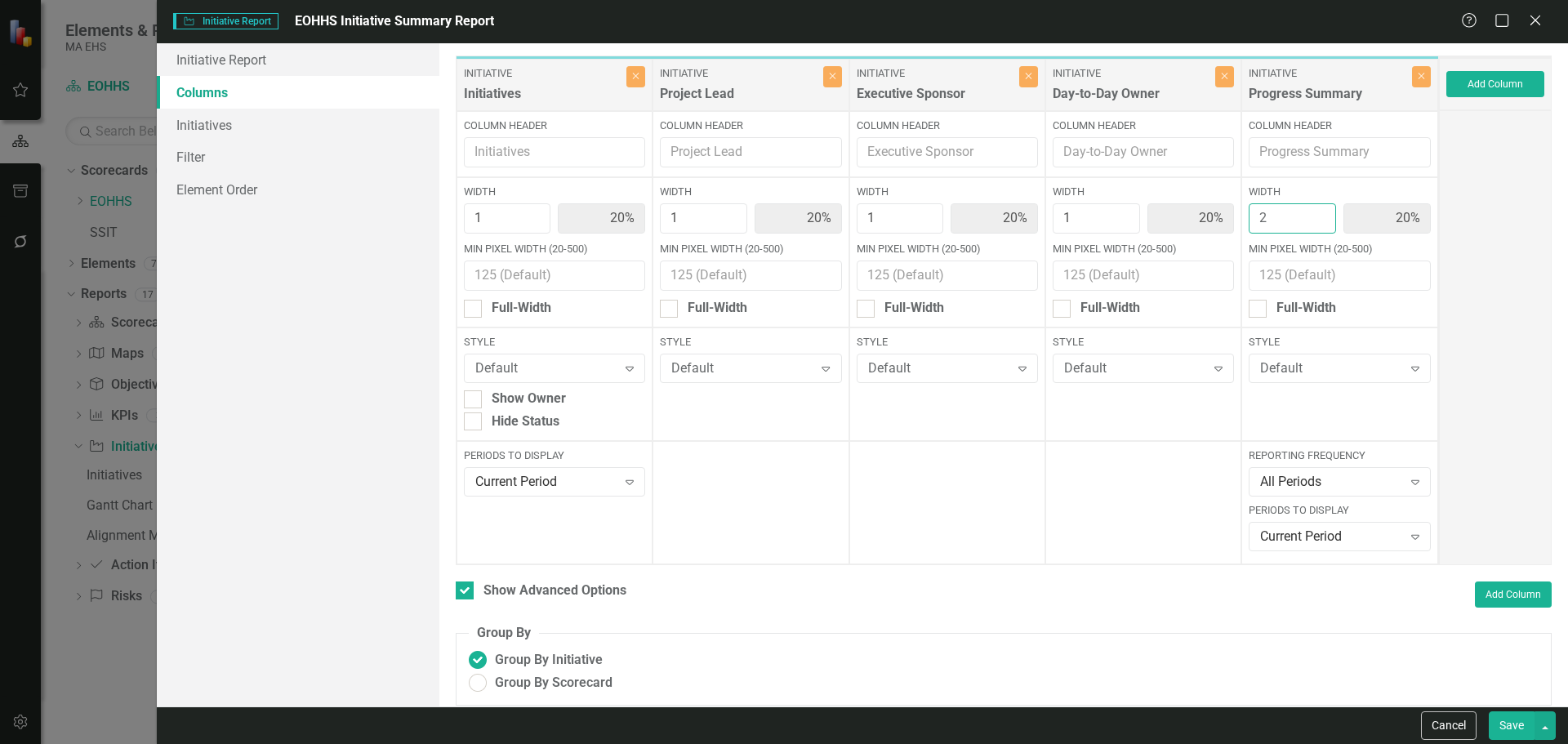 type on "17%" 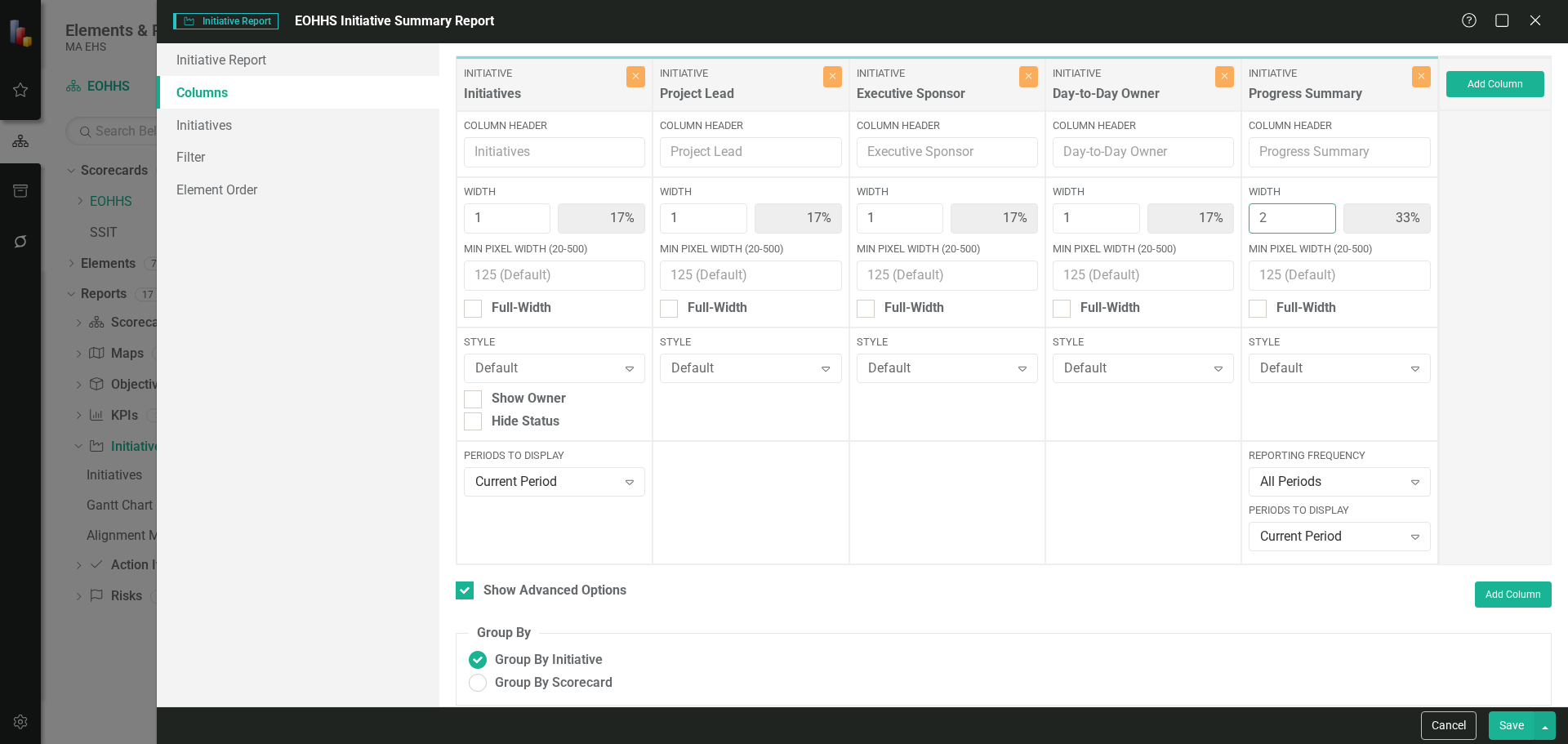 click on "2" at bounding box center (1292, 218) 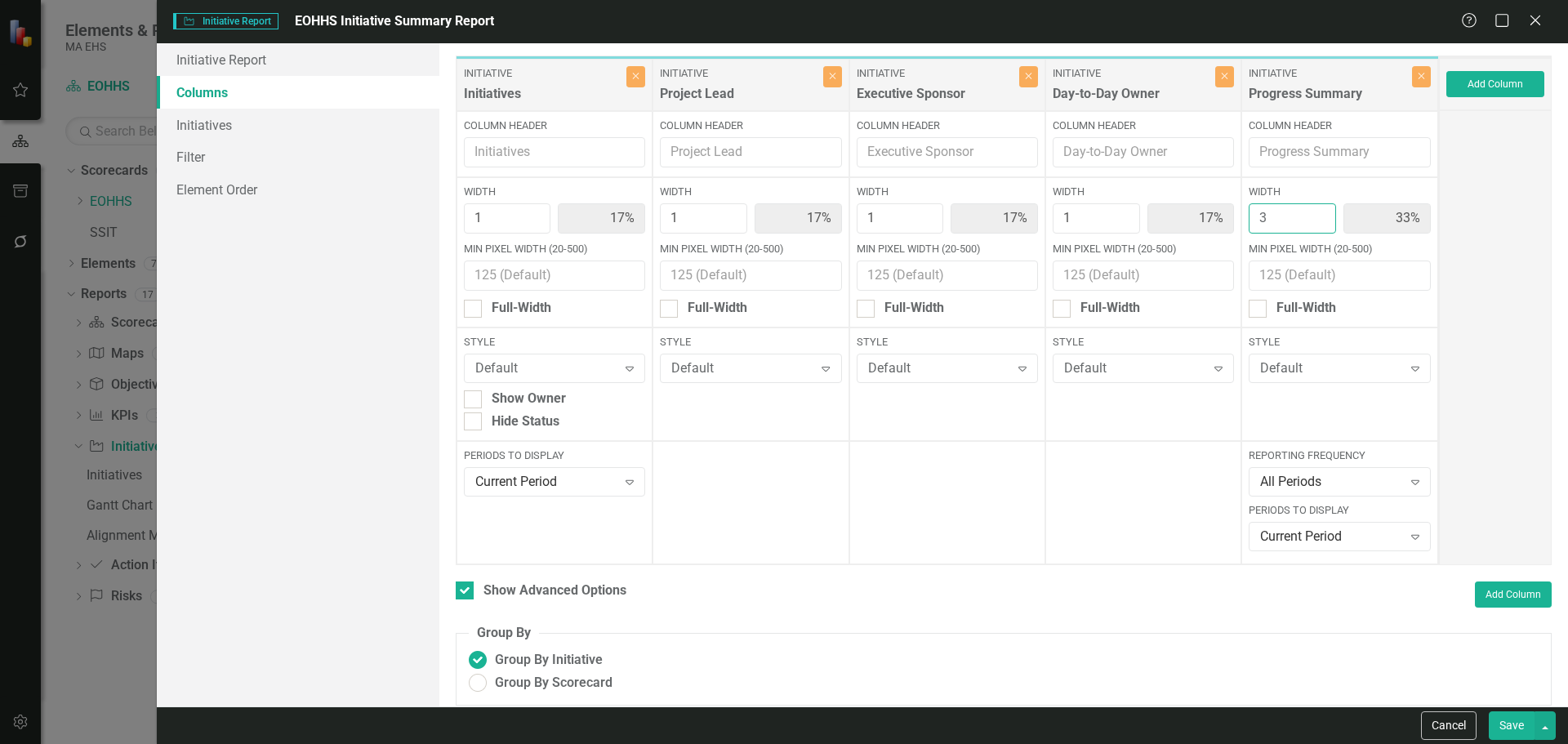type on "14%" 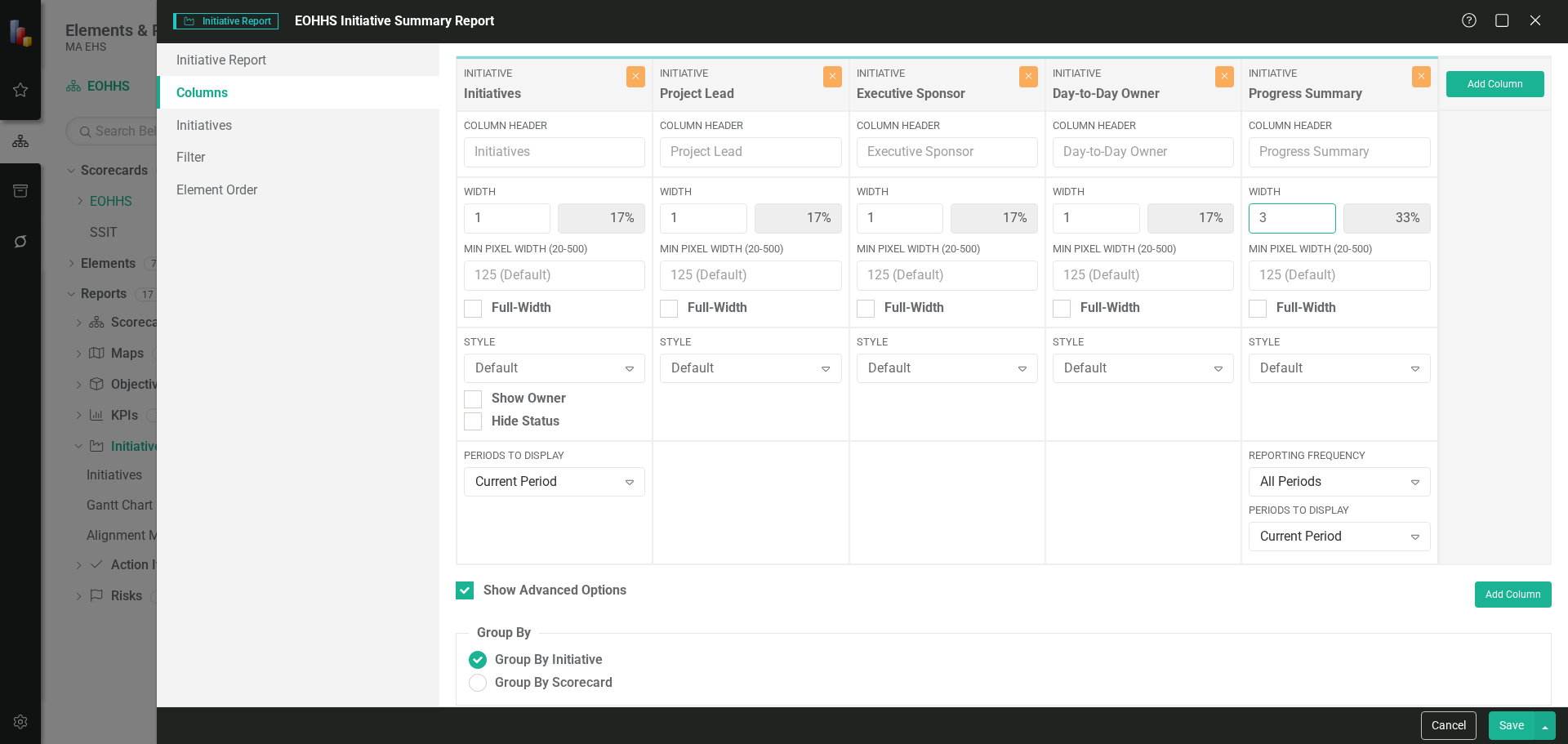 type on "14%" 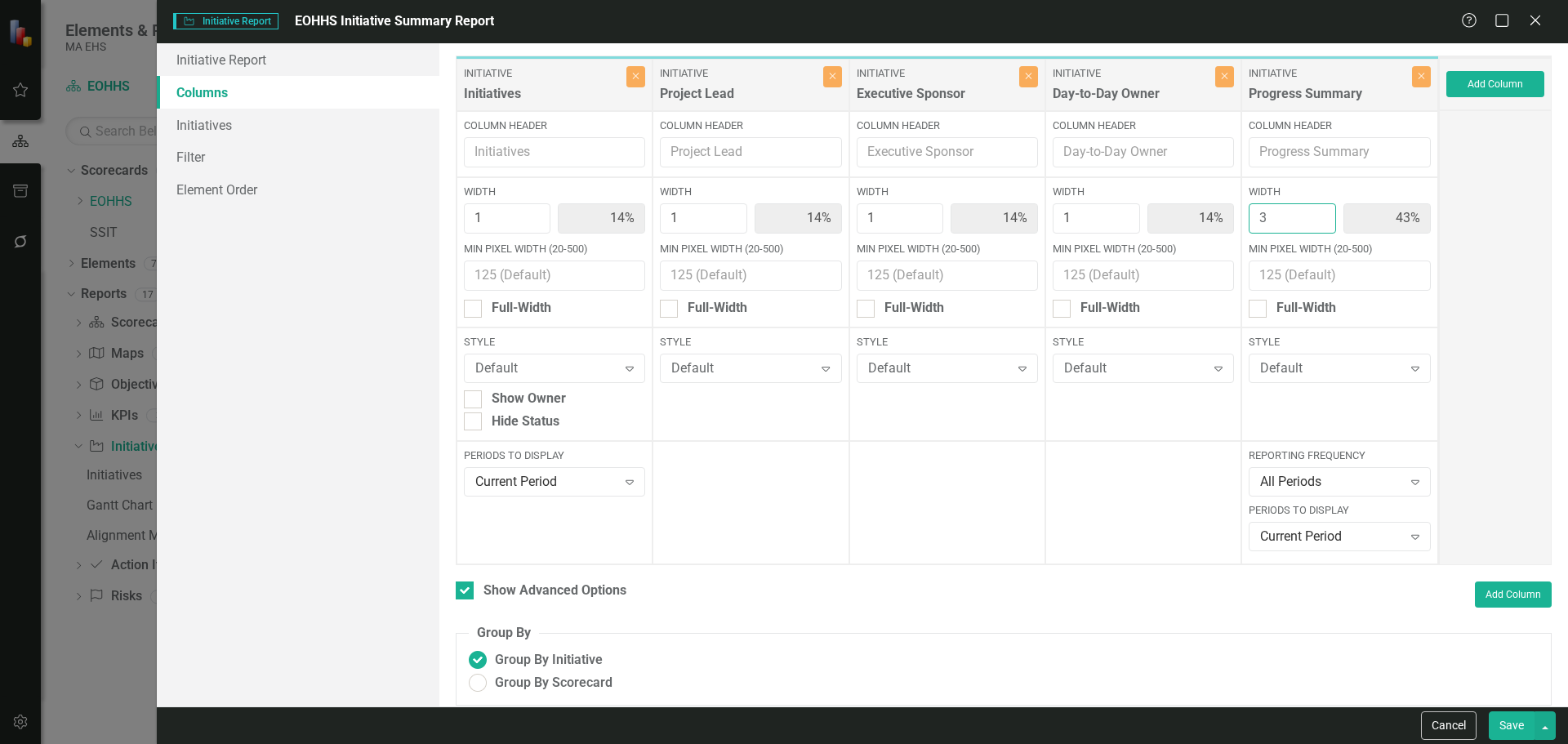 click on "3" at bounding box center [1292, 218] 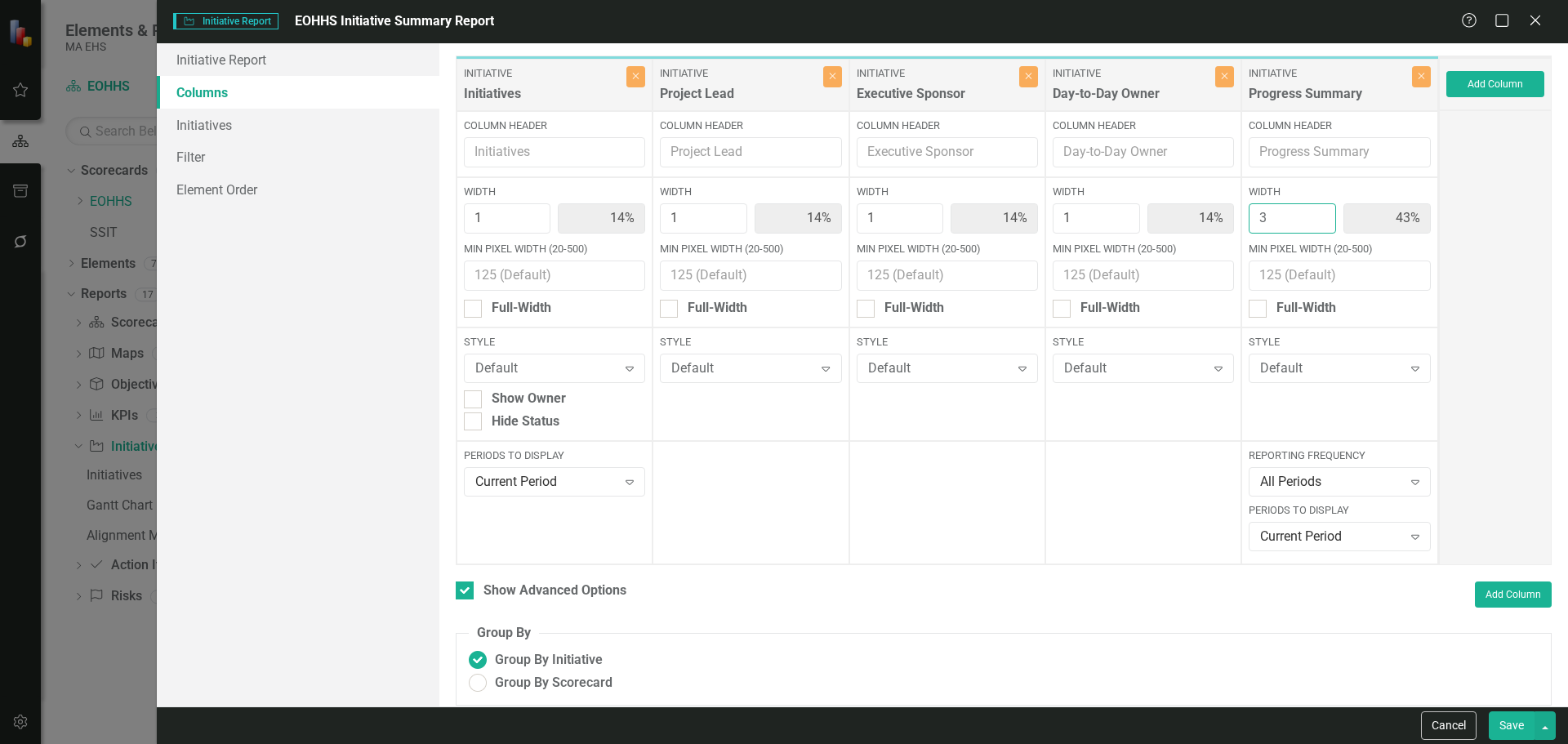 type on "4" 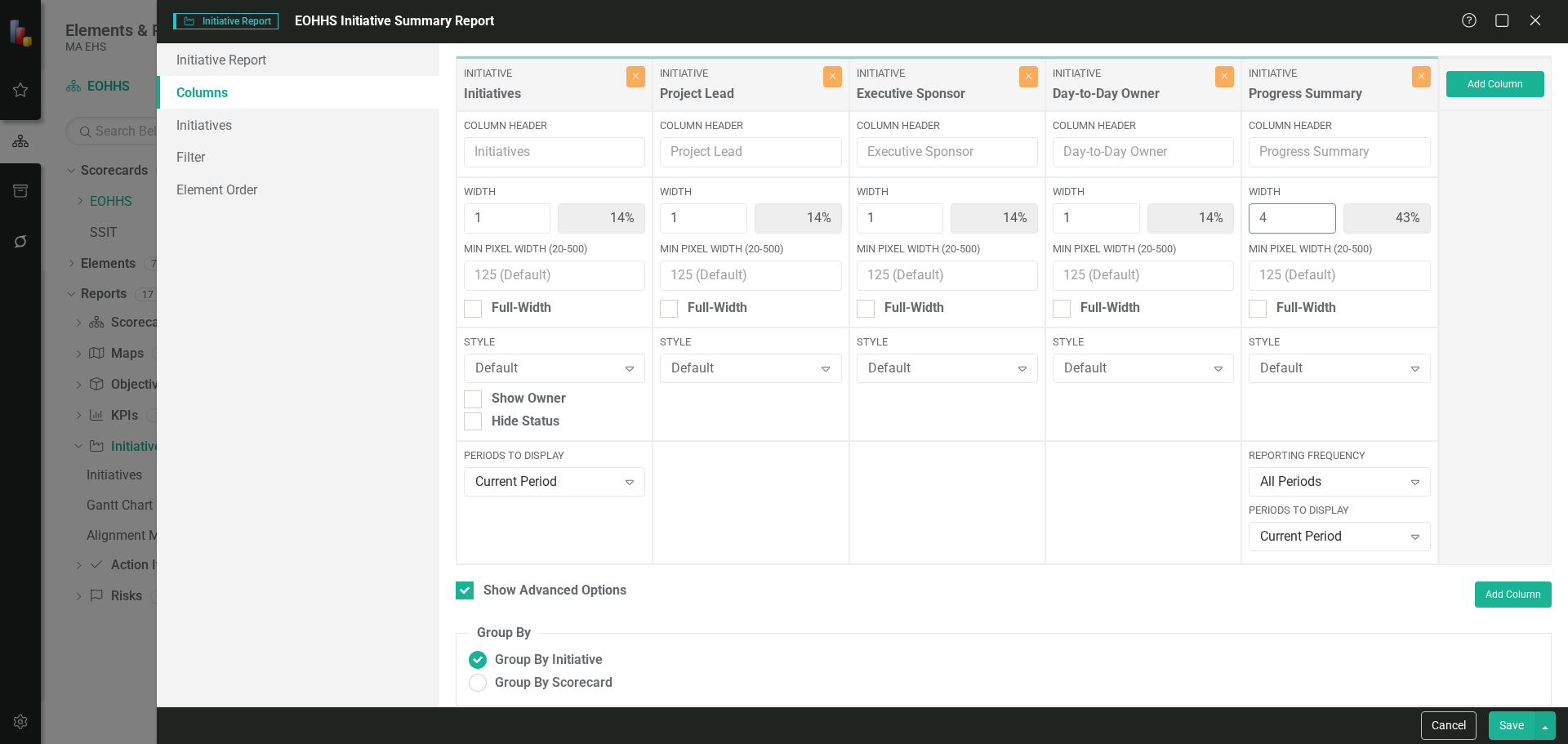 type on "13%" 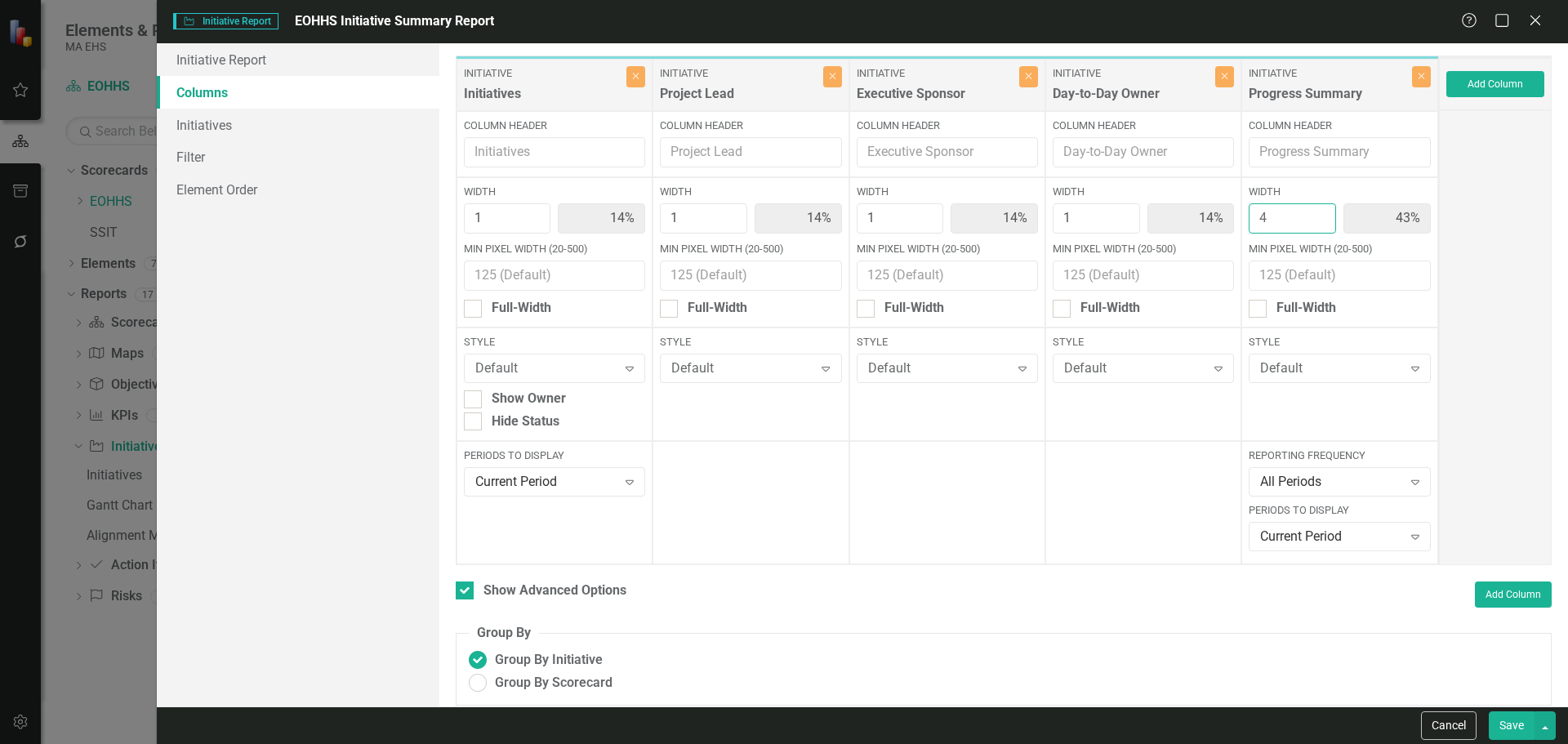 type on "13%" 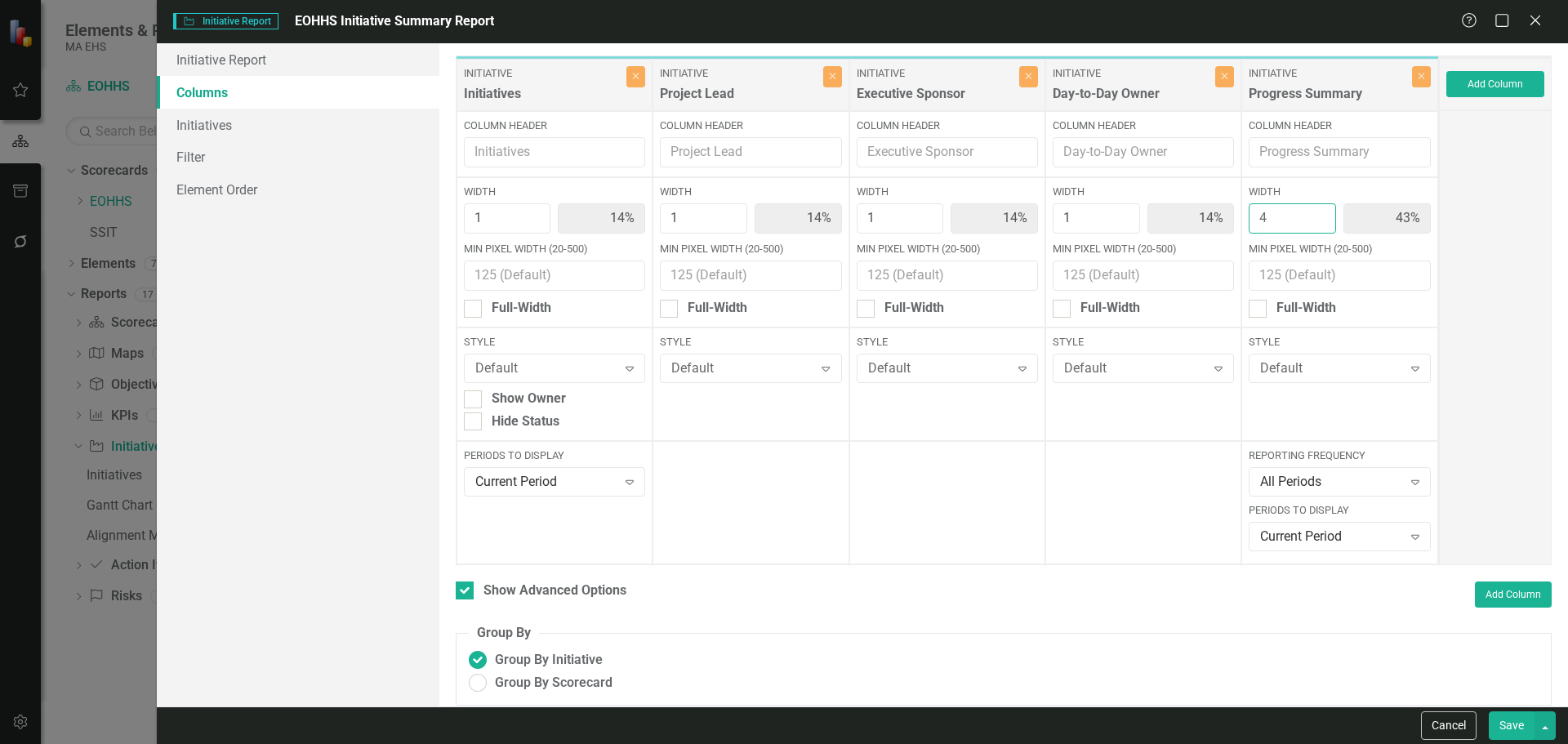 type on "50%" 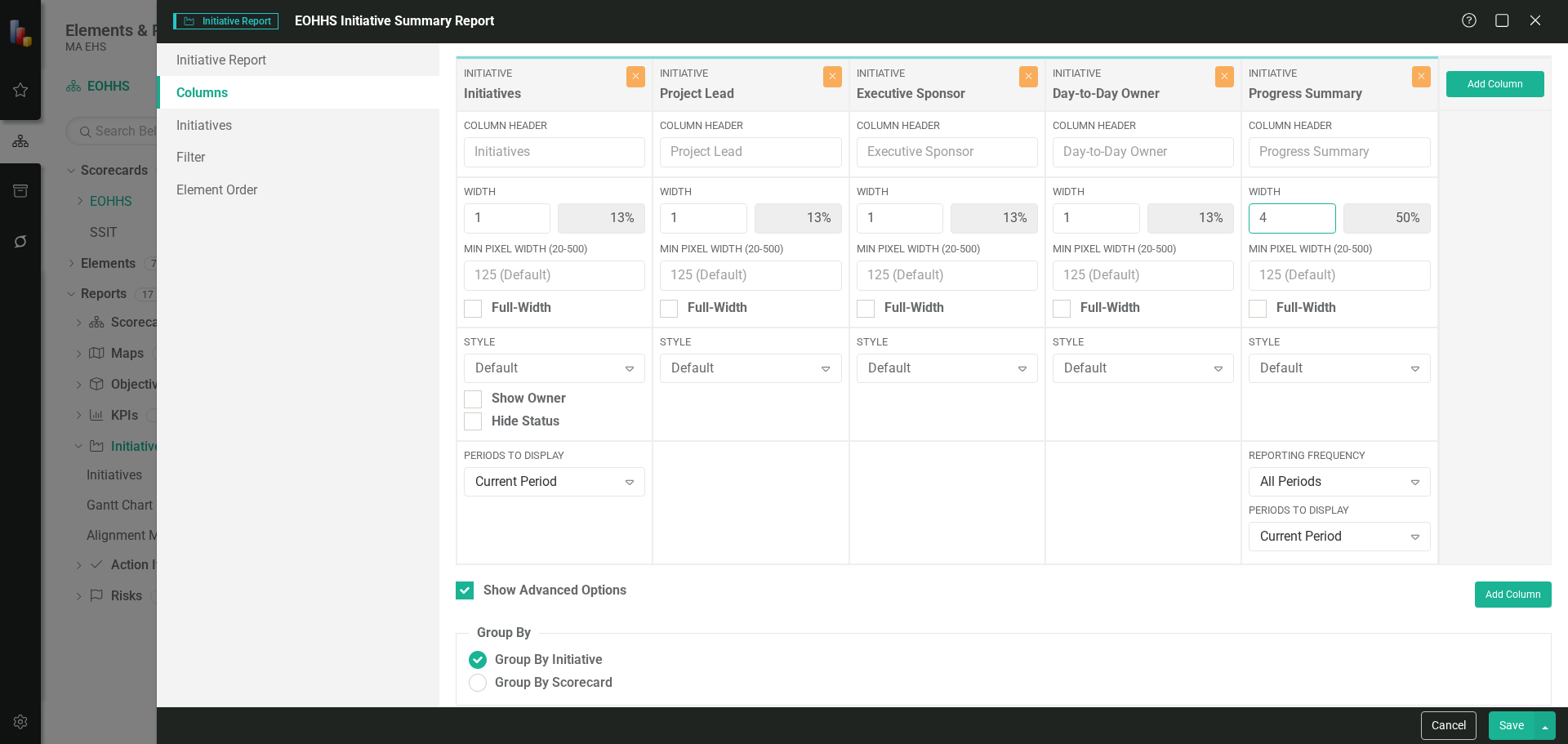 type on "4" 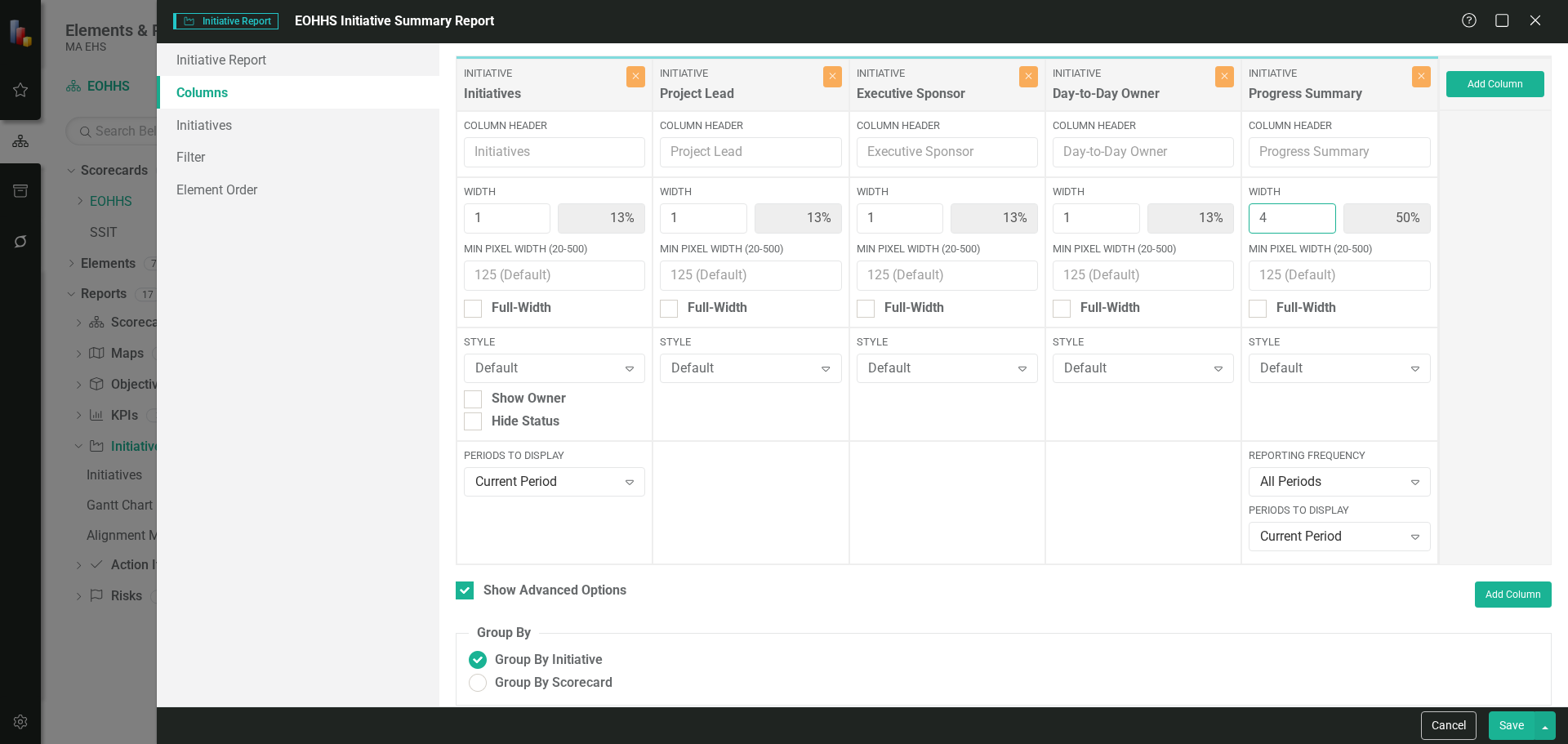 click on "4" at bounding box center (1292, 218) 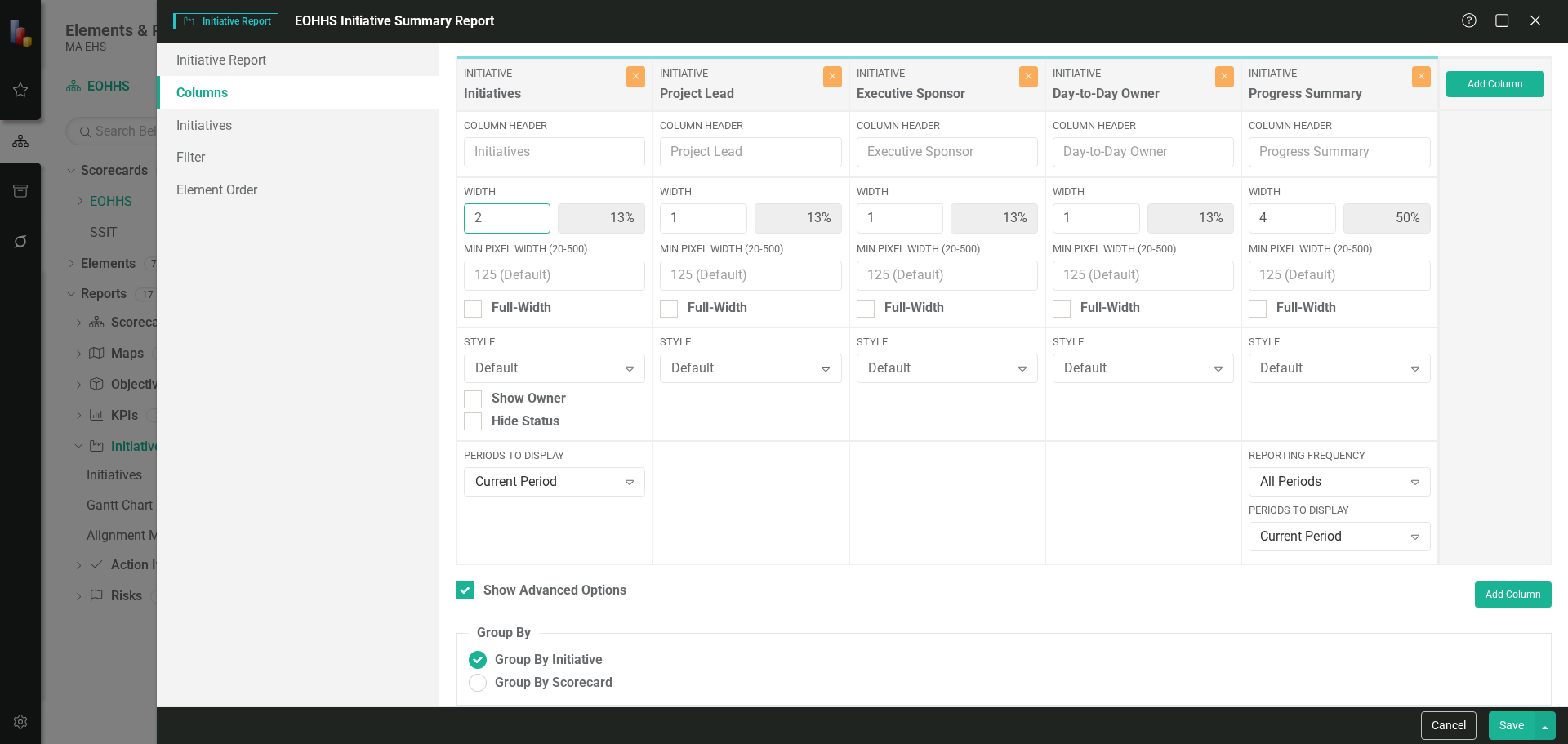 type on "2" 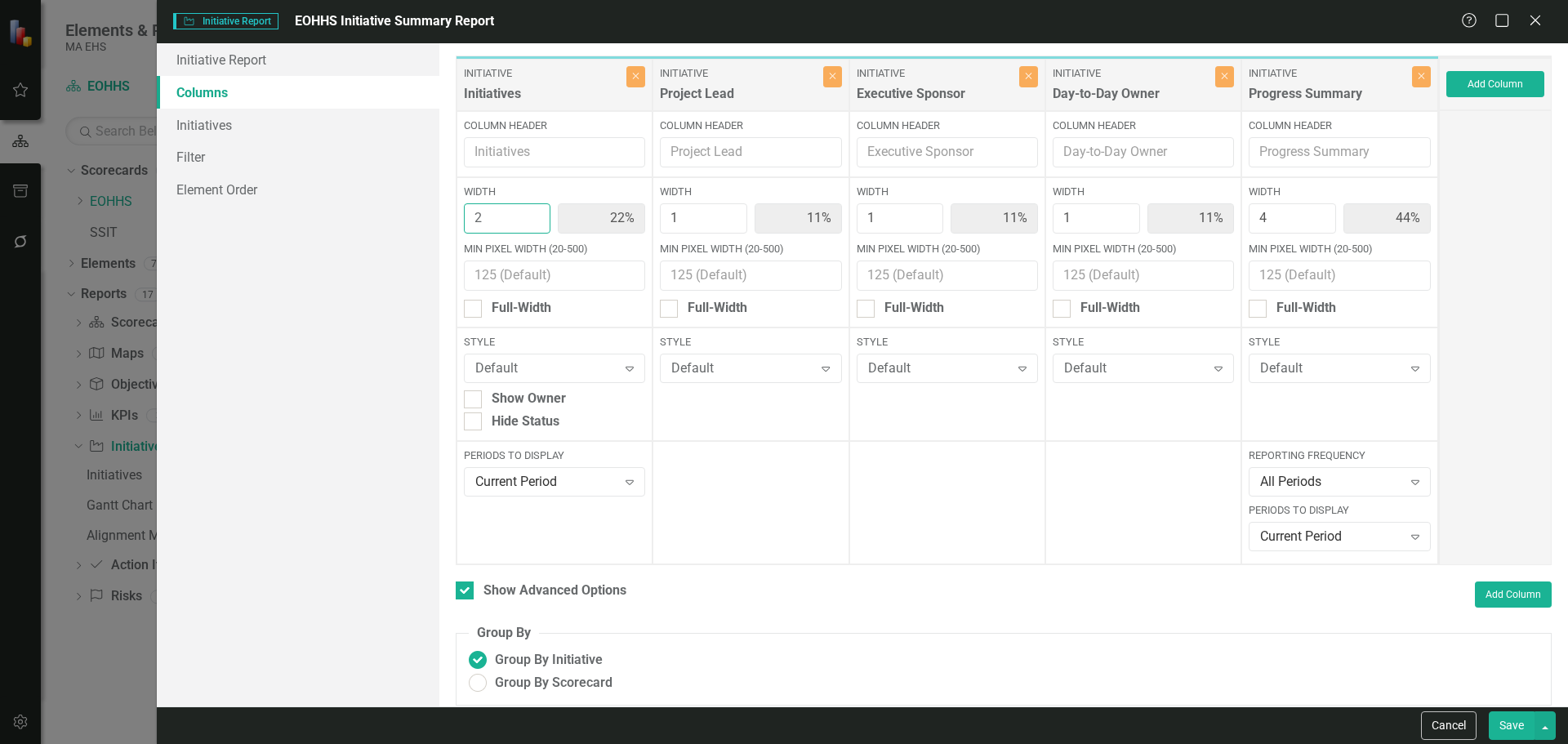 type on "3" 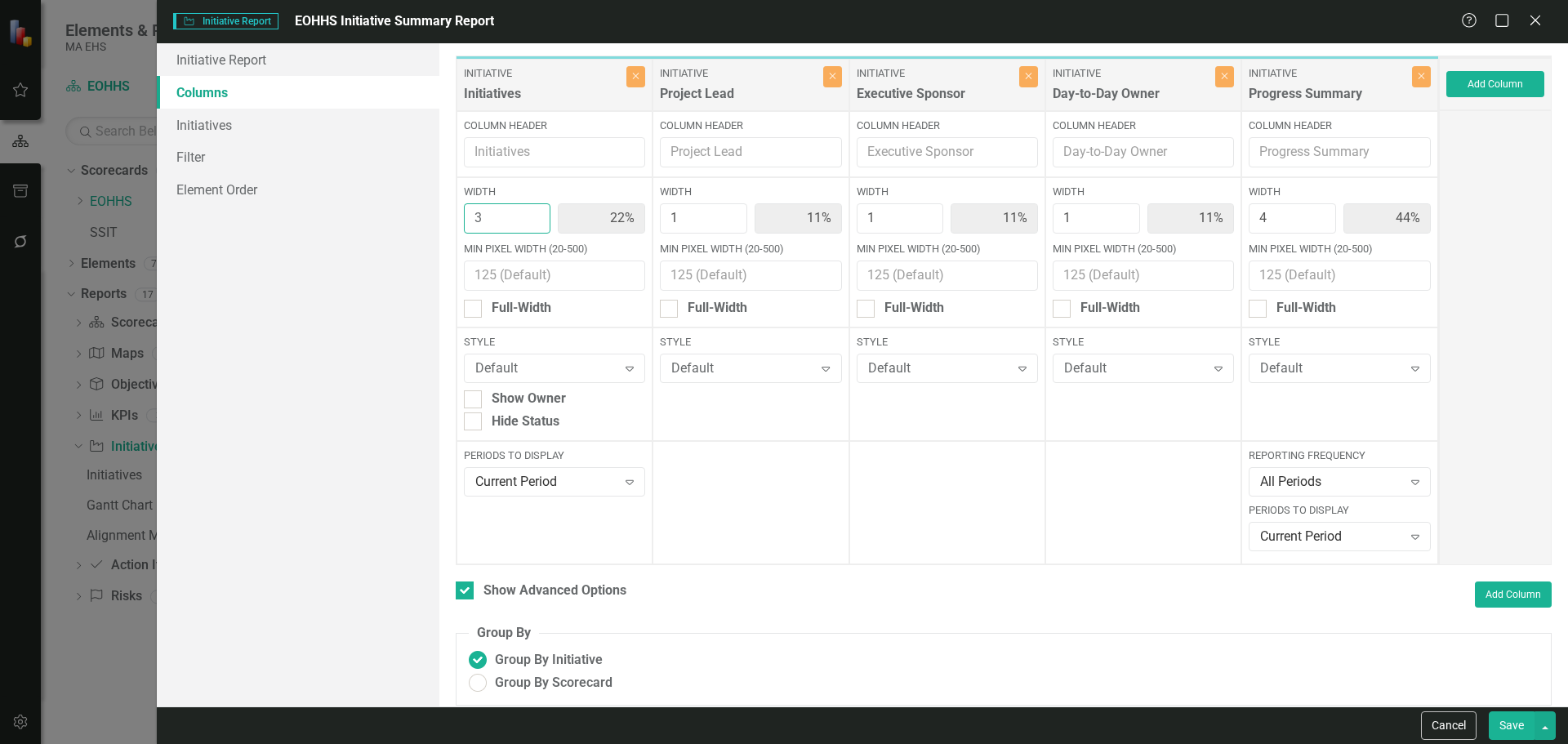 type on "30%" 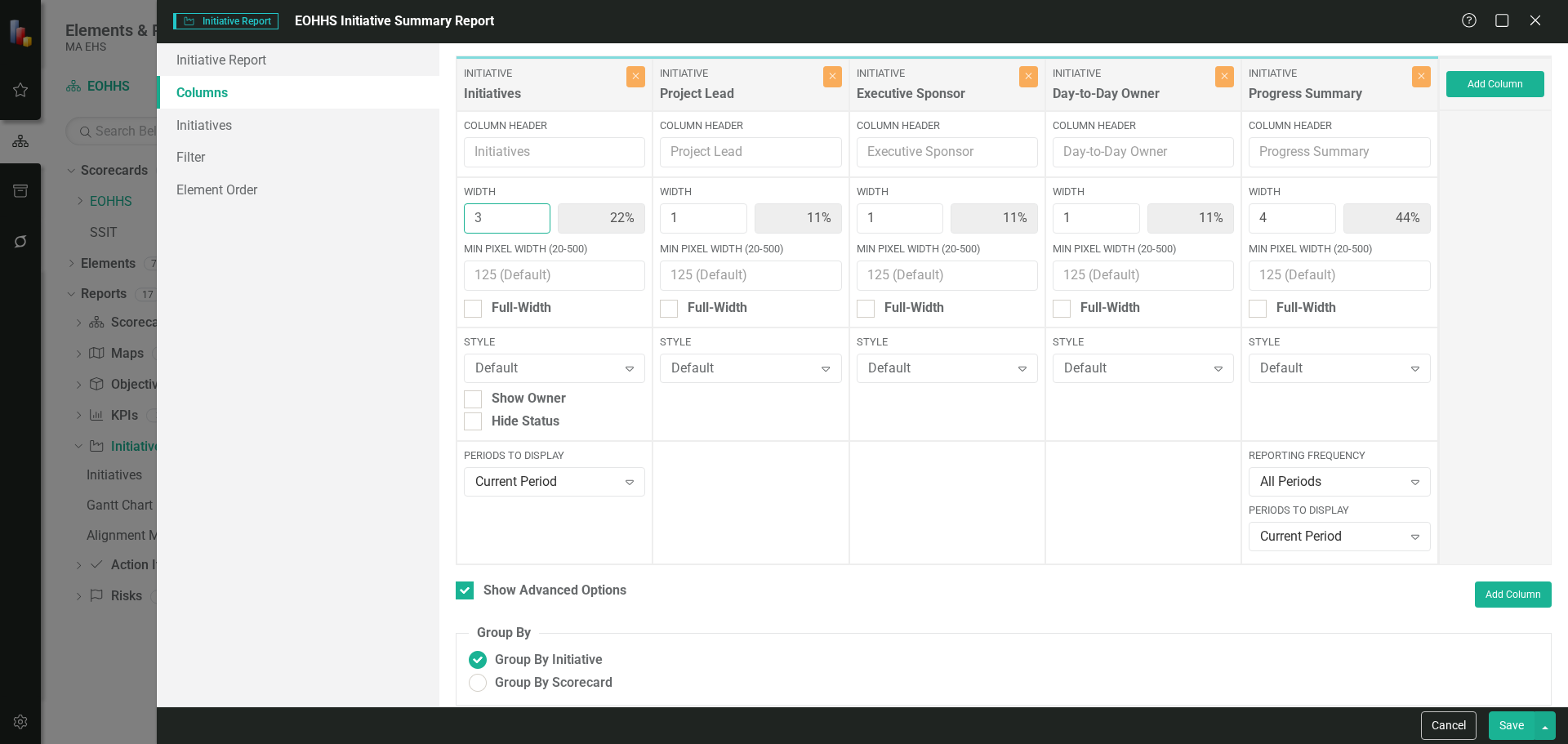 type on "10%" 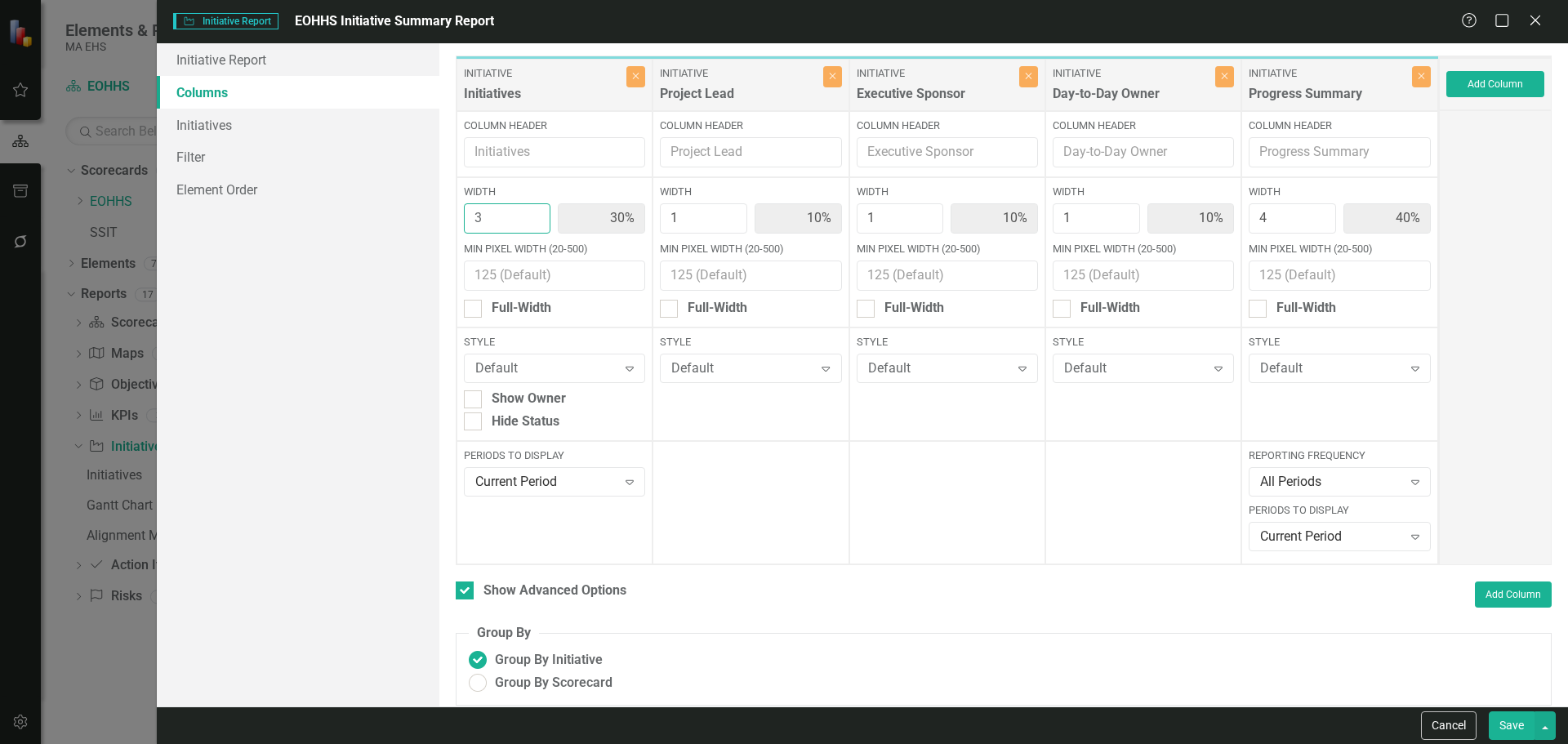 type on "3" 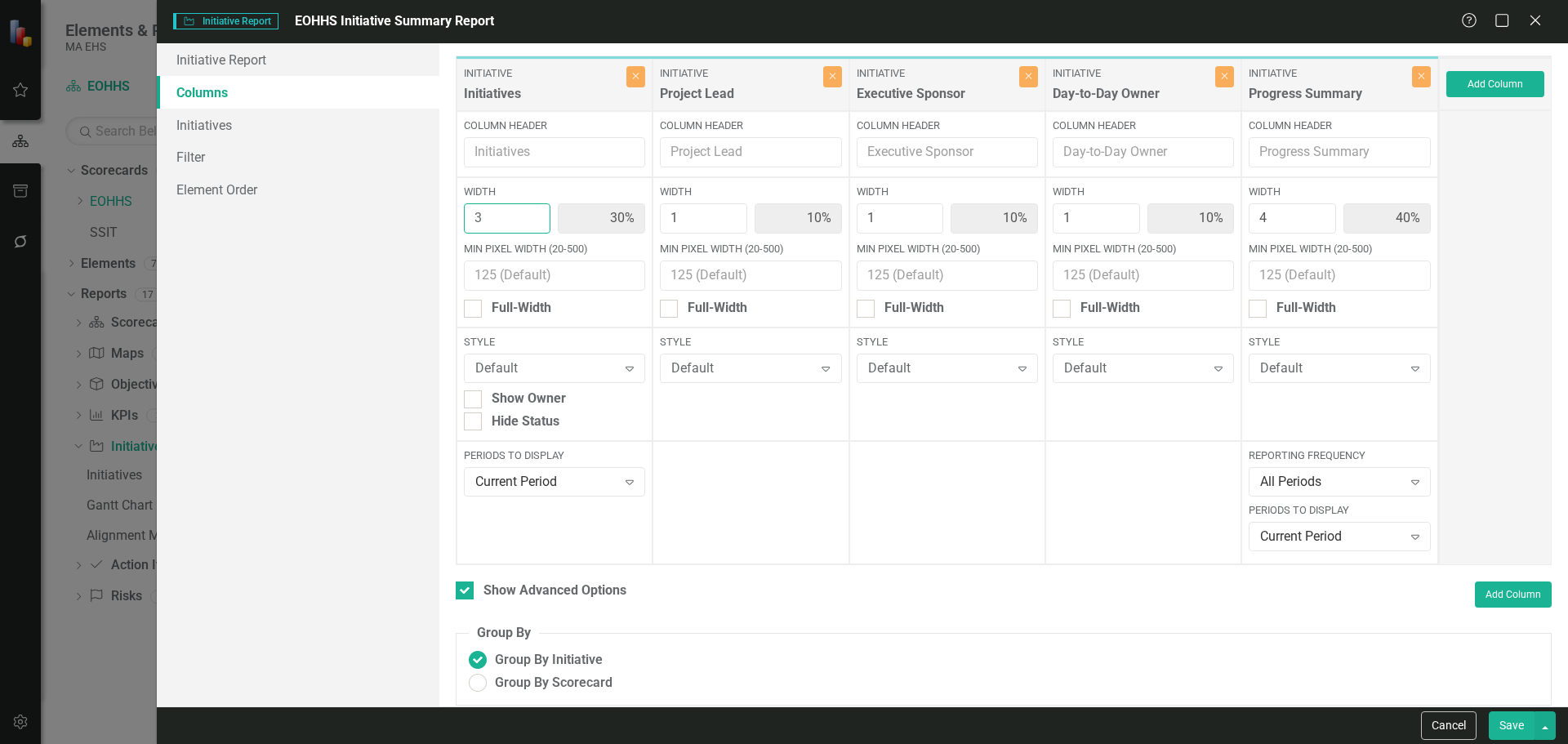 click on "3" at bounding box center (507, 218) 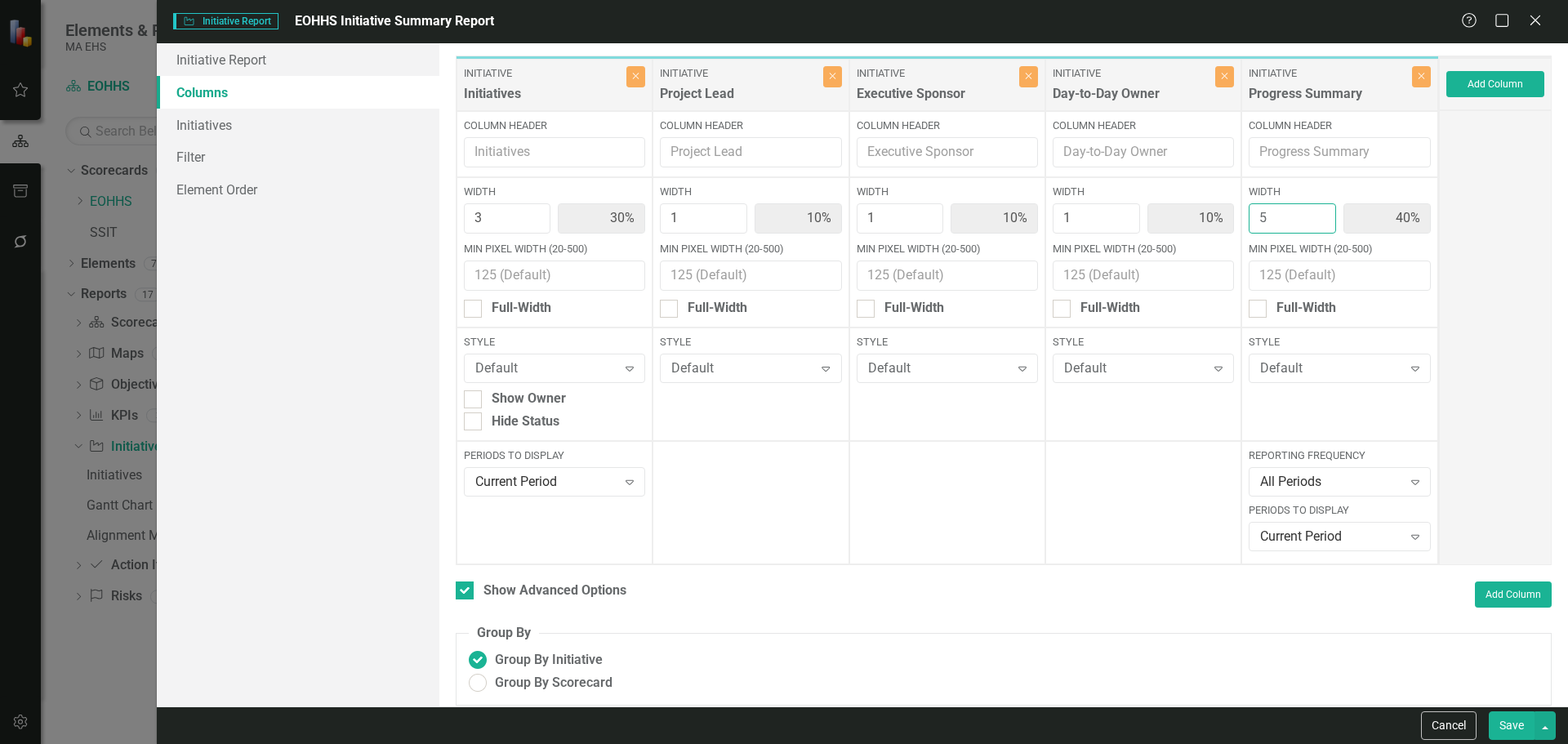type on "5" 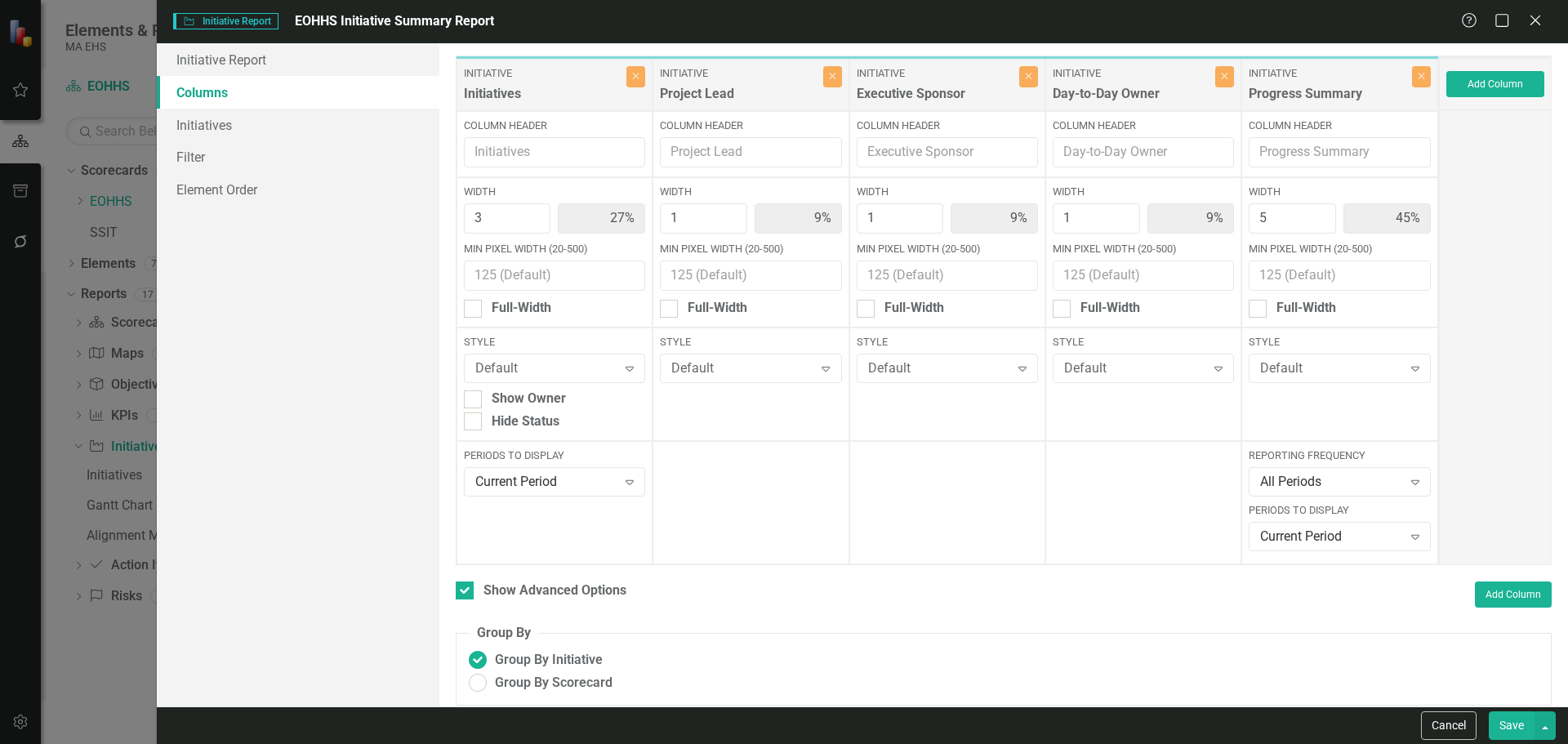 click on "Save" at bounding box center [1512, 725] 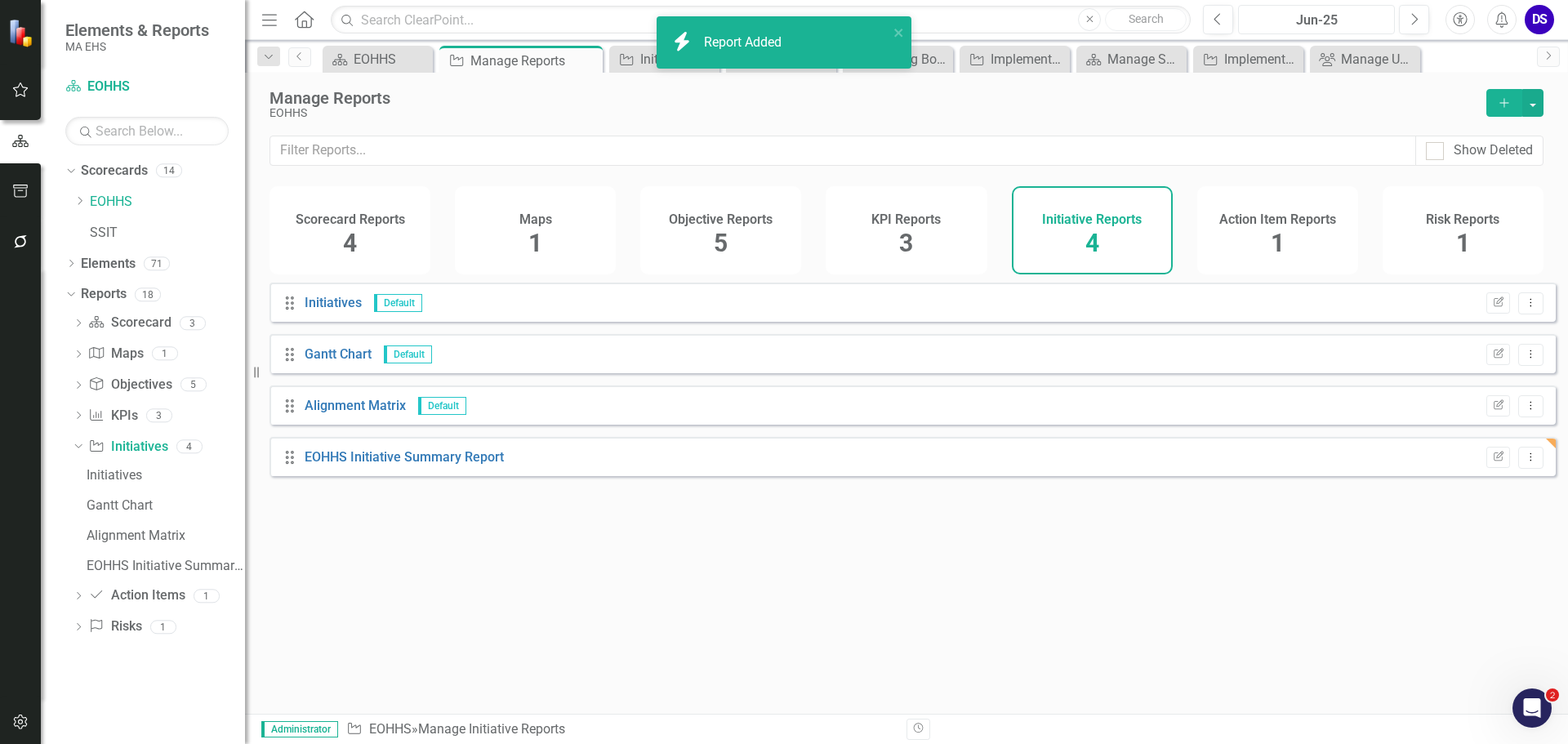 click on "Jun-25" at bounding box center (1316, 20) 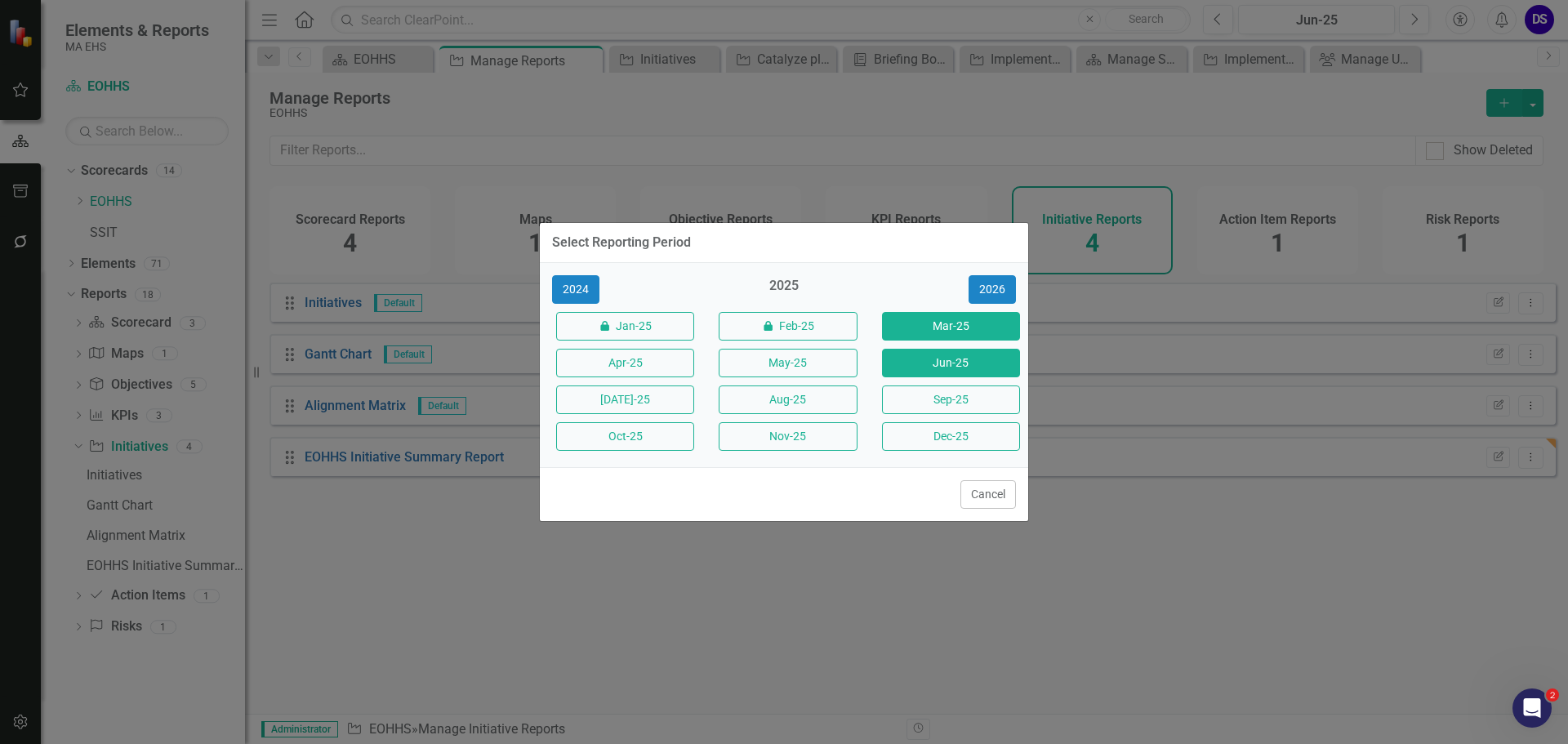 click on "Mar-25" at bounding box center (951, 326) 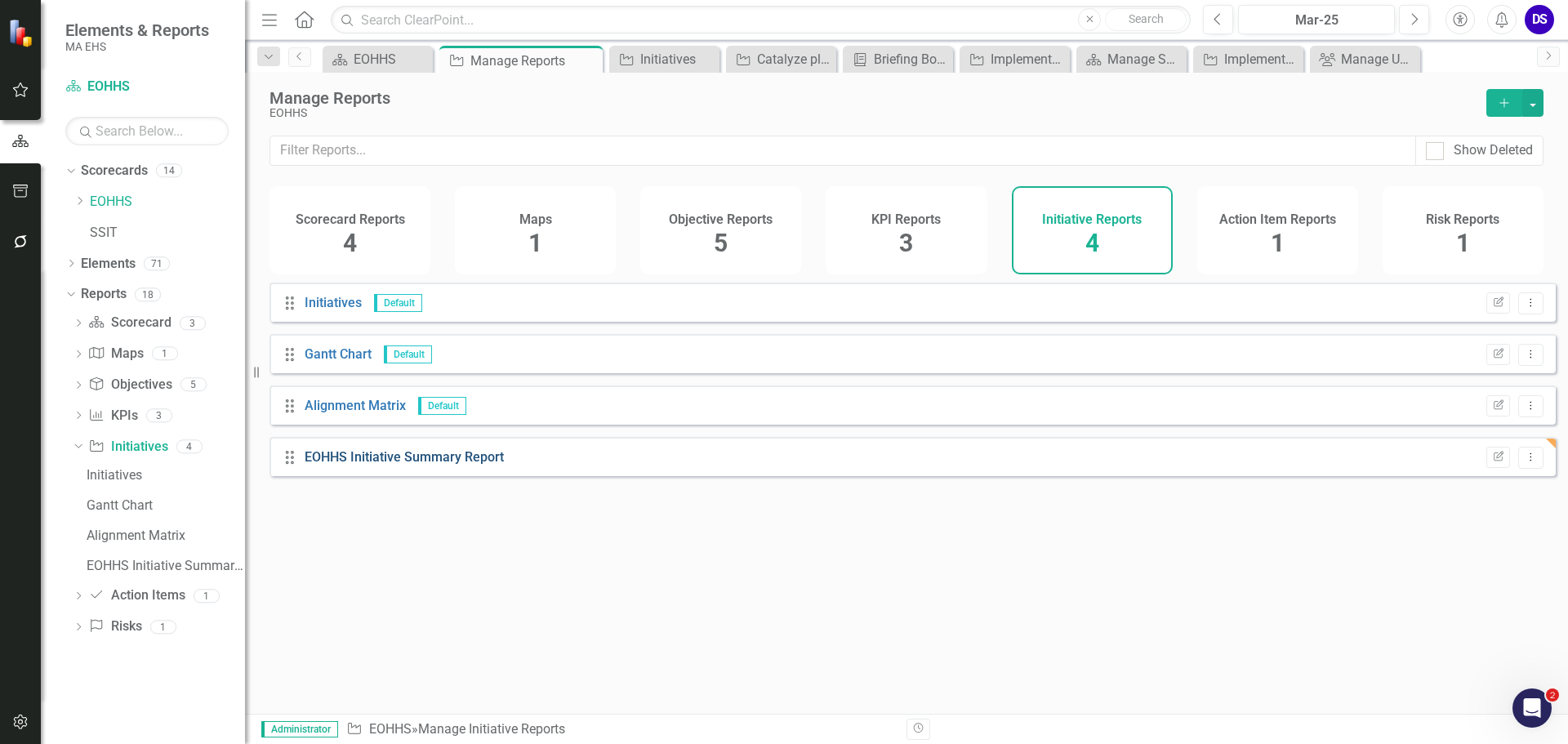 click on "EOHHS Initiative Summary Report" at bounding box center [404, 457] 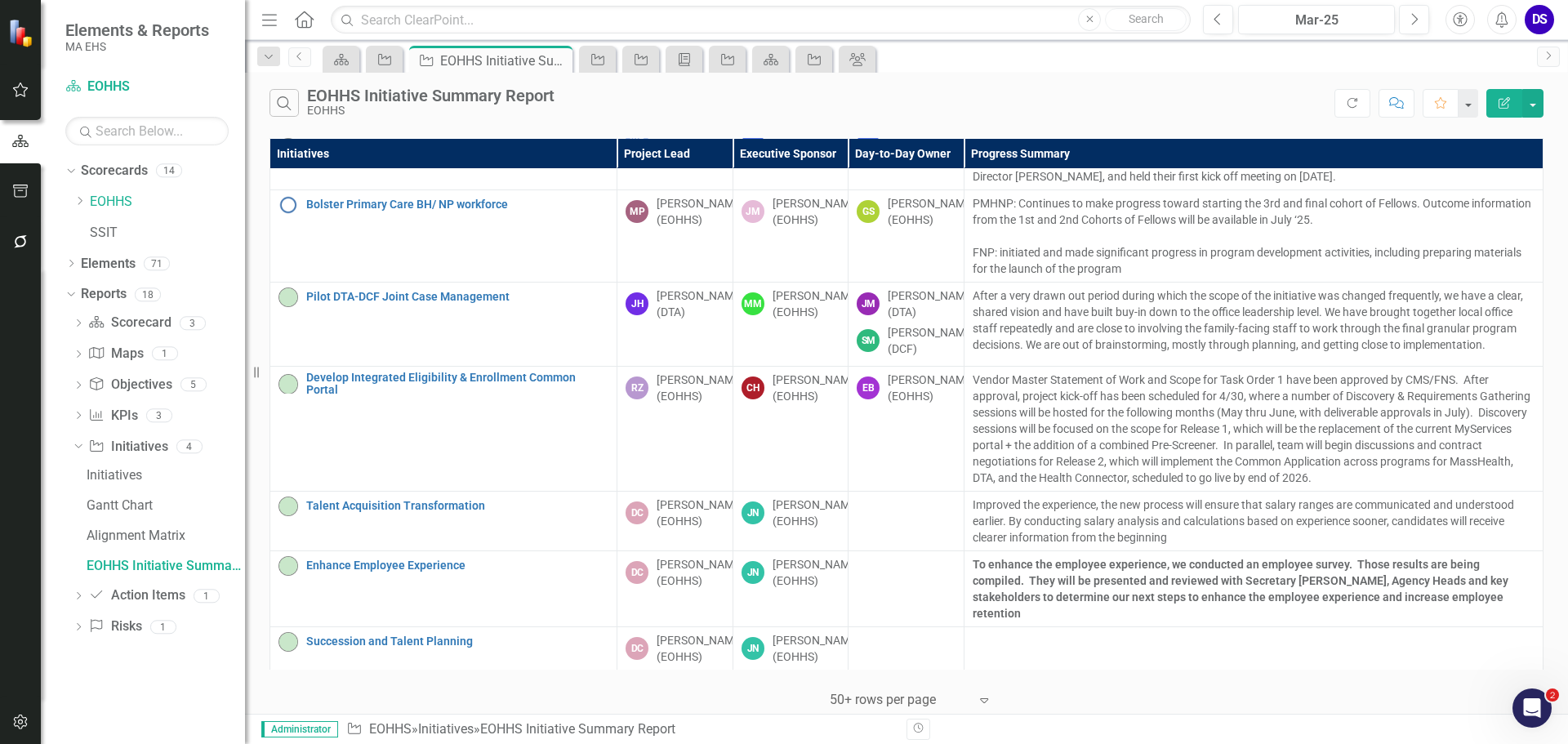 scroll, scrollTop: 1143, scrollLeft: 0, axis: vertical 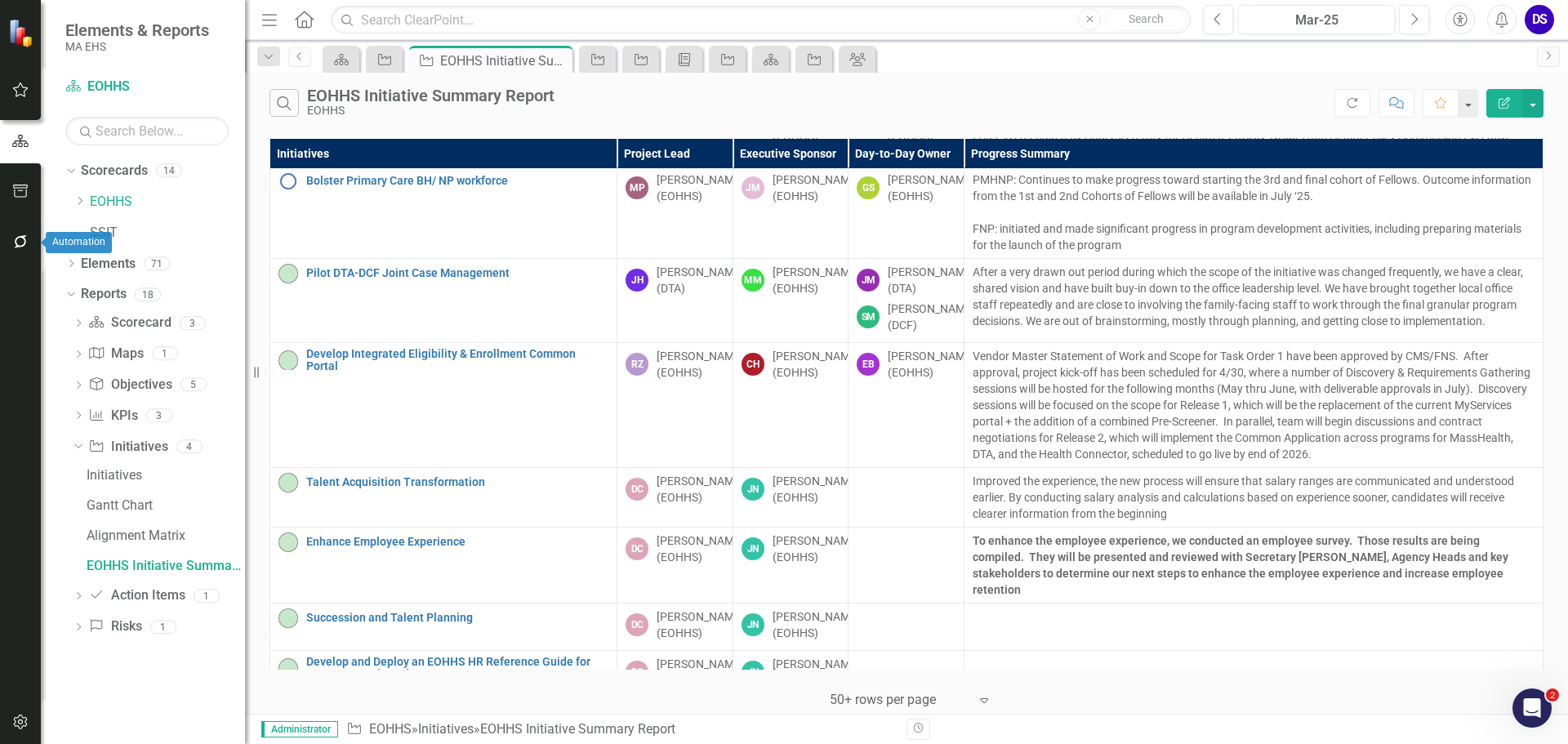 click 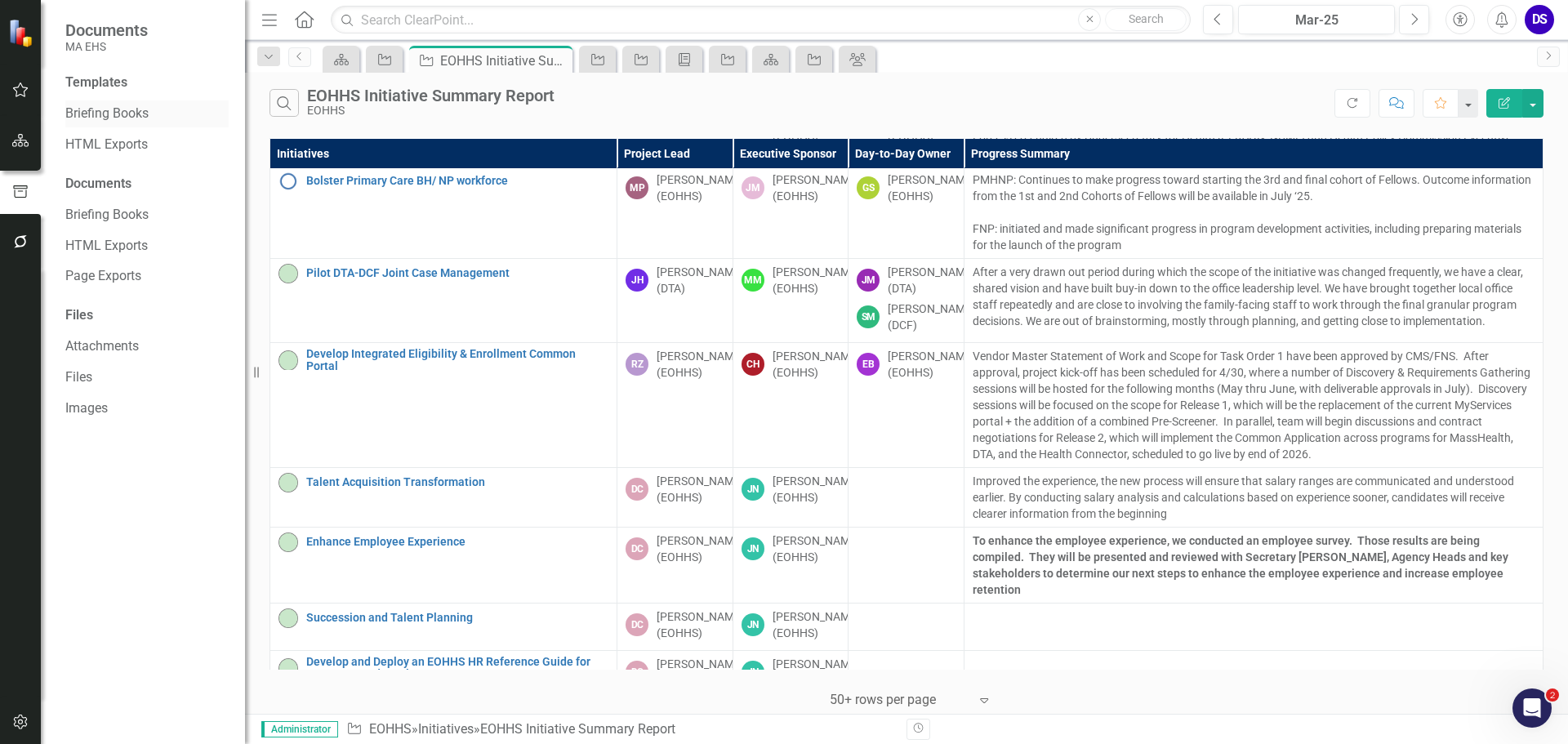 click on "Briefing Books" at bounding box center [147, 114] 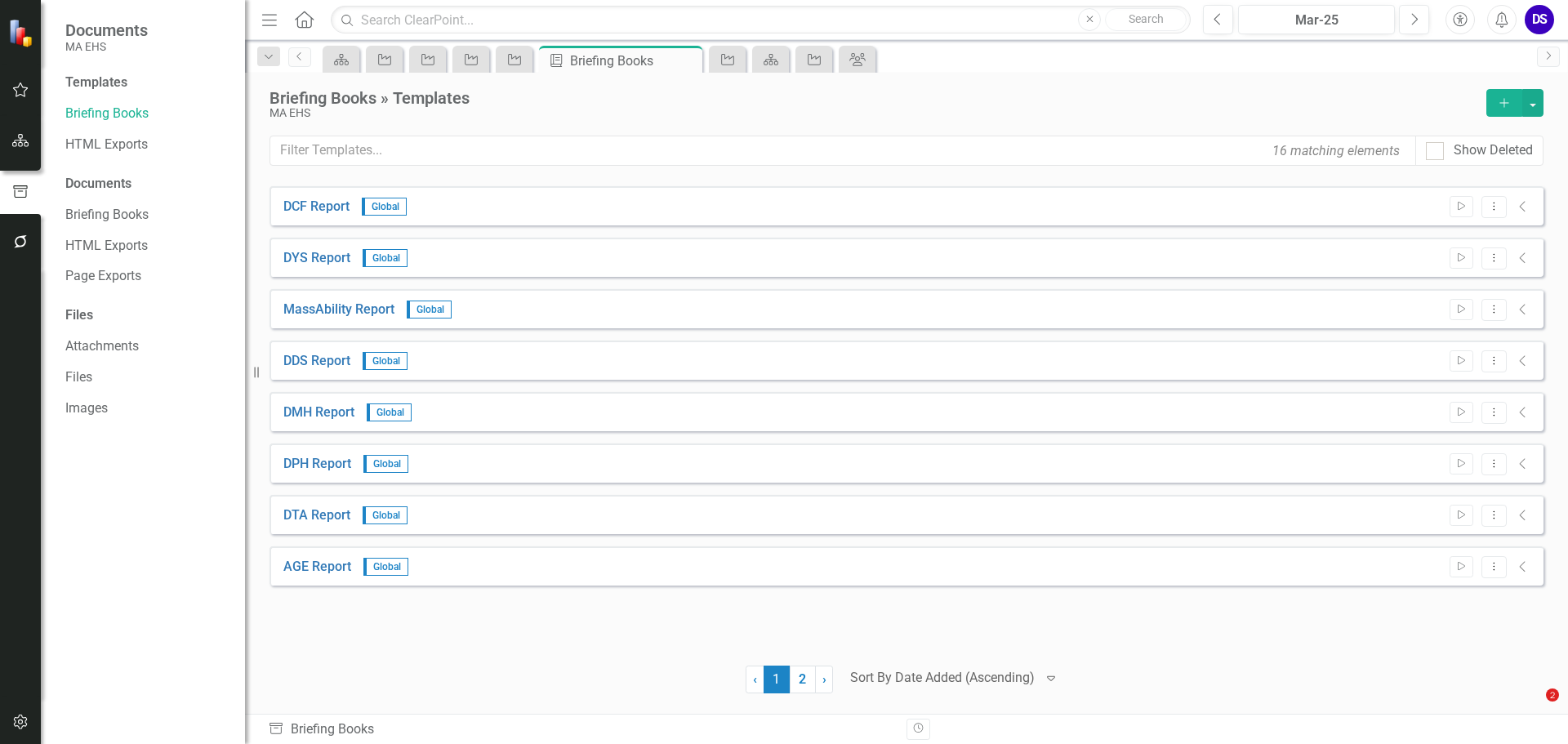 scroll, scrollTop: 0, scrollLeft: 0, axis: both 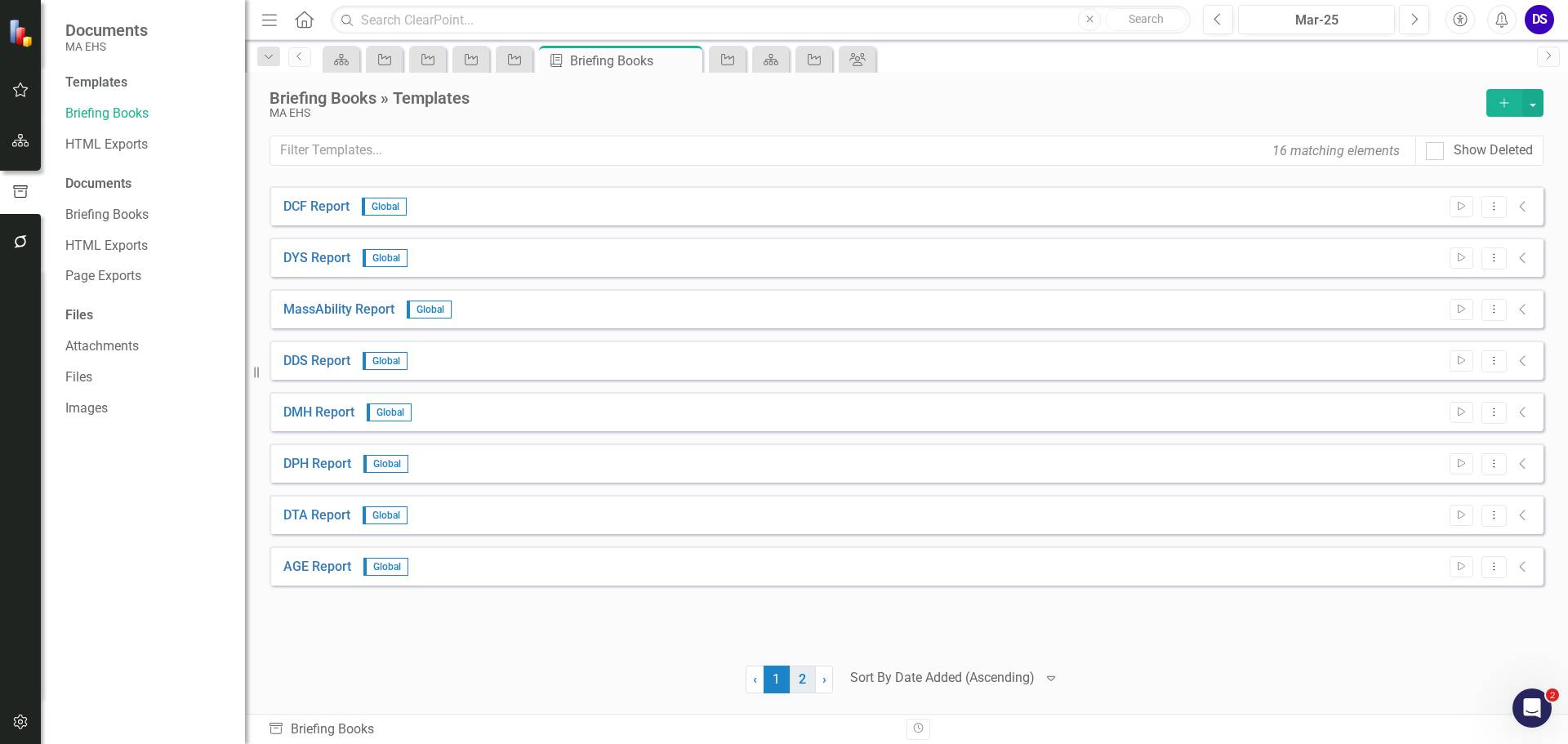 click on "2" at bounding box center (803, 679) 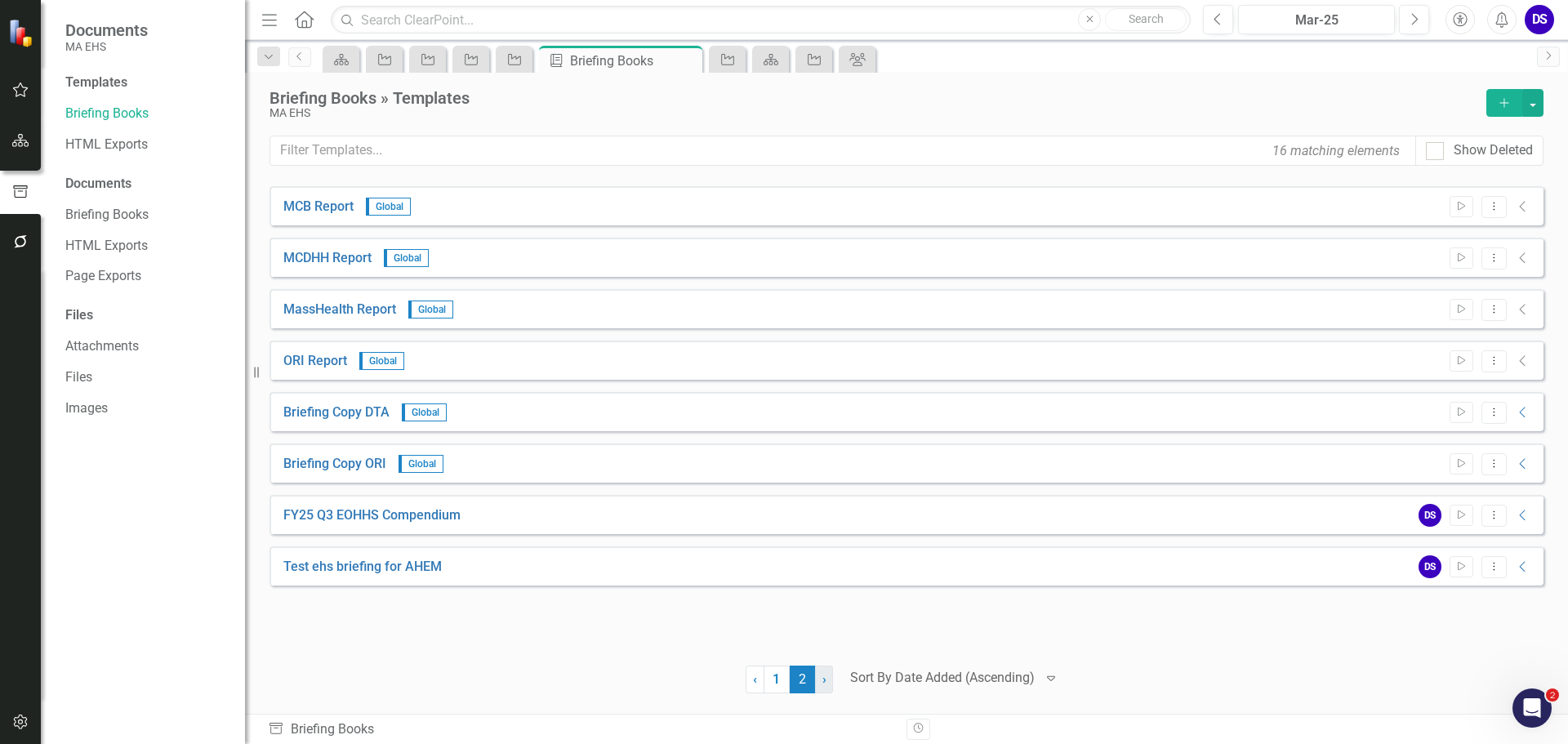 click on "› Next" at bounding box center (824, 679) 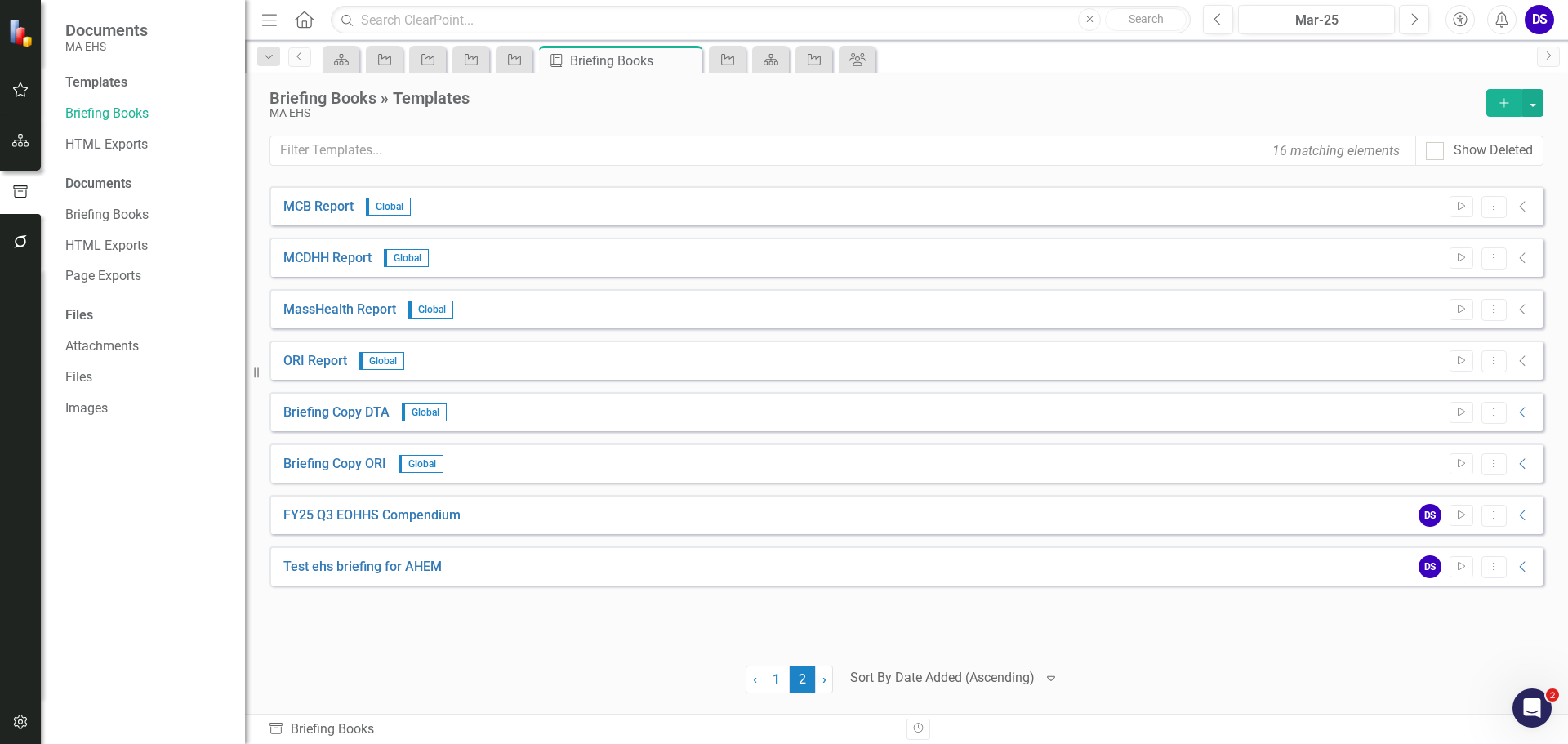 click on "Add" 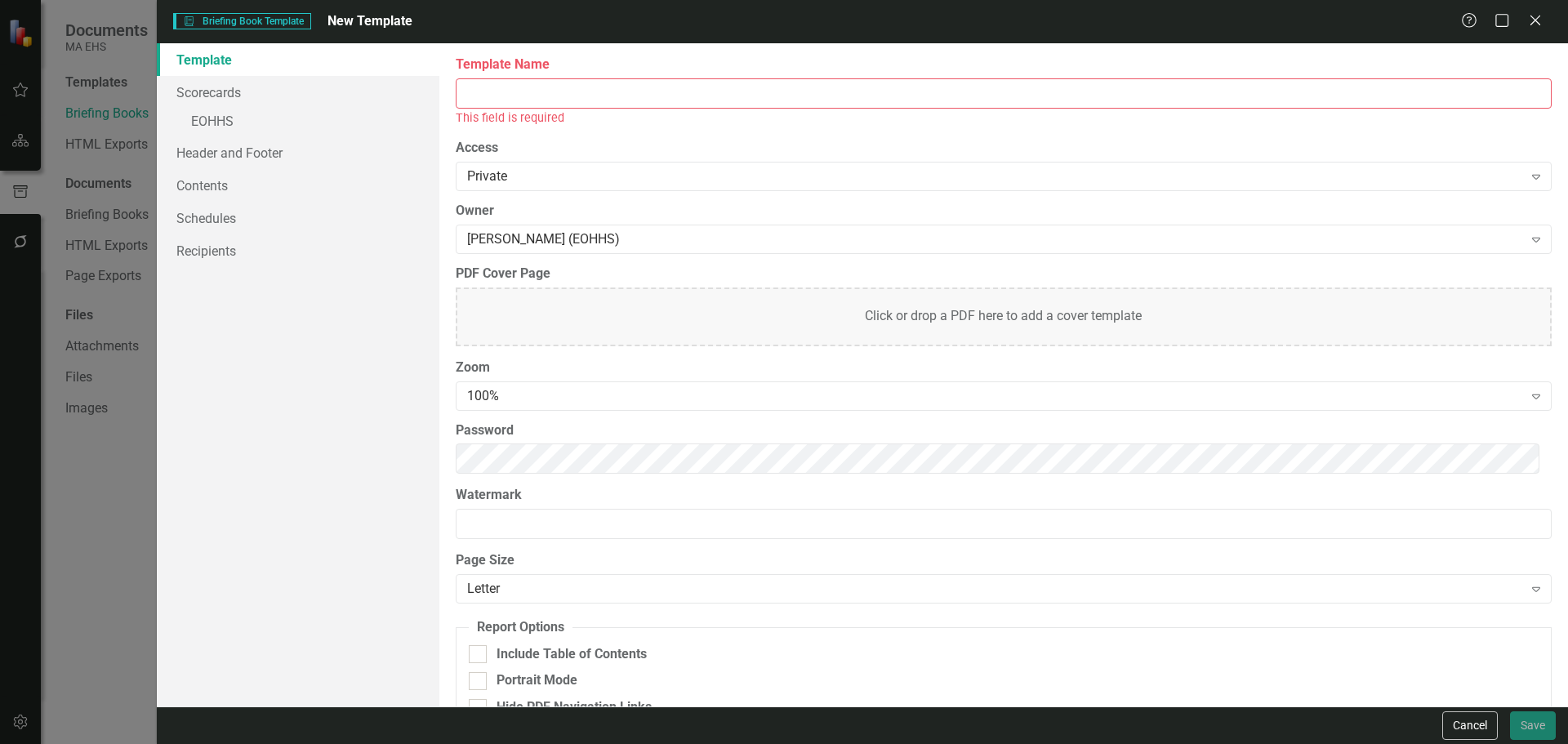 click on "Template Name" at bounding box center [1004, 93] 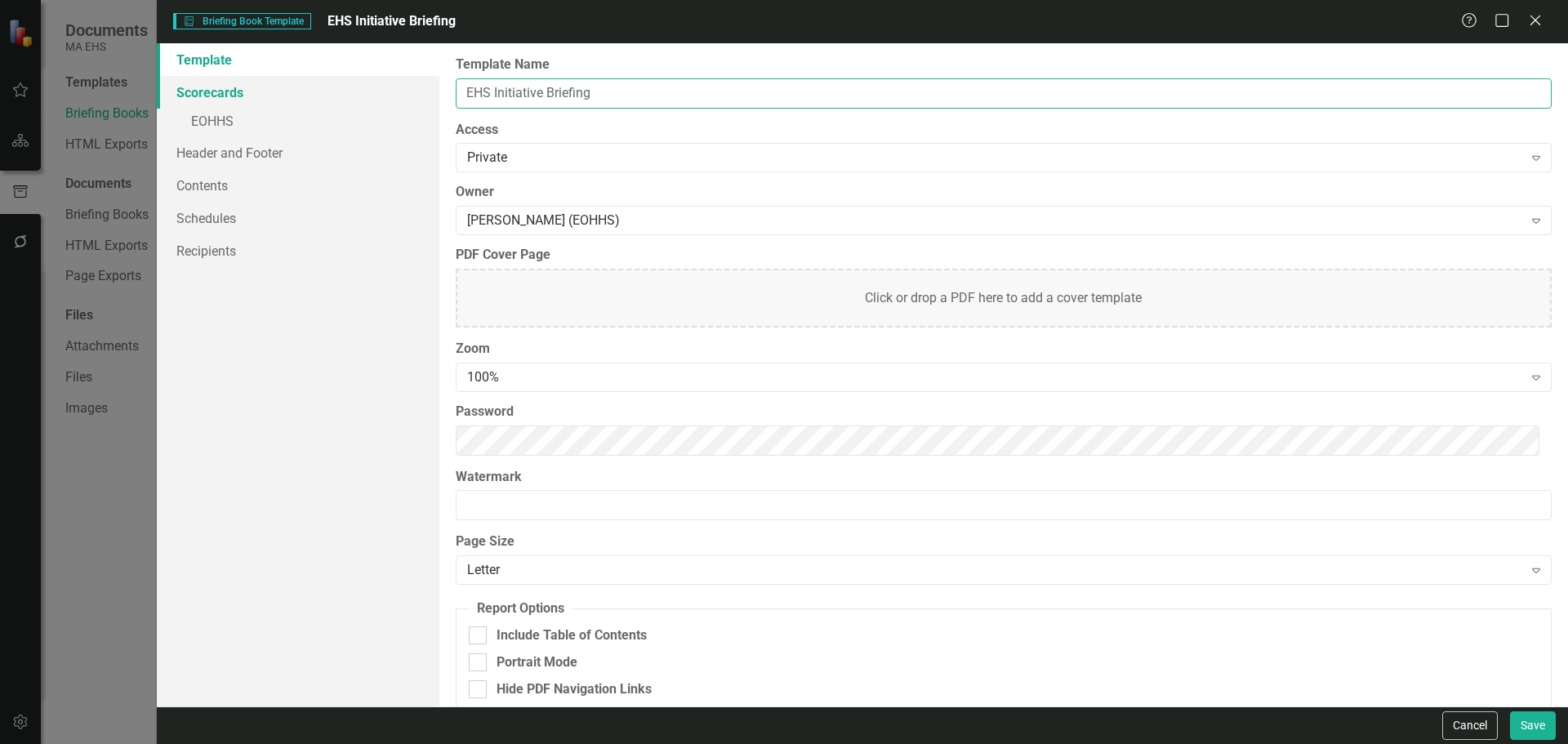 type on "EHS Initiative Briefing" 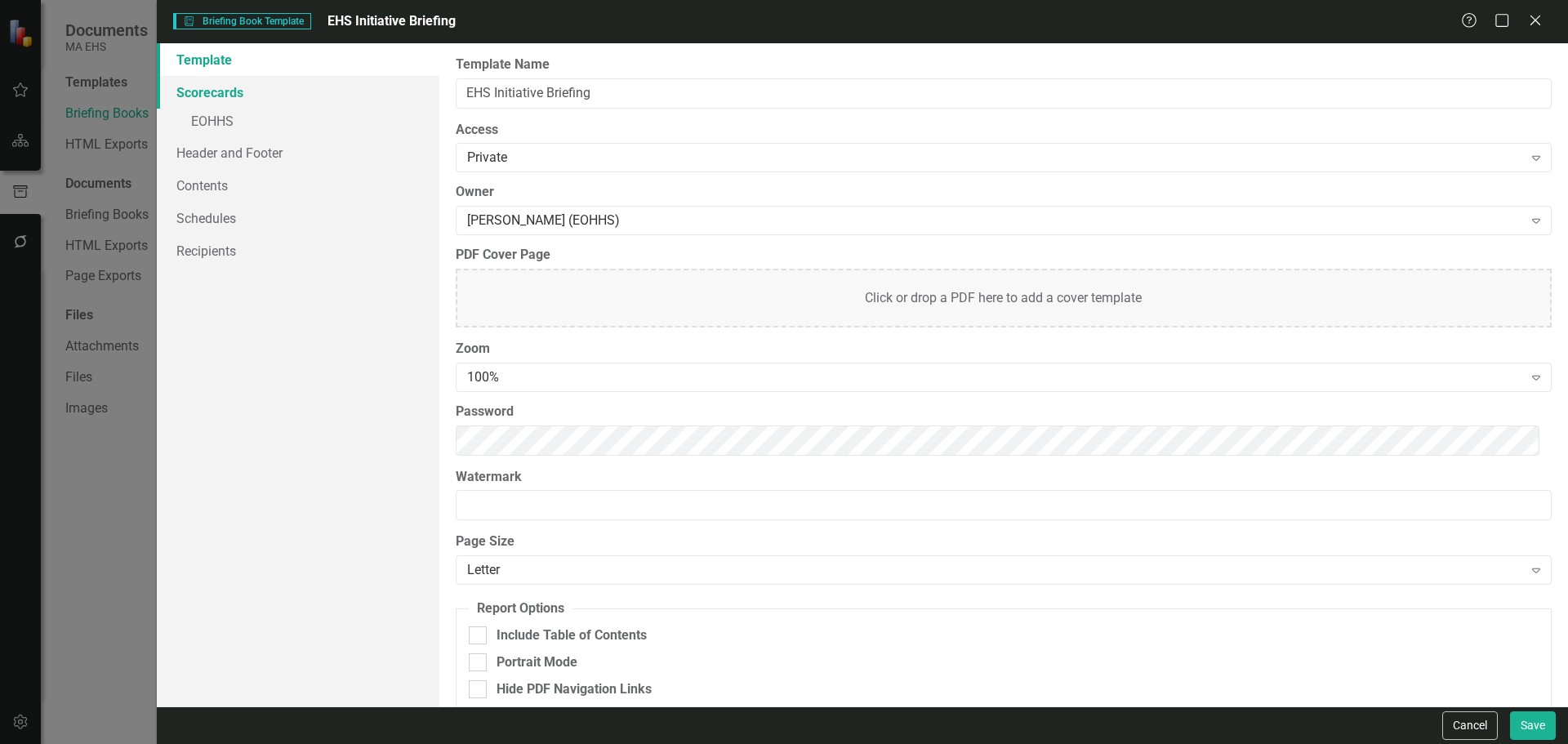 click on "Scorecards" at bounding box center (298, 92) 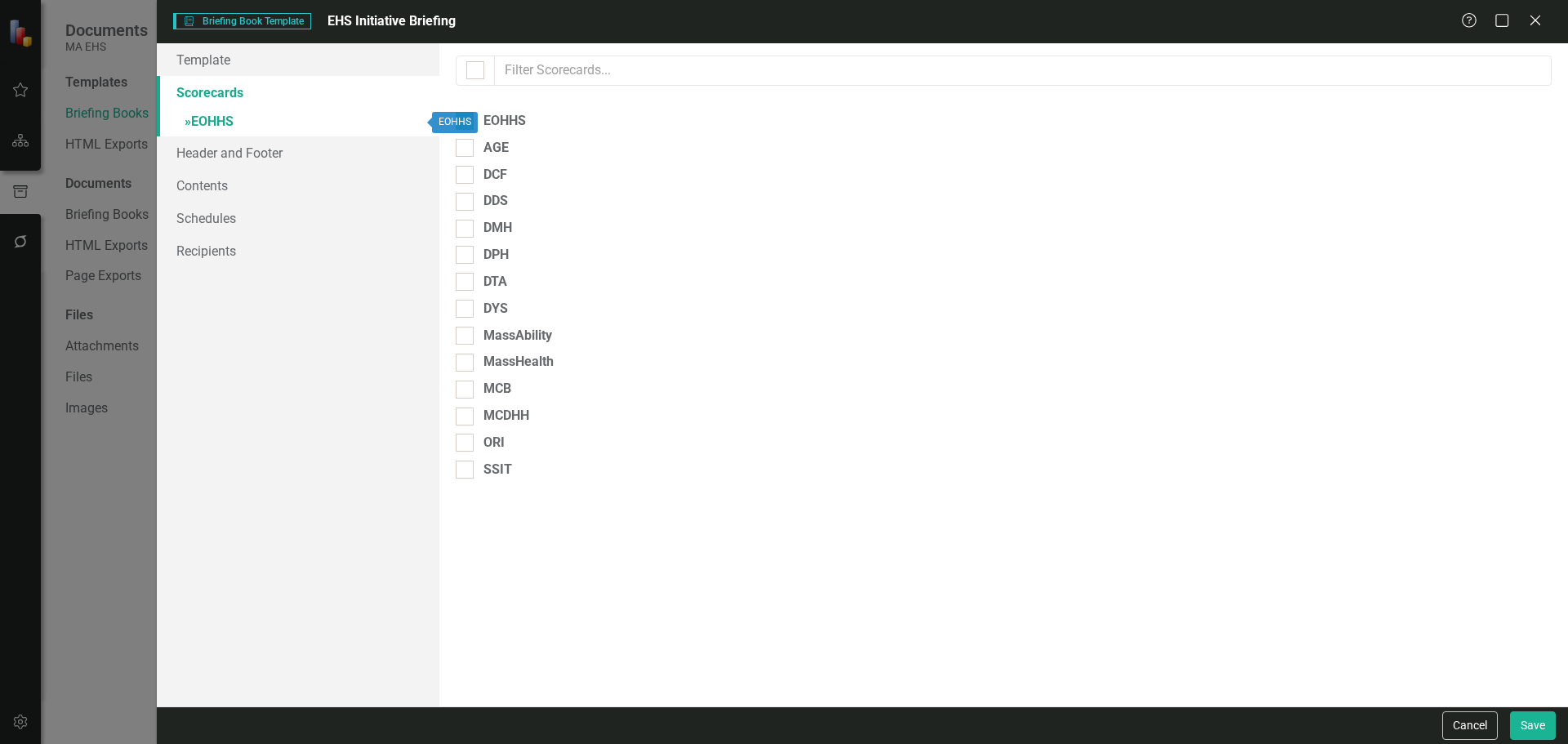click on "»  EOHHS" at bounding box center [298, 123] 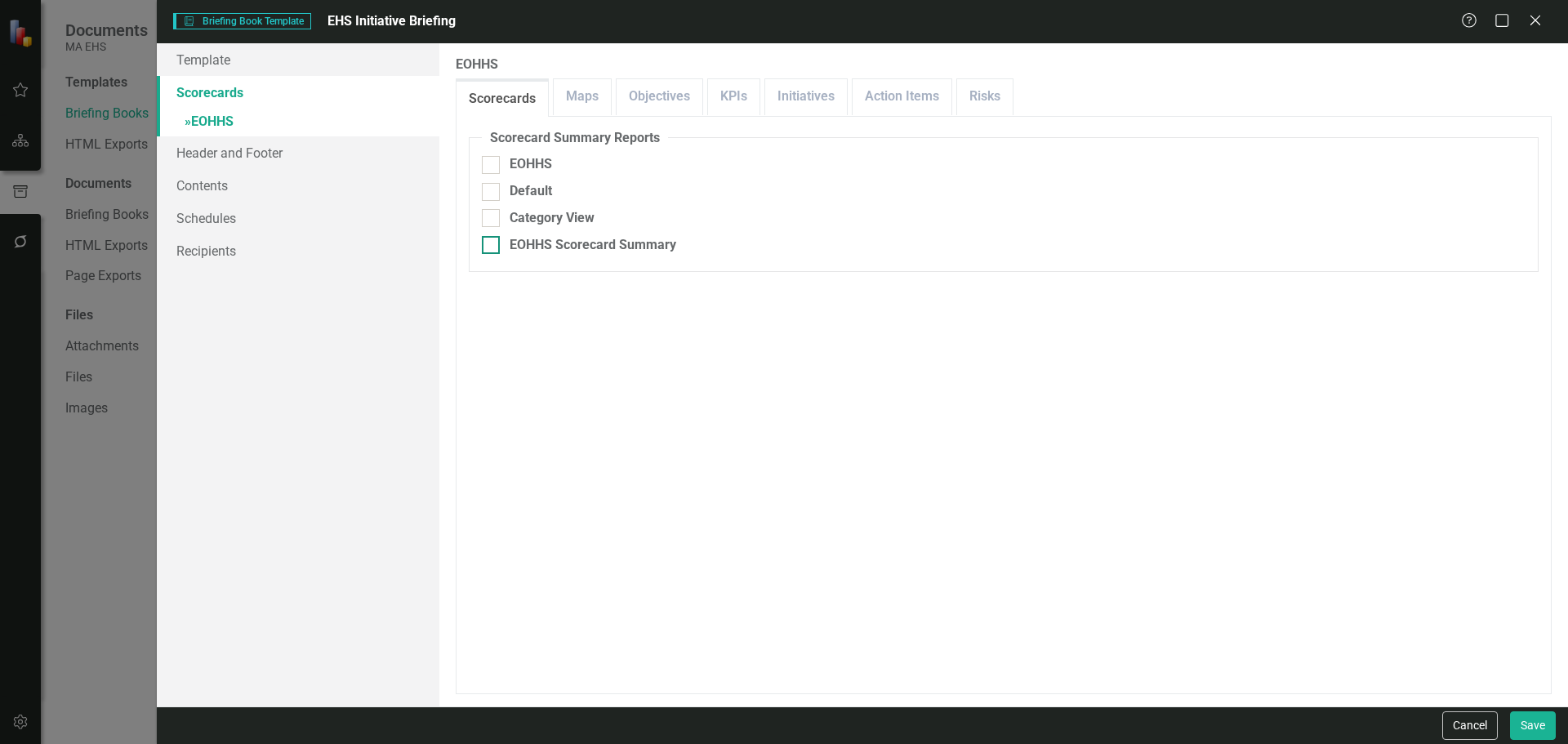 click on "EOHHS Scorecard Summary" at bounding box center [593, 245] 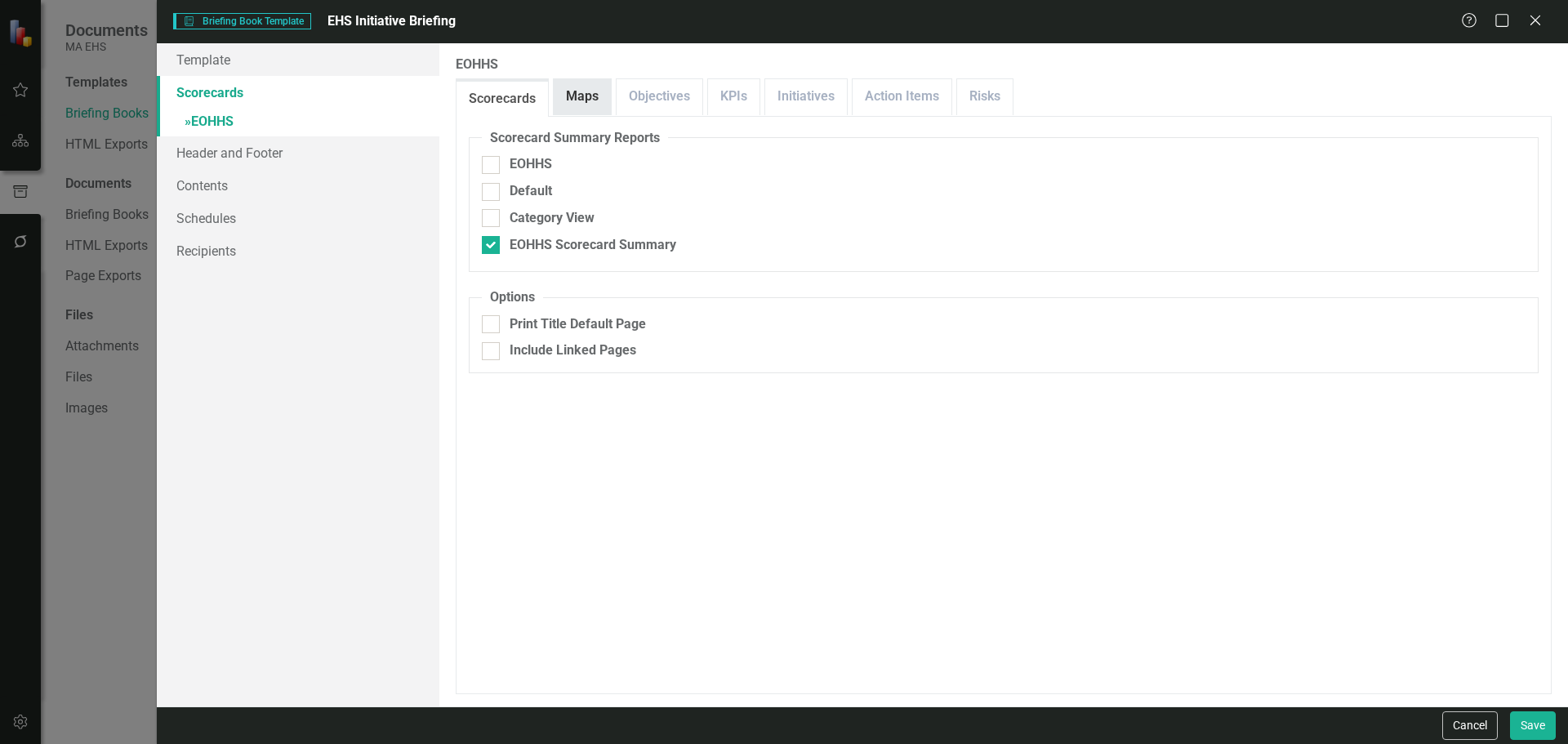 click on "Maps" at bounding box center (582, 96) 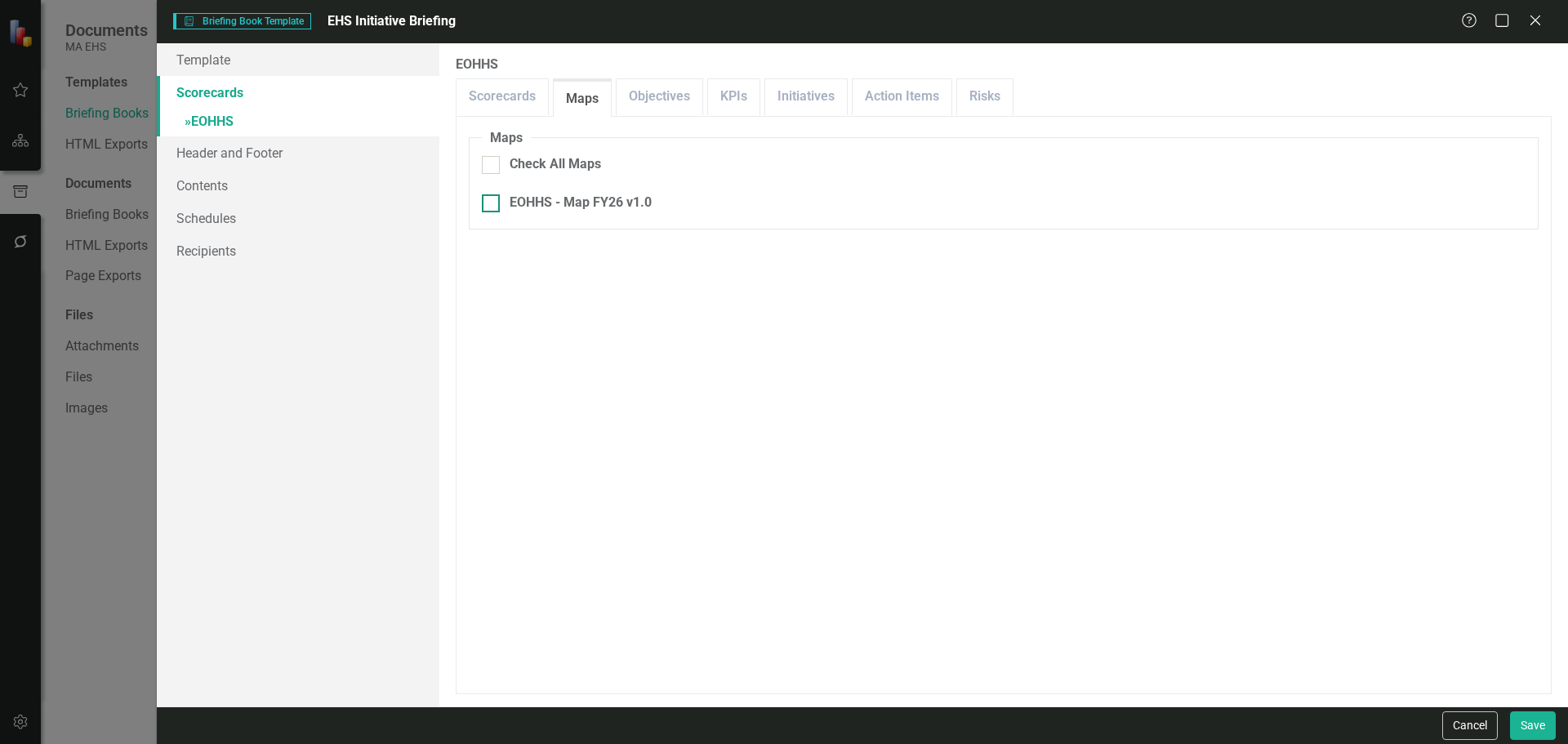 click on "EOHHS - Map FY26 v1.0" at bounding box center (487, 199) 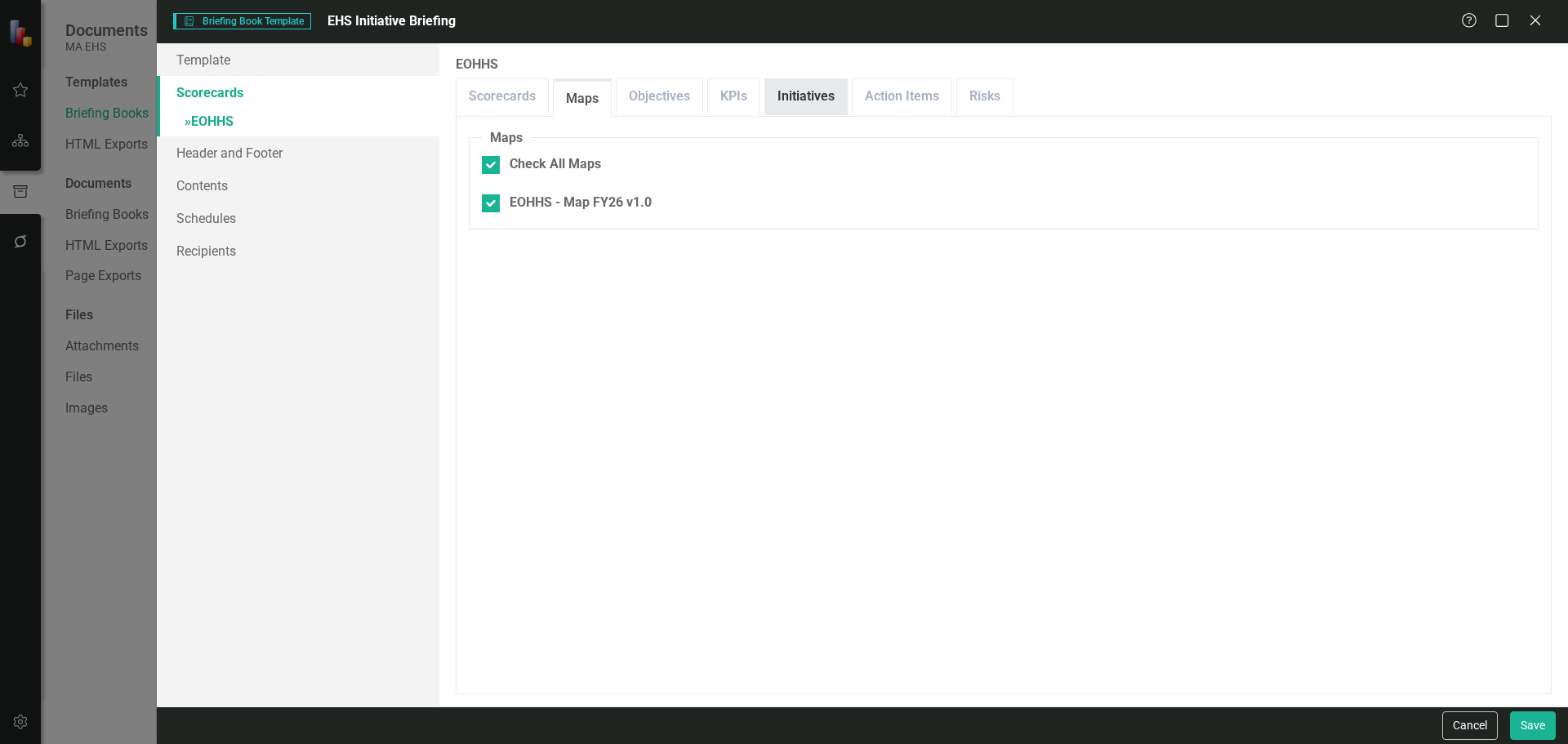click on "Initiatives" at bounding box center [806, 96] 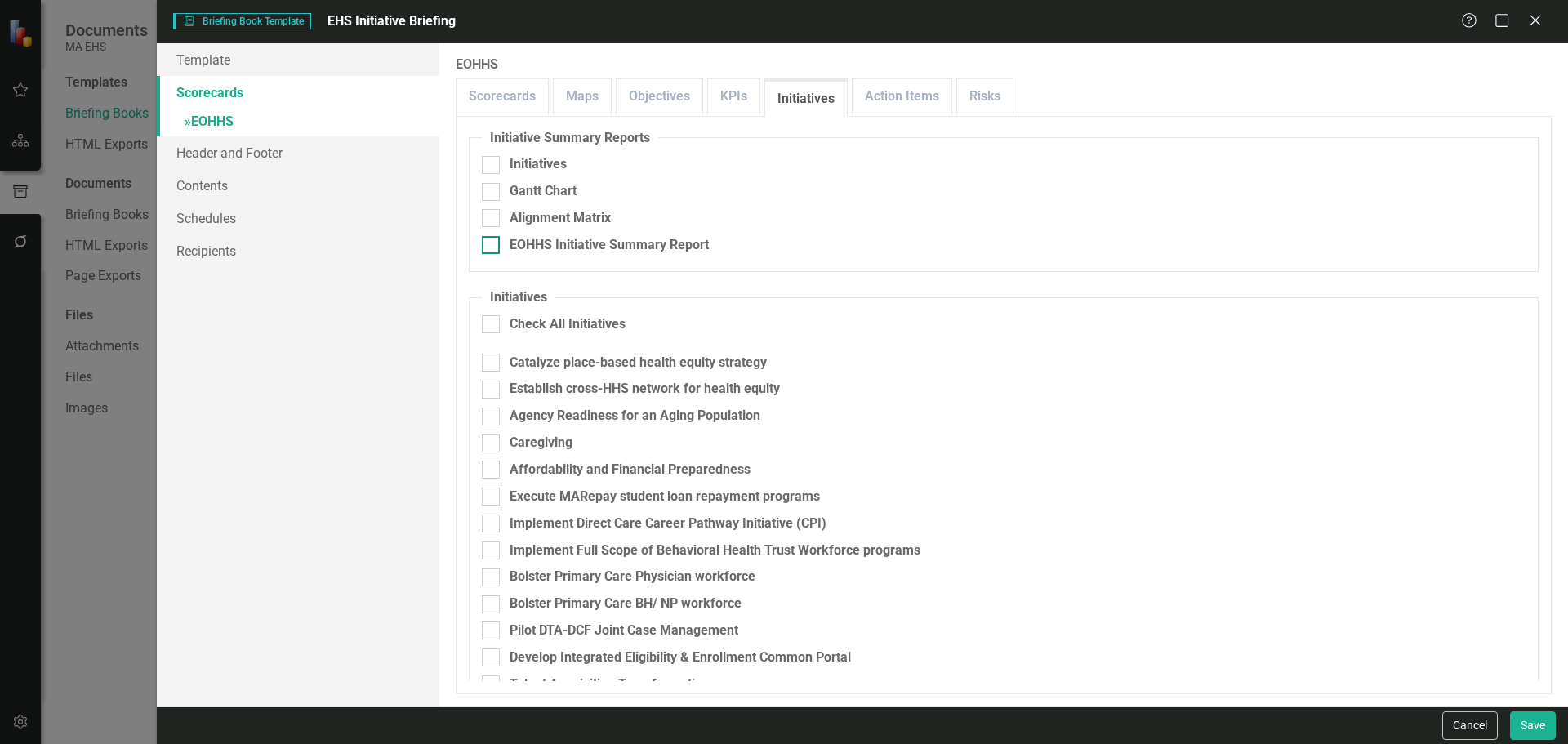 click at bounding box center [491, 245] 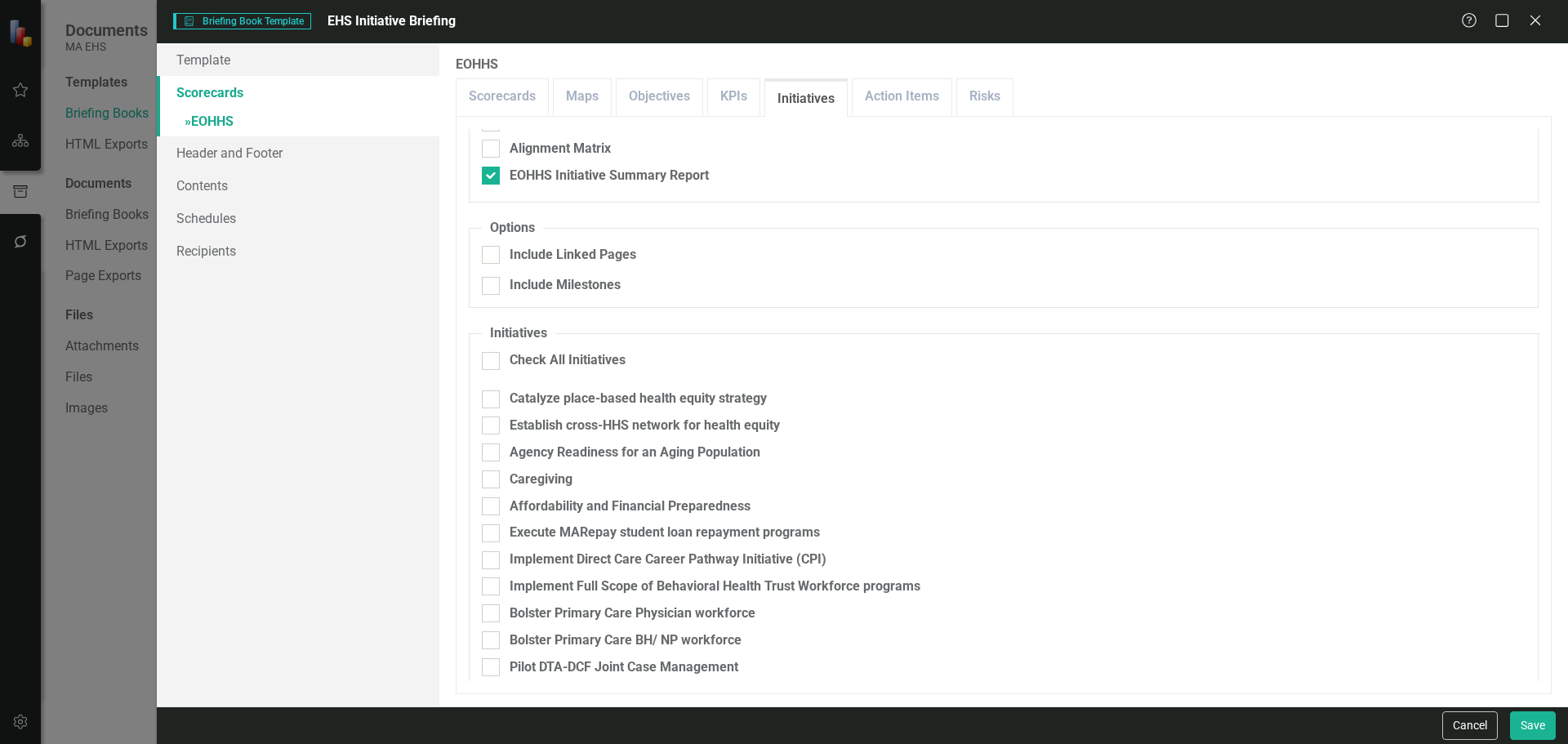 scroll, scrollTop: 49, scrollLeft: 0, axis: vertical 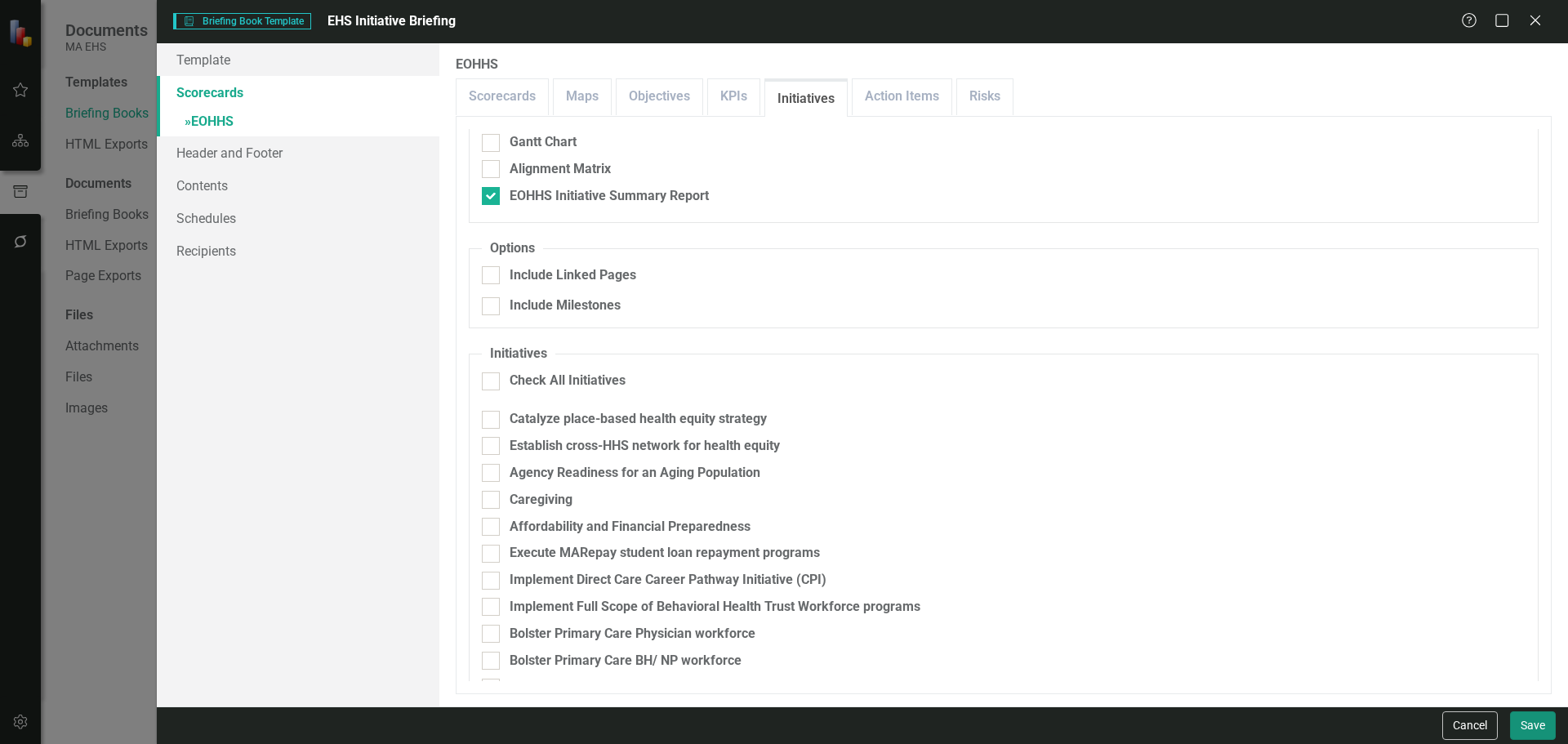 click on "Save" at bounding box center [1533, 725] 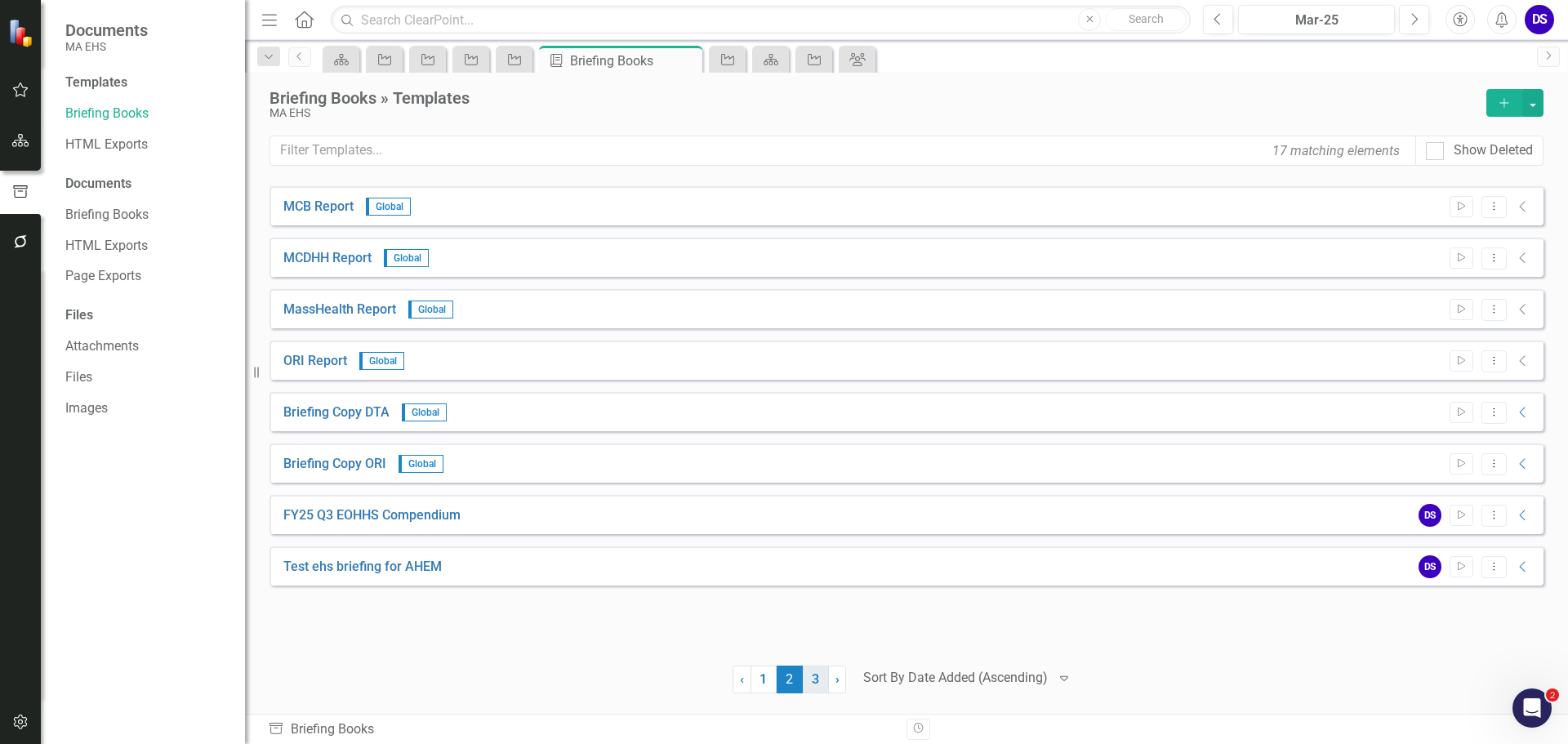 click on "3" at bounding box center [816, 679] 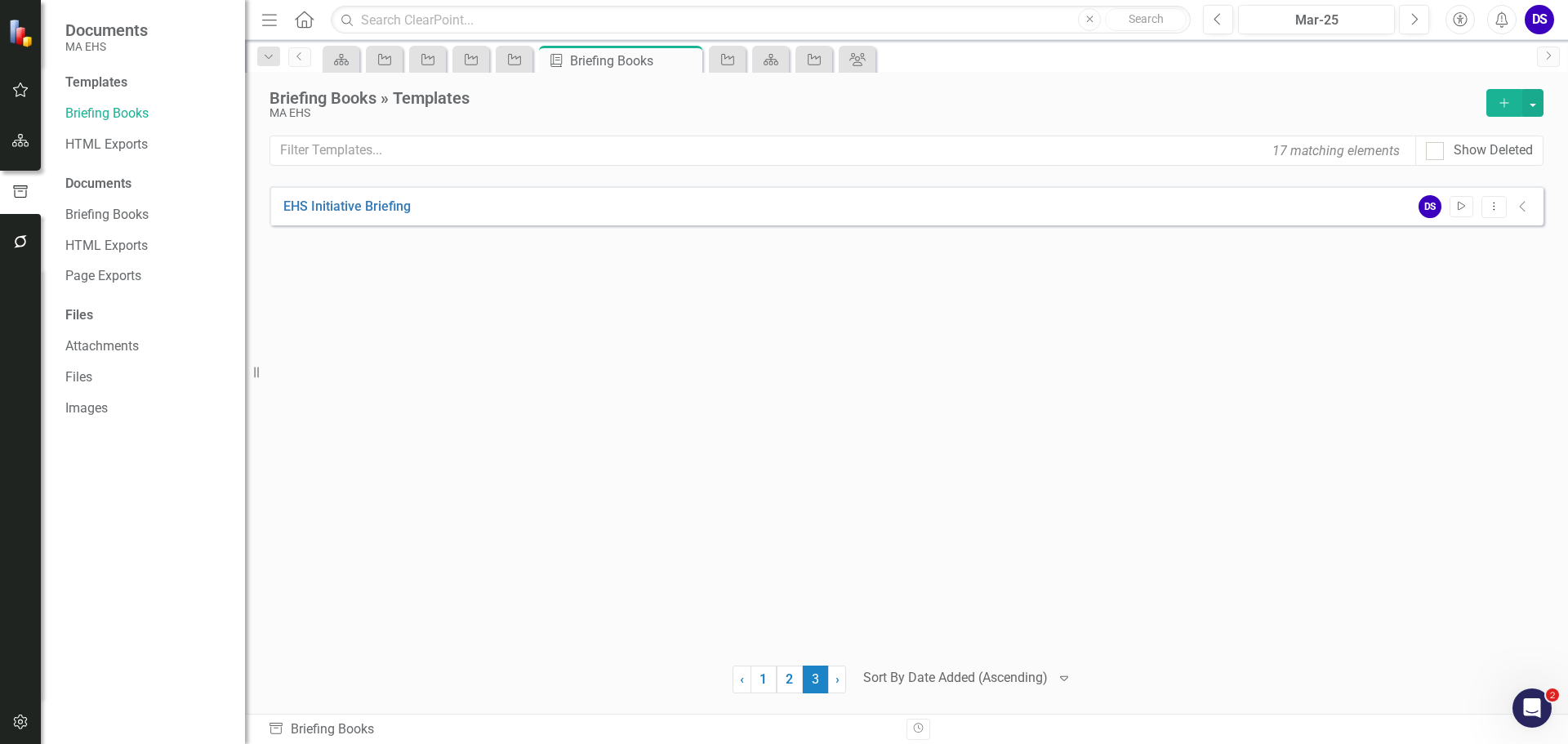 click on "Start" at bounding box center (1461, 207) 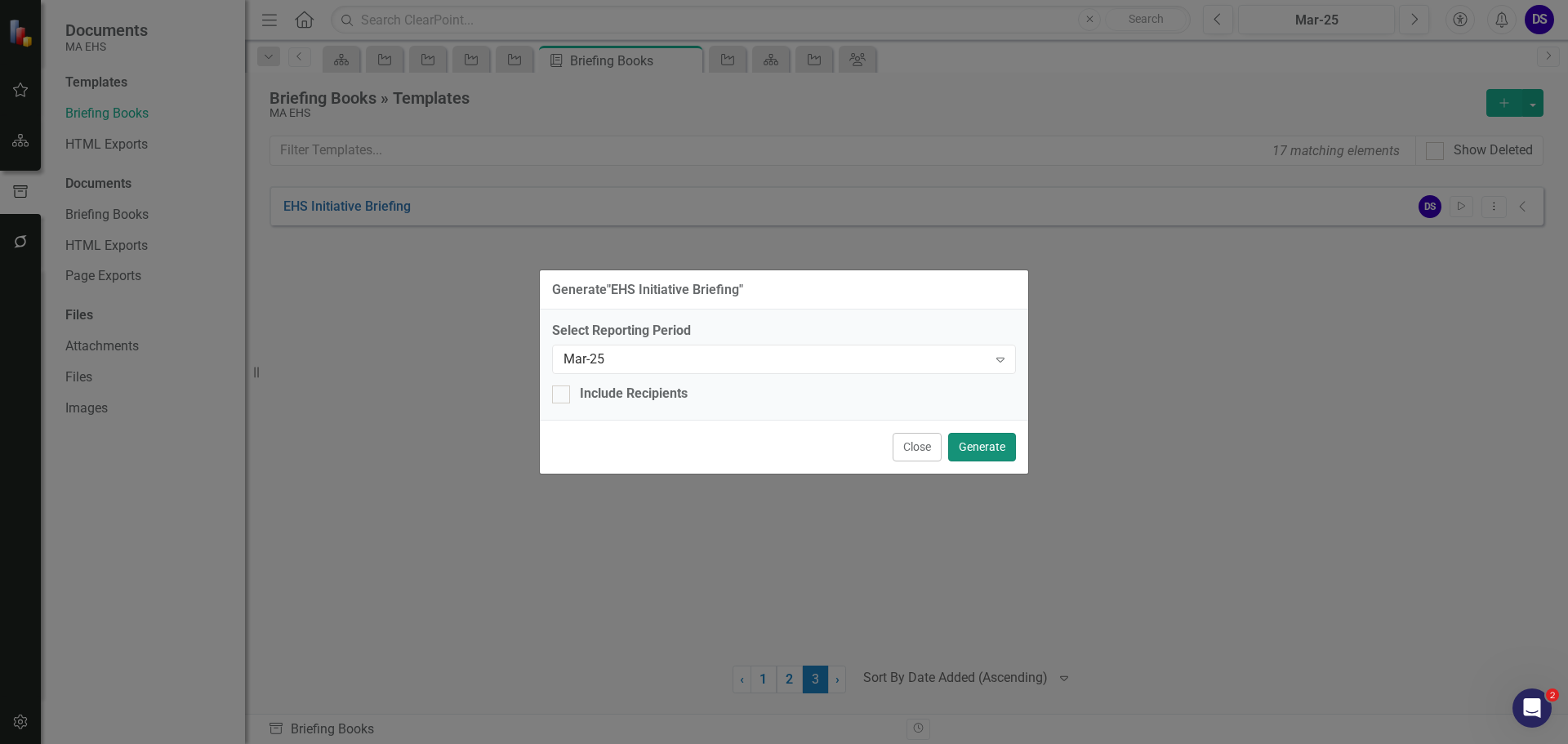 click on "Generate" at bounding box center (982, 447) 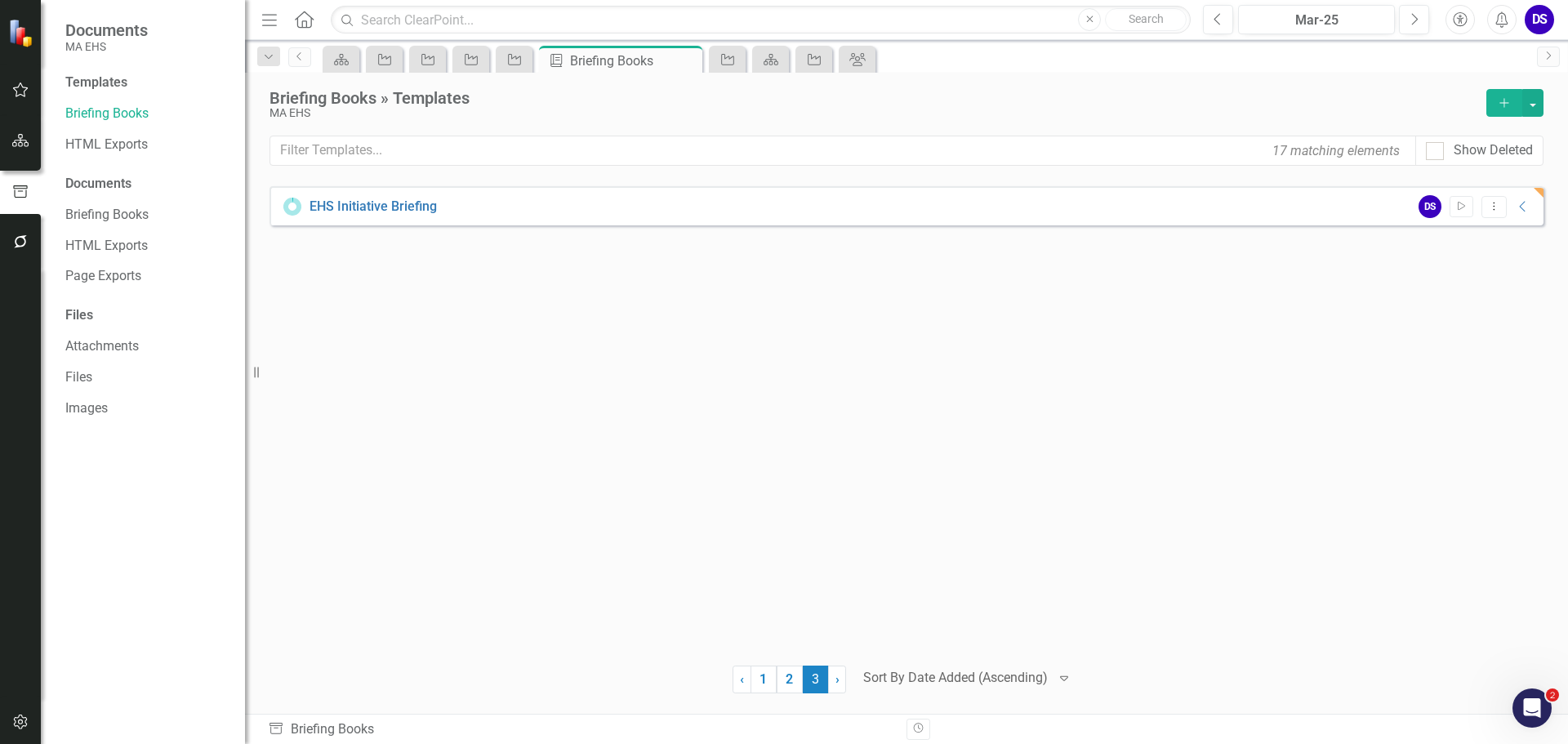click on "EHS Initiative Briefing DS Start Dropdown Menu Collapse PDF EHS Initiative Briefing Queued Mar-25 Download" at bounding box center [906, 416] 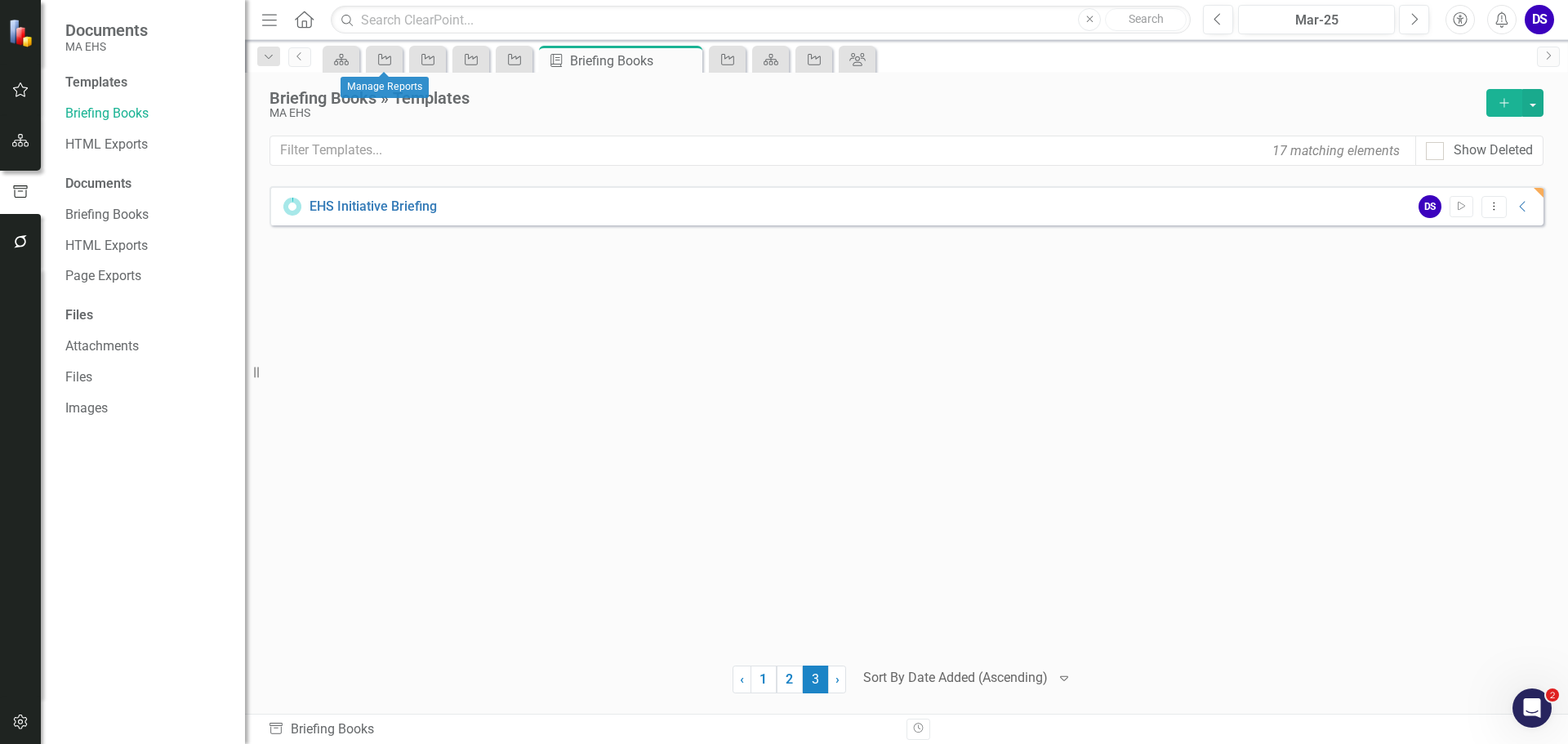 click on "Scorecard" at bounding box center (341, 59) 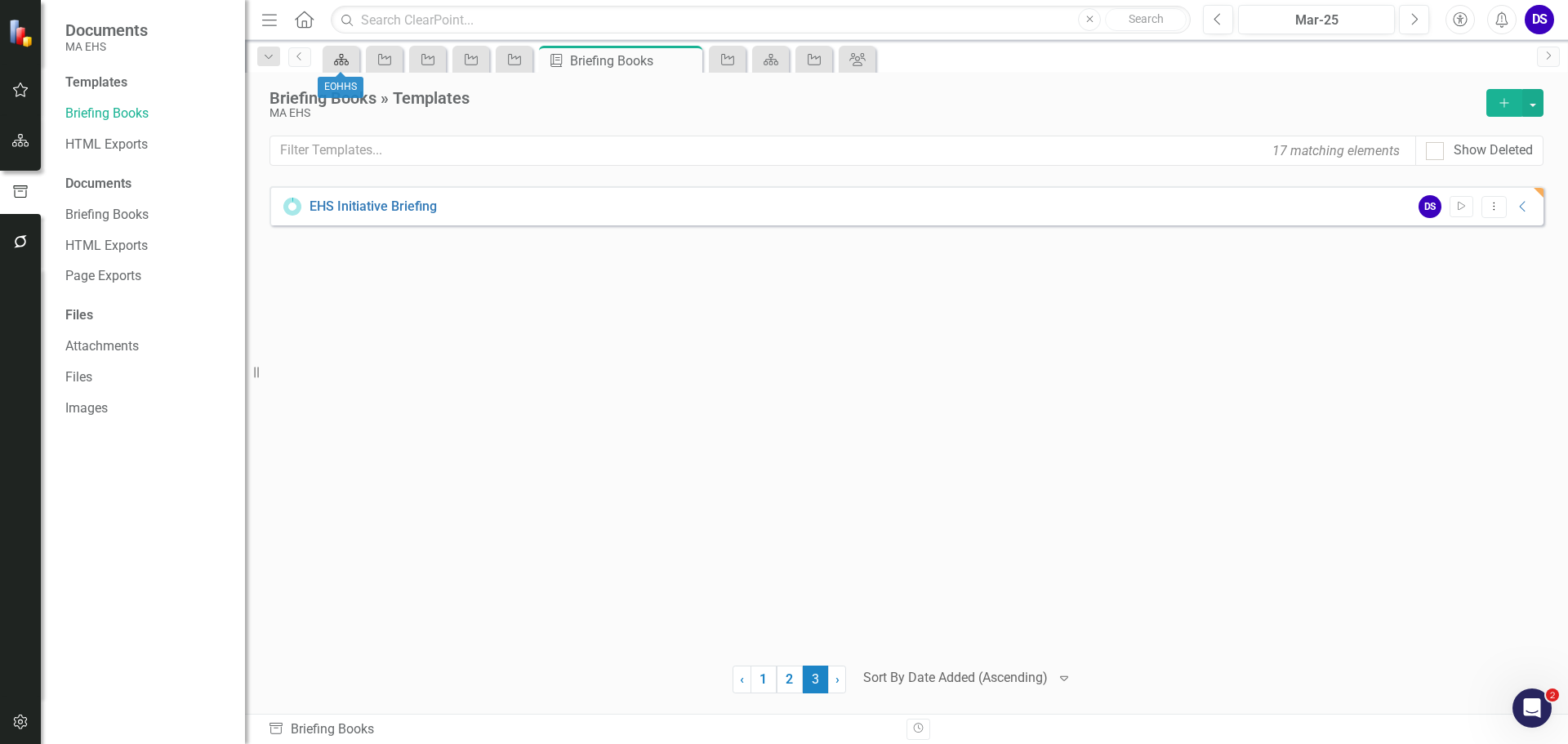click on "Scorecard" 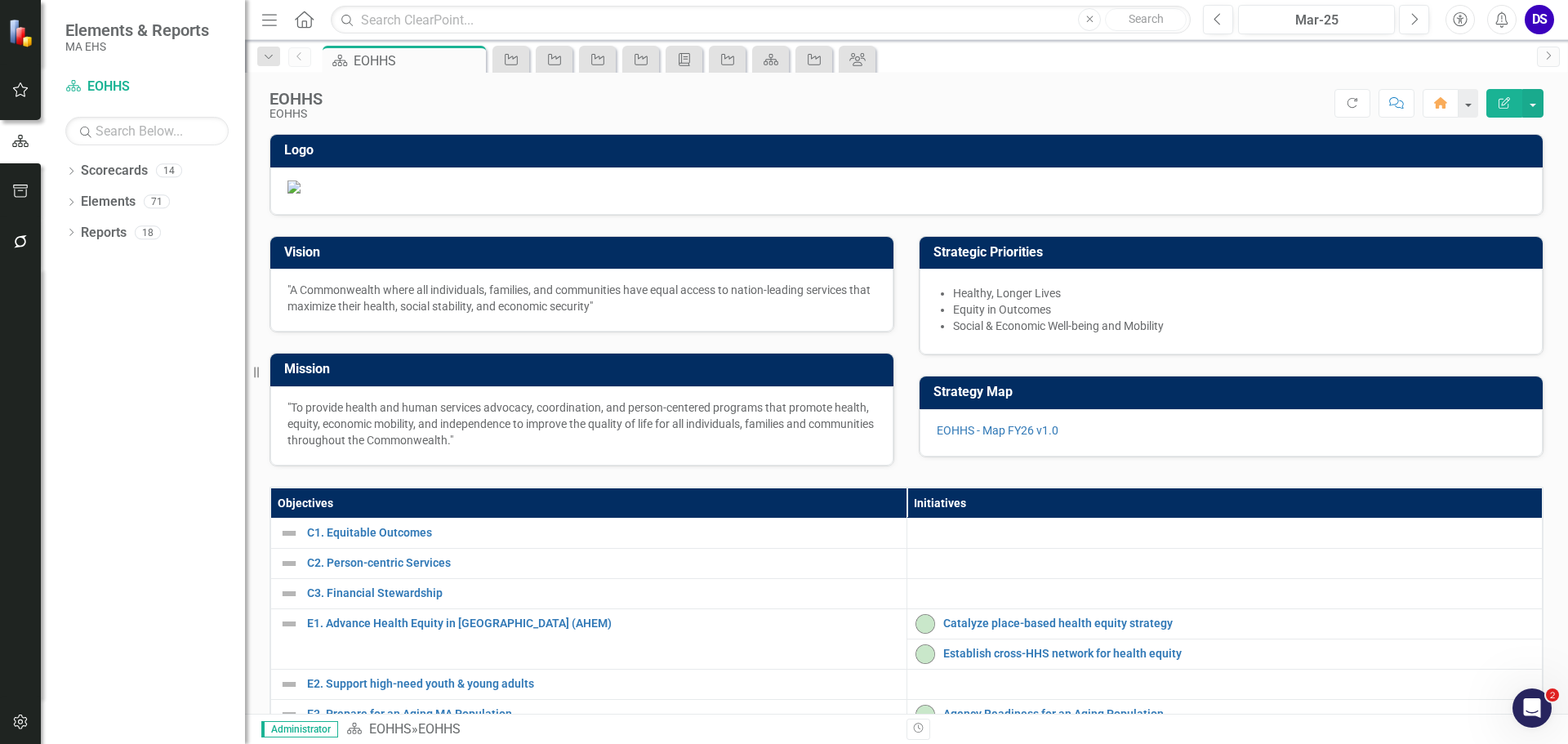 scroll, scrollTop: 490, scrollLeft: 0, axis: vertical 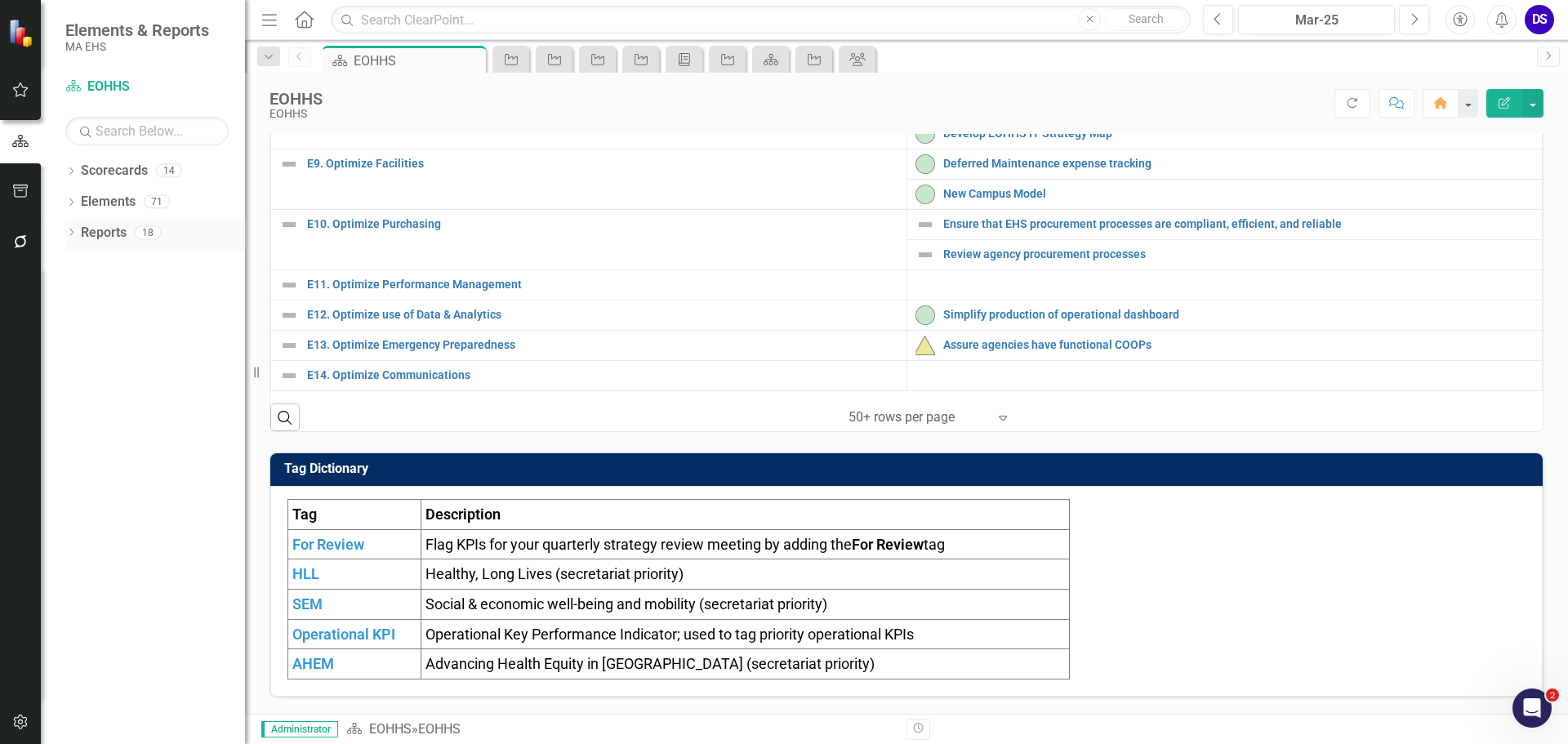 click on "Dropdown Reports 18" at bounding box center [155, 235] 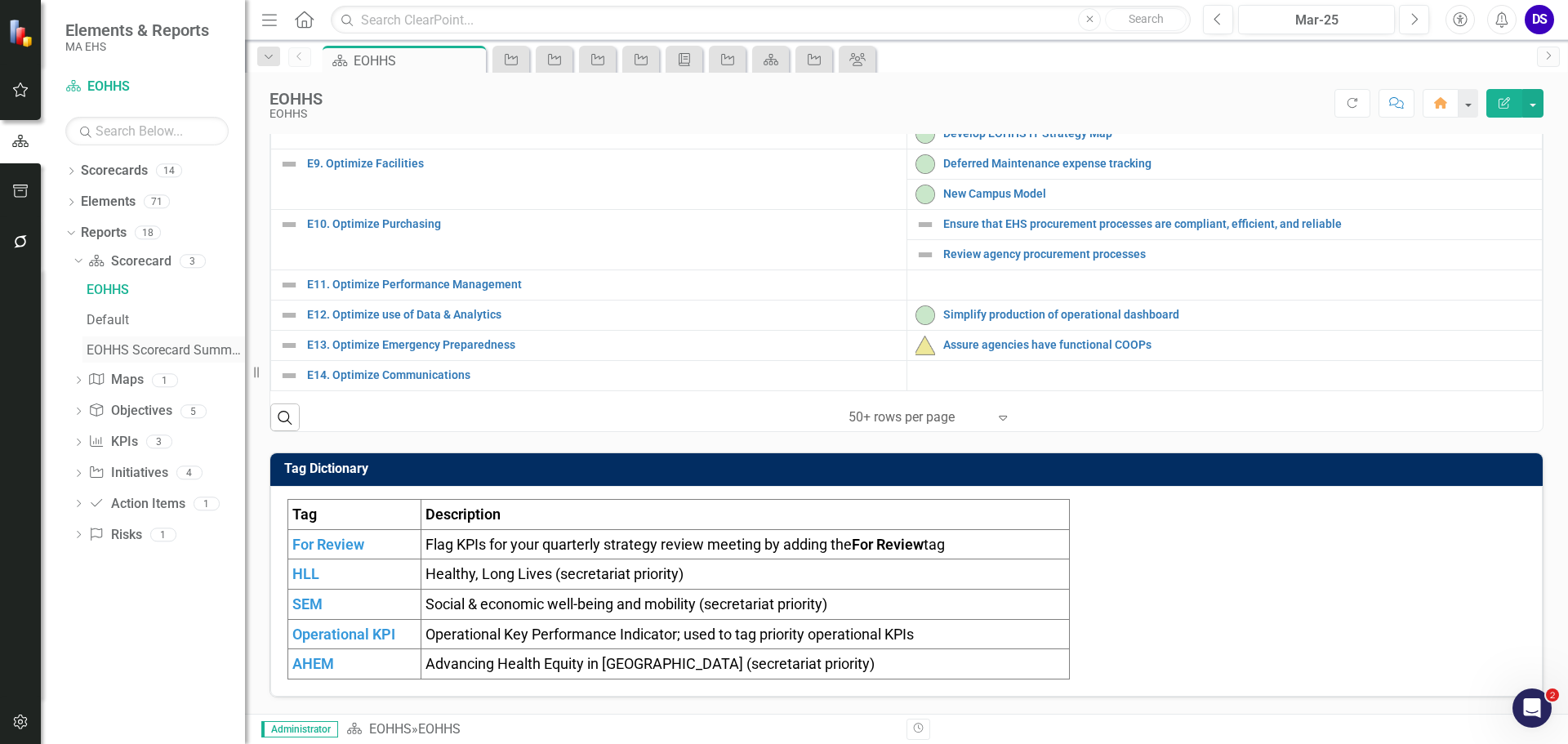 click on "EOHHS Scorecard Summary" at bounding box center (166, 350) 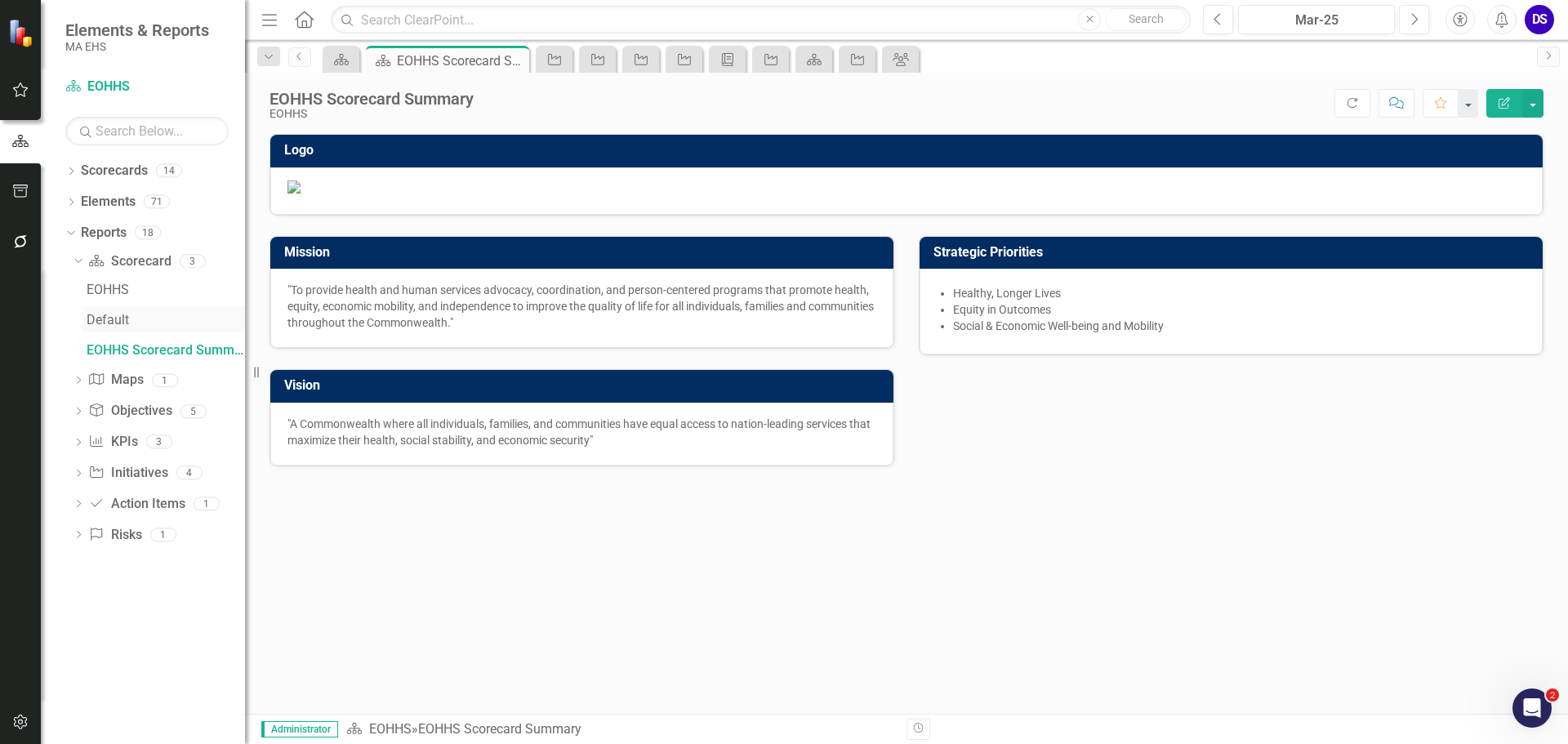 click on "Default" at bounding box center (166, 320) 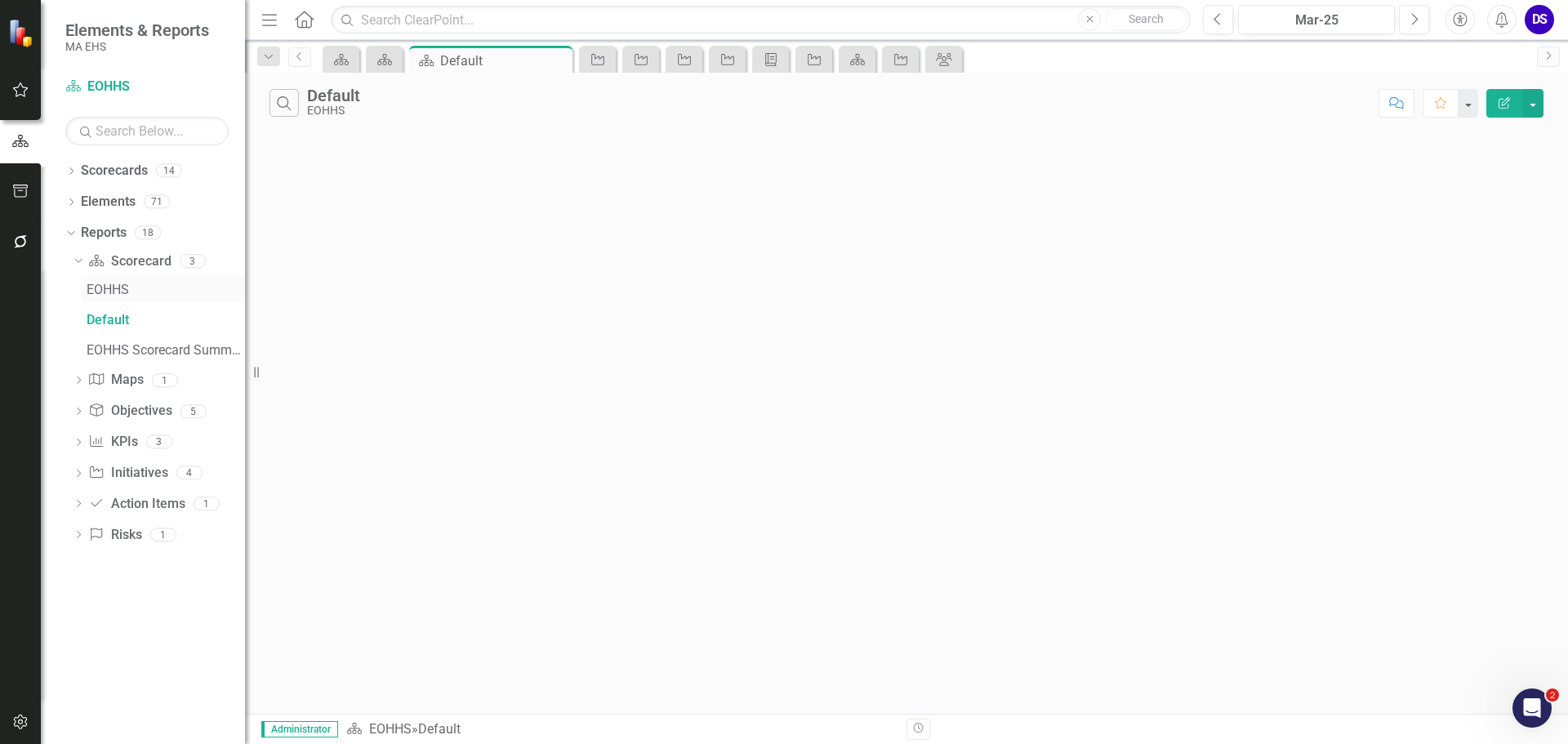 click on "EOHHS" at bounding box center [166, 290] 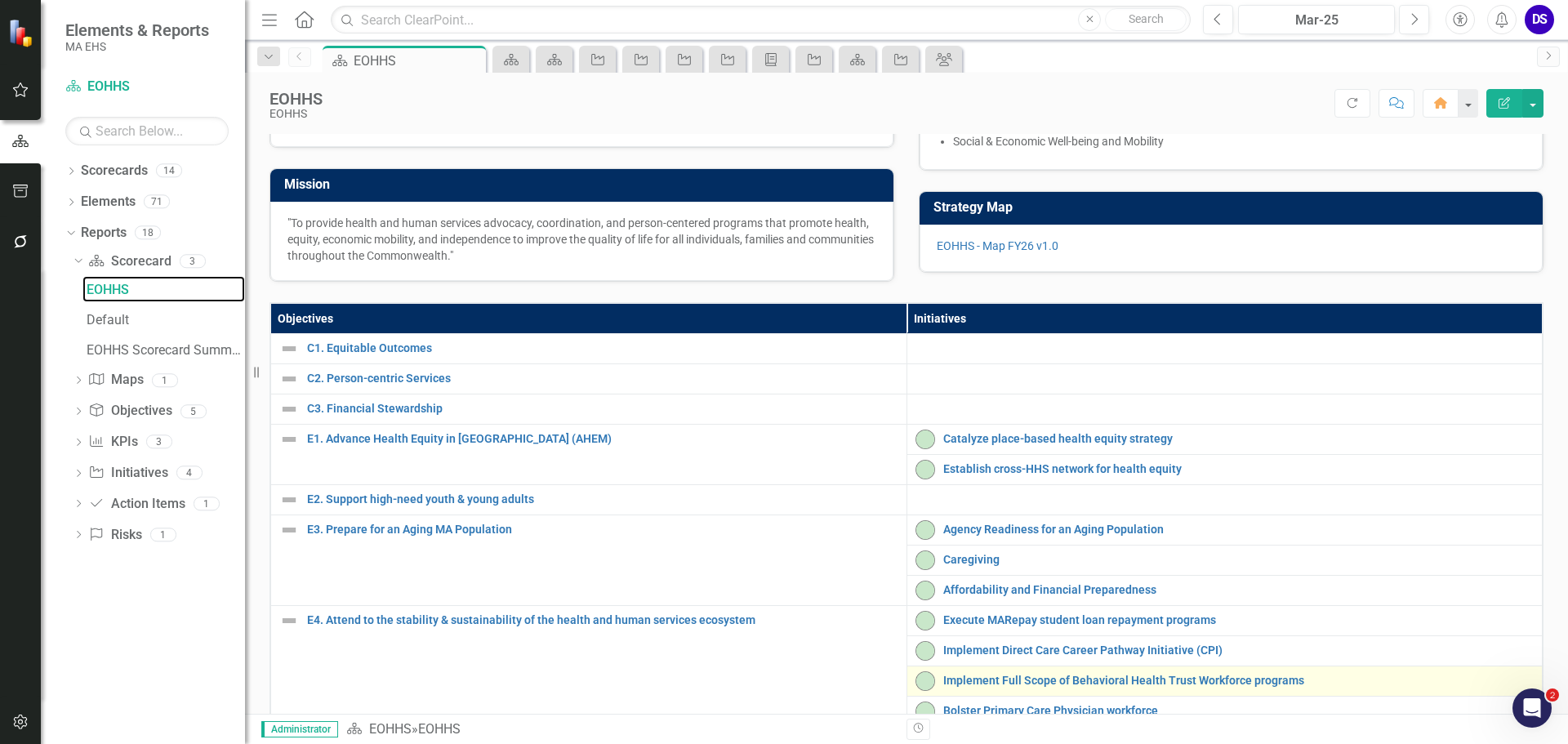 scroll, scrollTop: 572, scrollLeft: 0, axis: vertical 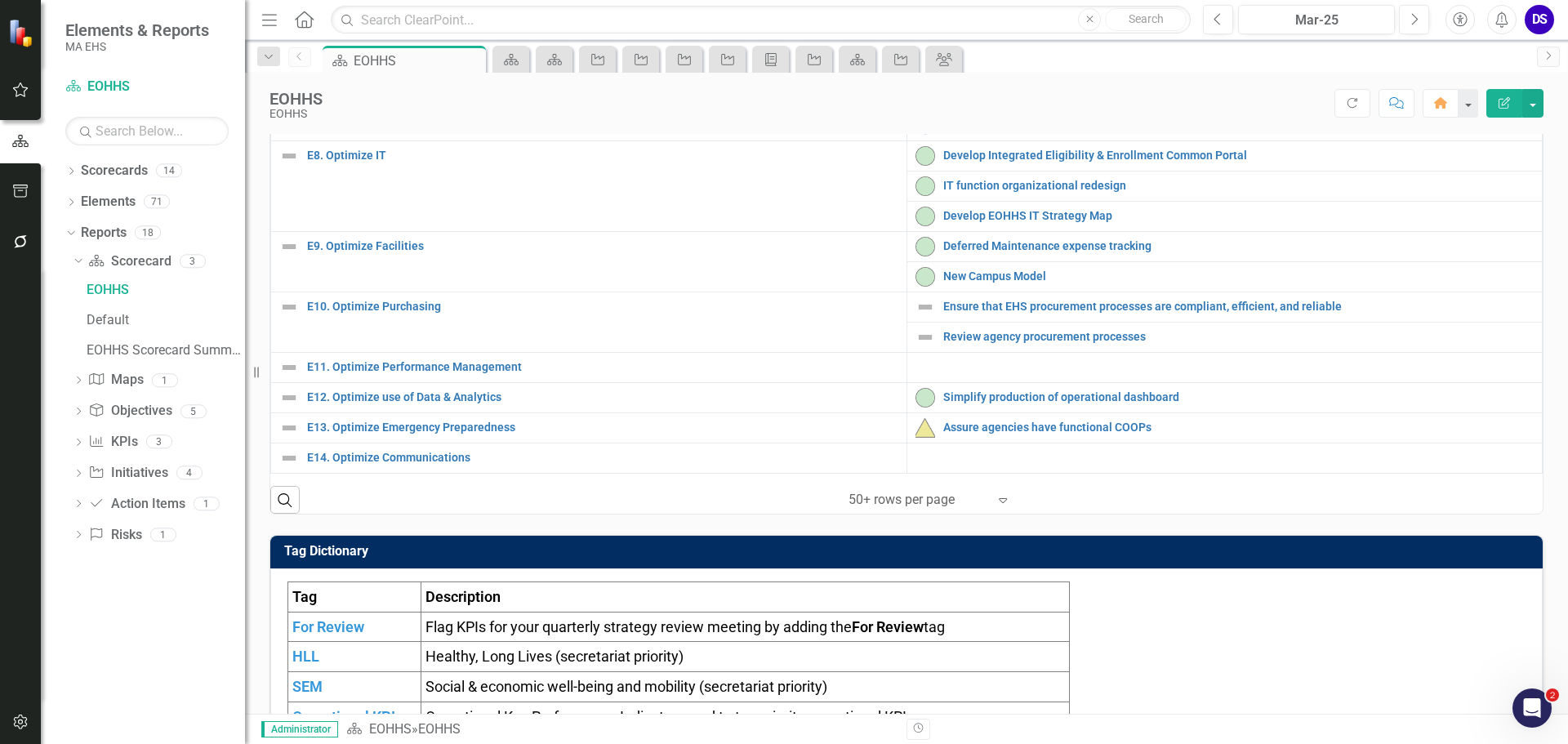 click 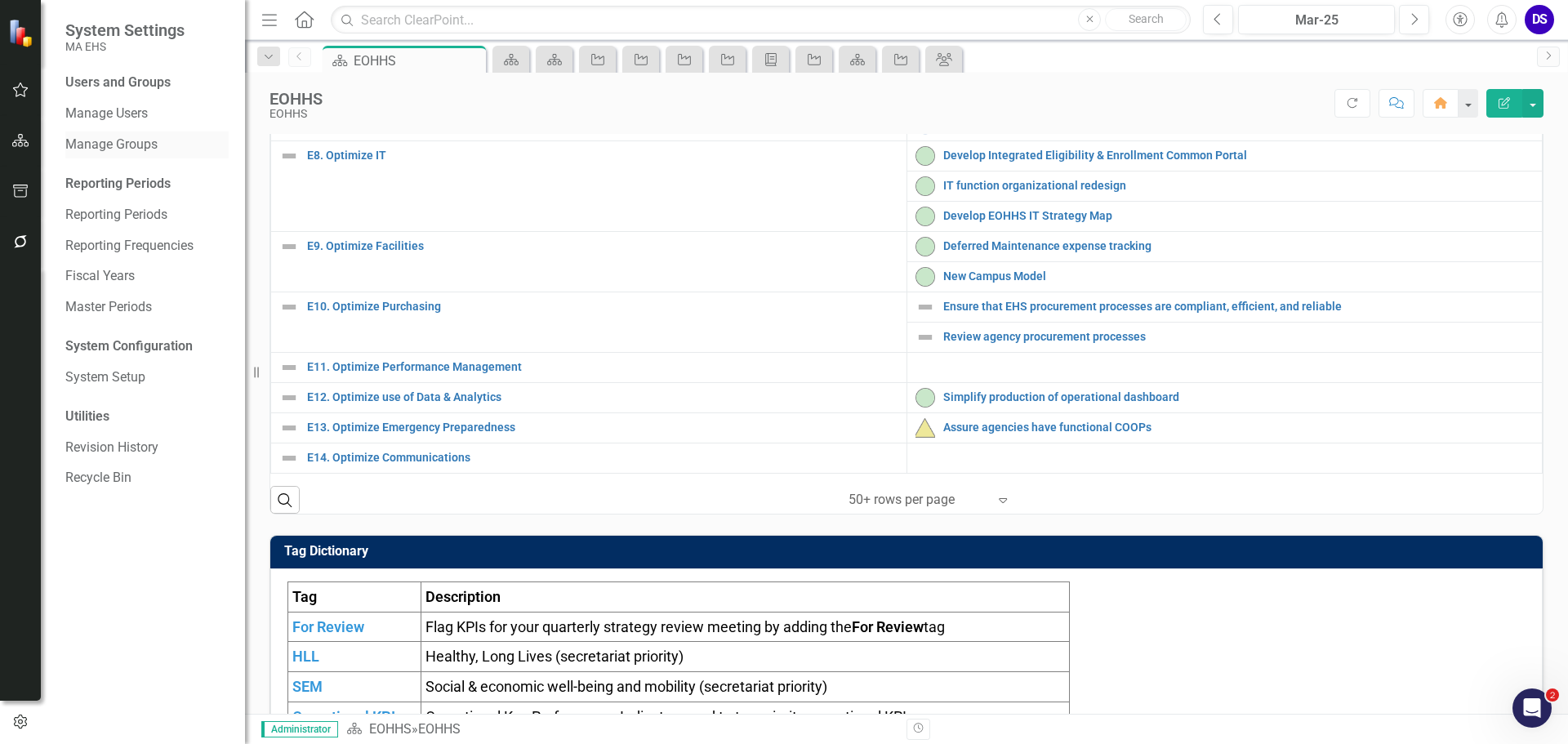 click on "Manage Groups" at bounding box center [147, 145] 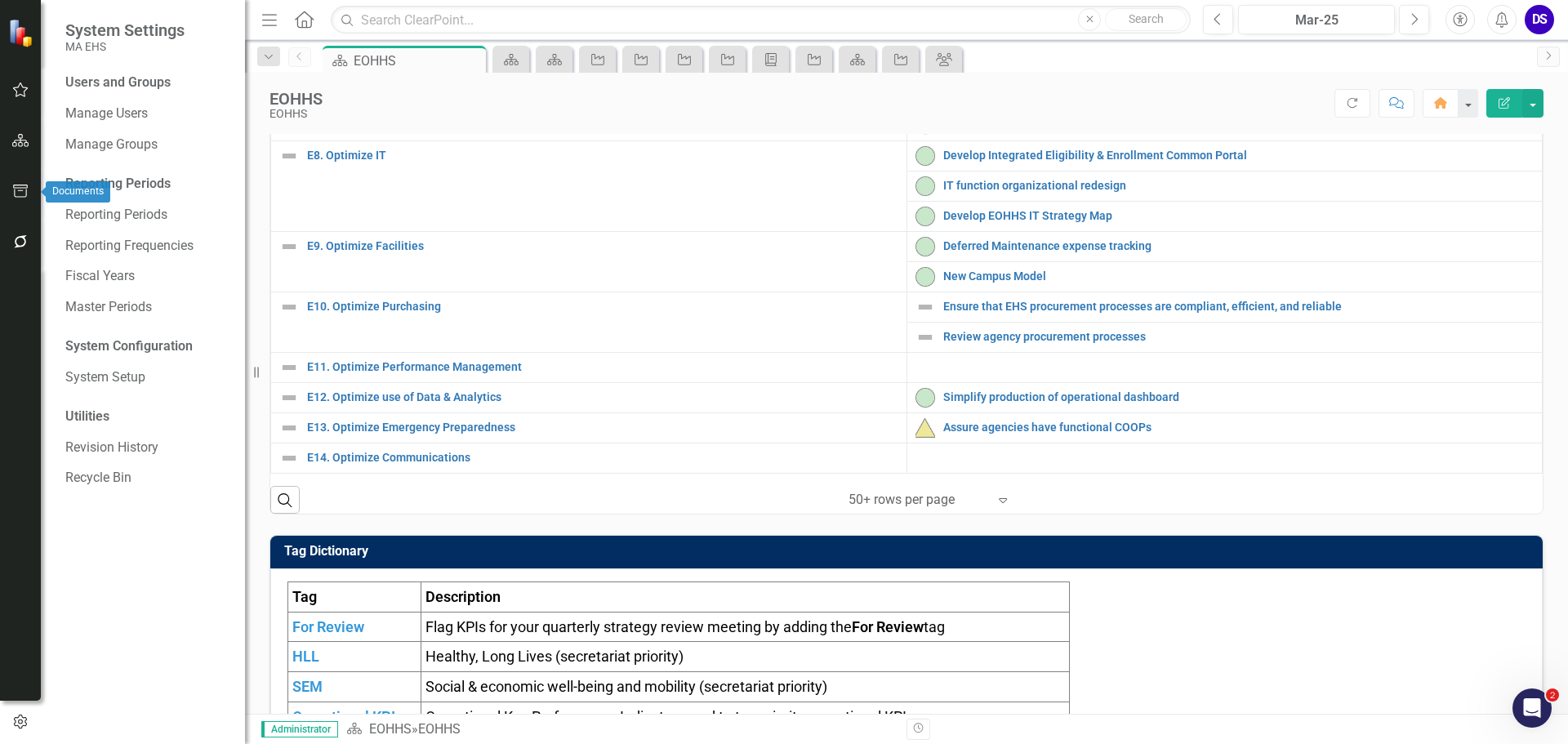click 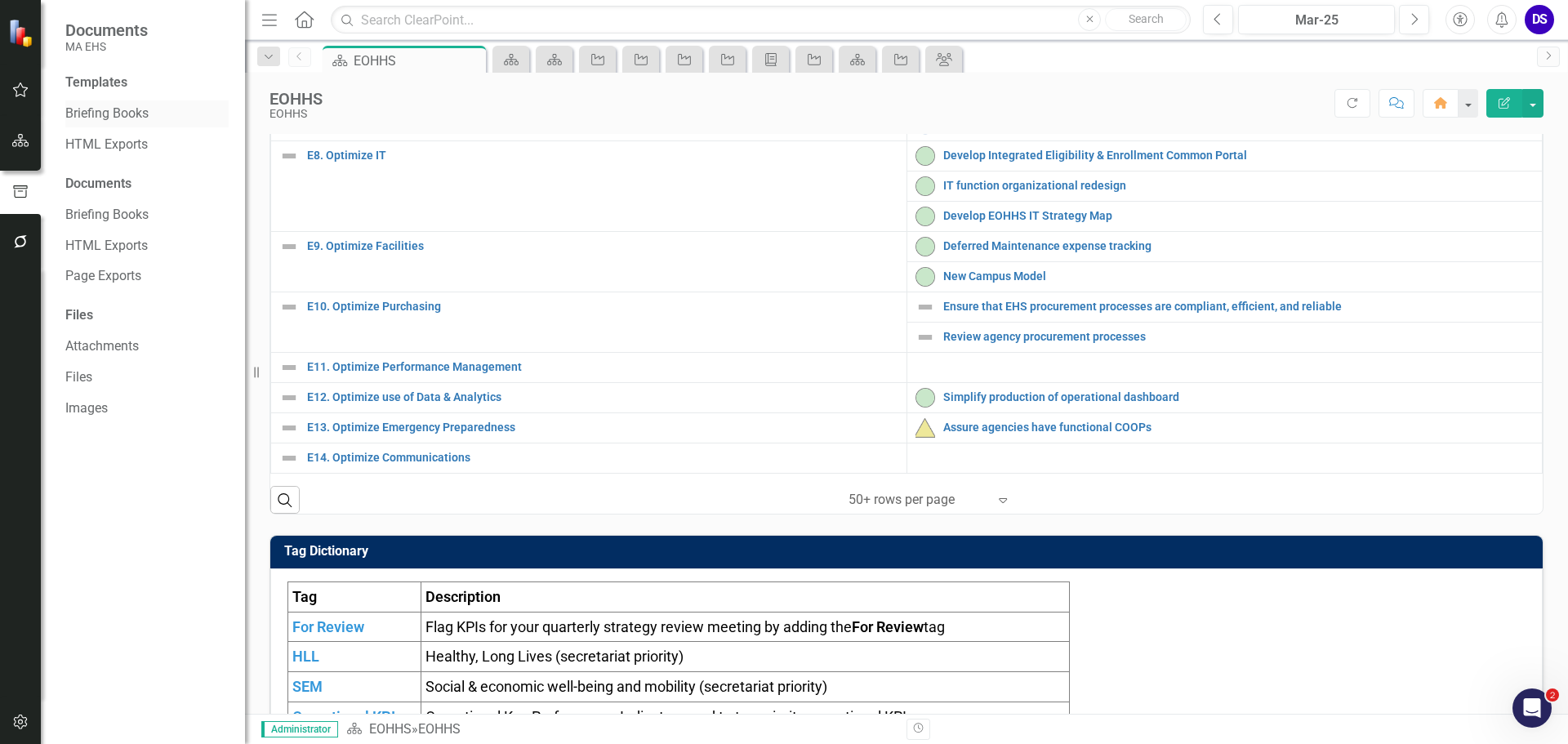 click on "Briefing Books" at bounding box center [147, 114] 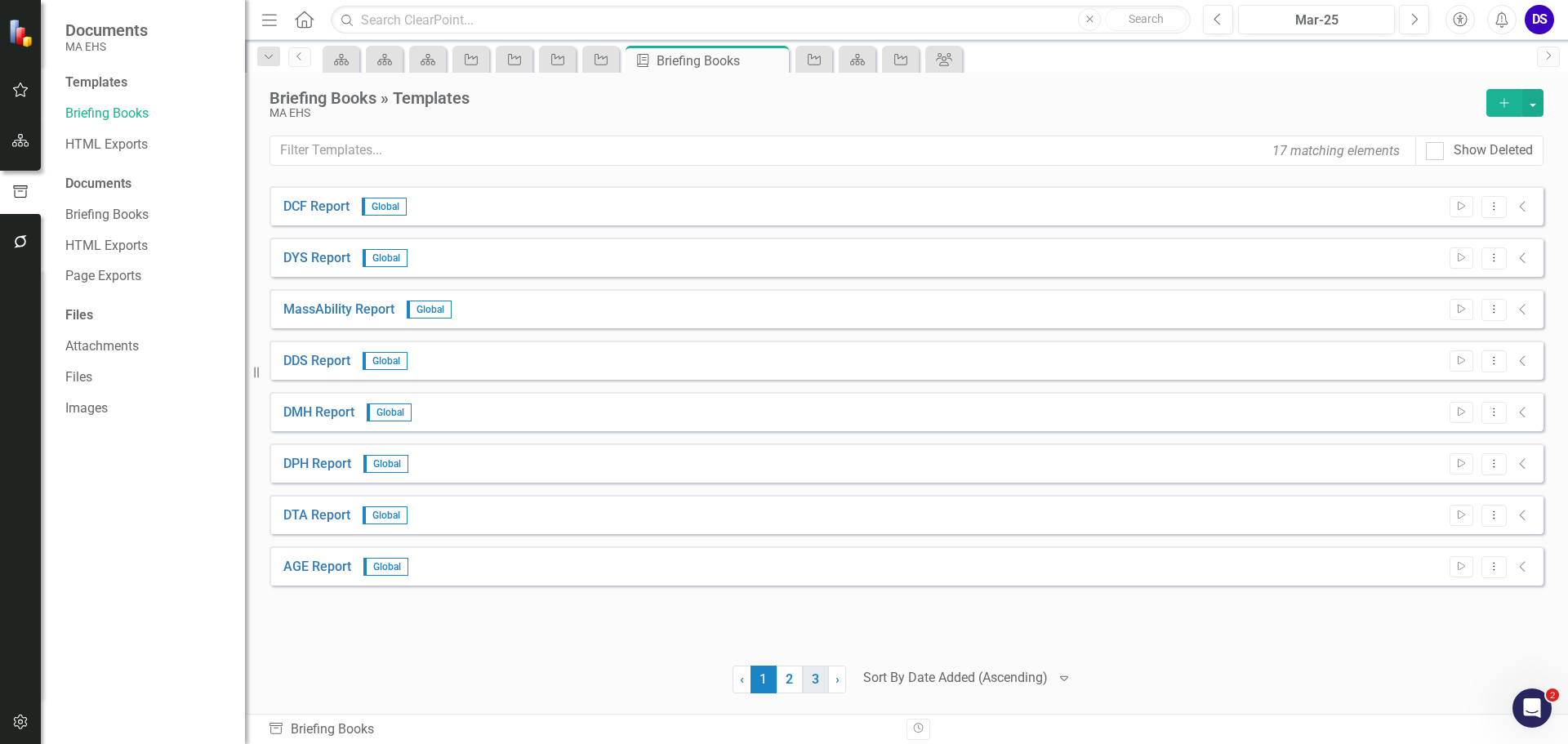 click on "3" at bounding box center [816, 679] 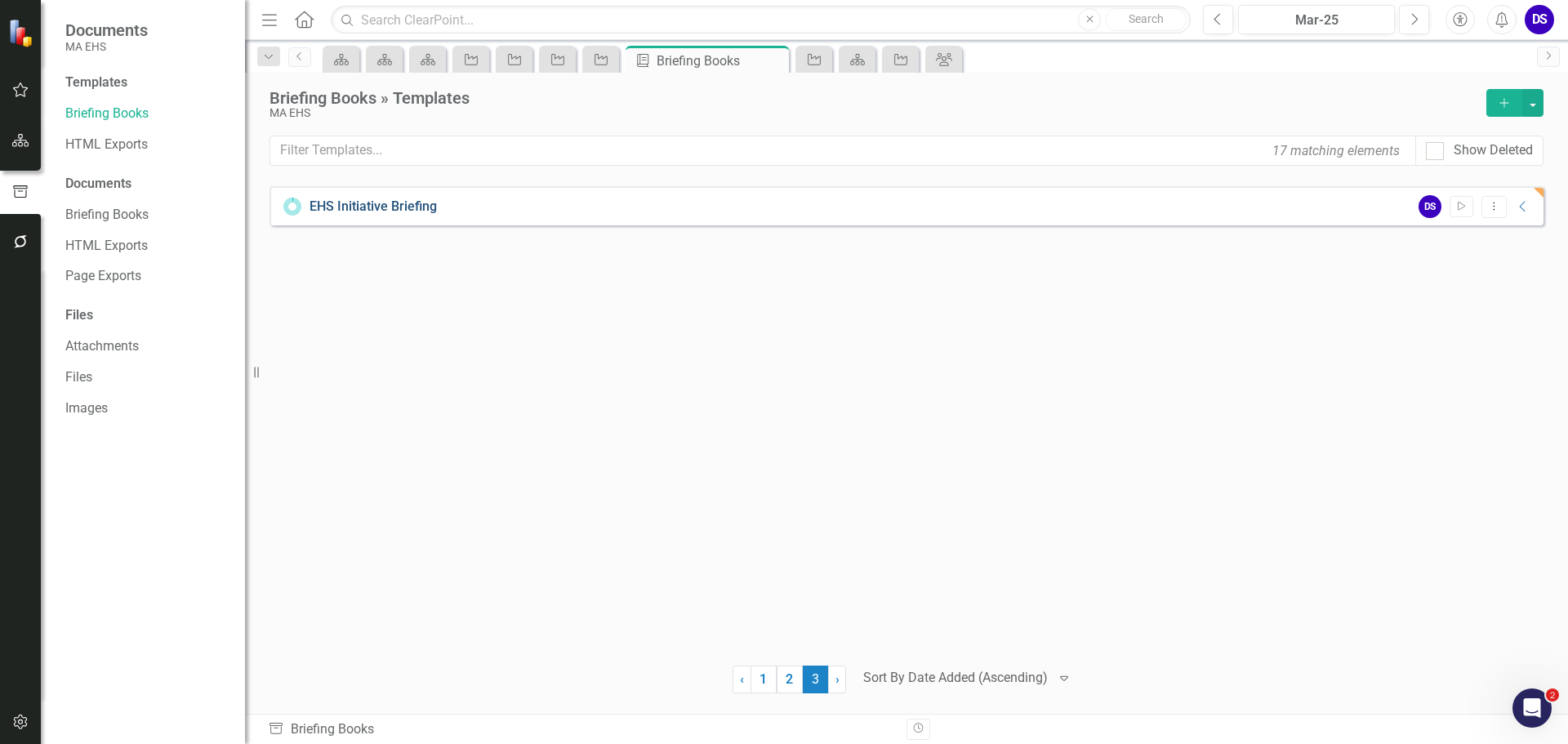 click on "EHS Initiative Briefing" at bounding box center [373, 207] 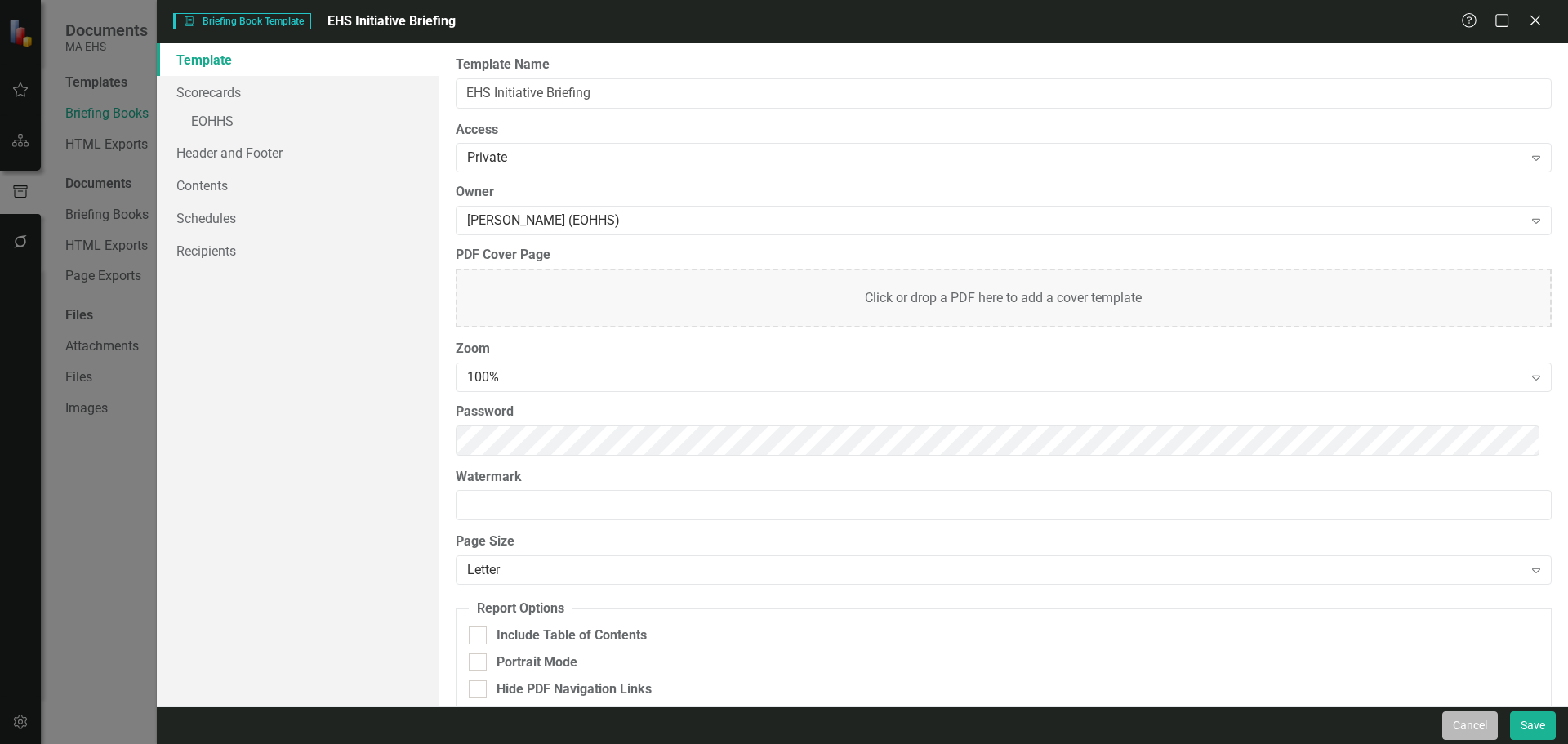 click on "Cancel" at bounding box center [1470, 725] 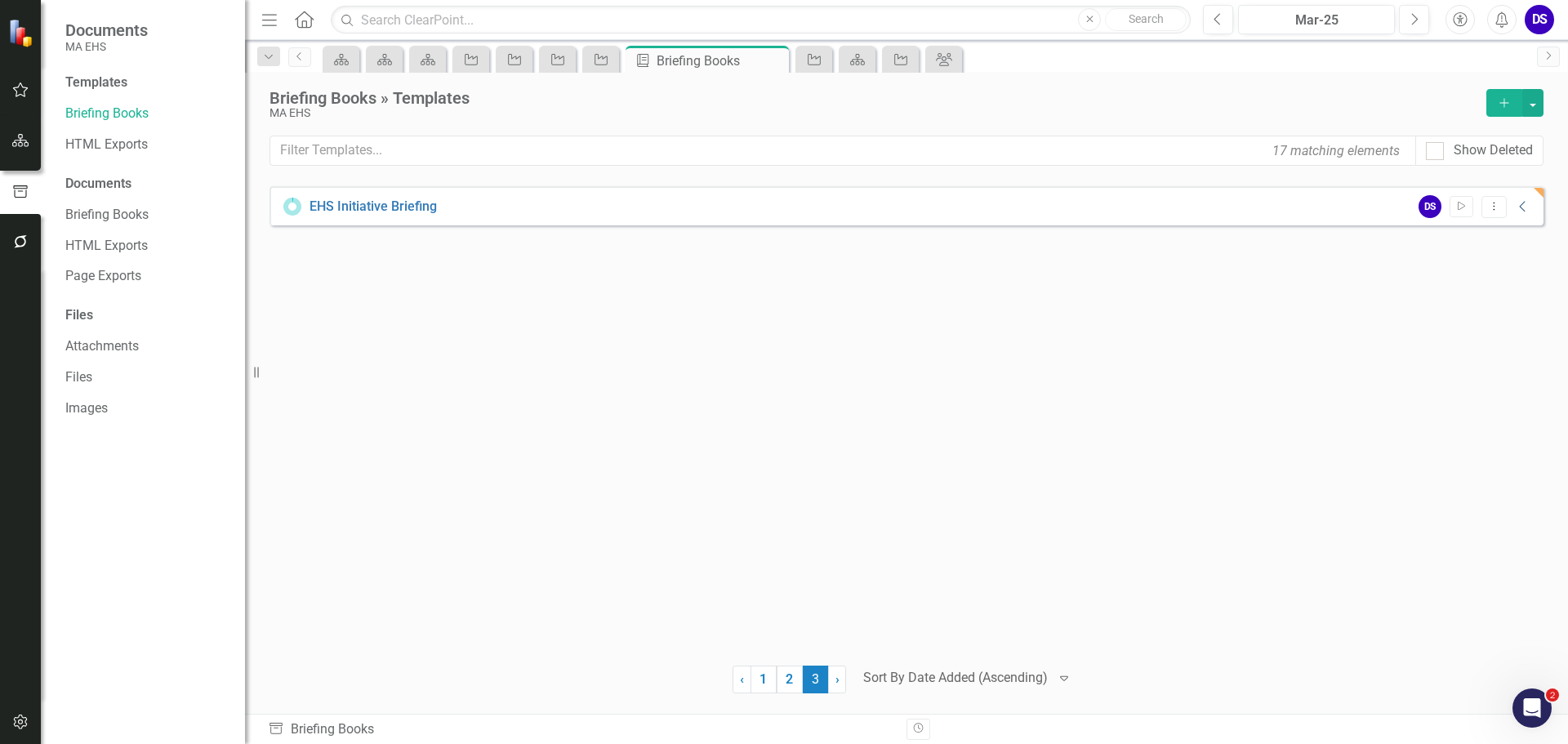 click on "Collapse" 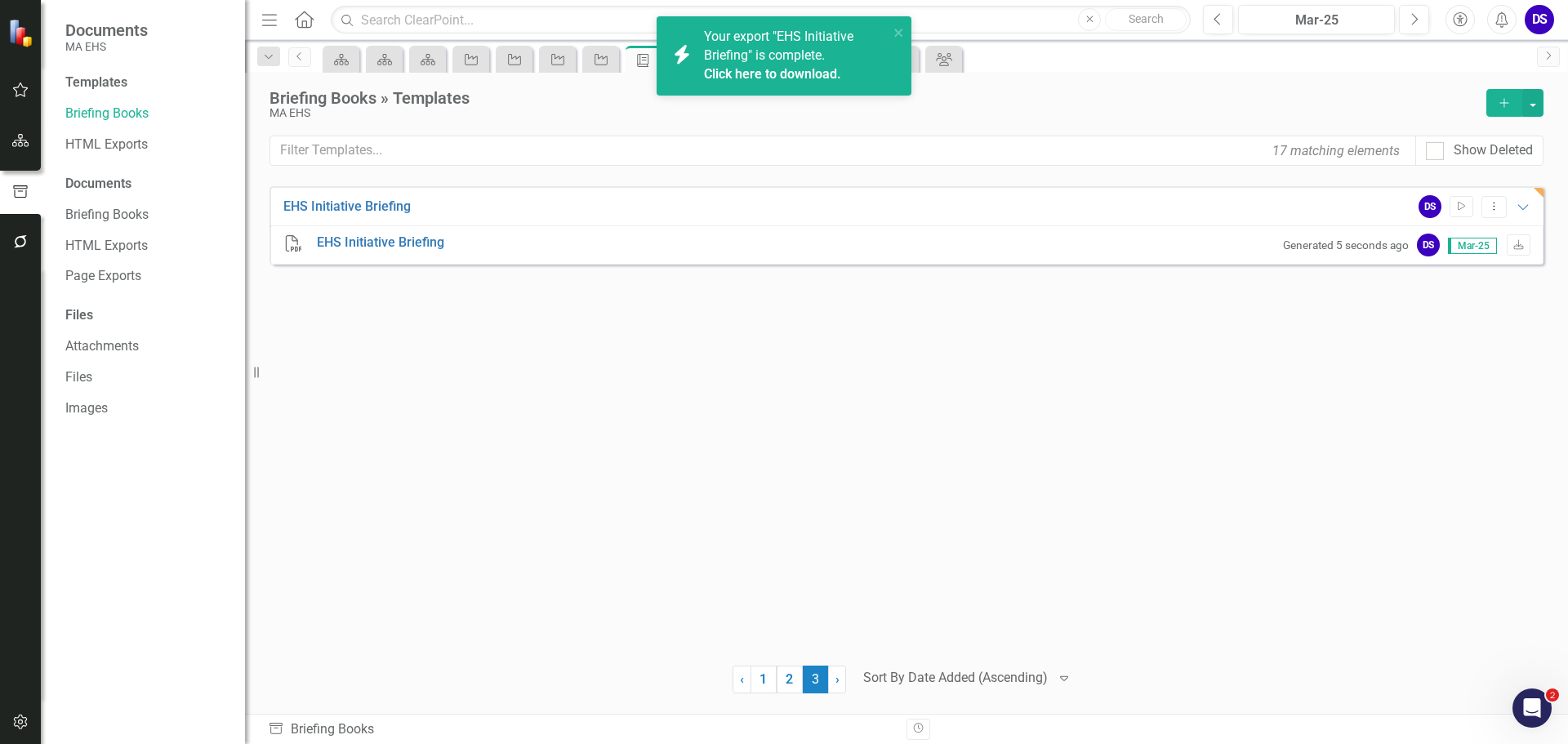 click on "Click here to download." at bounding box center [773, 74] 